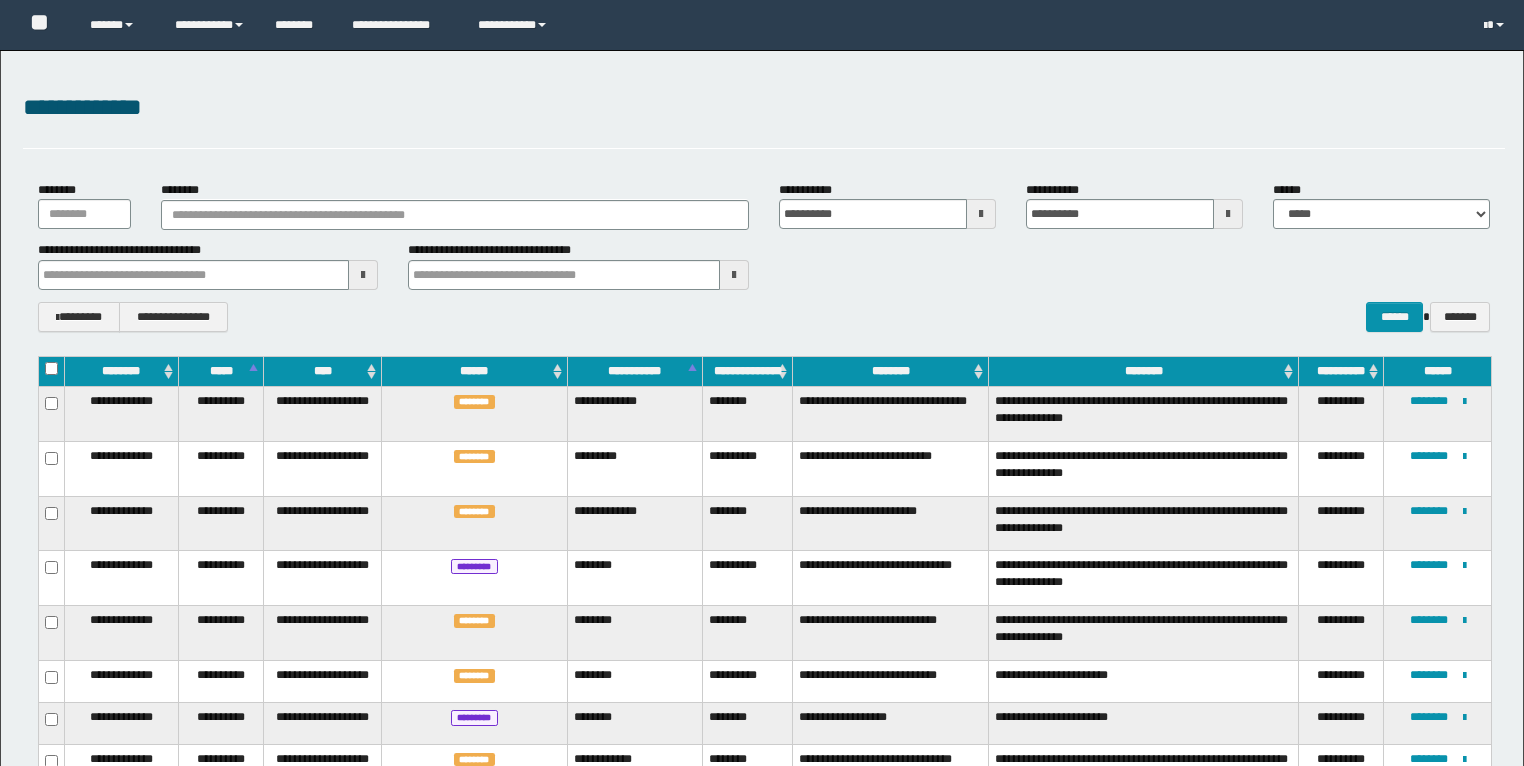 scroll, scrollTop: 981, scrollLeft: 0, axis: vertical 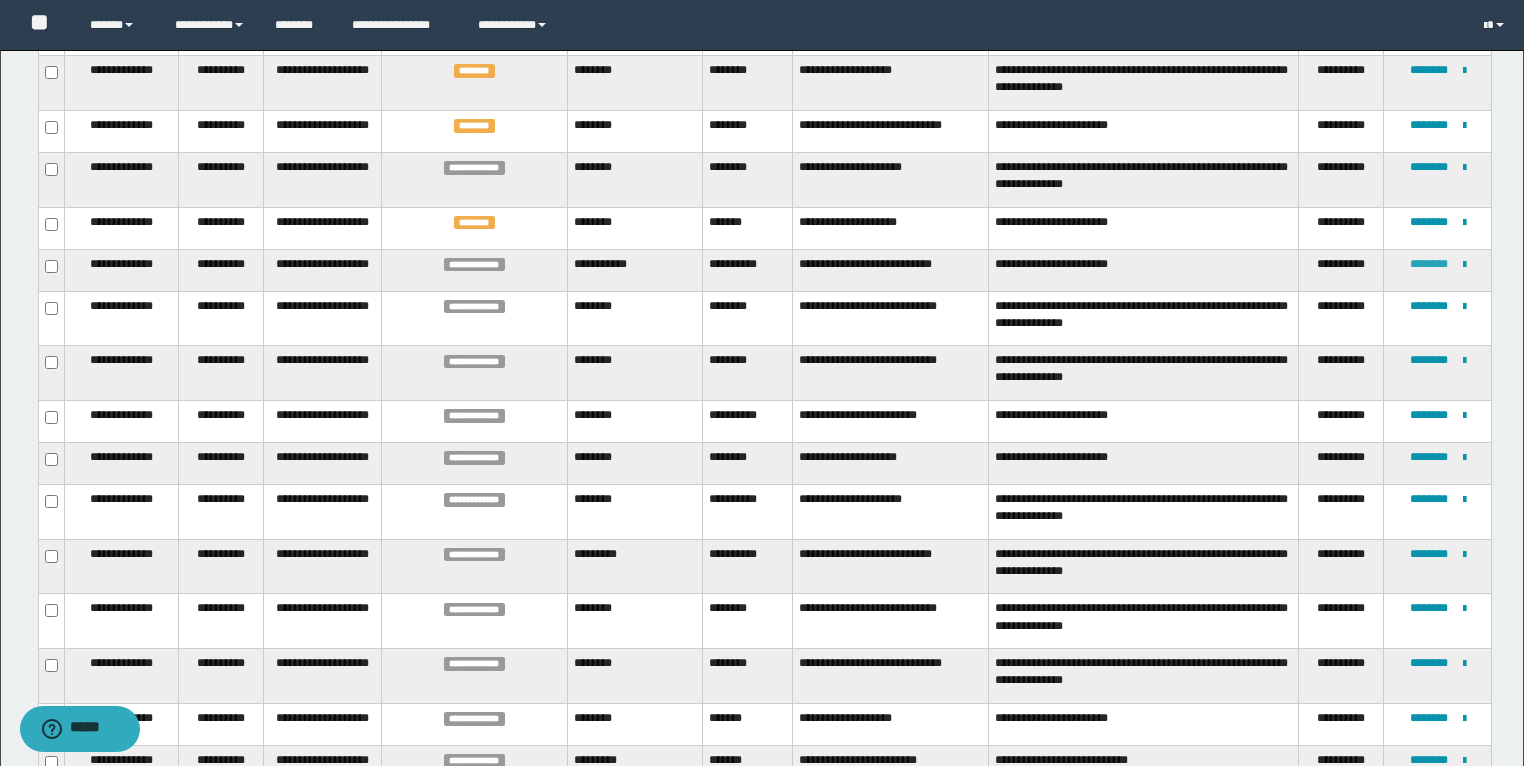 click on "********" at bounding box center (1429, 264) 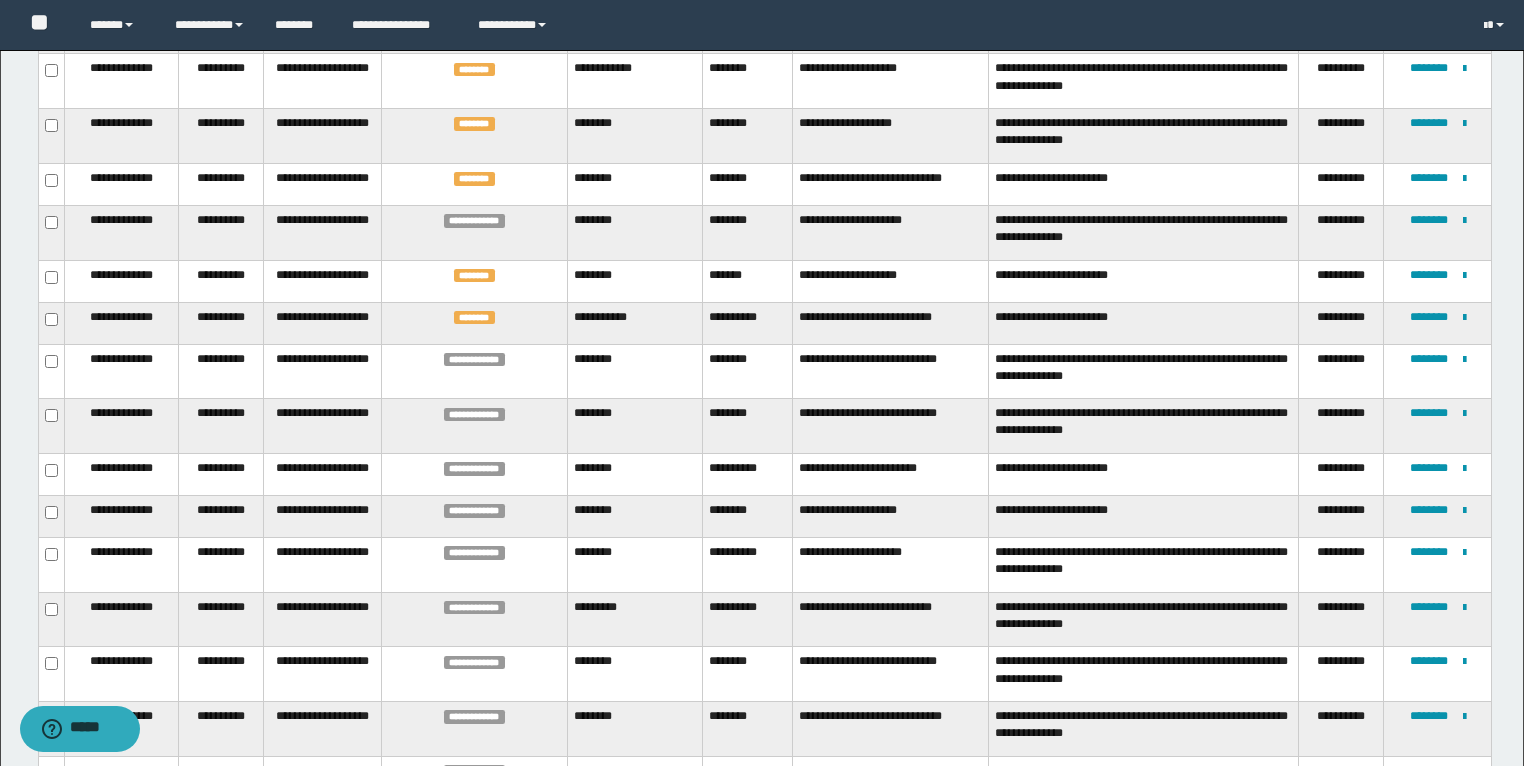 scroll, scrollTop: 1729, scrollLeft: 0, axis: vertical 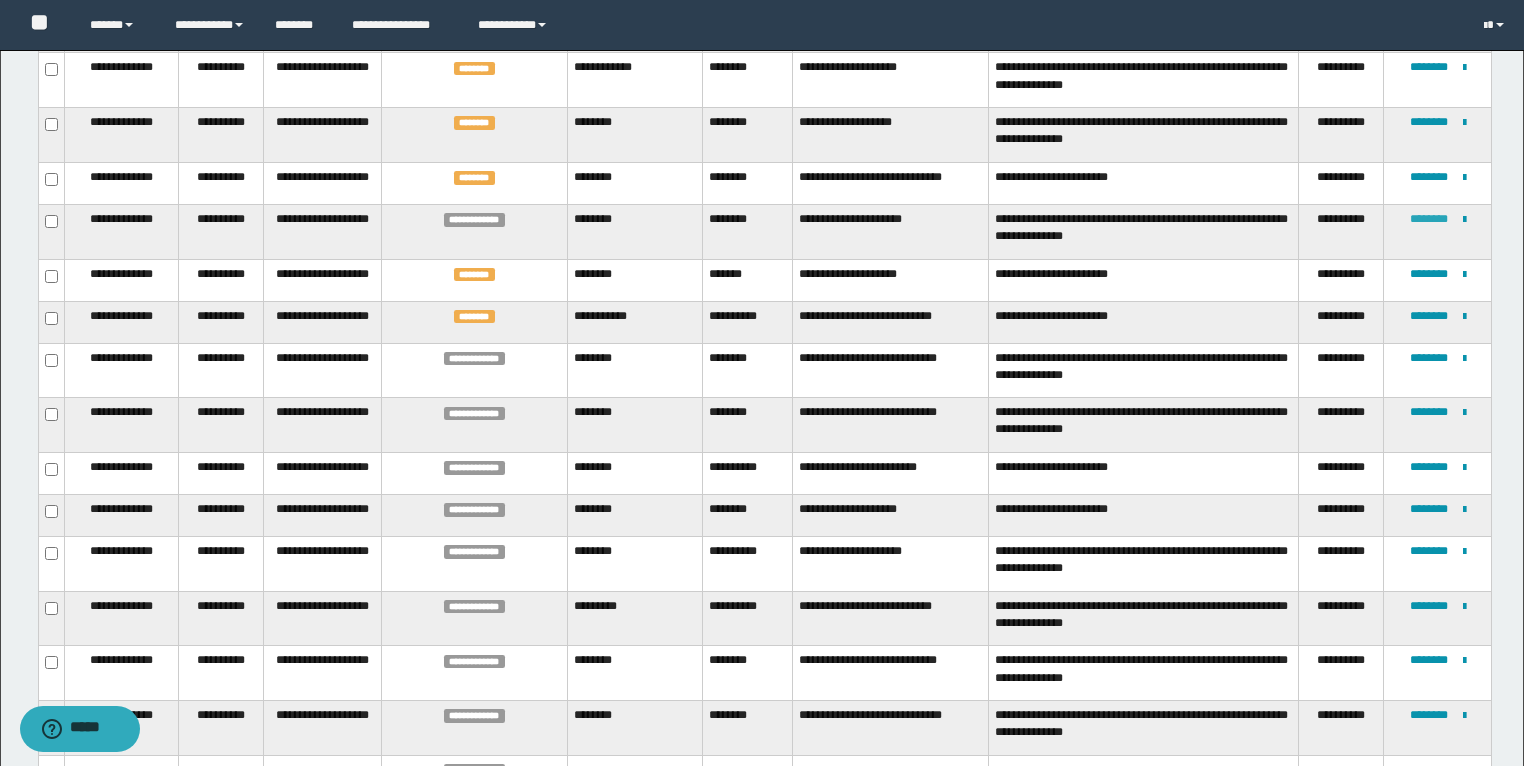 click on "********" at bounding box center [1429, 219] 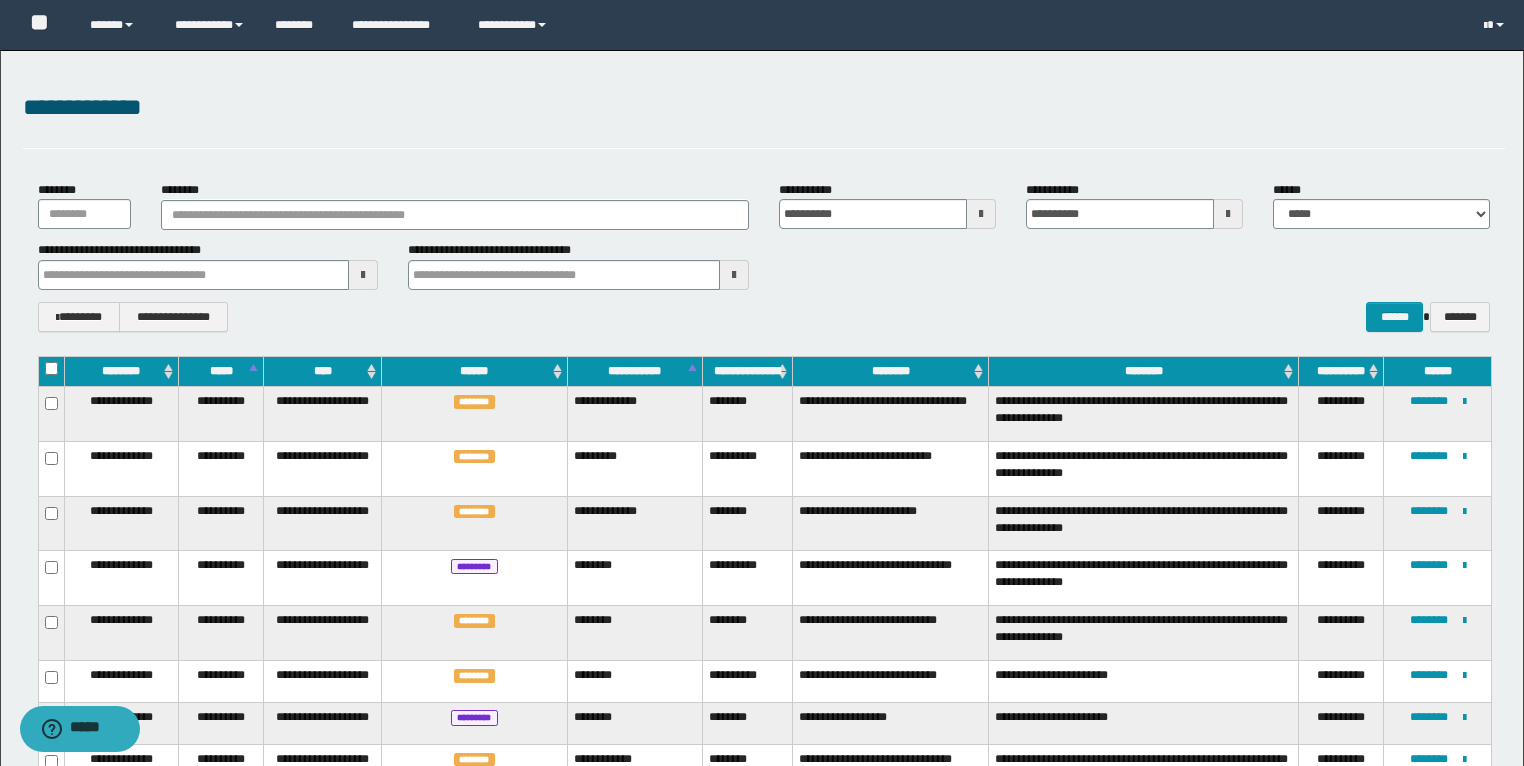scroll, scrollTop: 0, scrollLeft: 0, axis: both 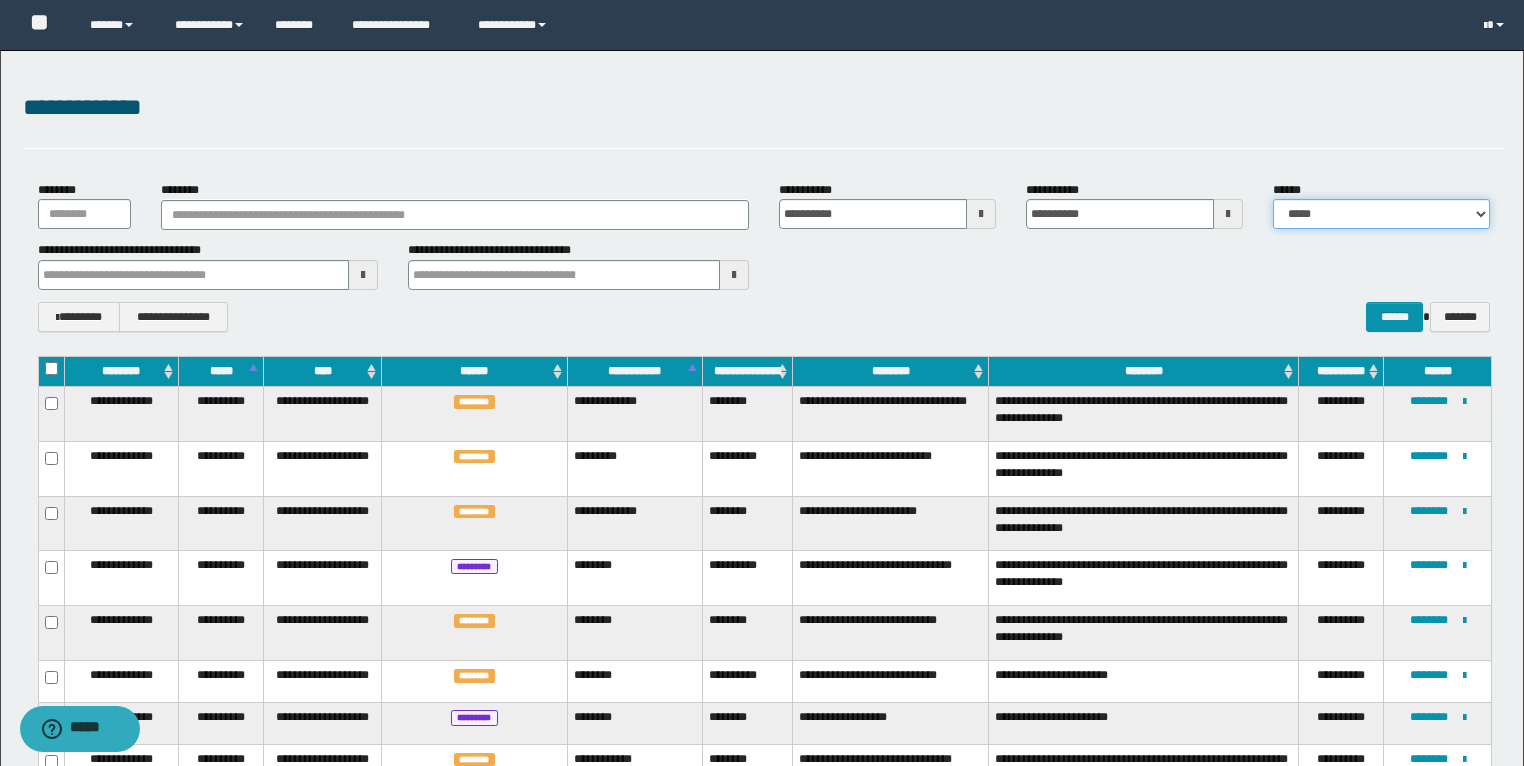 click on "**********" at bounding box center [1381, 214] 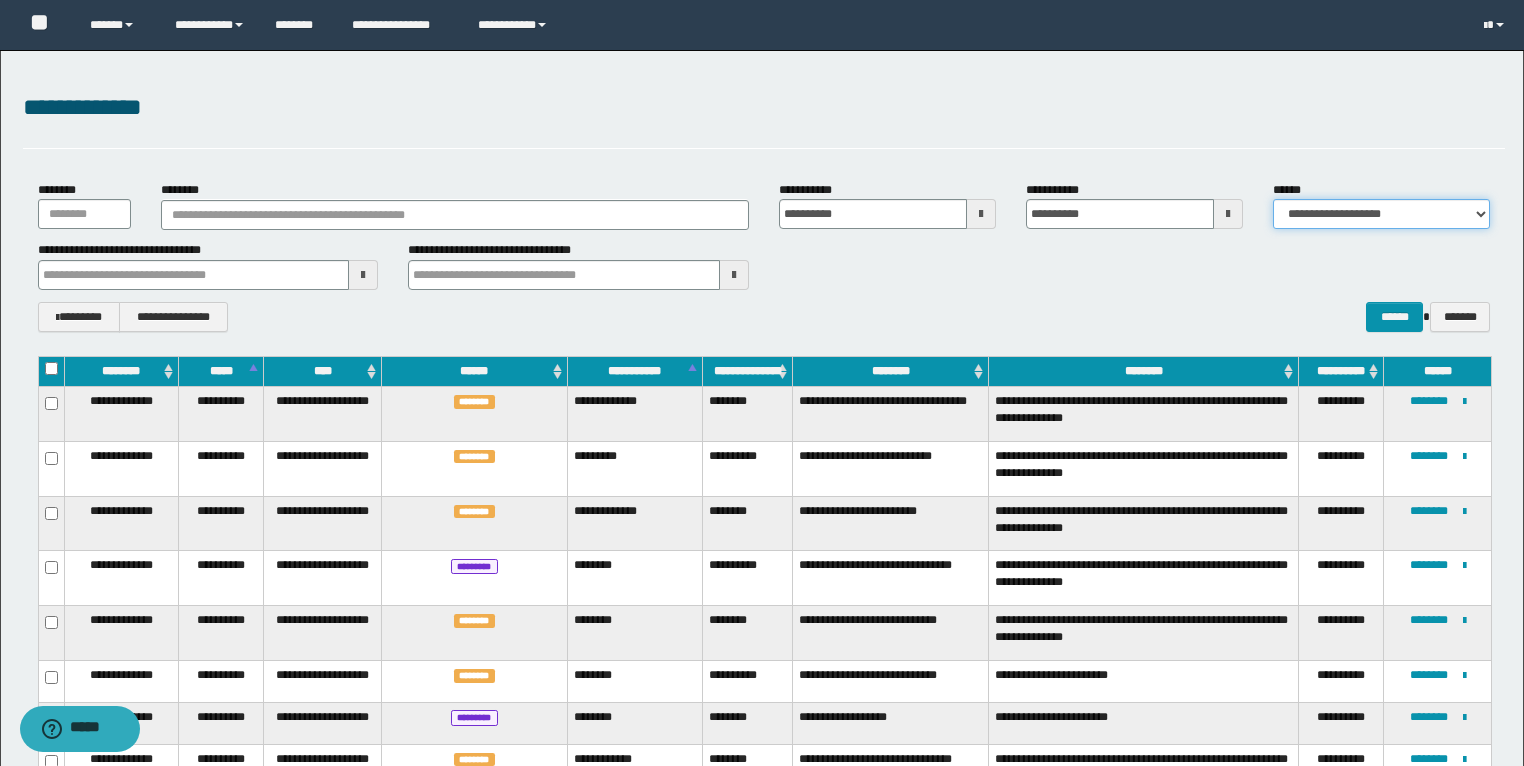 click on "**********" at bounding box center (1381, 214) 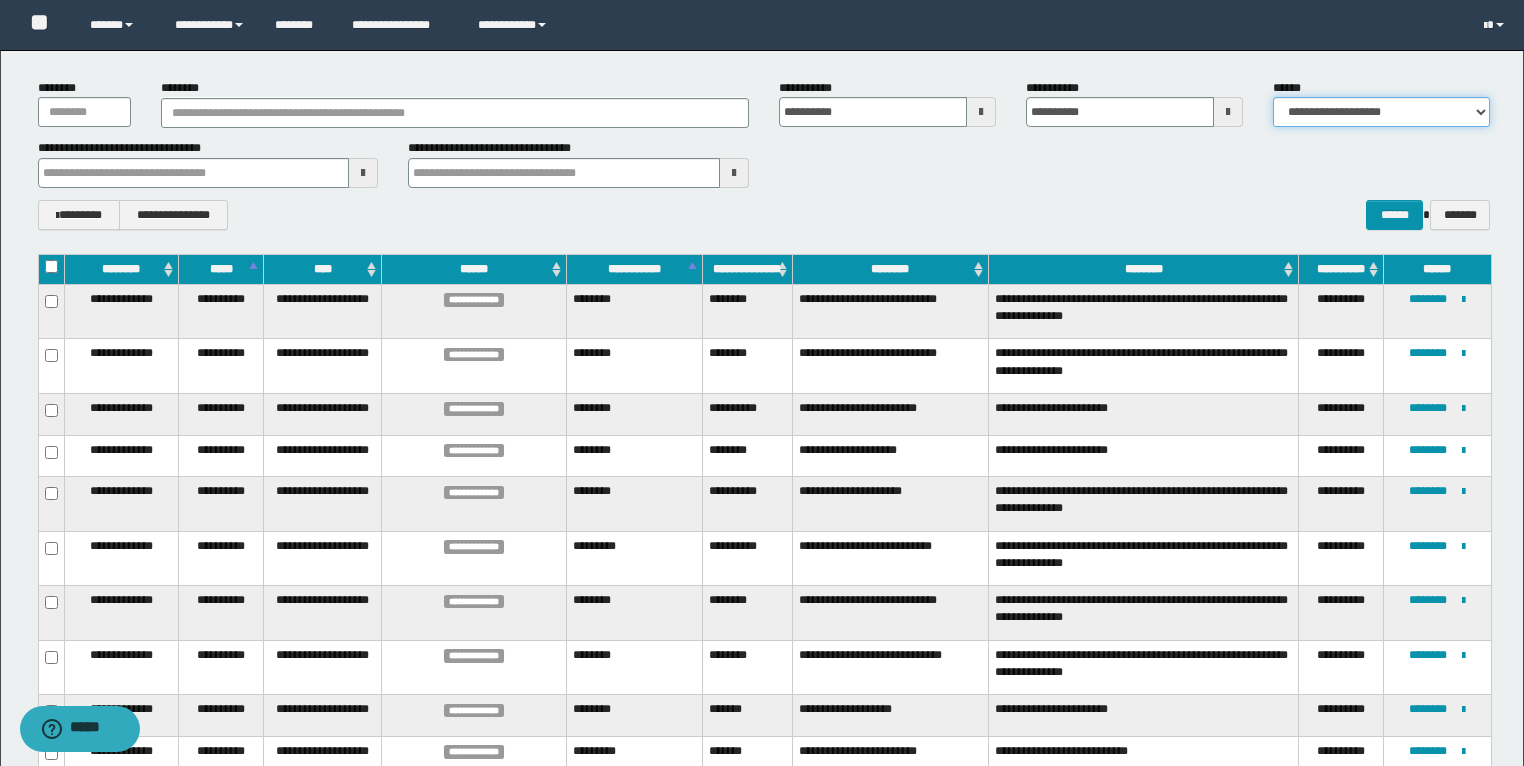 scroll, scrollTop: 101, scrollLeft: 0, axis: vertical 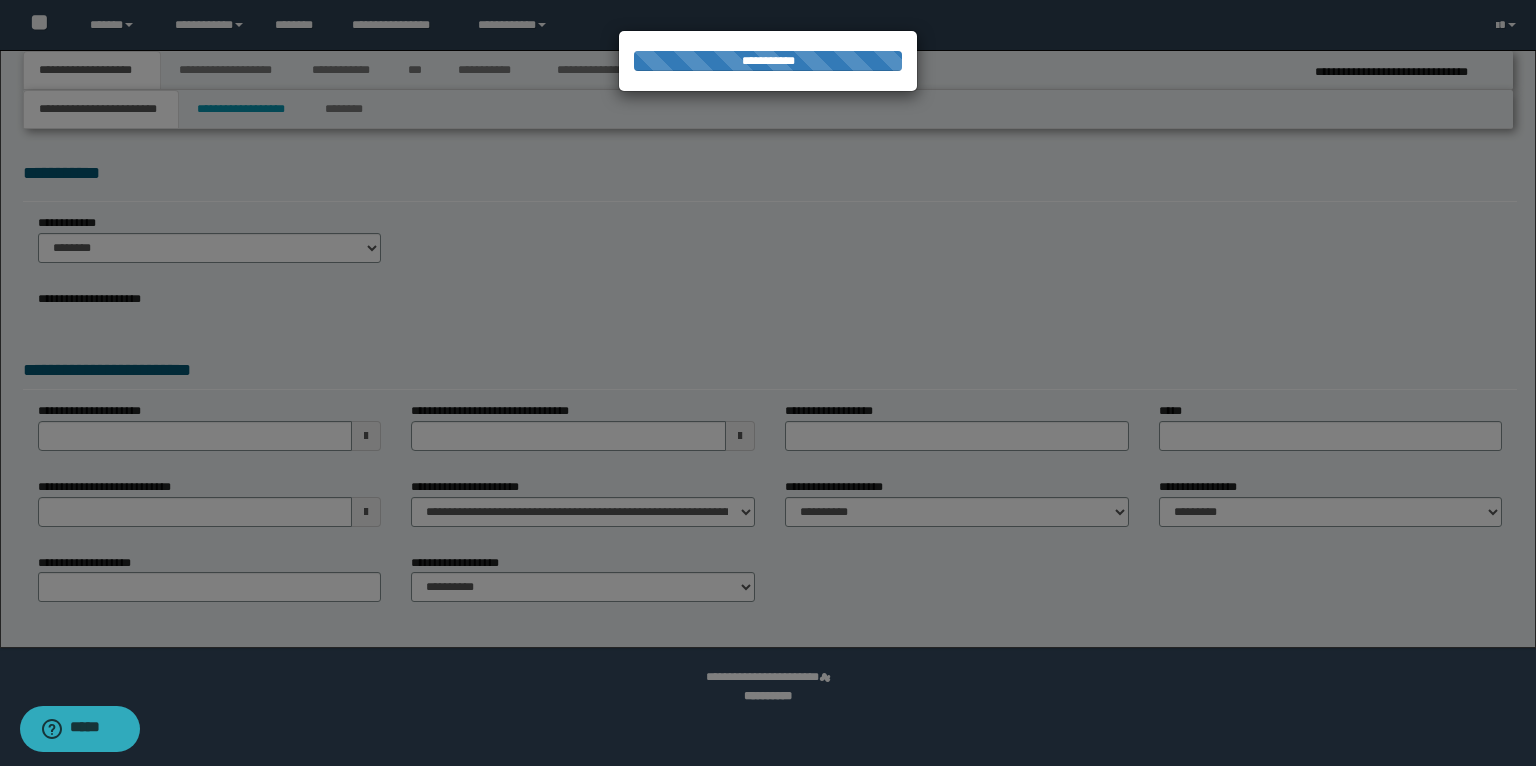 select on "*" 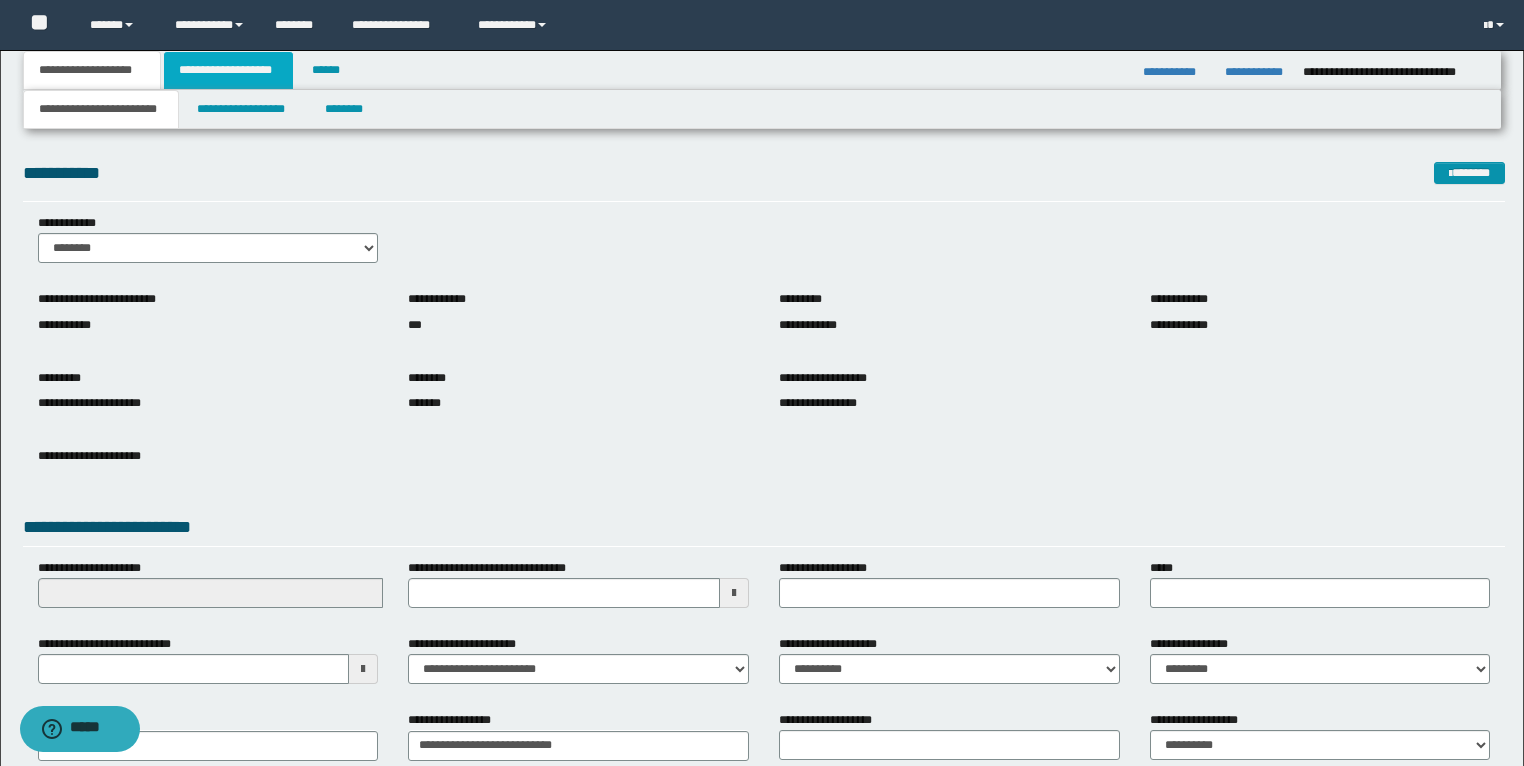 click on "**********" at bounding box center (228, 70) 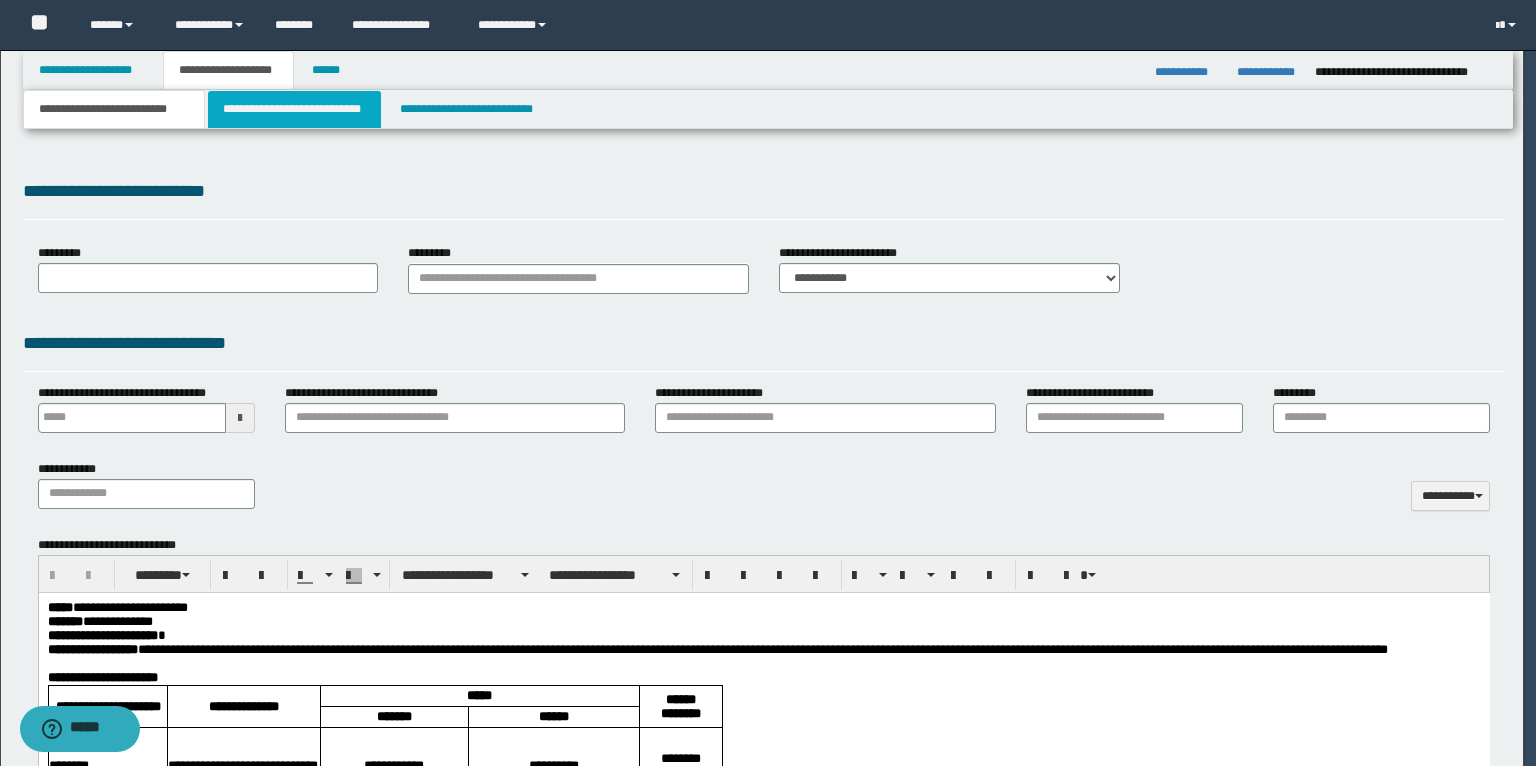 scroll, scrollTop: 0, scrollLeft: 0, axis: both 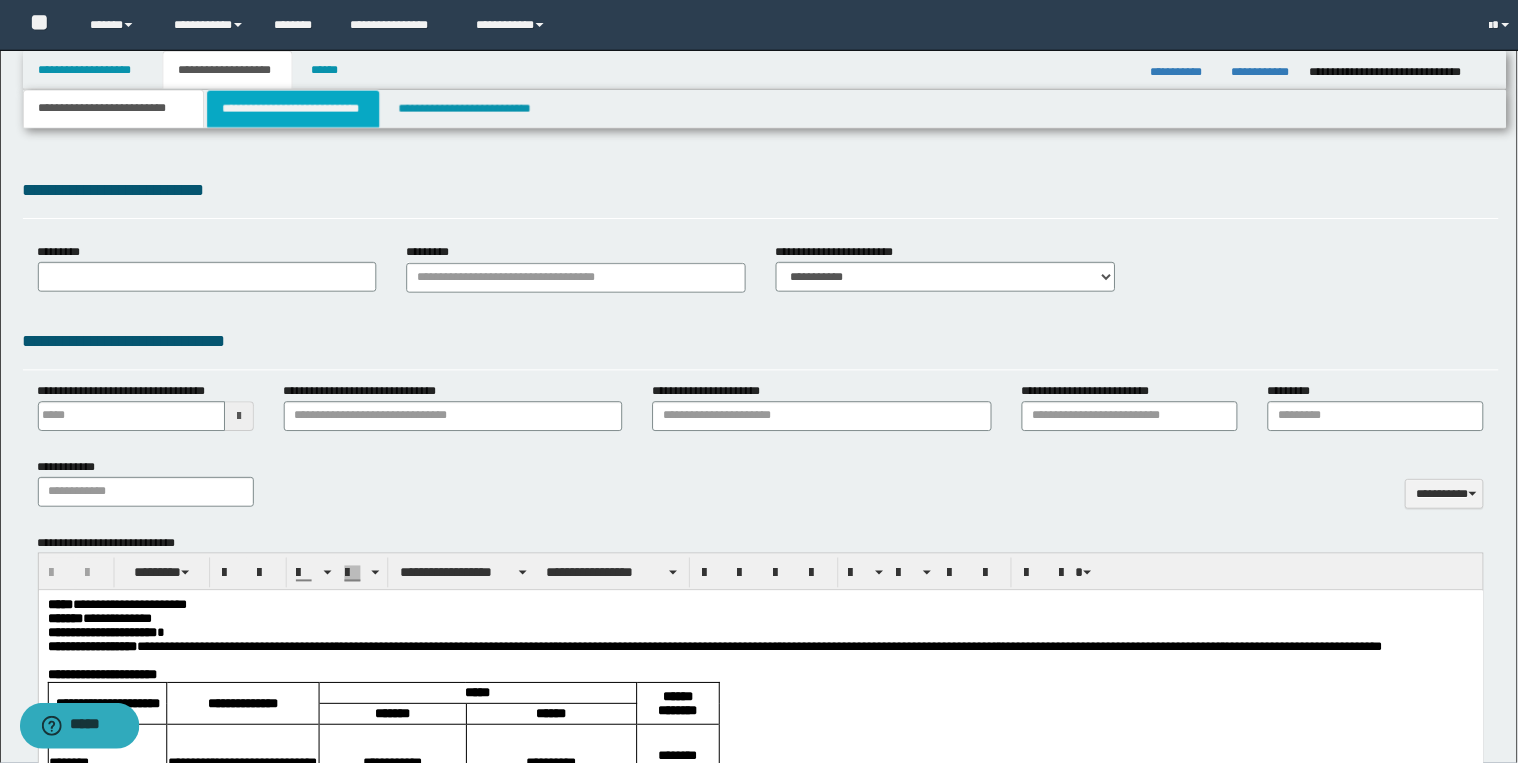 click on "**********" at bounding box center (294, 109) 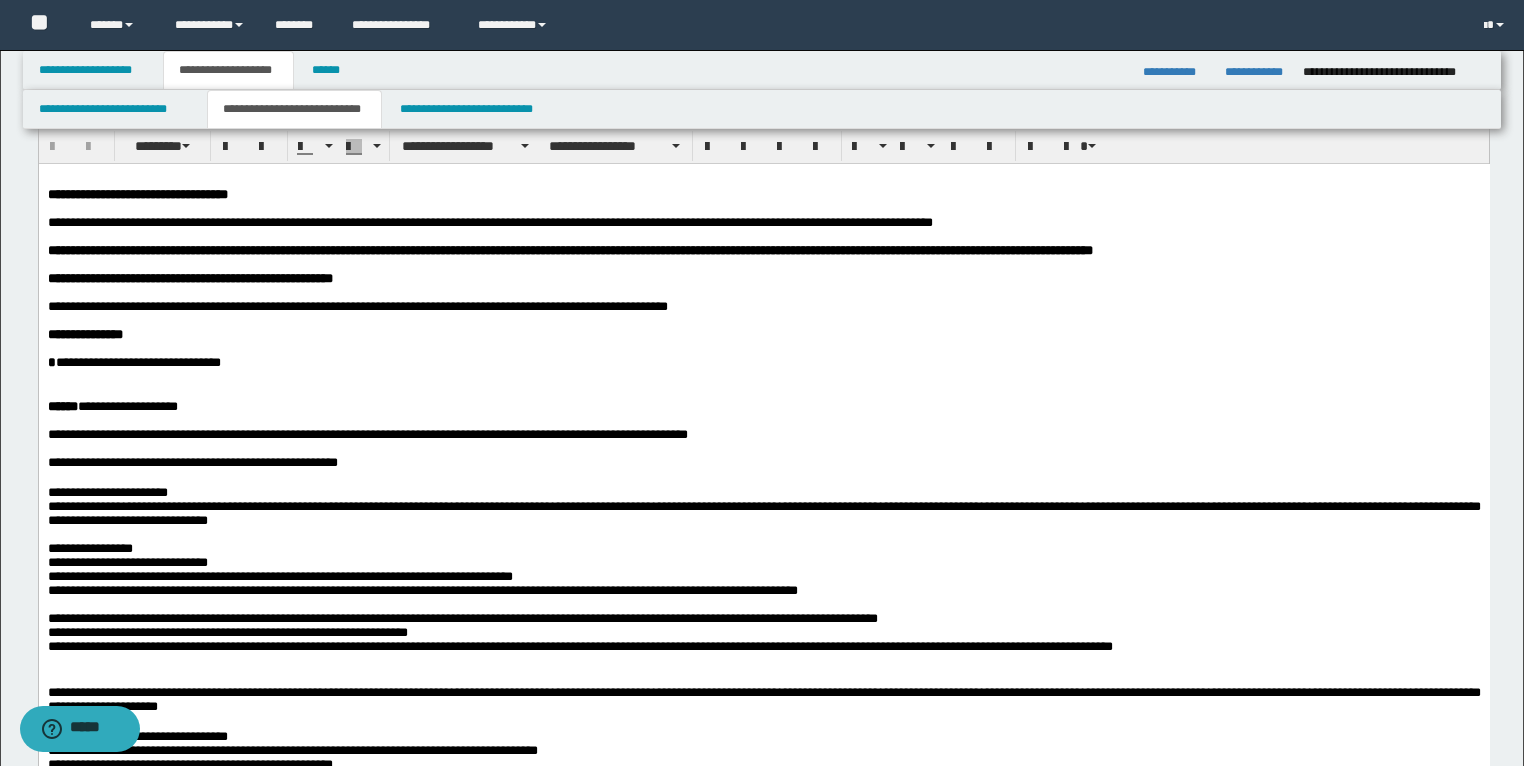 scroll, scrollTop: 80, scrollLeft: 0, axis: vertical 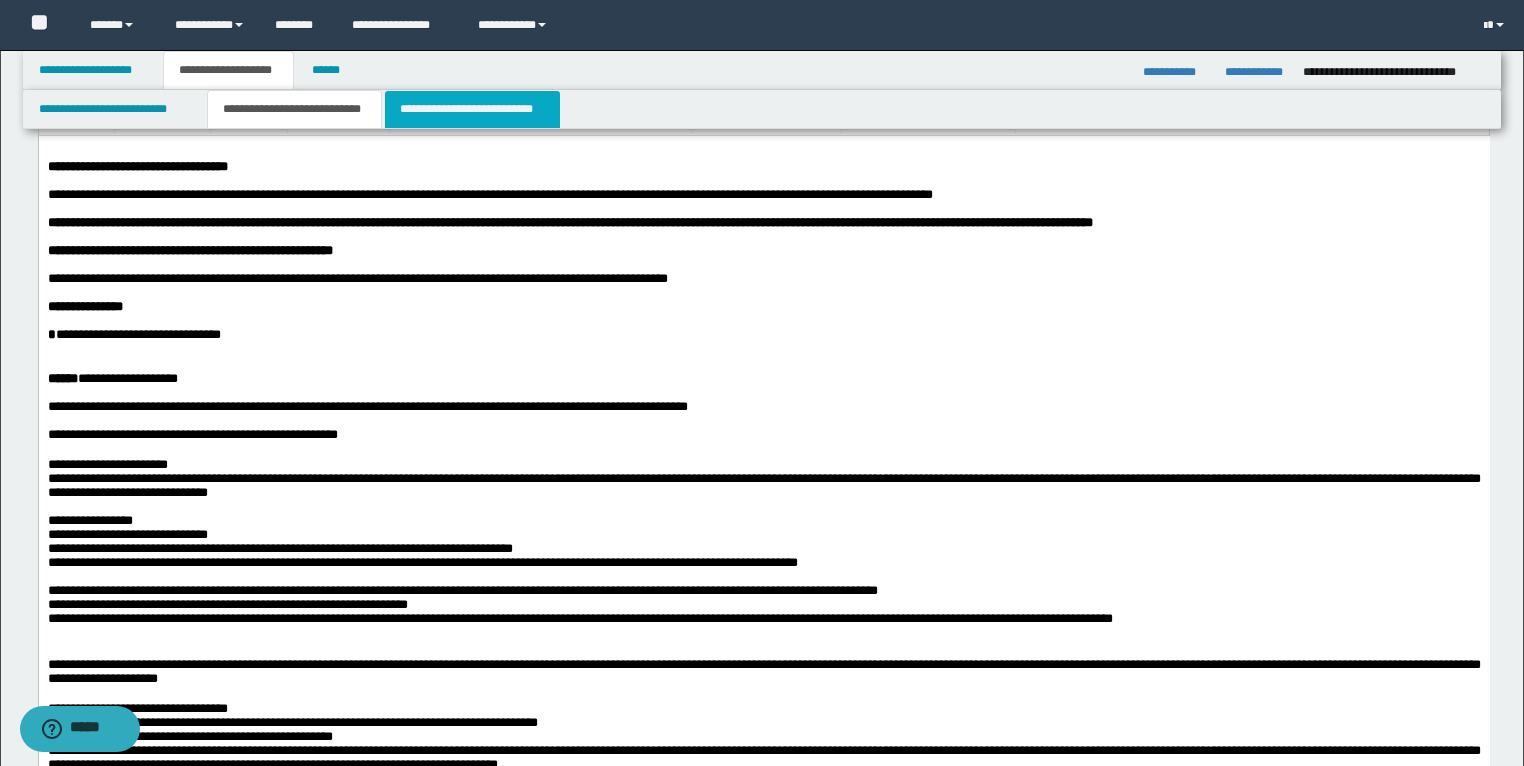 click on "**********" at bounding box center [472, 109] 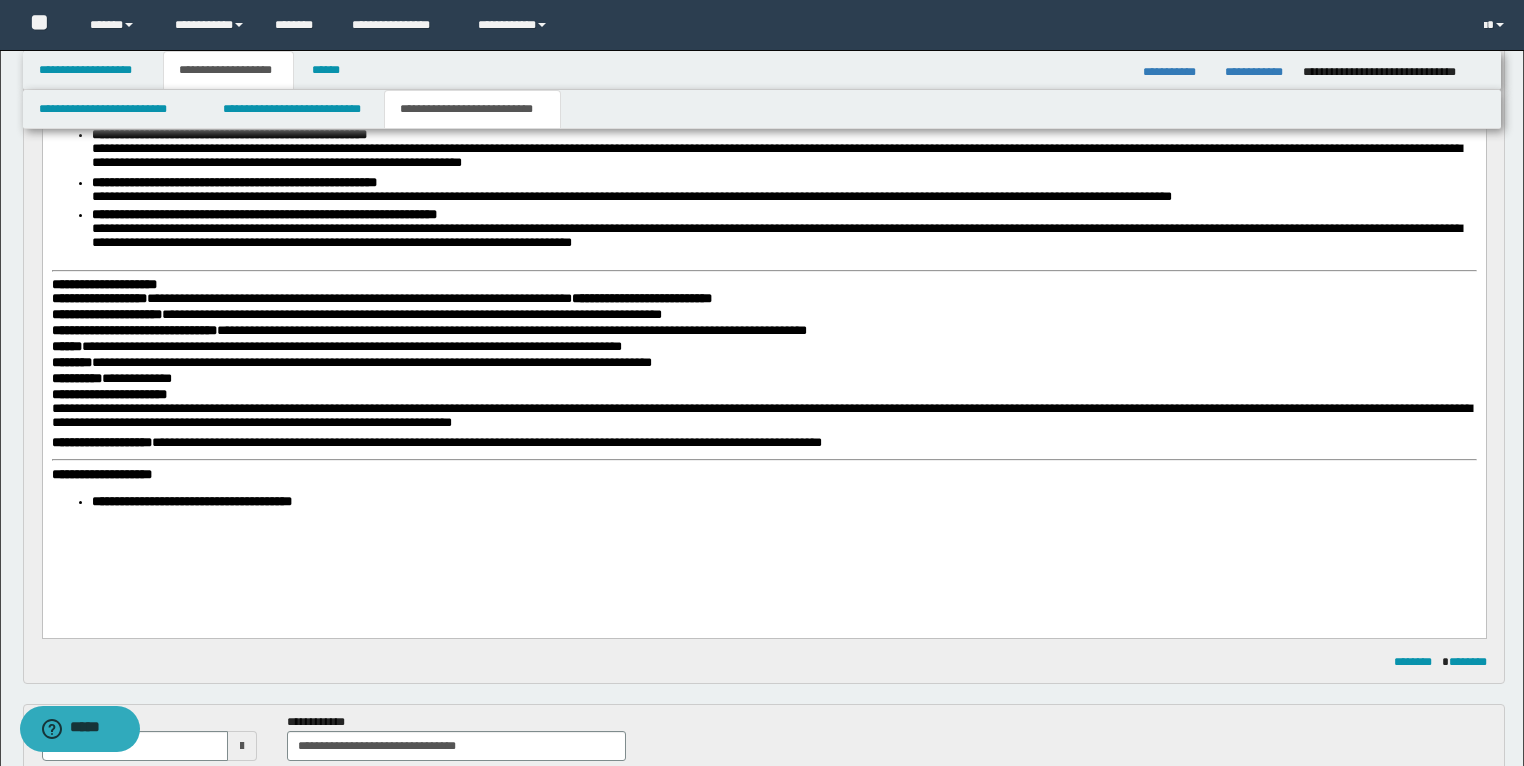 scroll, scrollTop: 560, scrollLeft: 0, axis: vertical 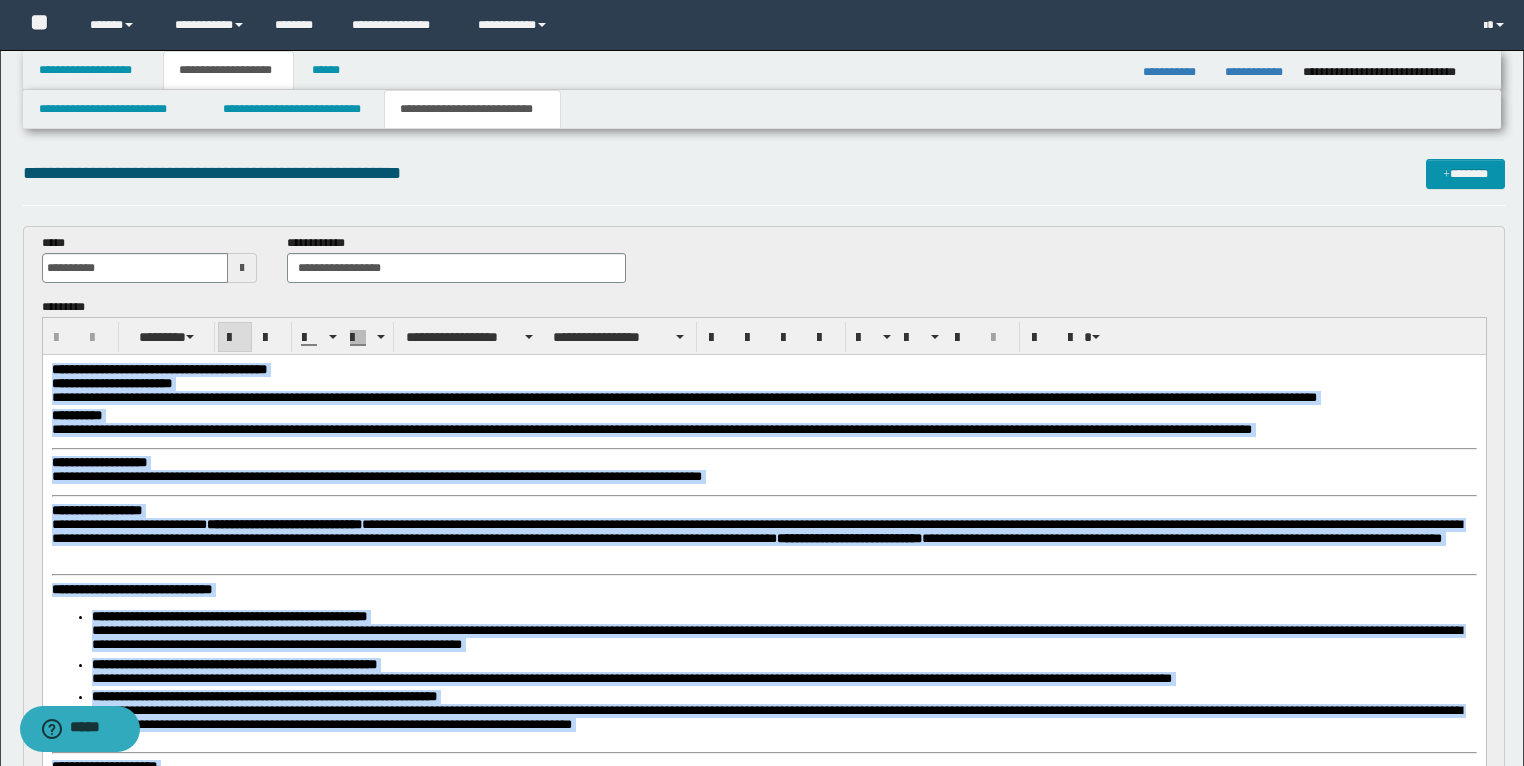 drag, startPoint x: 352, startPoint y: 998, endPoint x: 17, endPoint y: 121, distance: 938.80457 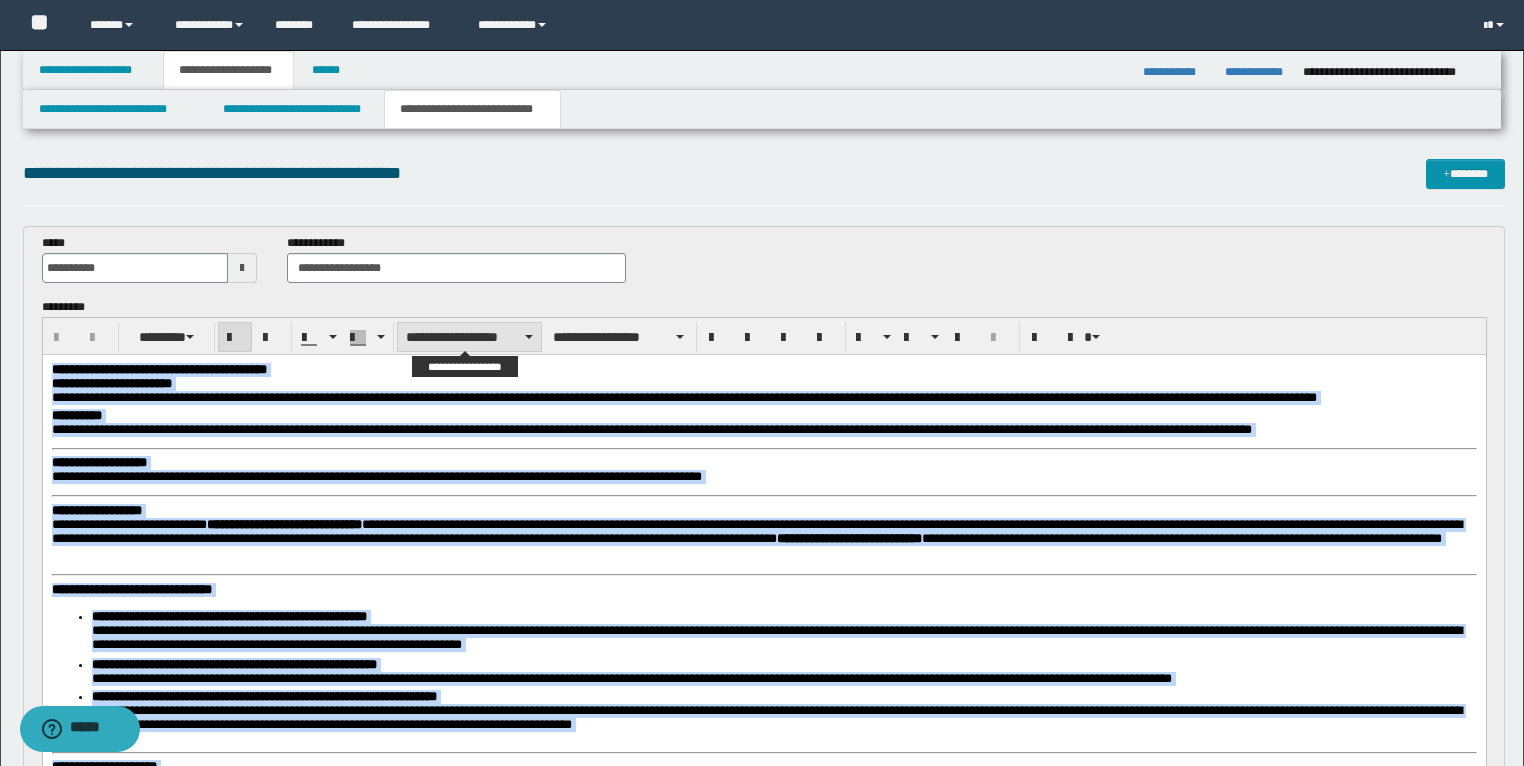 drag, startPoint x: 444, startPoint y: 339, endPoint x: 445, endPoint y: 326, distance: 13.038404 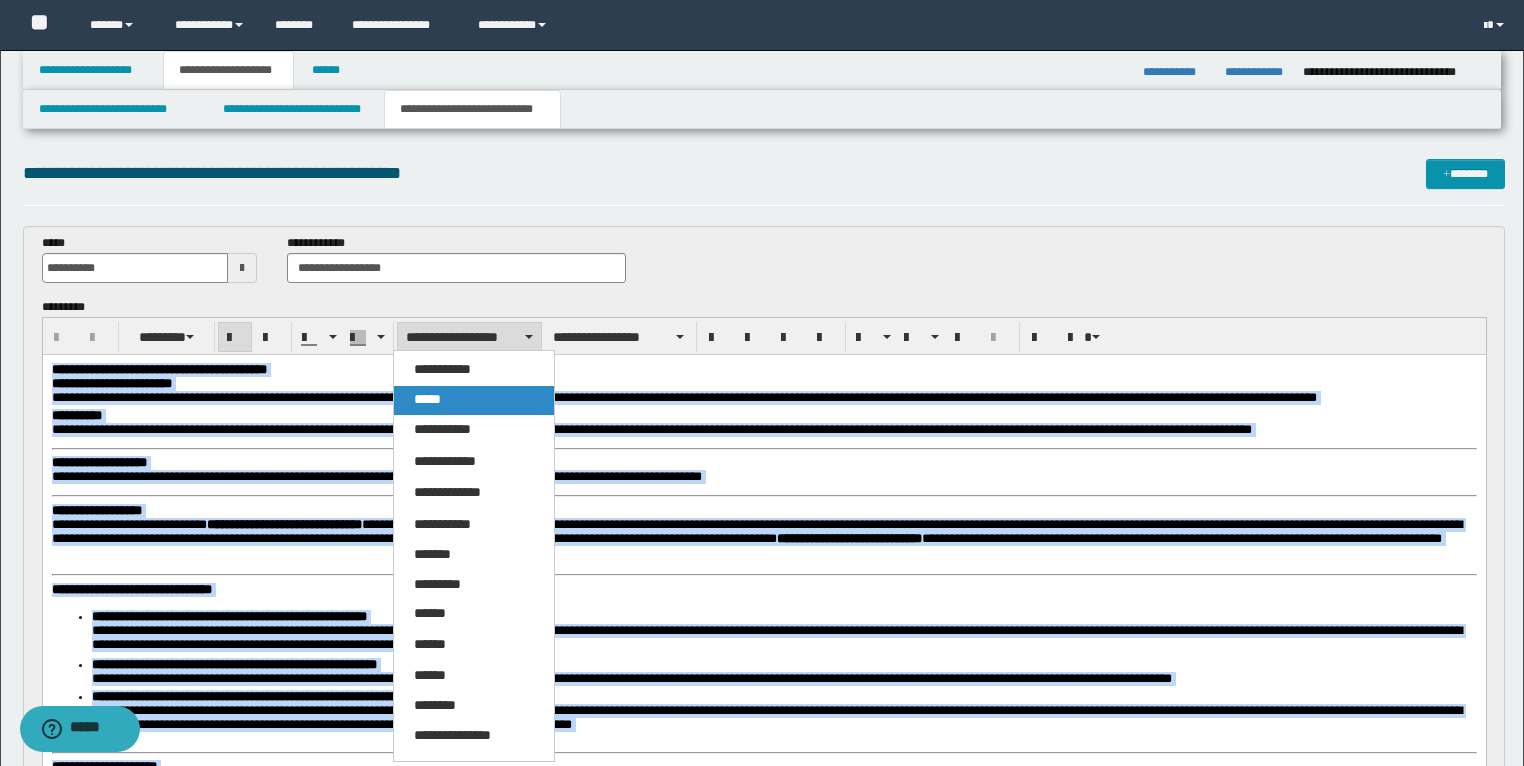 click on "*****" at bounding box center (474, 400) 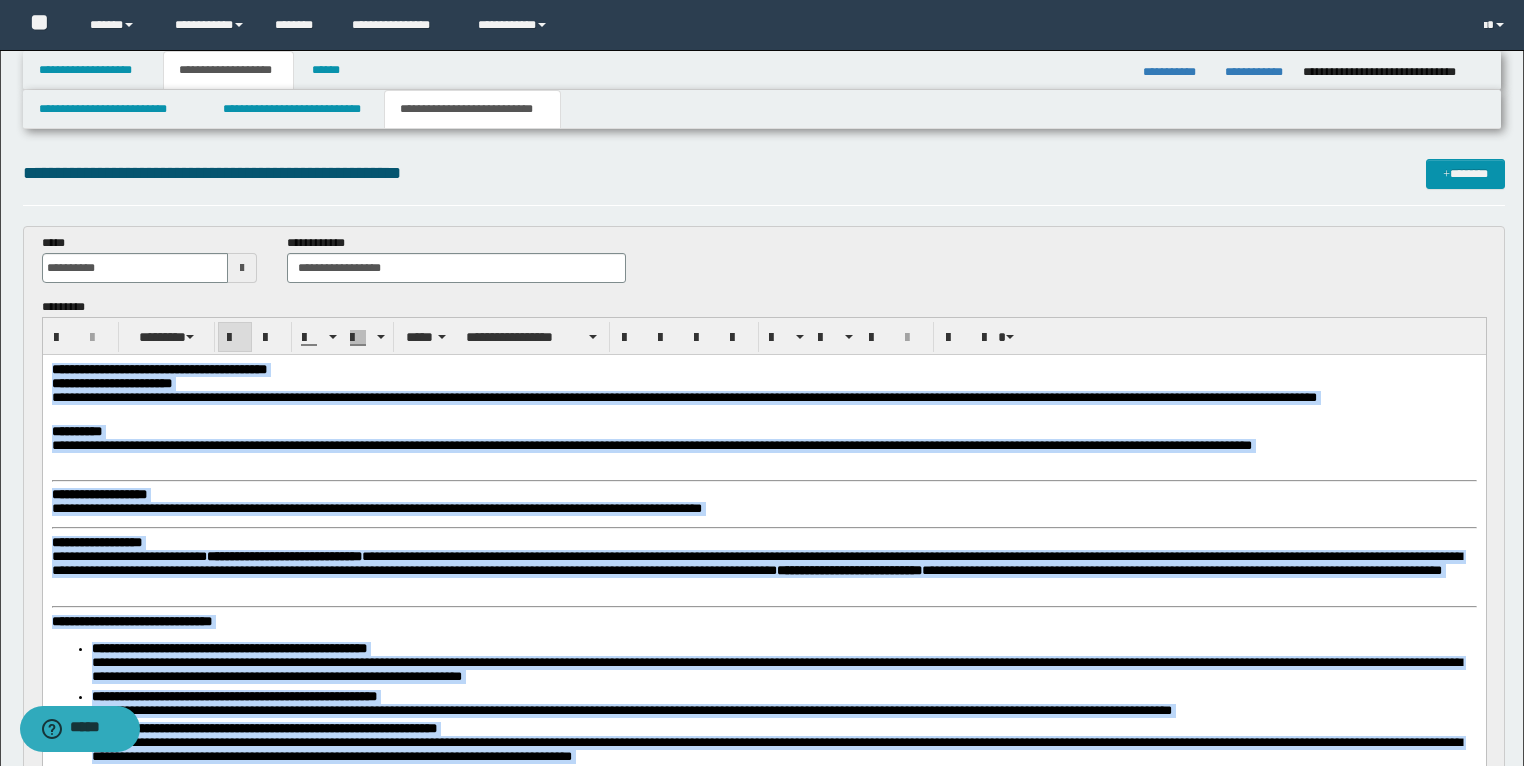 click on "**********" at bounding box center [683, 396] 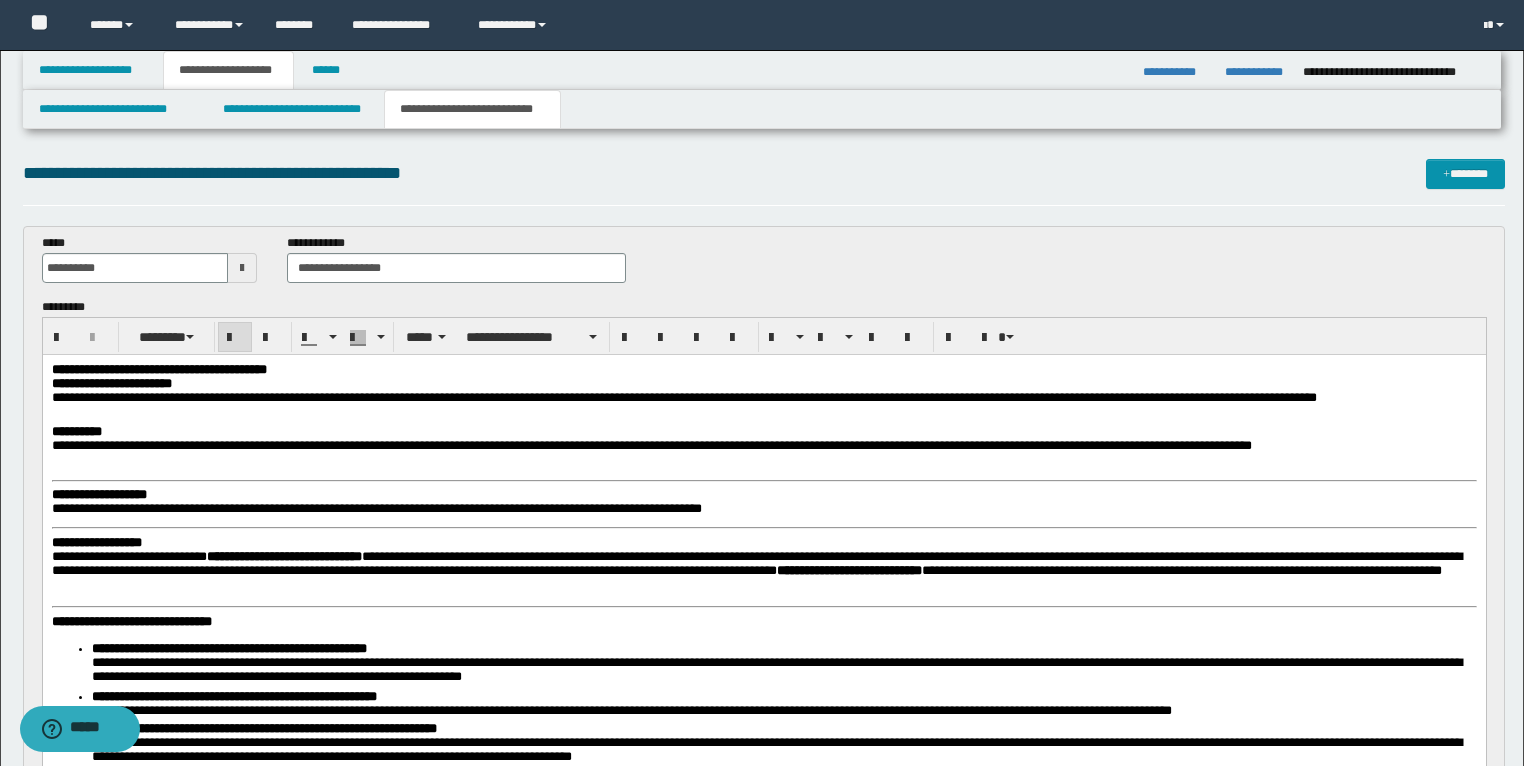 click on "**********" at bounding box center (763, 723) 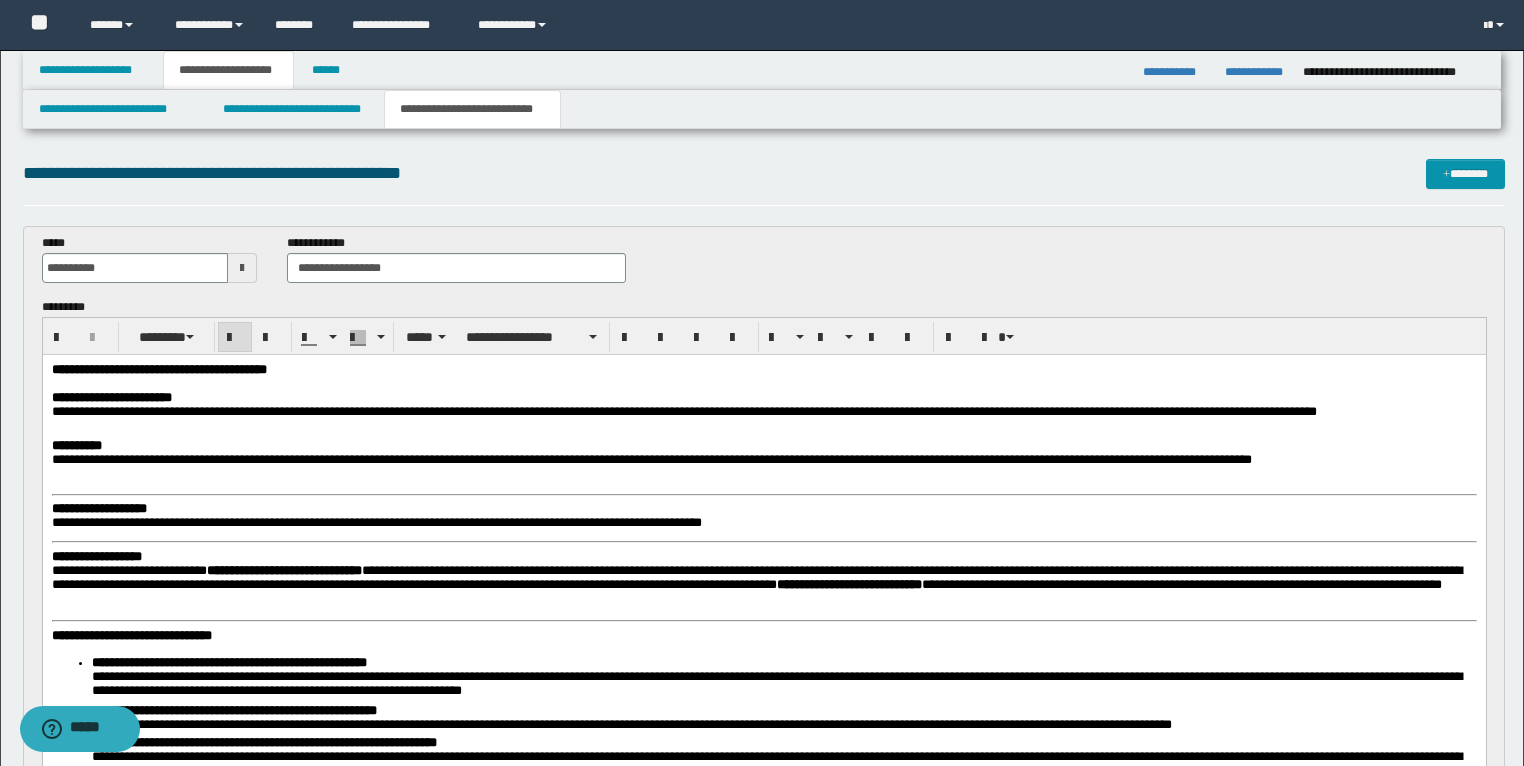 type 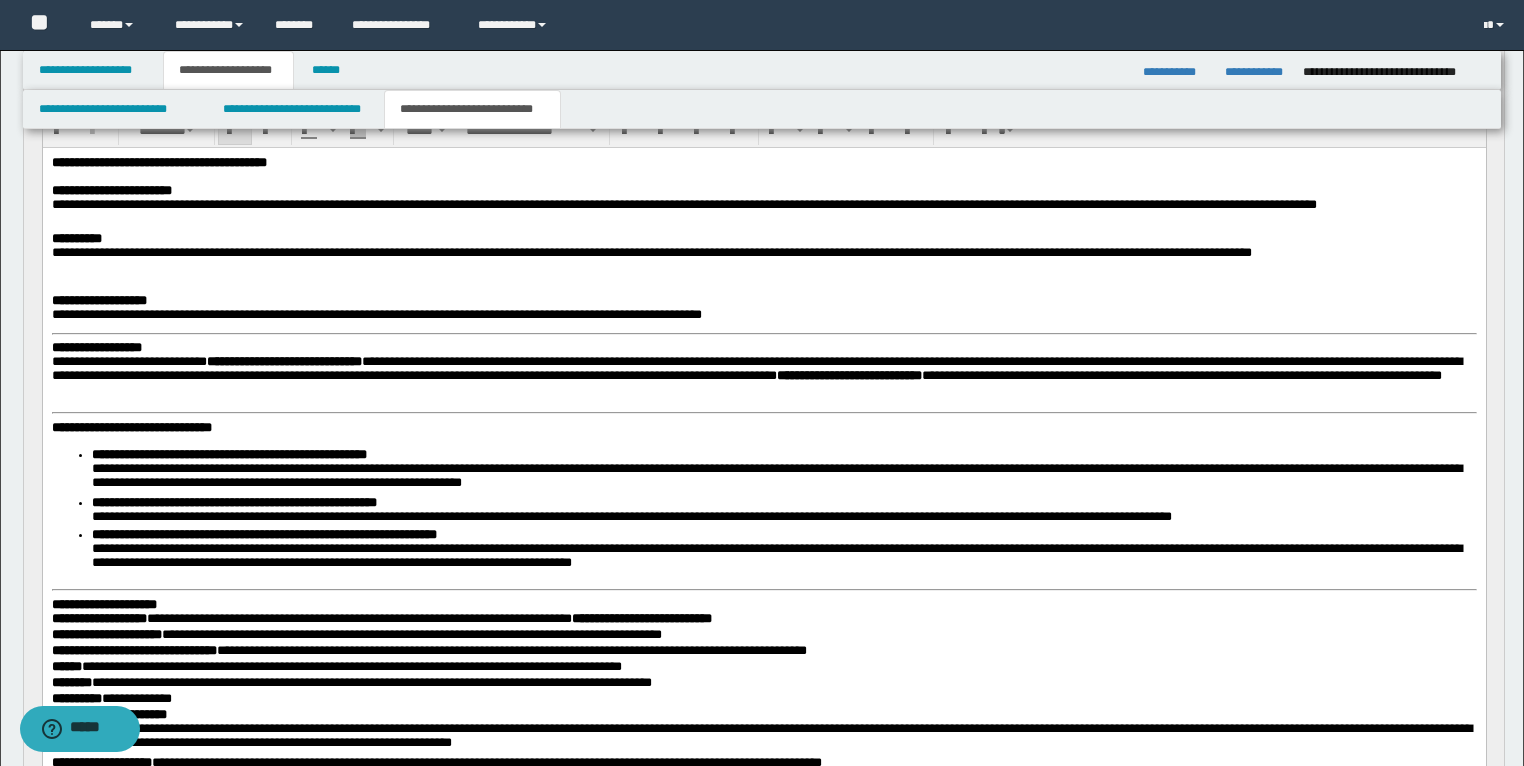 scroll, scrollTop: 240, scrollLeft: 0, axis: vertical 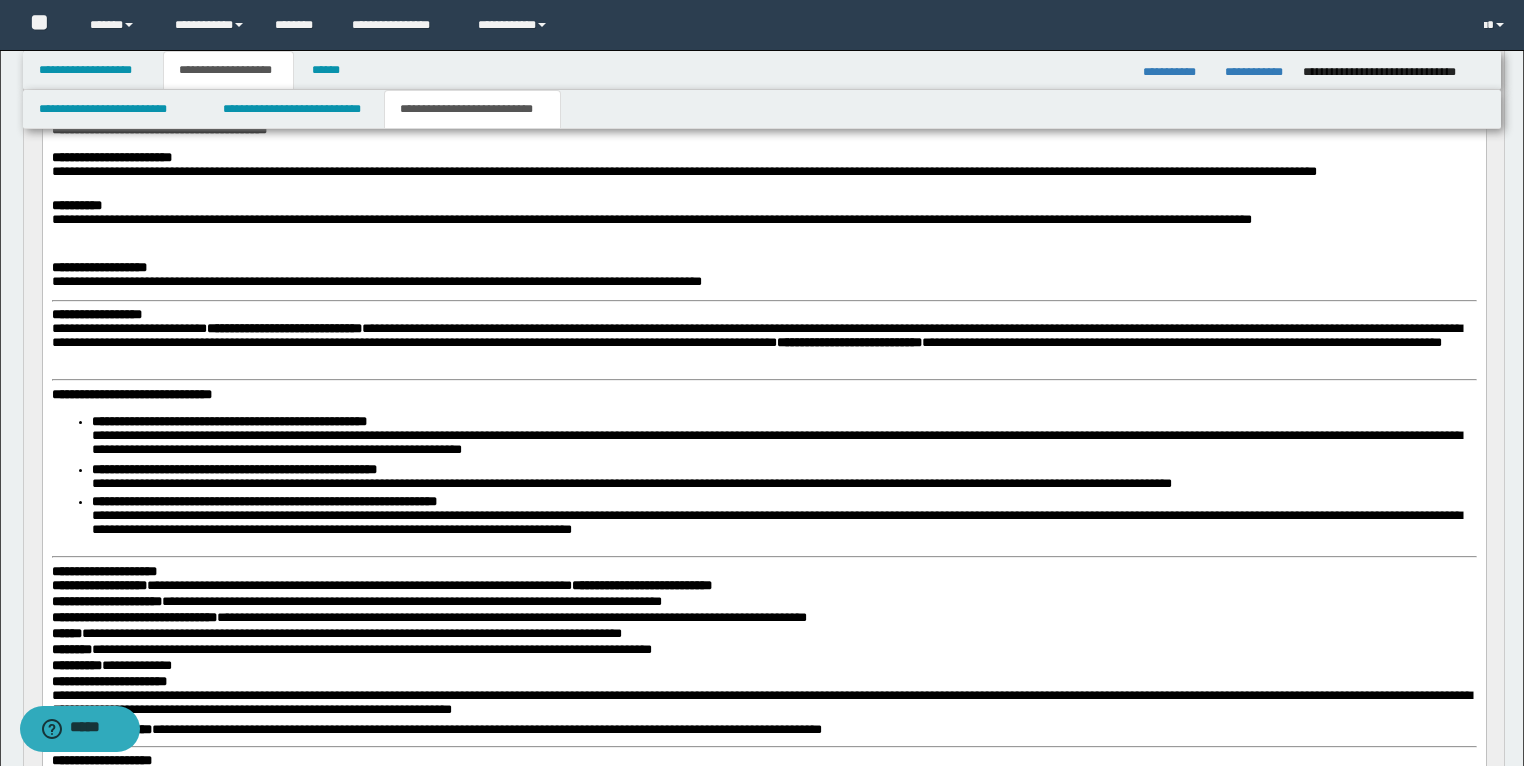 click on "**********" at bounding box center [96, 313] 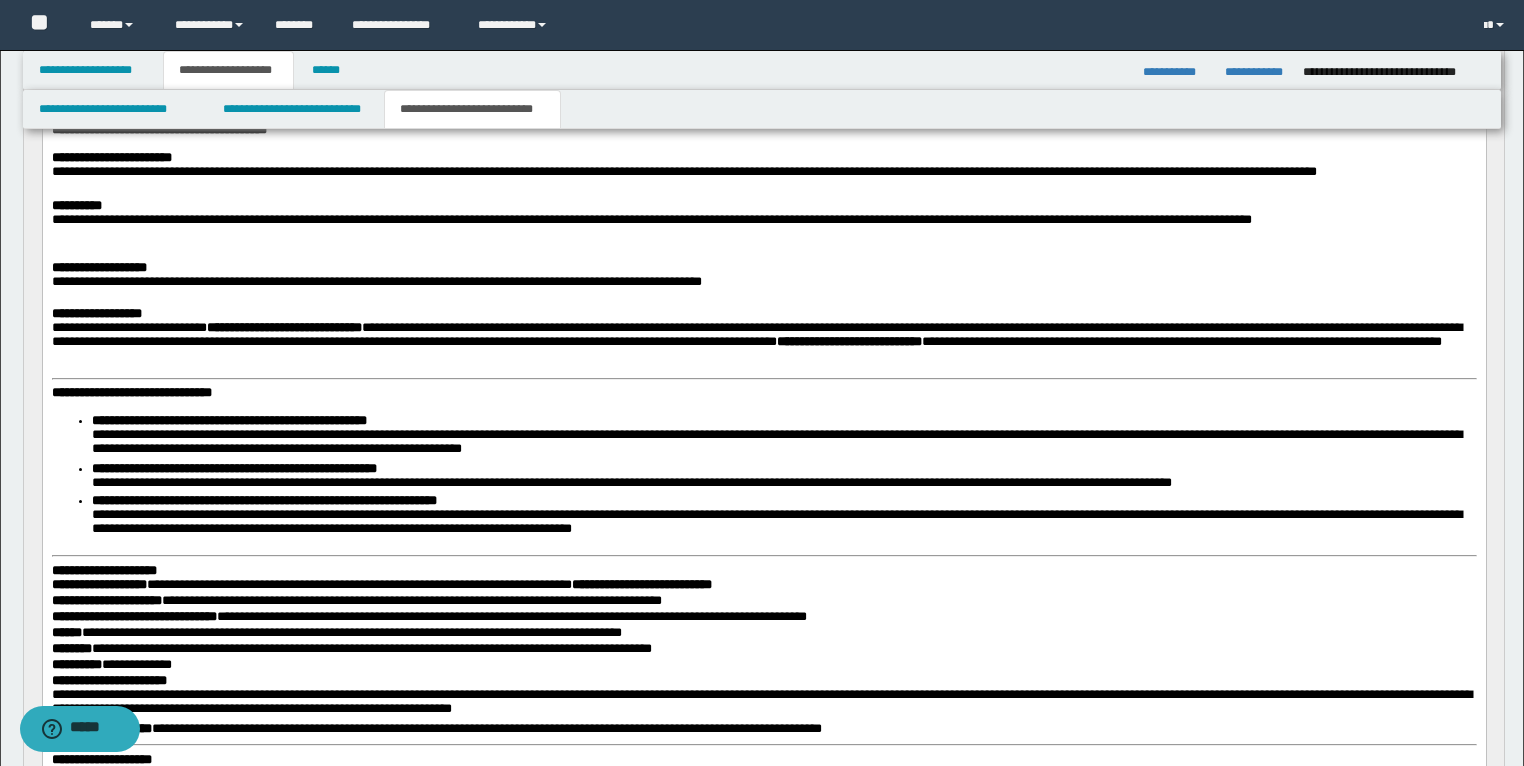 click on "**********" at bounding box center [131, 391] 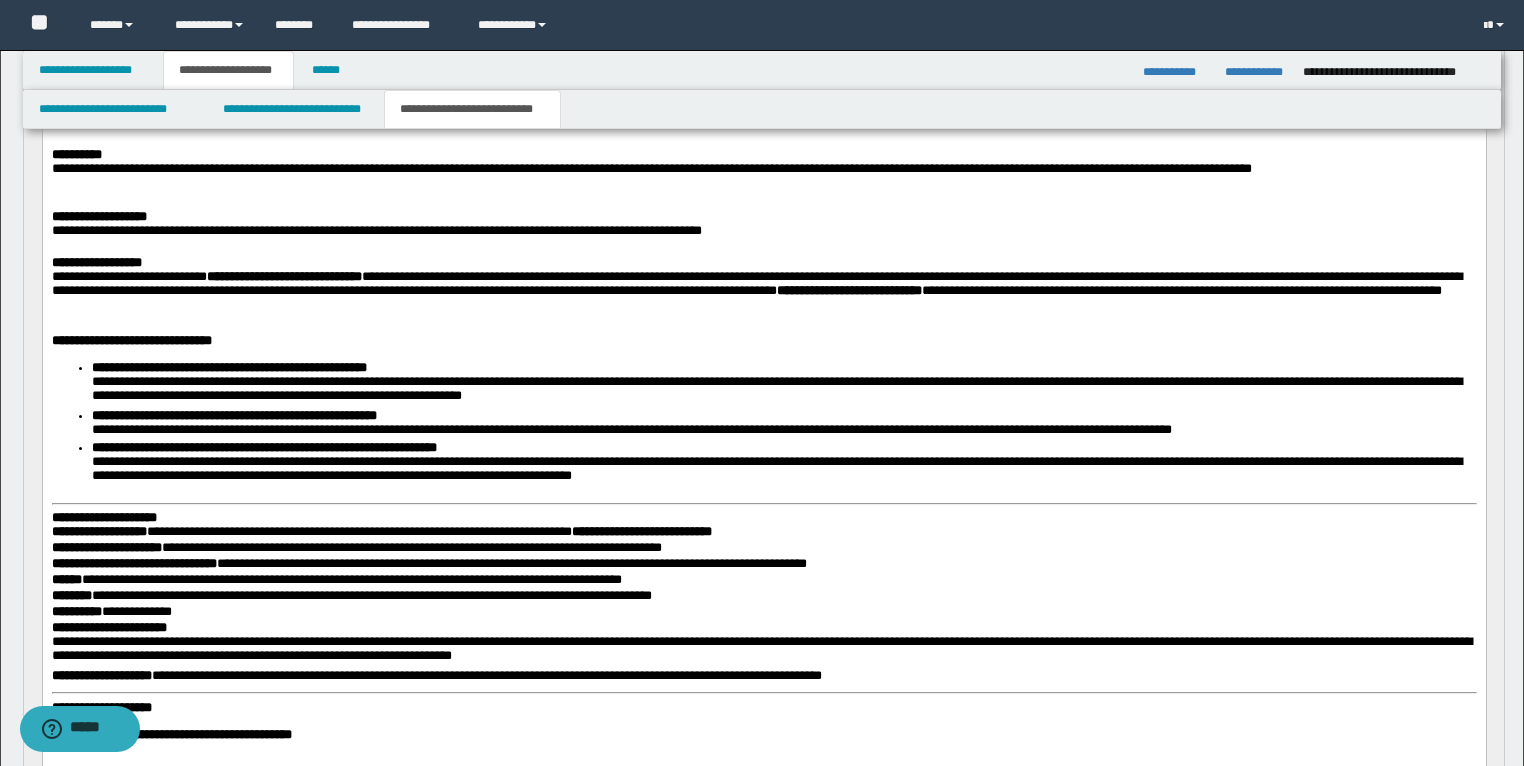 scroll, scrollTop: 320, scrollLeft: 0, axis: vertical 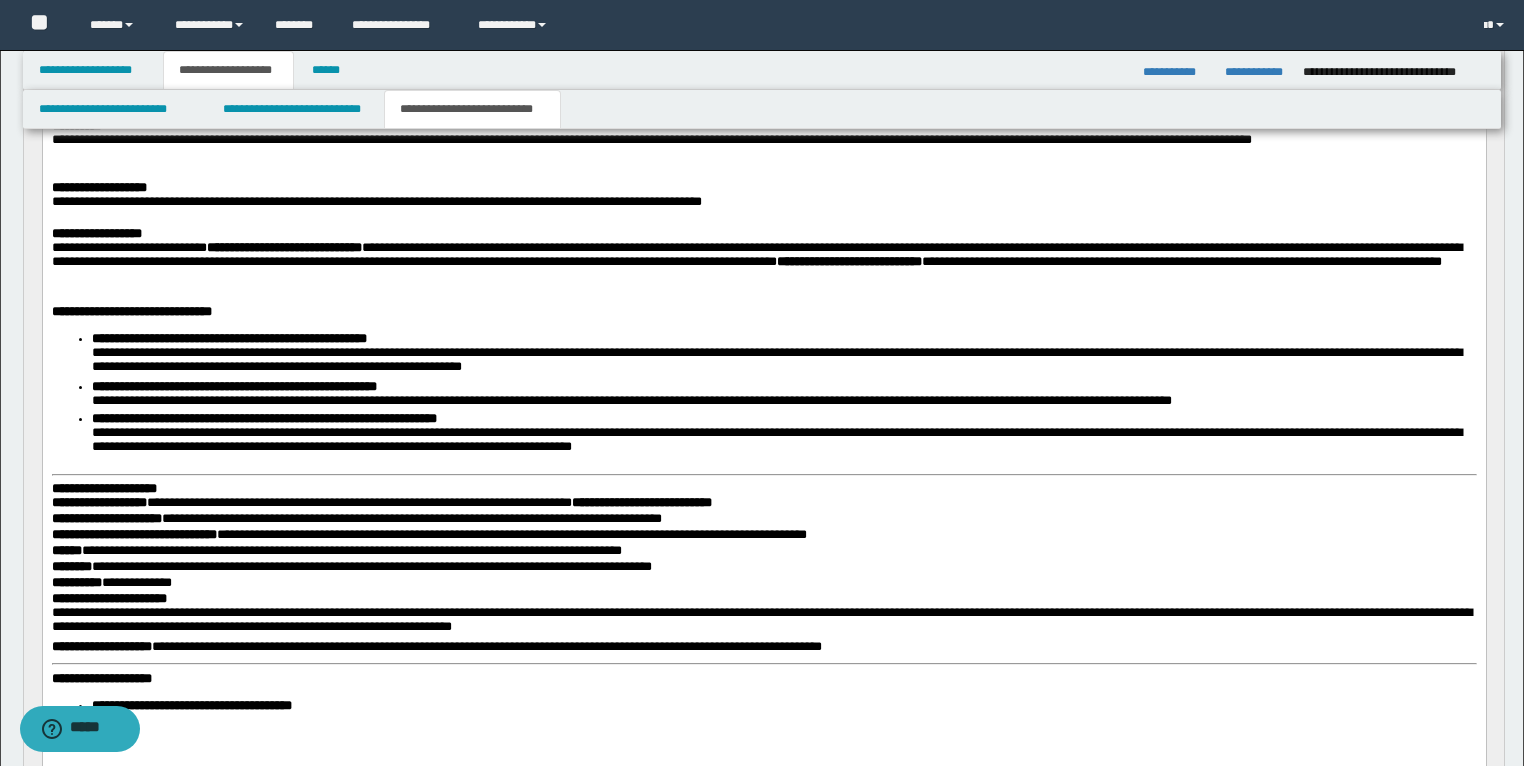 click on "**********" at bounding box center [763, 408] 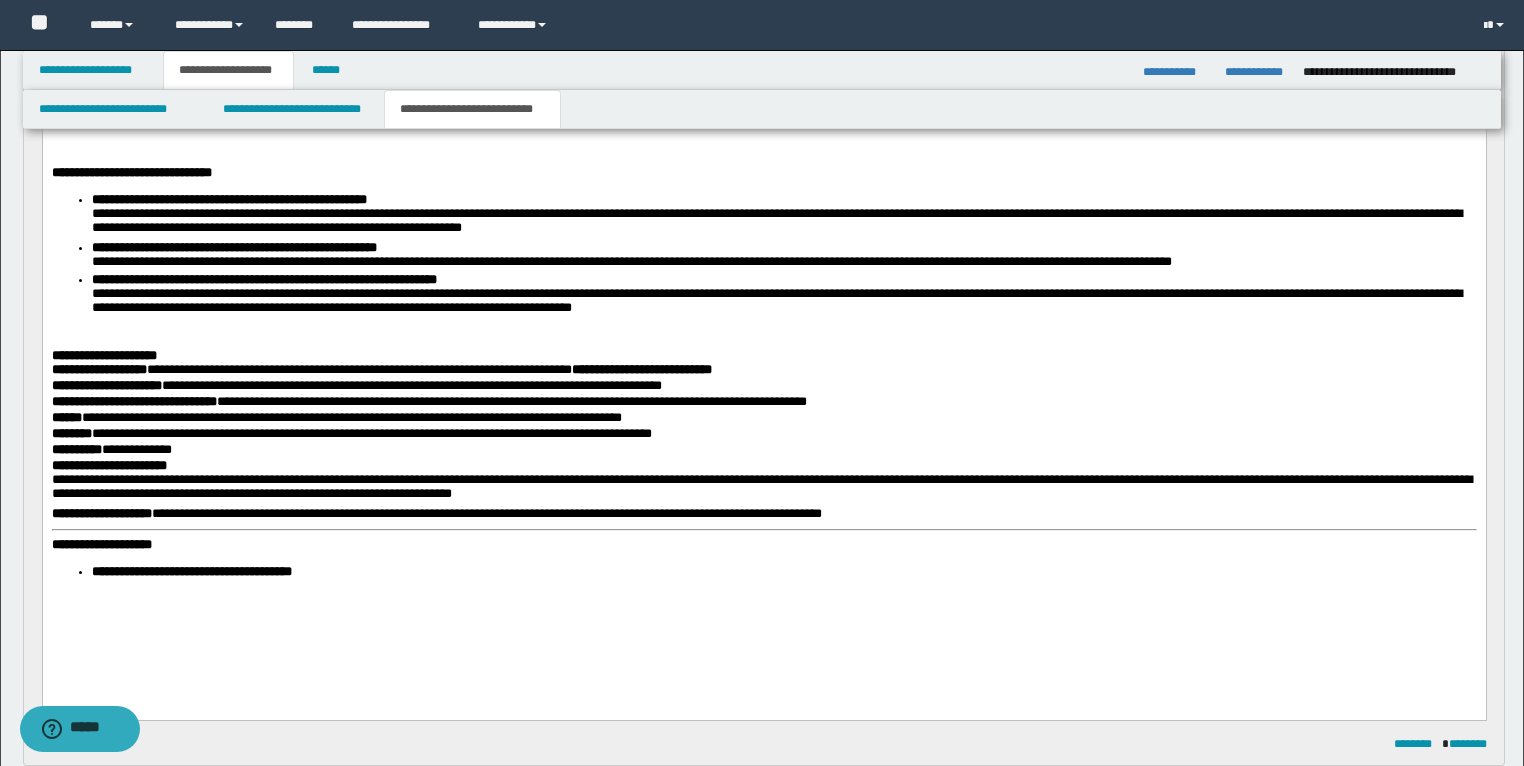 scroll, scrollTop: 480, scrollLeft: 0, axis: vertical 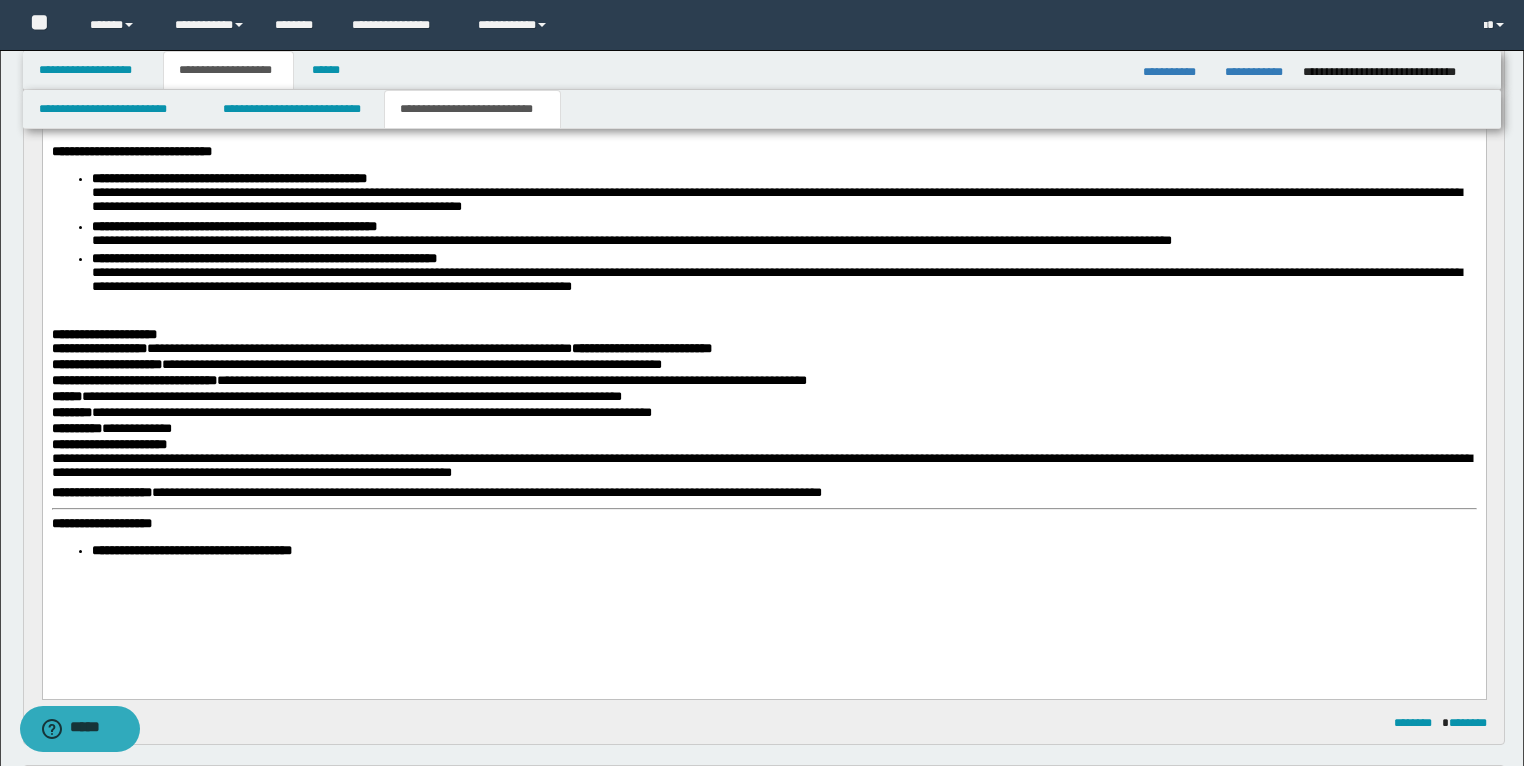 click on "**********" at bounding box center [763, 252] 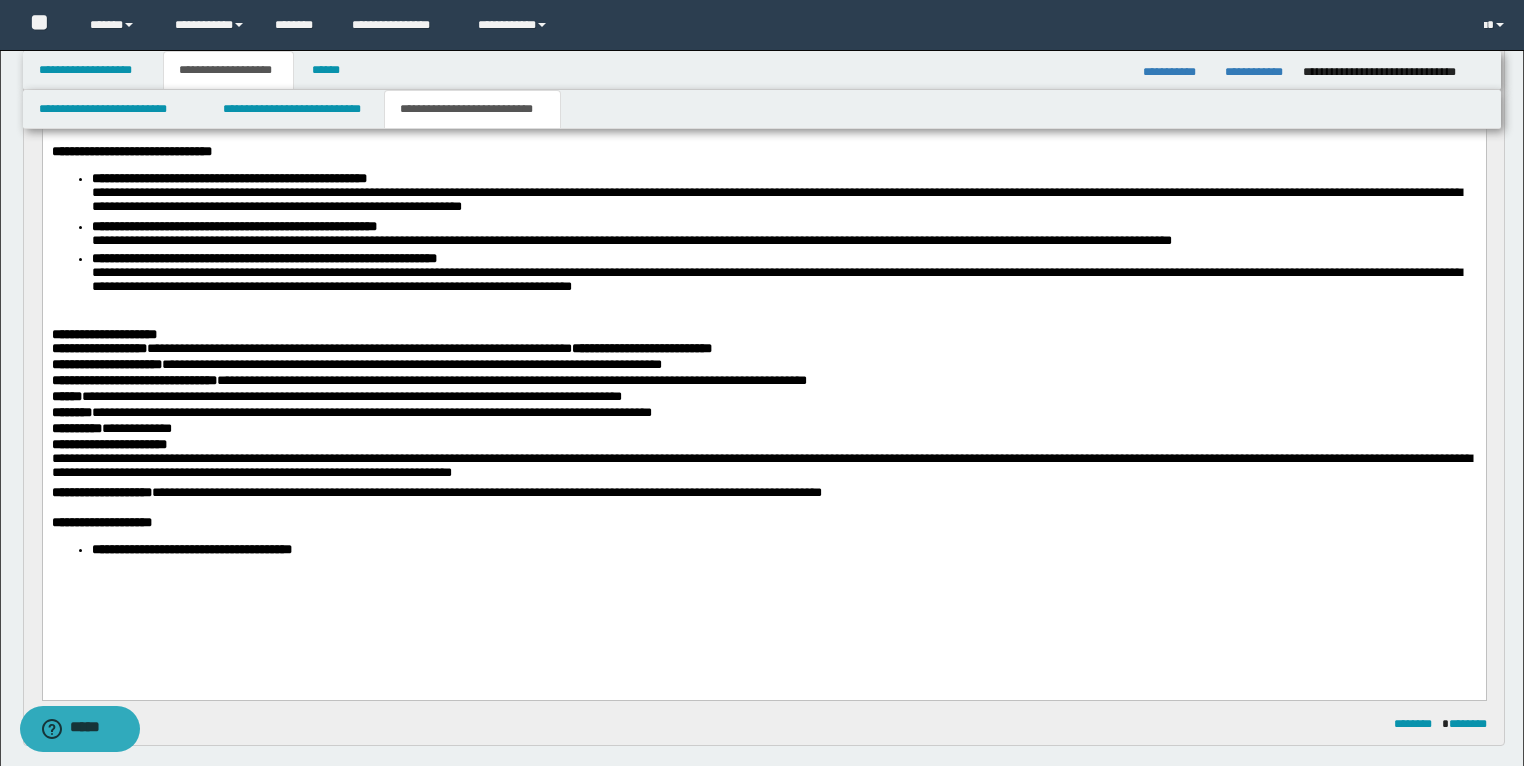 click on "**********" at bounding box center (381, 348) 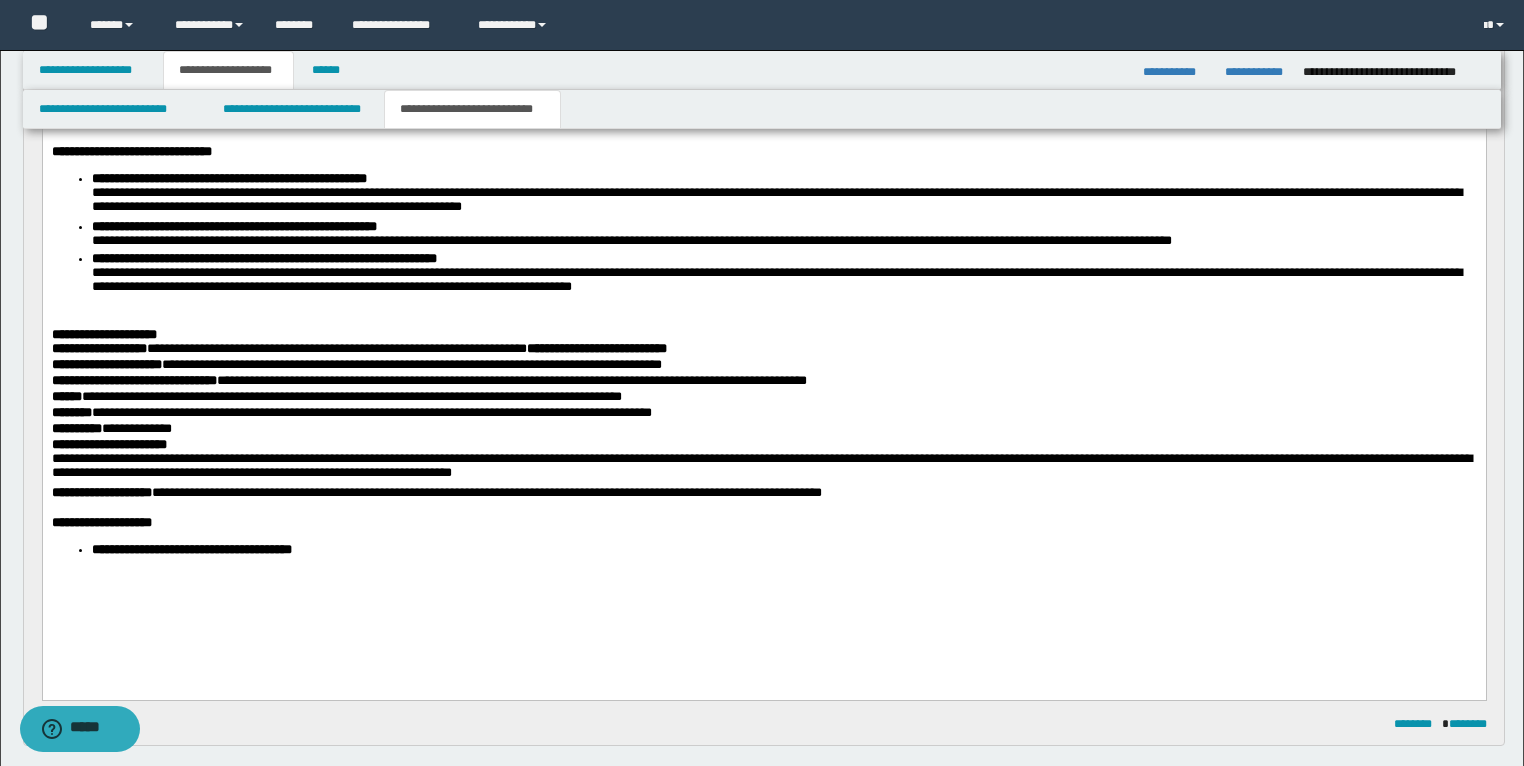 click on "**********" at bounding box center (358, 348) 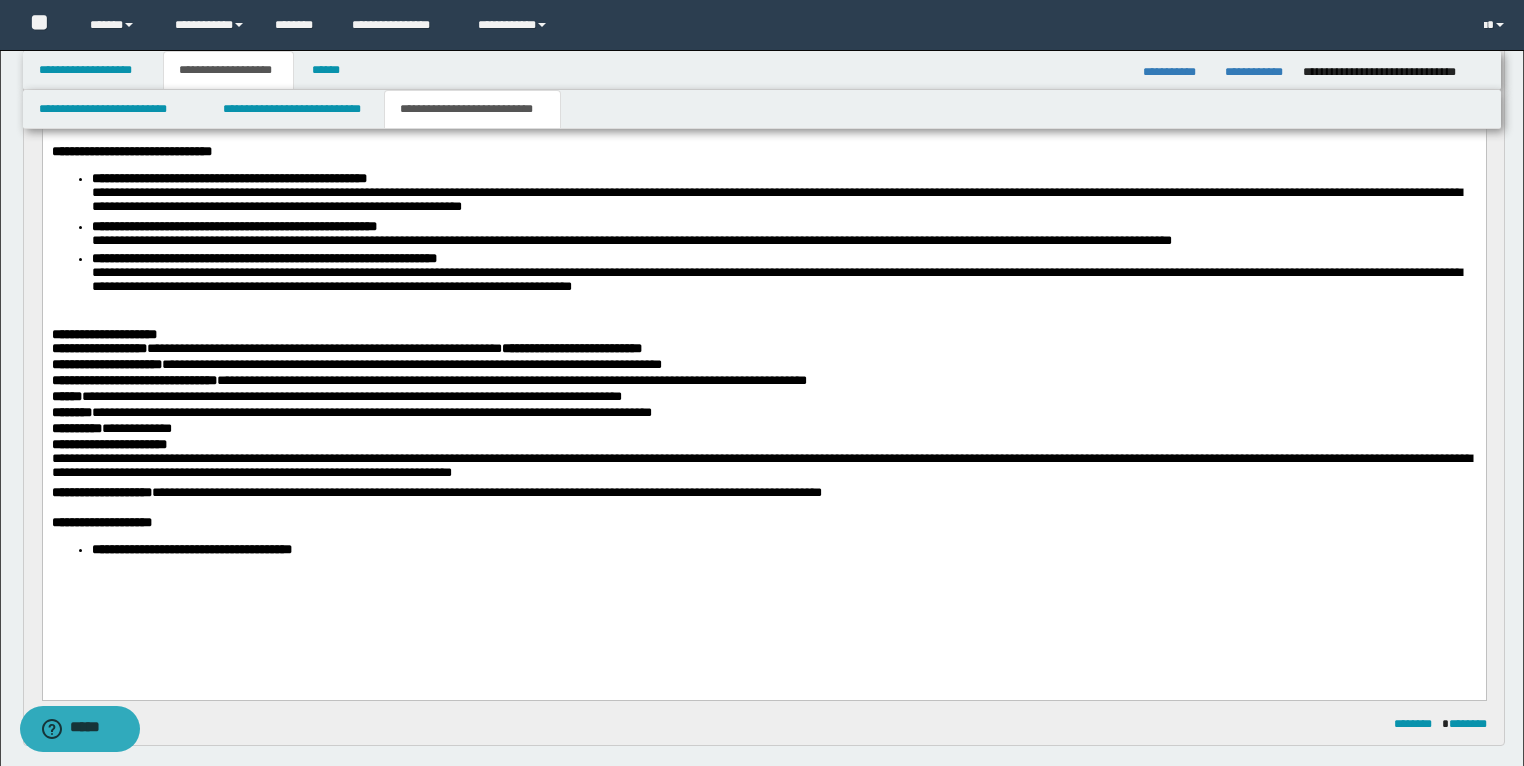 click on "**********" at bounding box center [346, 348] 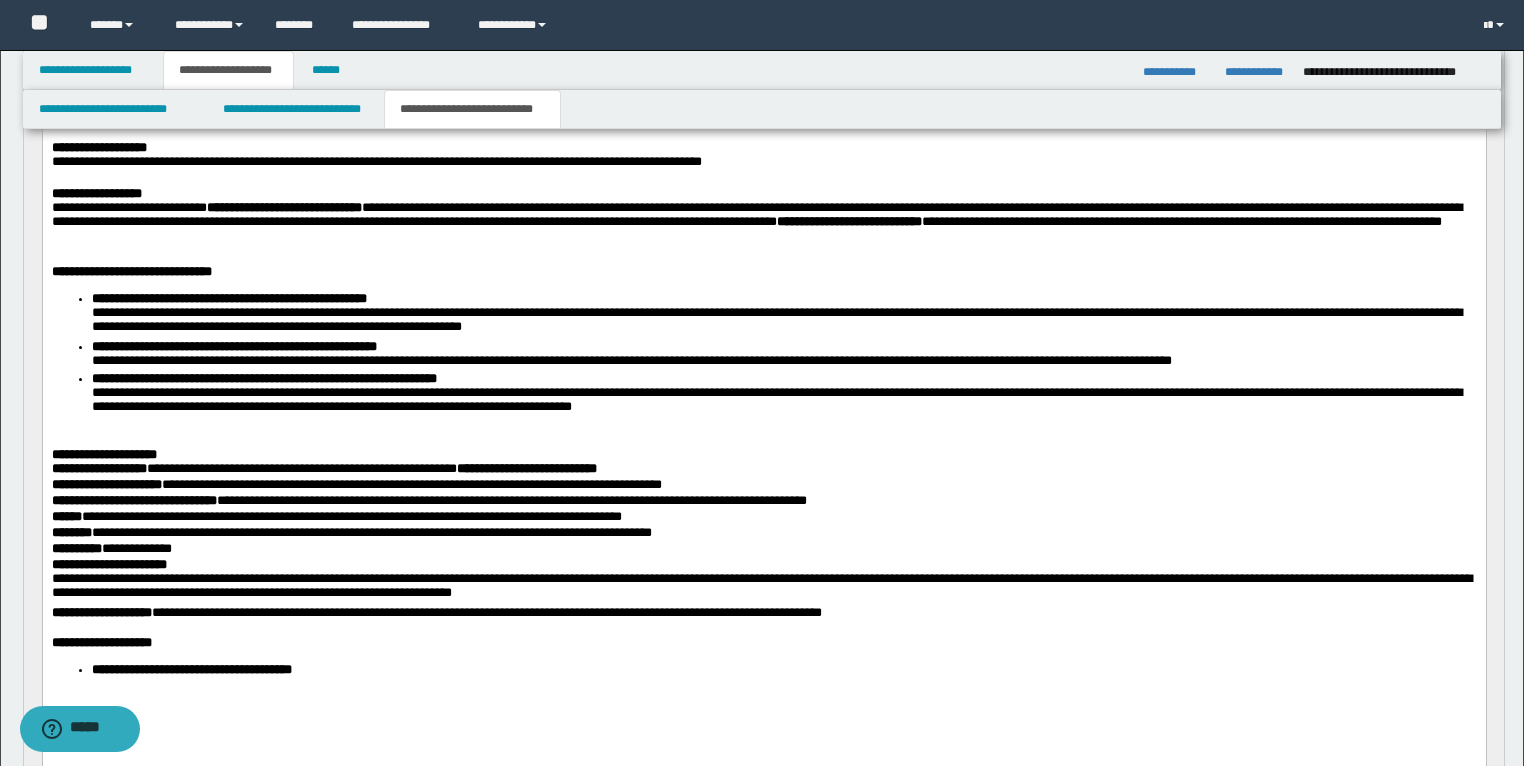 scroll, scrollTop: 320, scrollLeft: 0, axis: vertical 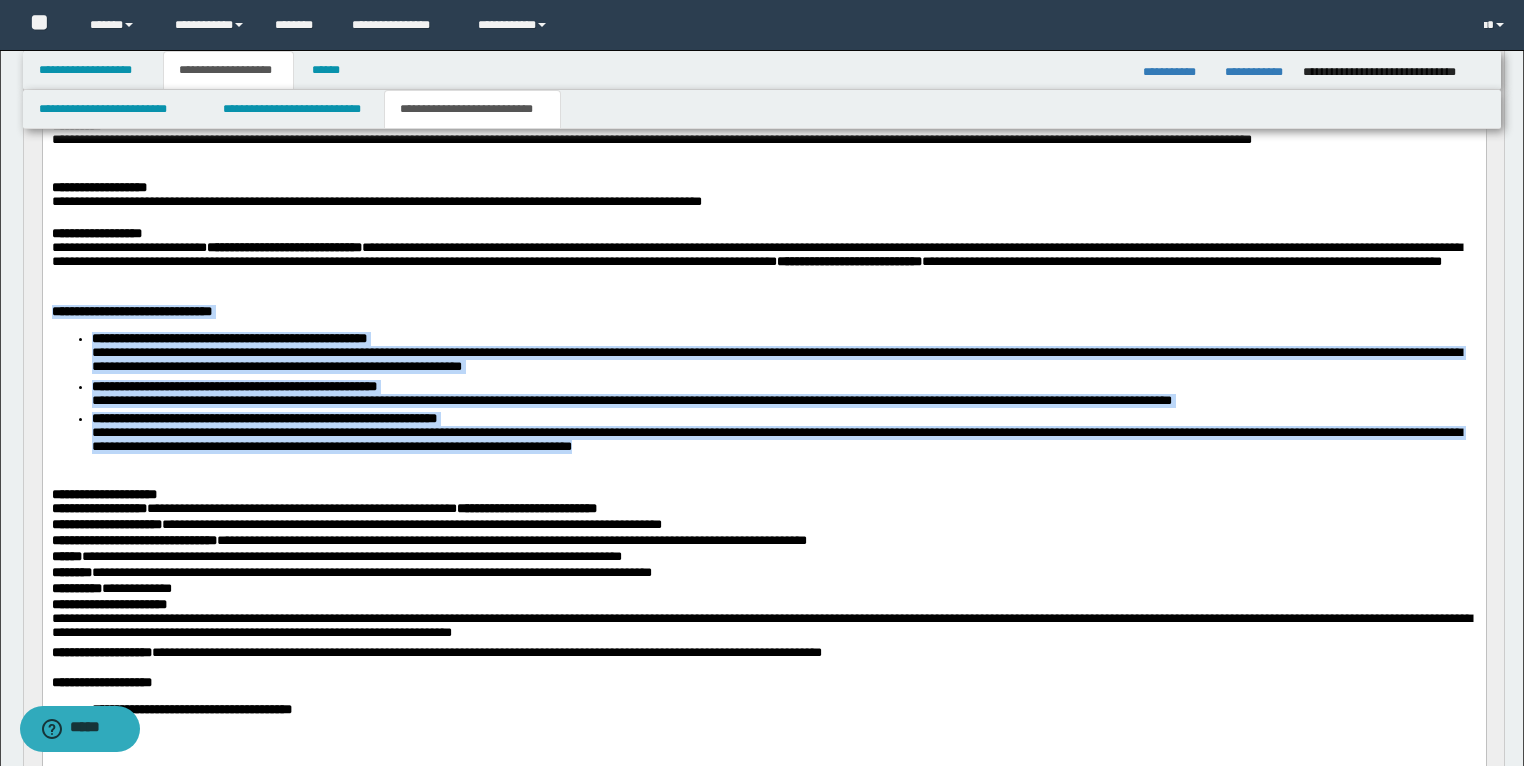 drag, startPoint x: 895, startPoint y: 463, endPoint x: 44, endPoint y: 325, distance: 862.1166 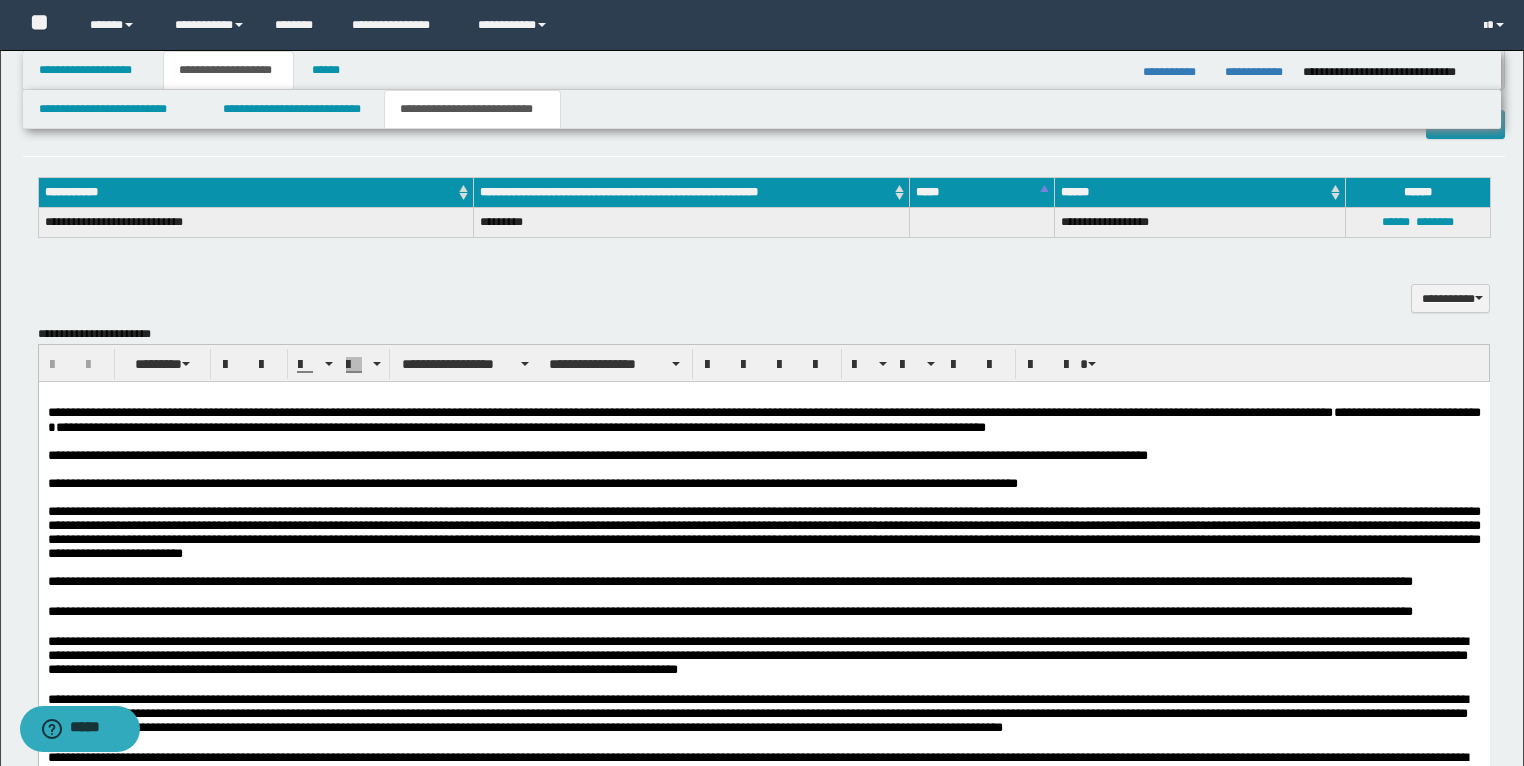 scroll, scrollTop: 1360, scrollLeft: 0, axis: vertical 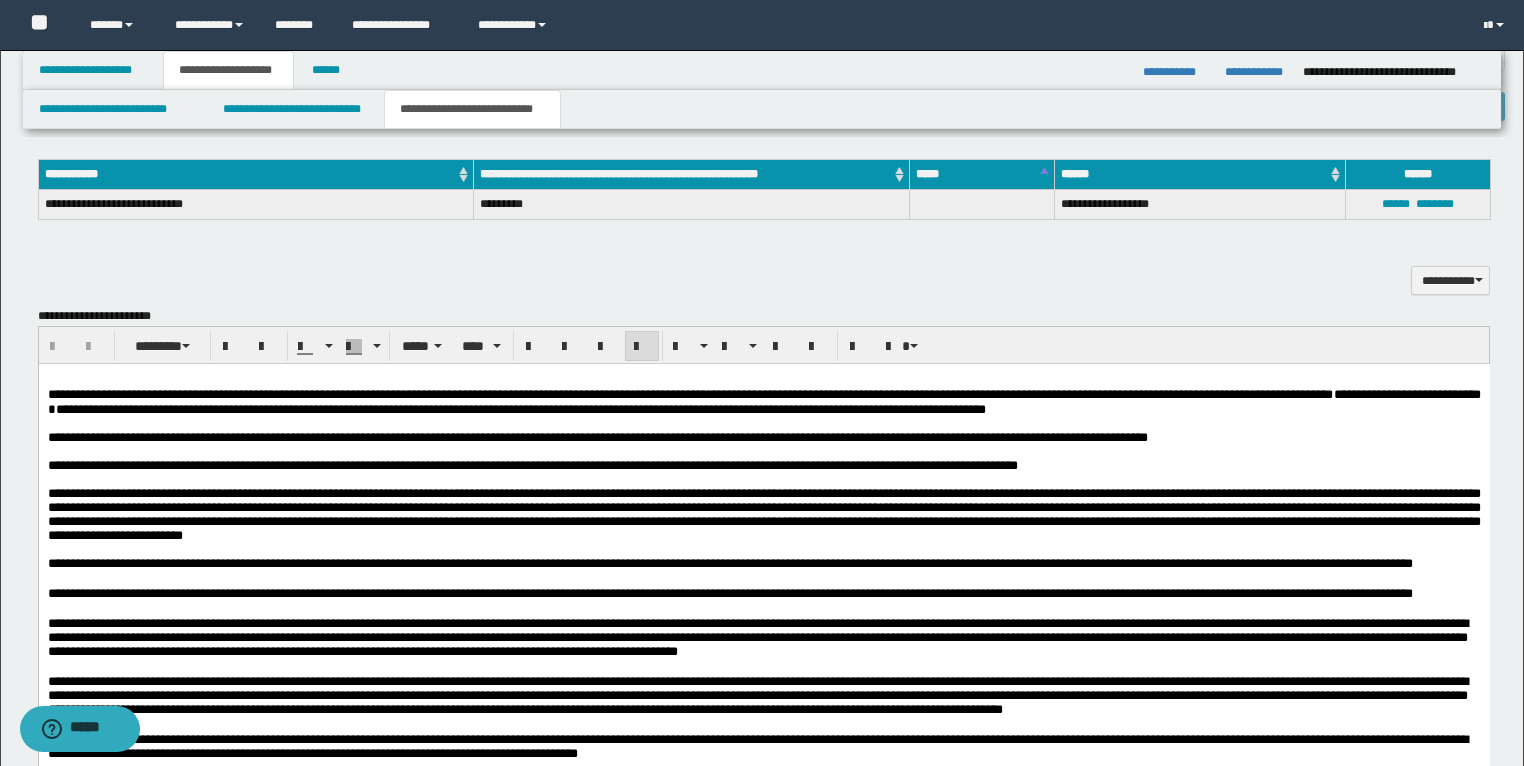 click on "**********" at bounding box center (763, 438) 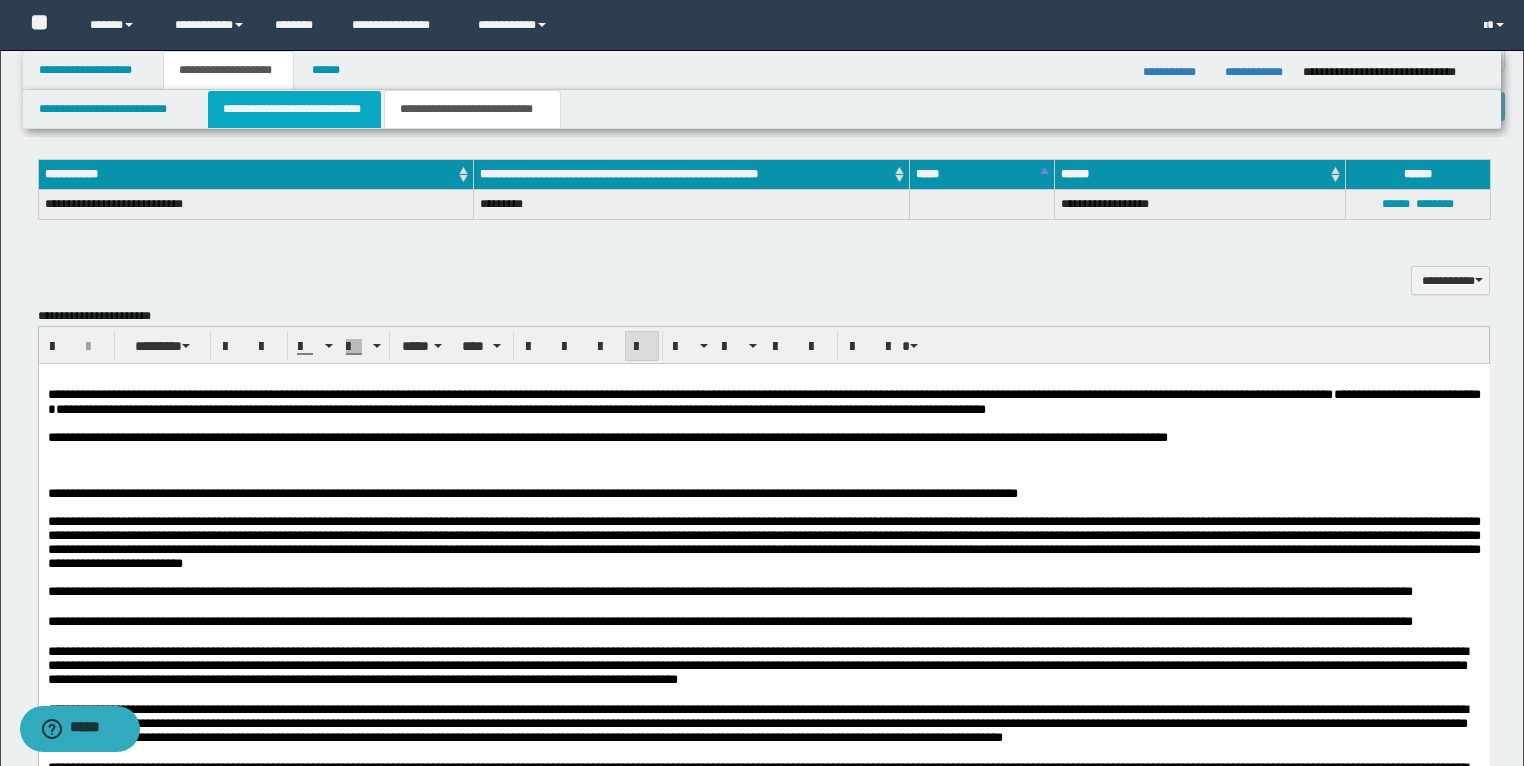 click on "**********" at bounding box center (294, 109) 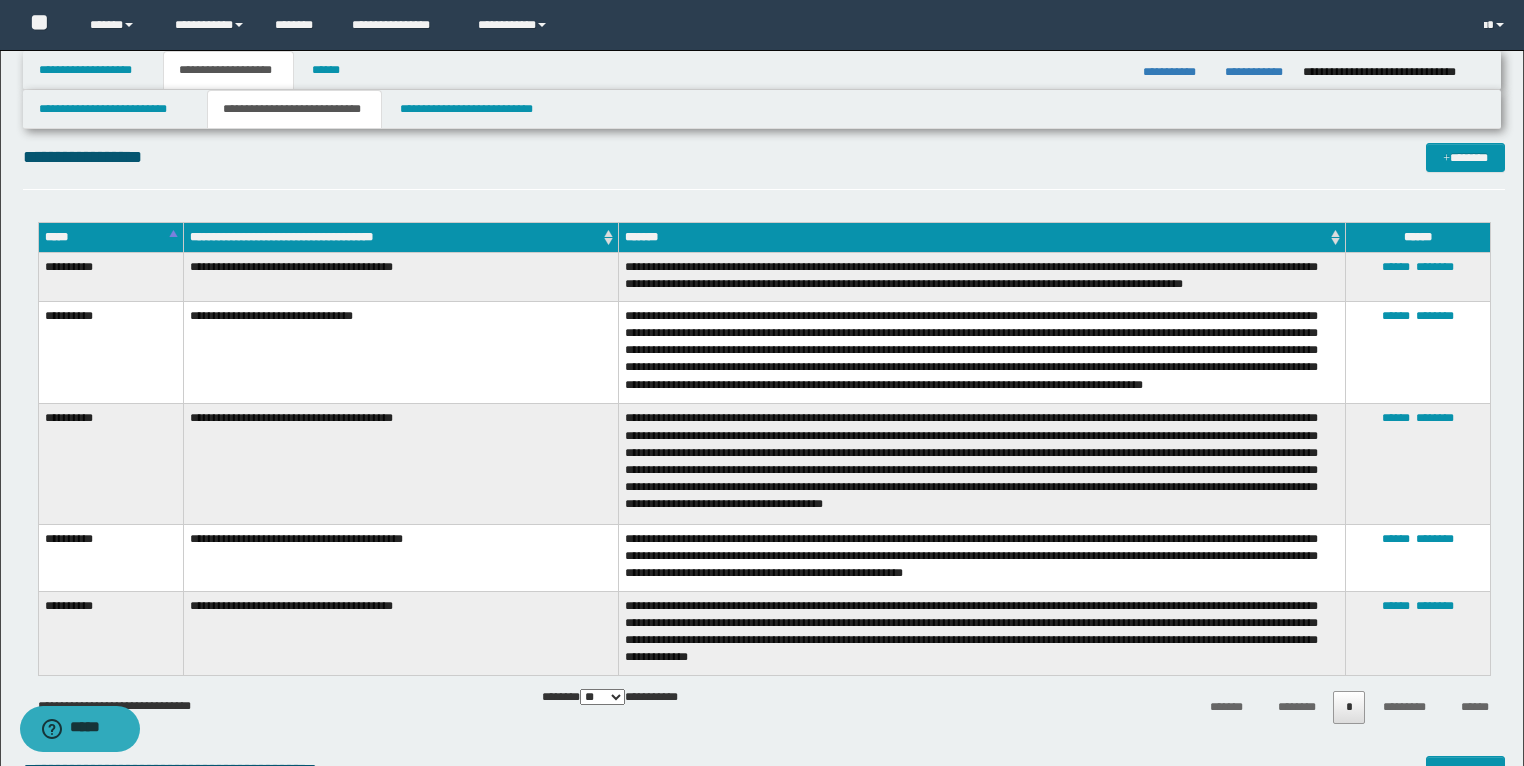 scroll, scrollTop: 2480, scrollLeft: 0, axis: vertical 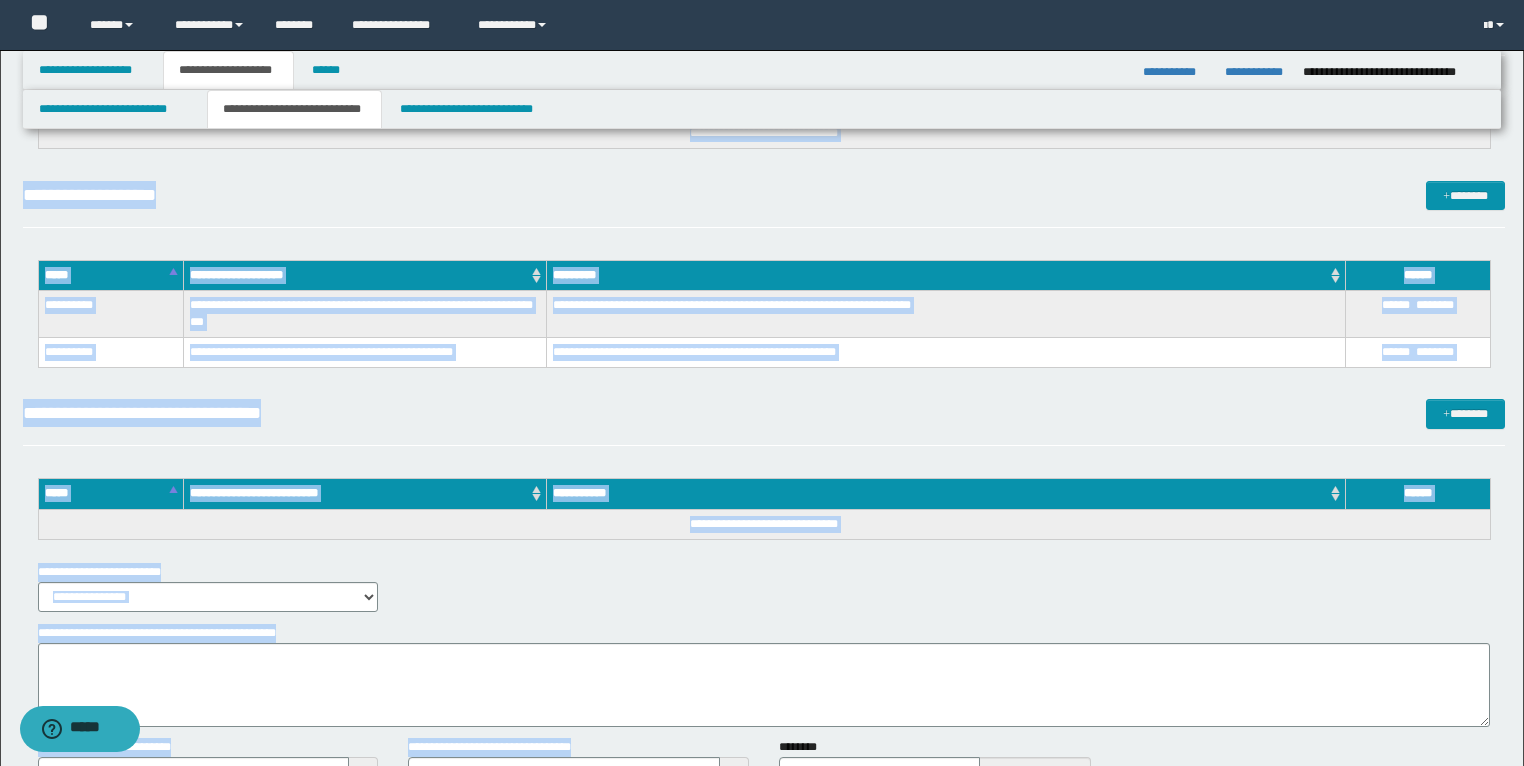 type 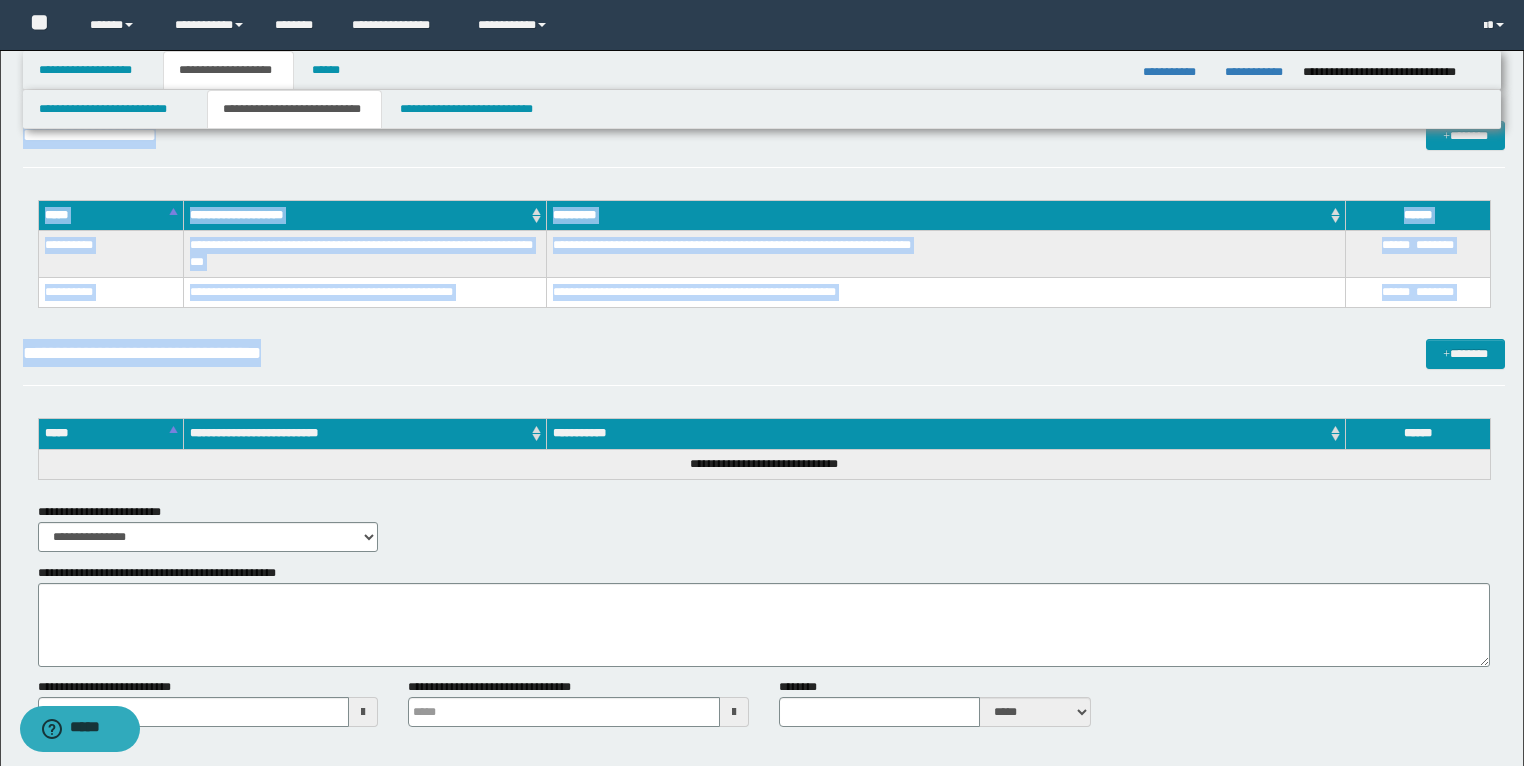 drag, startPoint x: 43, startPoint y: 258, endPoint x: 904, endPoint y: 324, distance: 863.52594 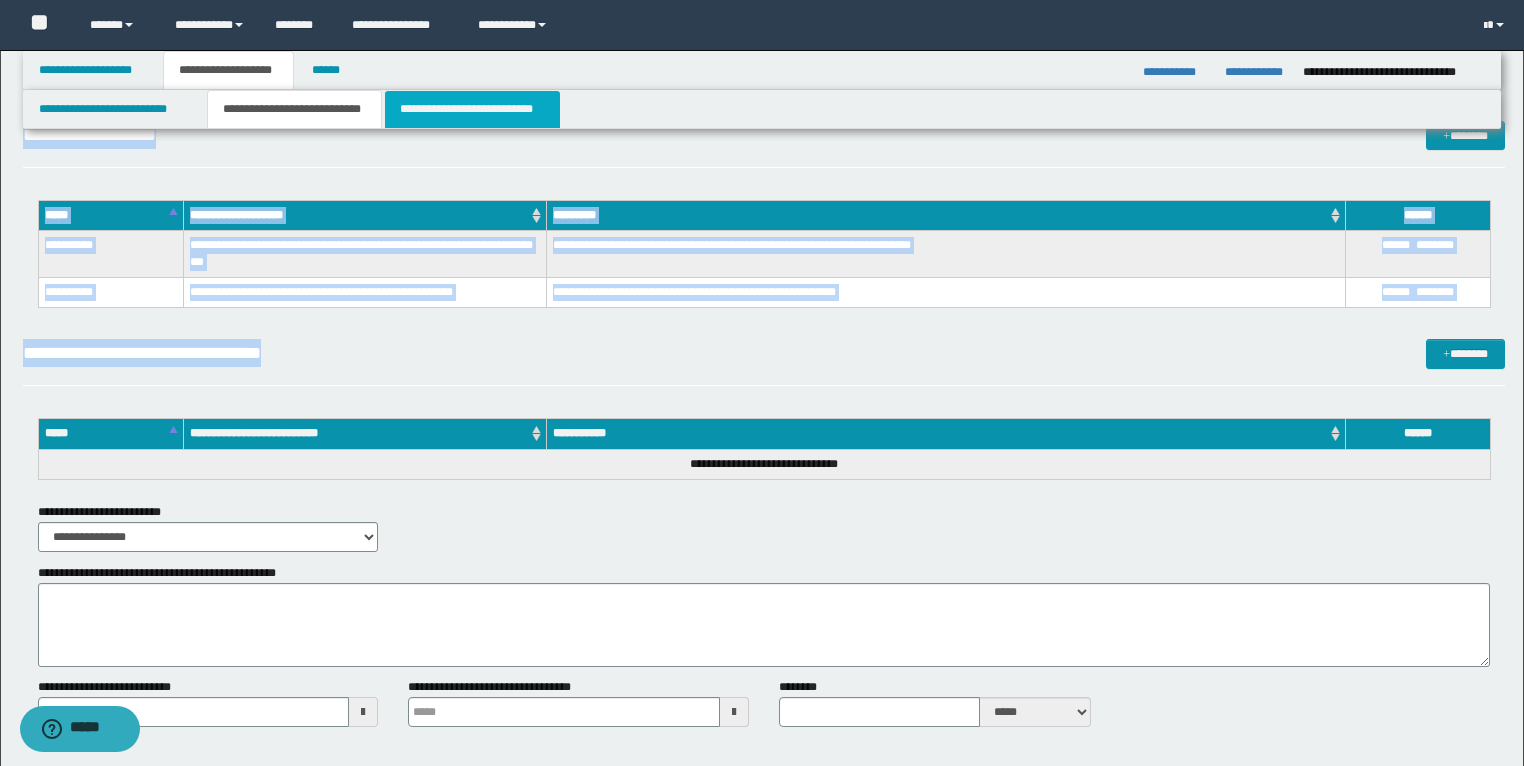 click on "**********" at bounding box center (472, 109) 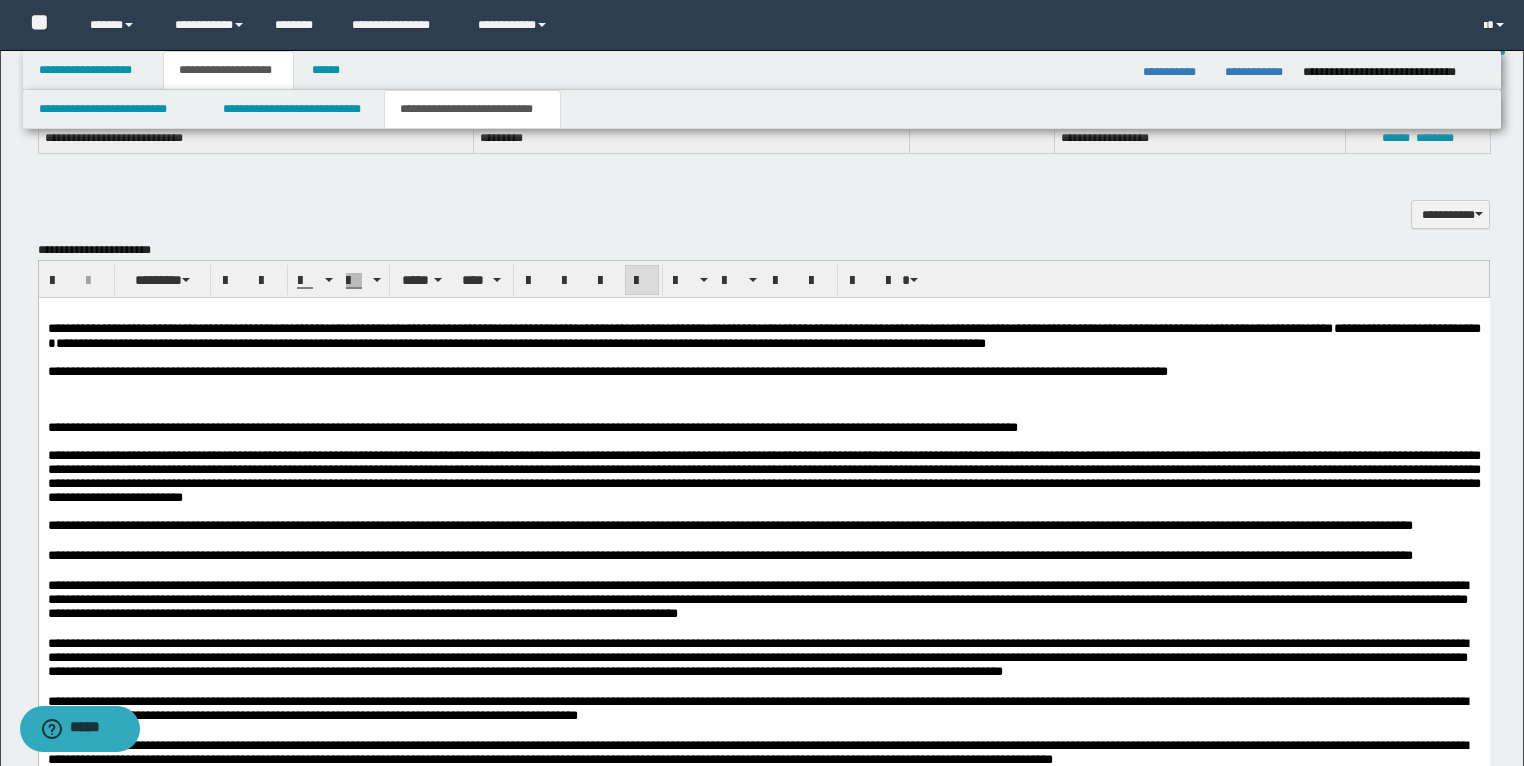 scroll, scrollTop: 1404, scrollLeft: 0, axis: vertical 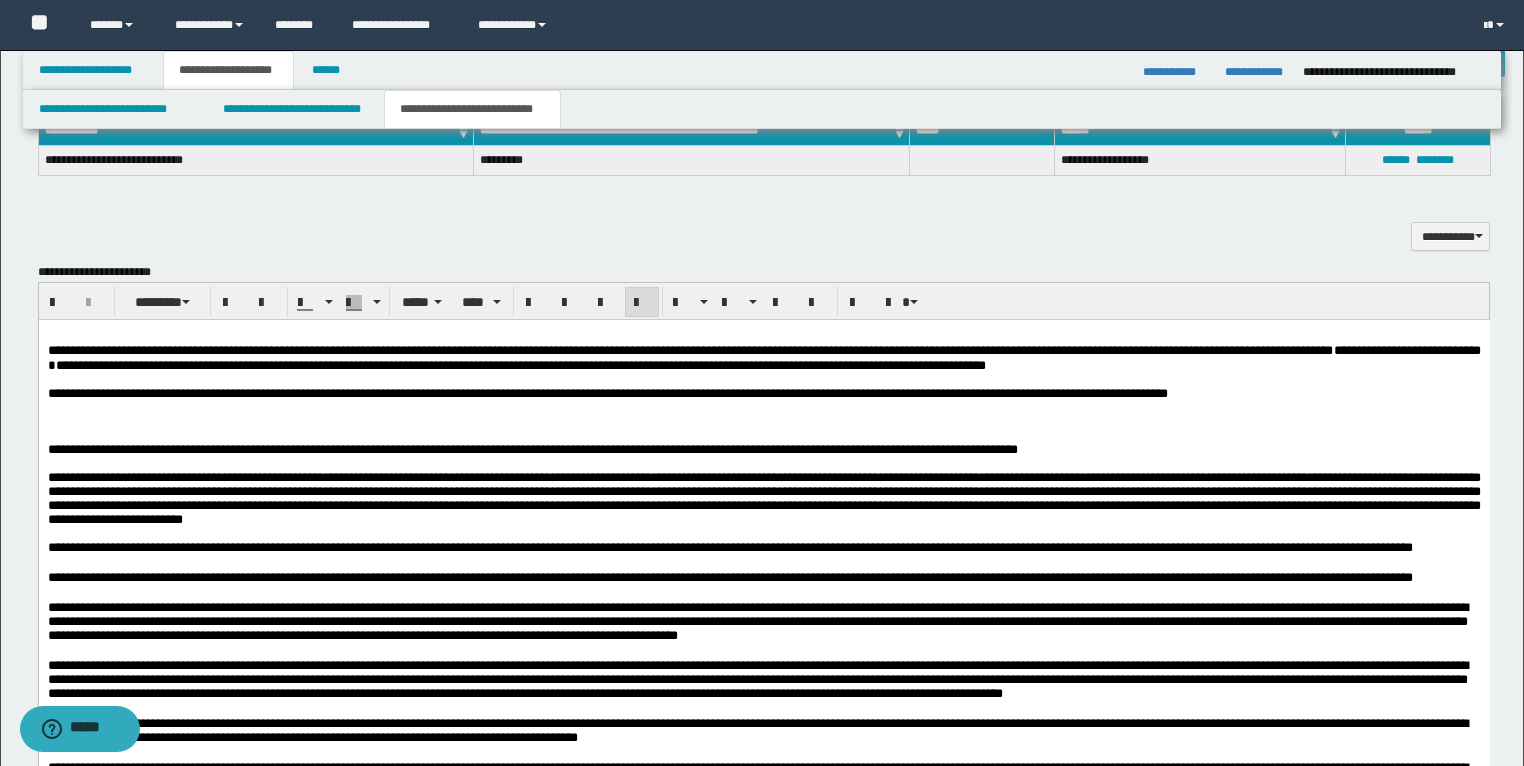 click at bounding box center (763, 422) 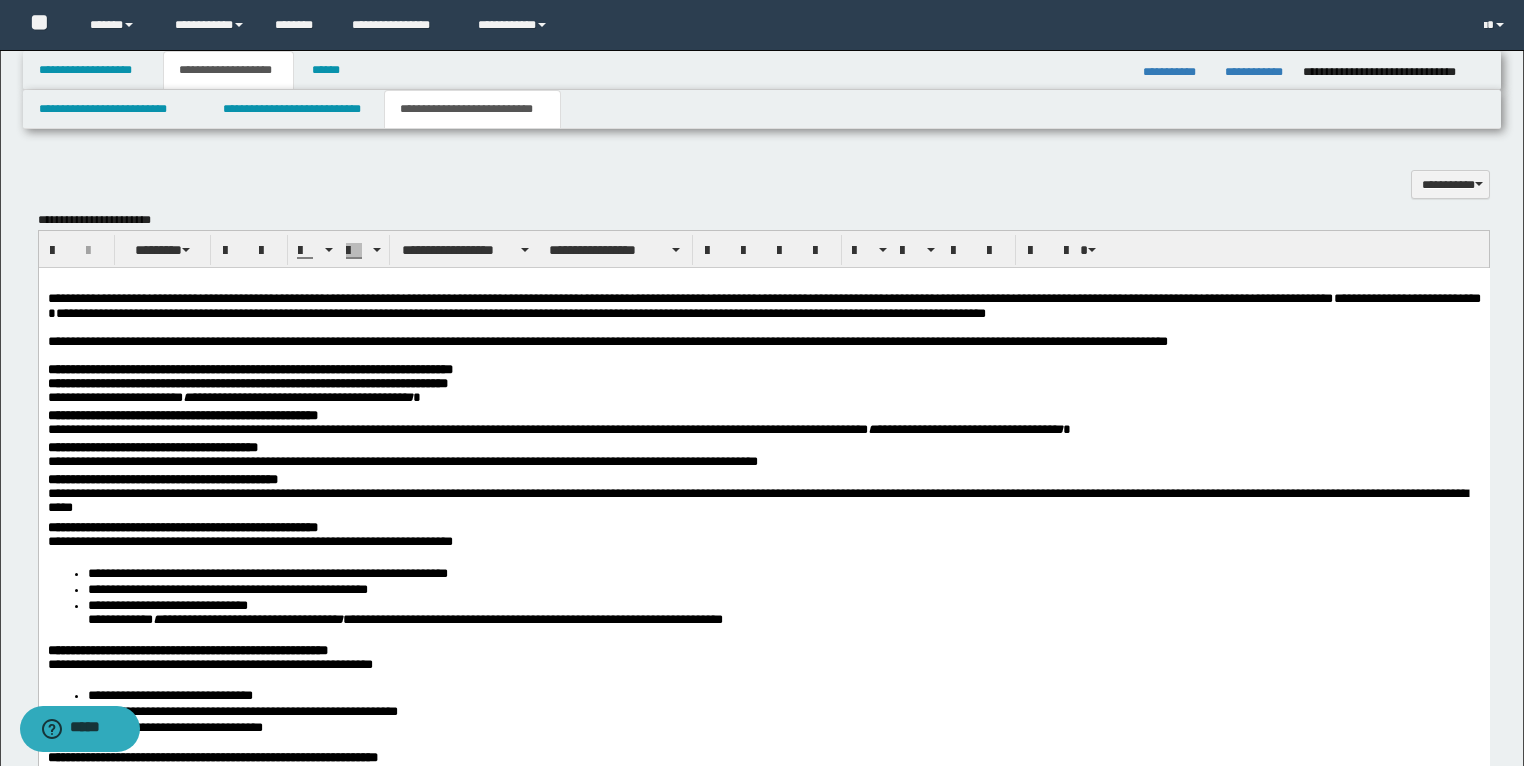 scroll, scrollTop: 1484, scrollLeft: 0, axis: vertical 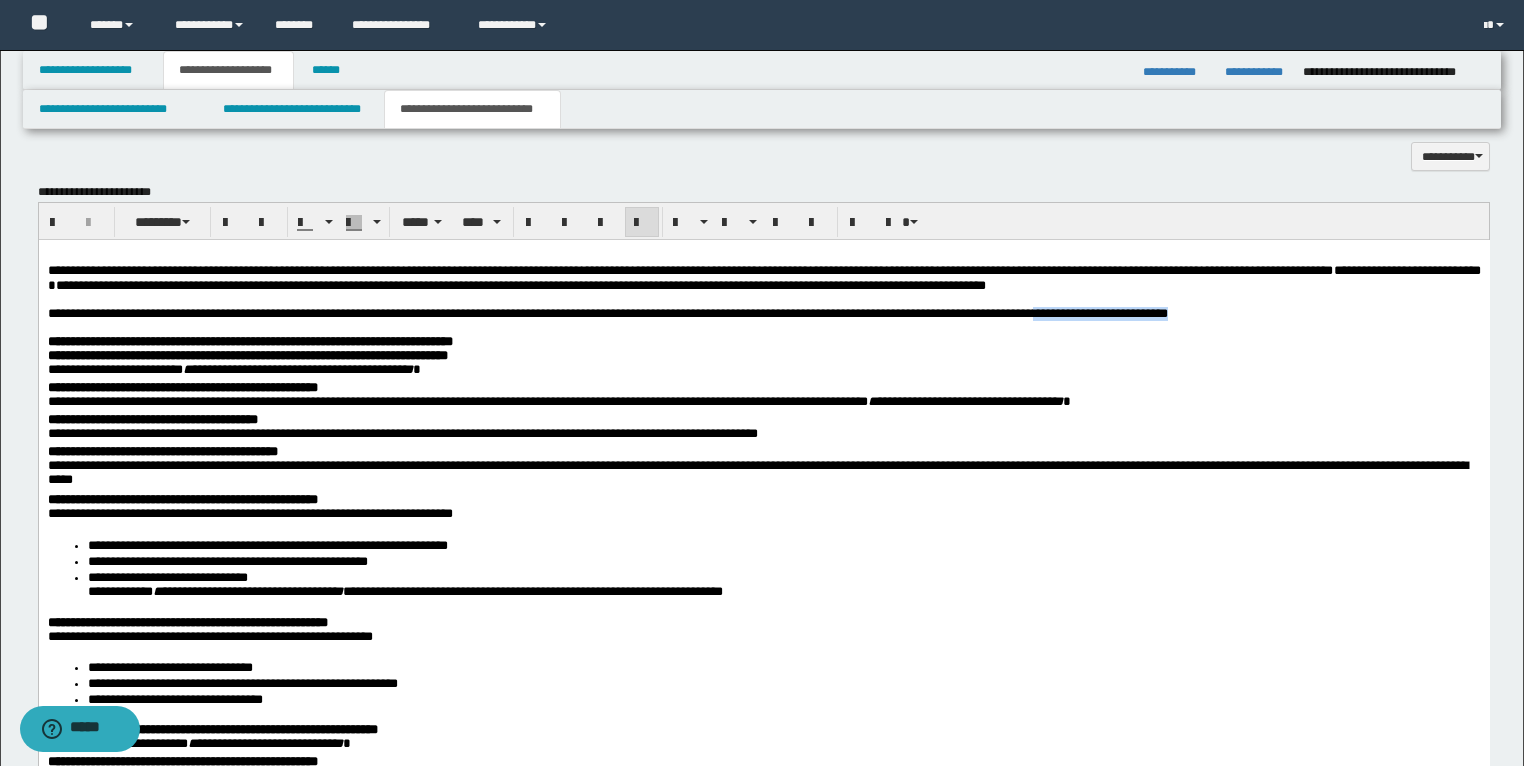 drag, startPoint x: 1407, startPoint y: 318, endPoint x: 1199, endPoint y: 323, distance: 208.06009 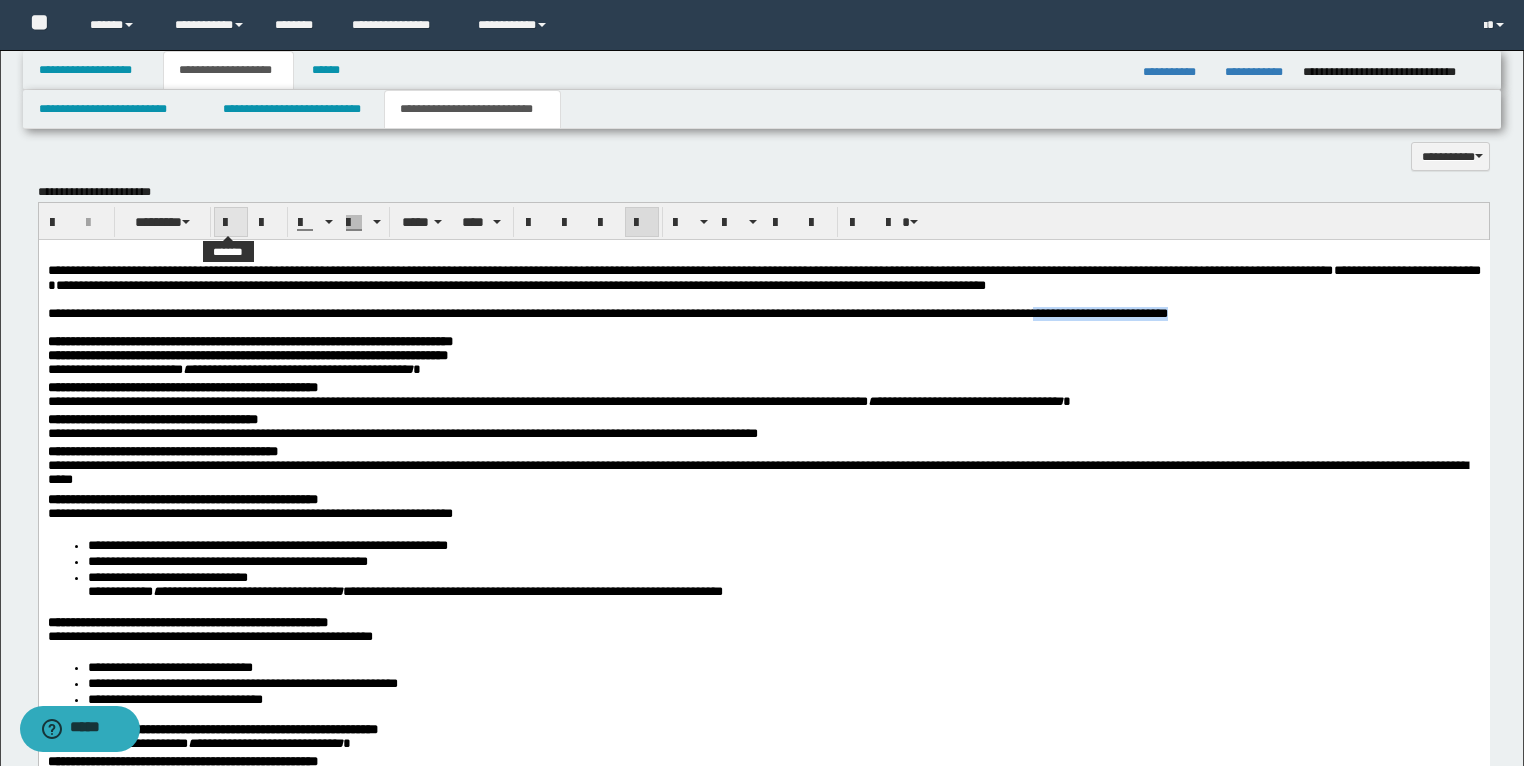 click at bounding box center [231, 222] 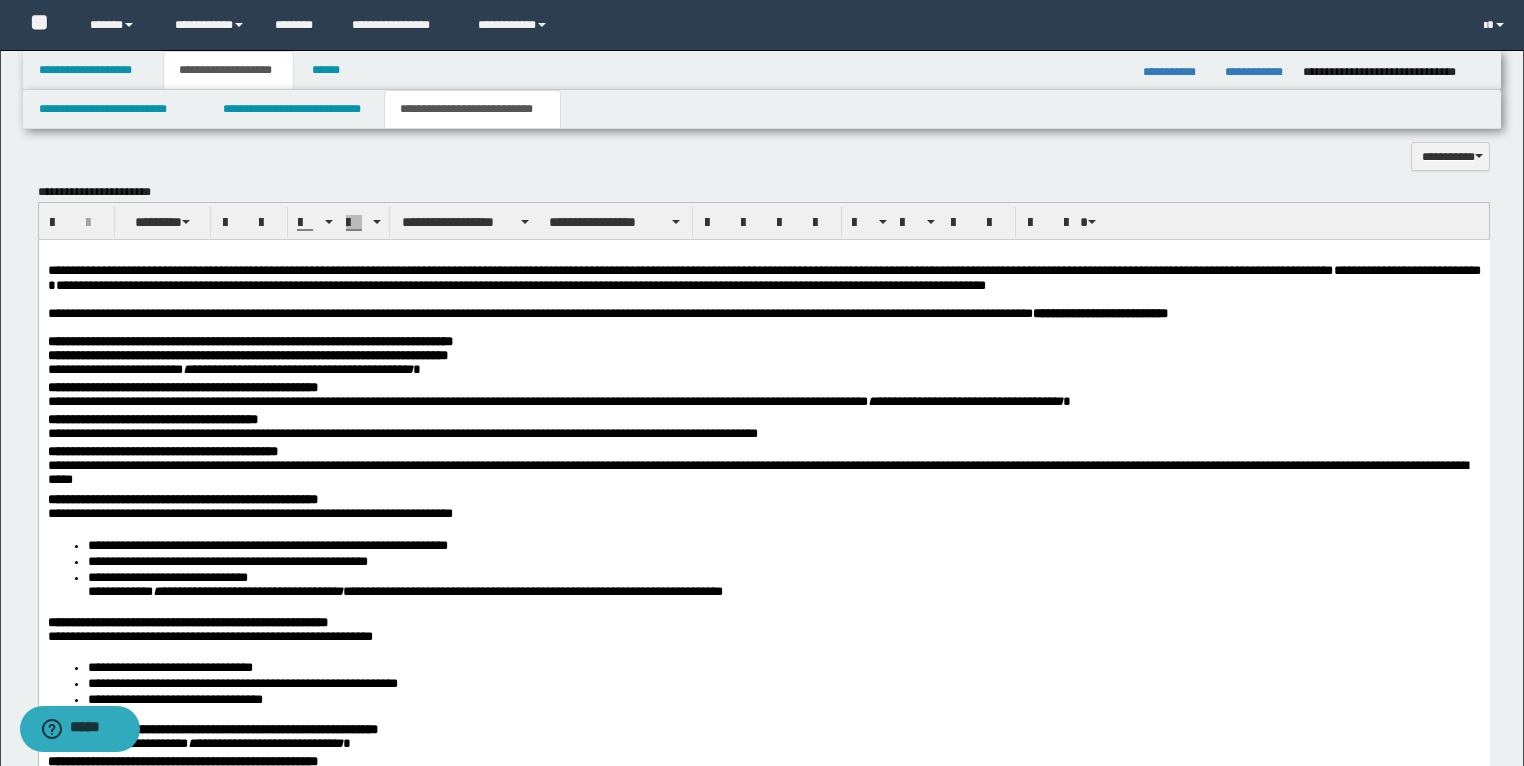 click on "**********" at bounding box center [763, 397] 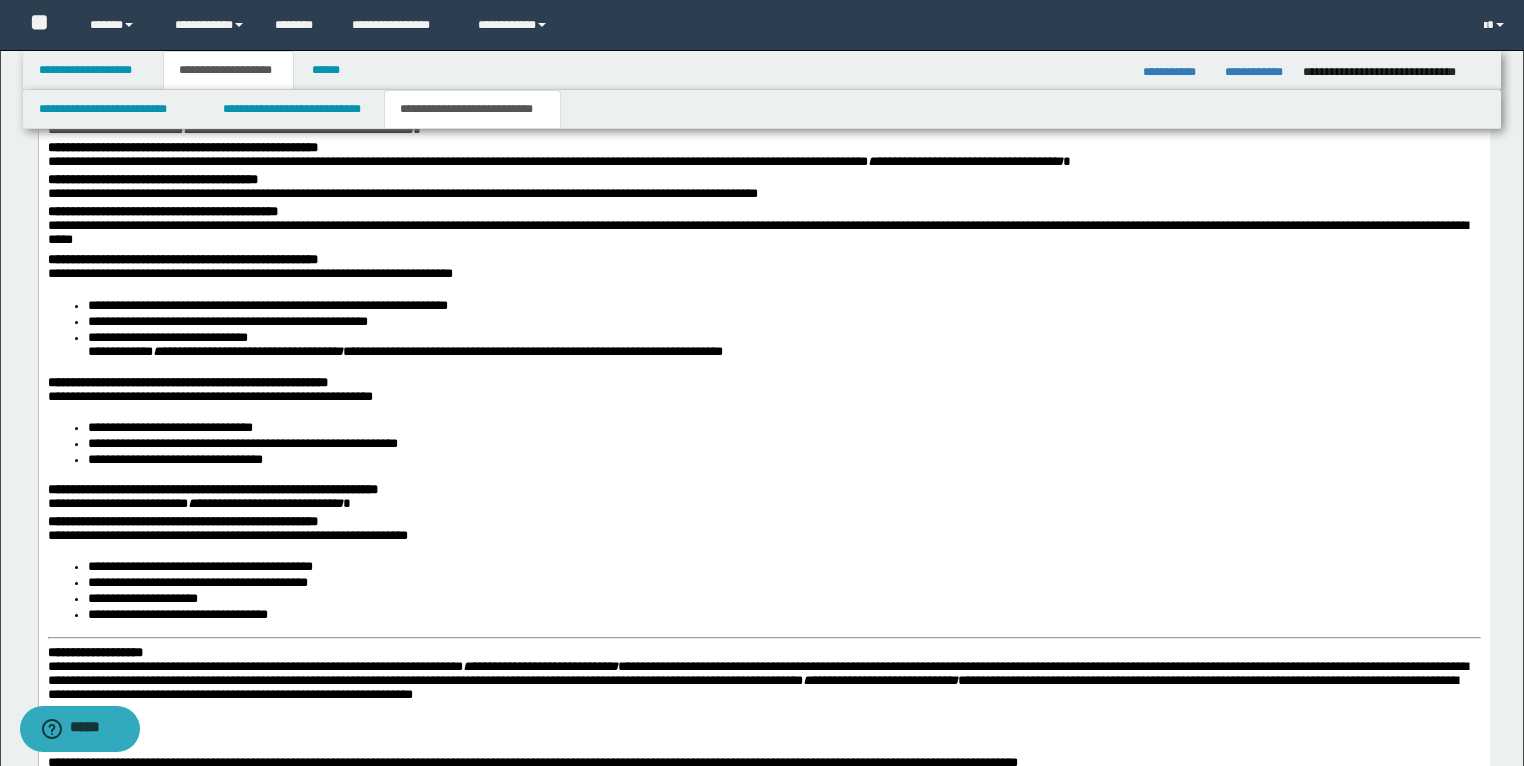 scroll, scrollTop: 1964, scrollLeft: 0, axis: vertical 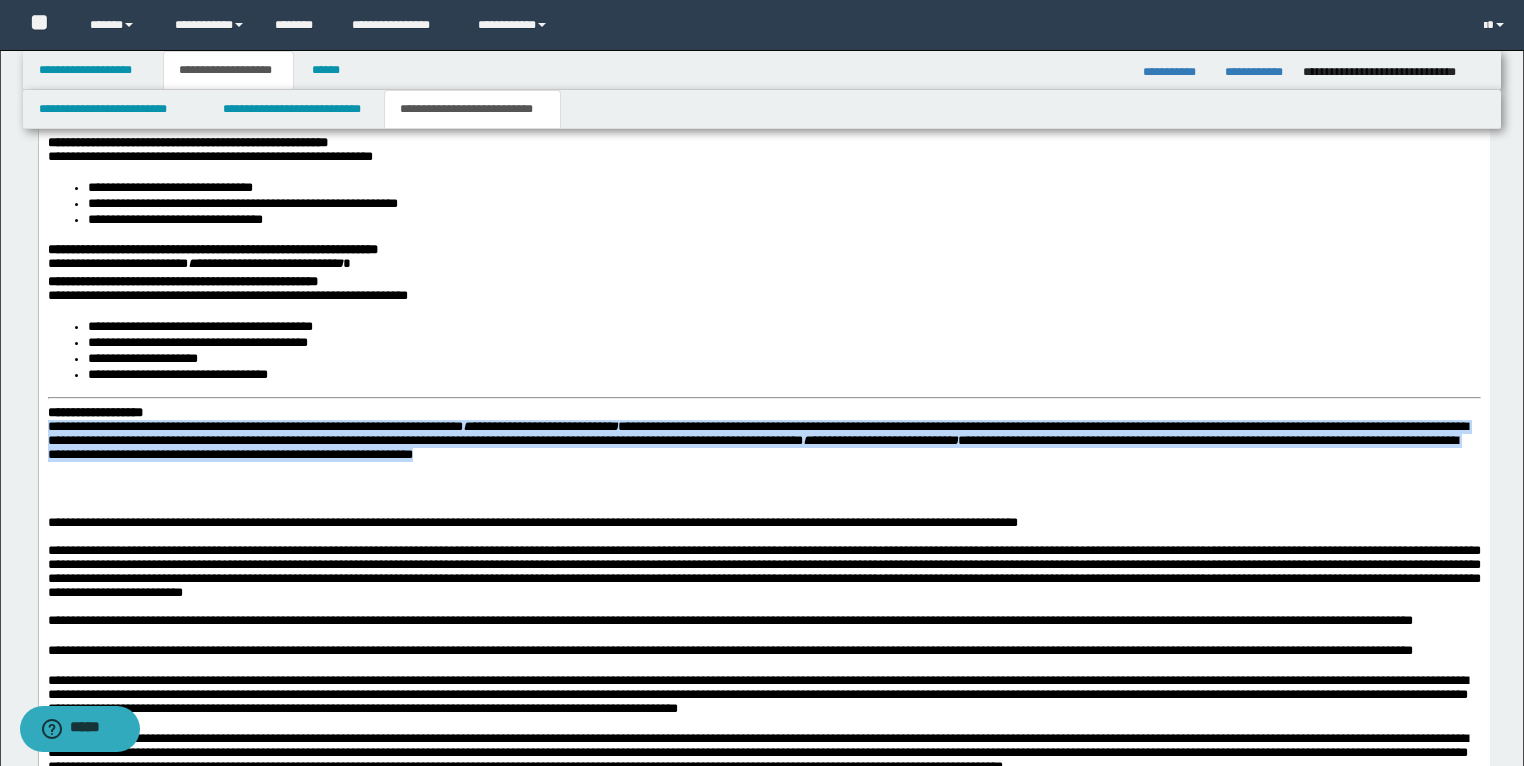 drag, startPoint x: 639, startPoint y: 472, endPoint x: 42, endPoint y: 434, distance: 598.2081 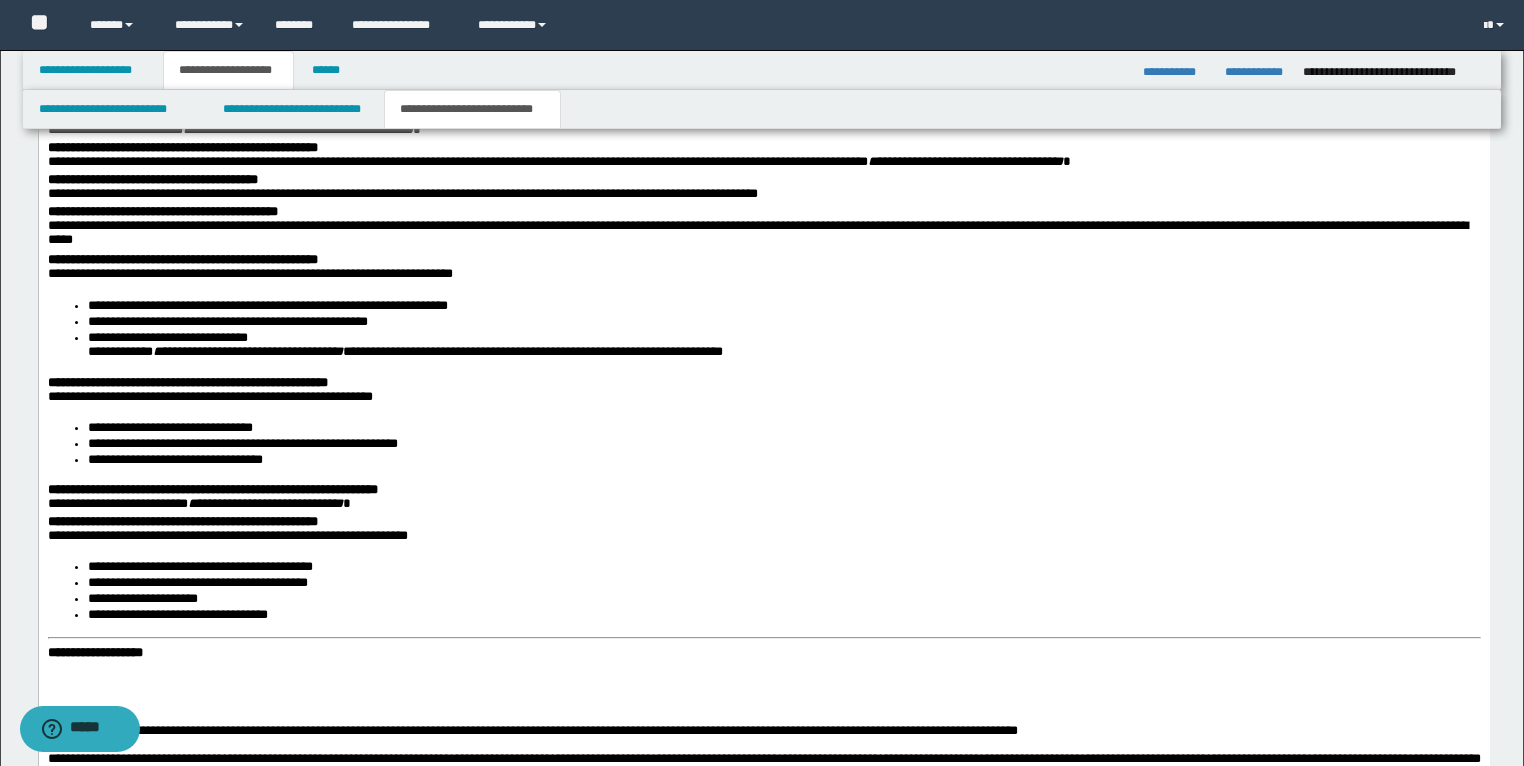 scroll, scrollTop: 1644, scrollLeft: 0, axis: vertical 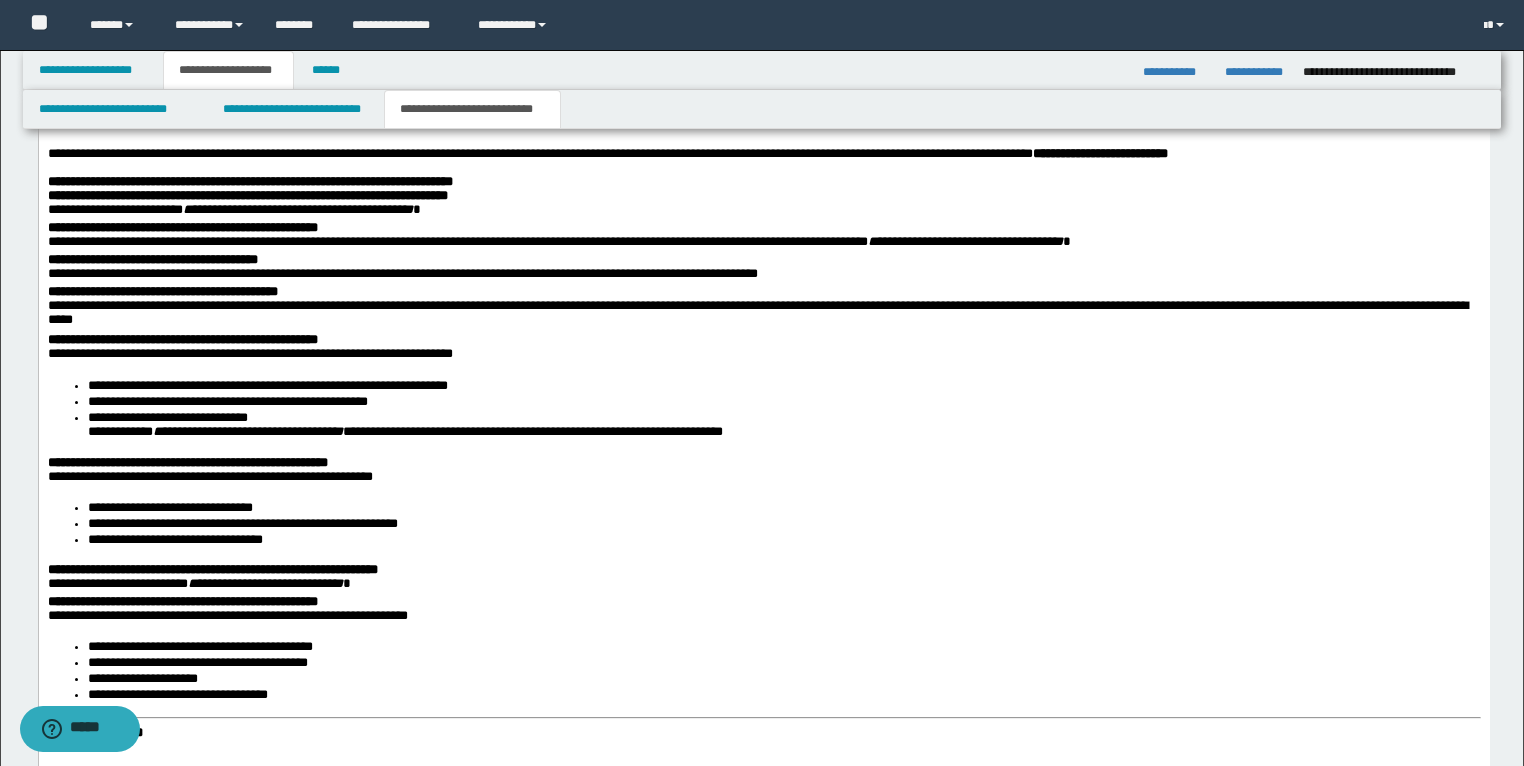 click on "**********" at bounding box center [763, 154] 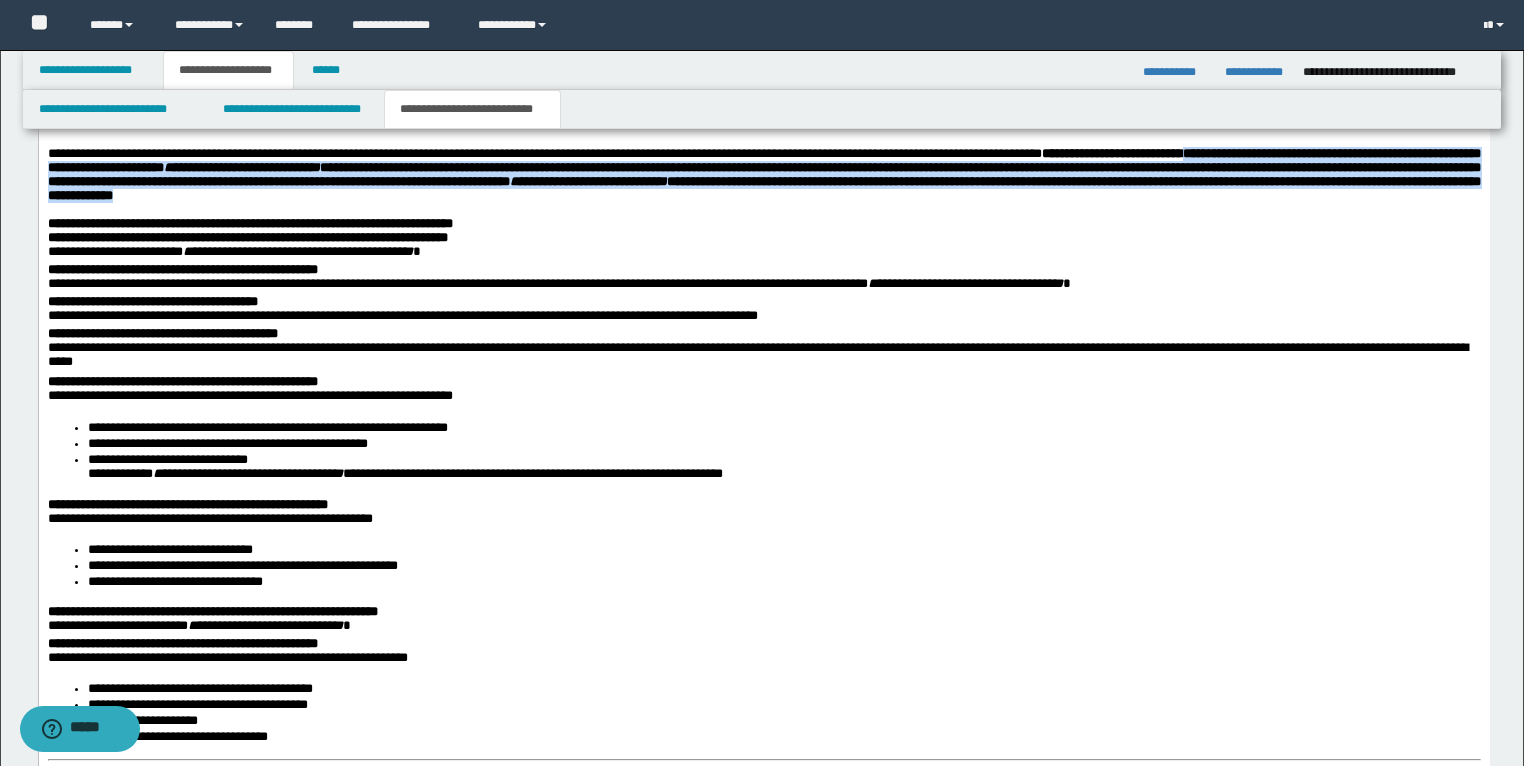 drag, startPoint x: 1426, startPoint y: 156, endPoint x: 1447, endPoint y: 210, distance: 57.939625 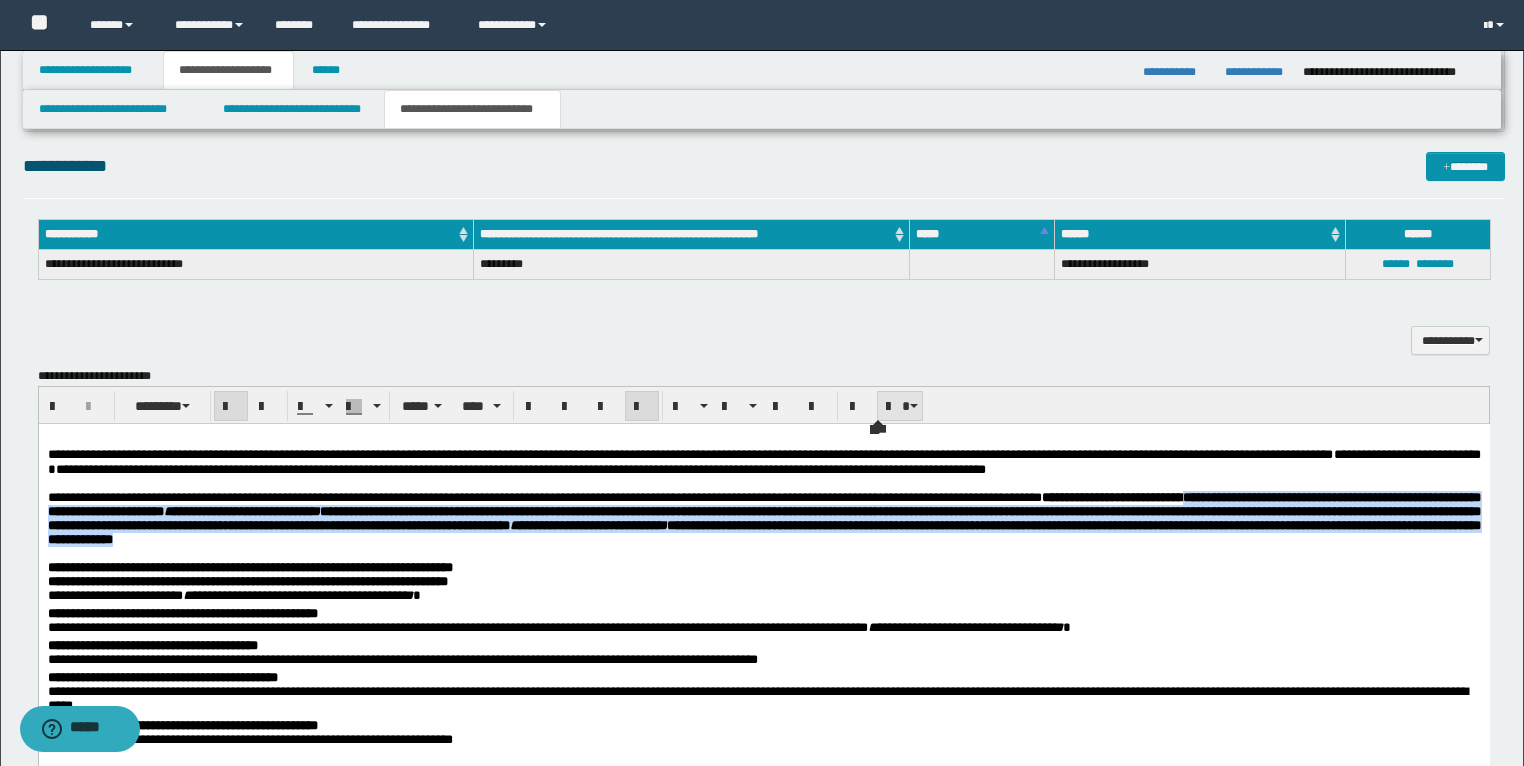 scroll, scrollTop: 1244, scrollLeft: 0, axis: vertical 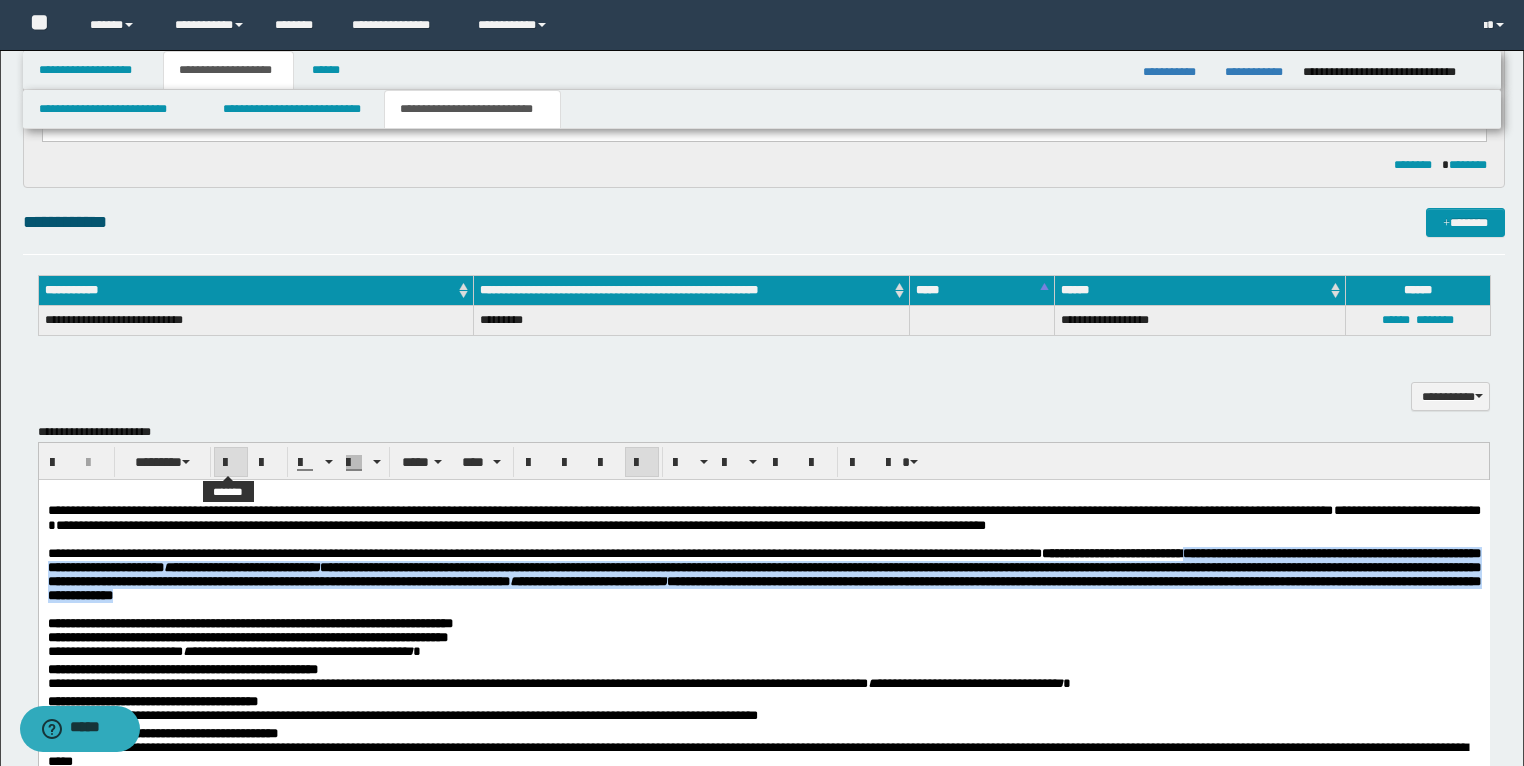 click at bounding box center (231, 463) 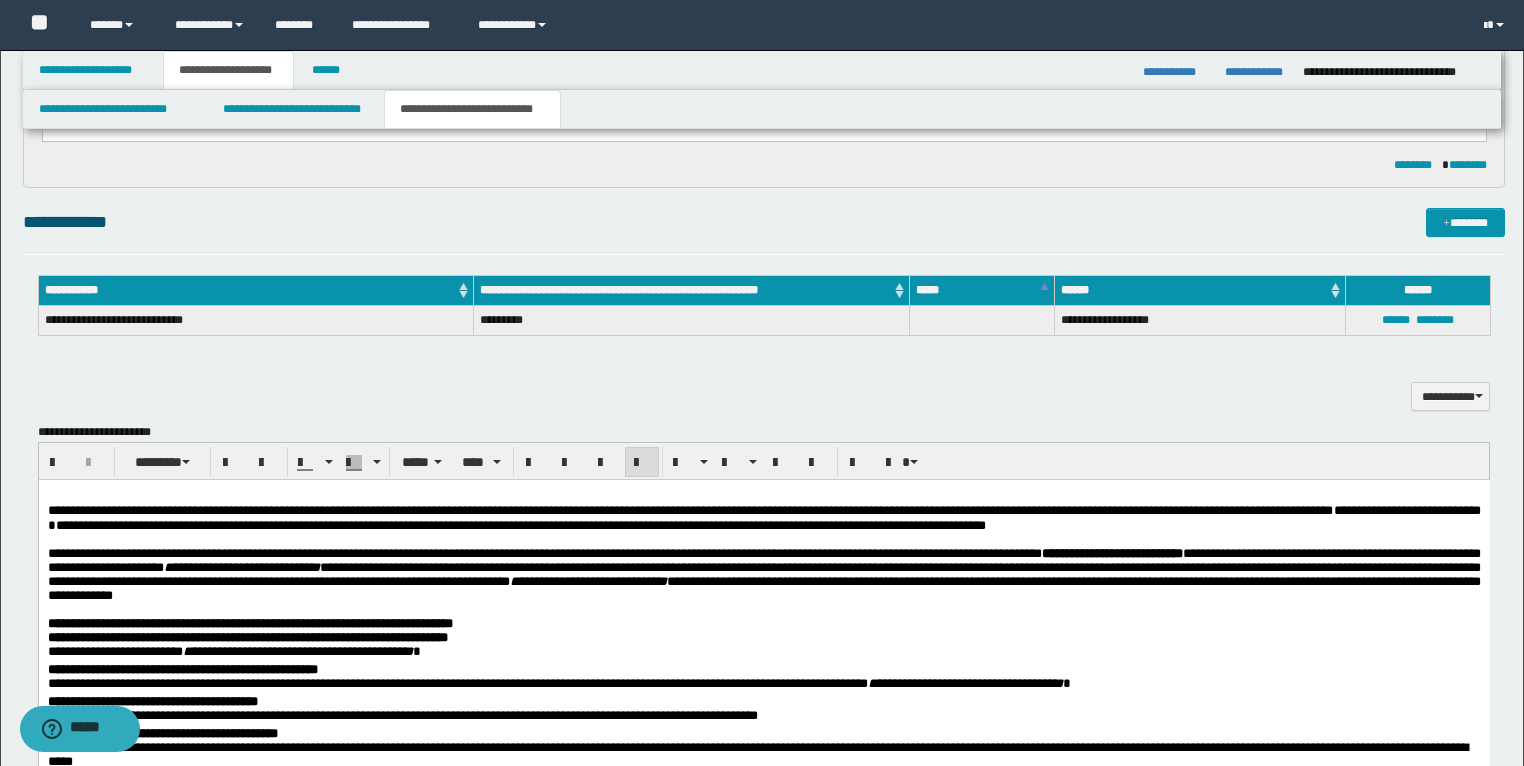 click on "**********" at bounding box center [763, 574] 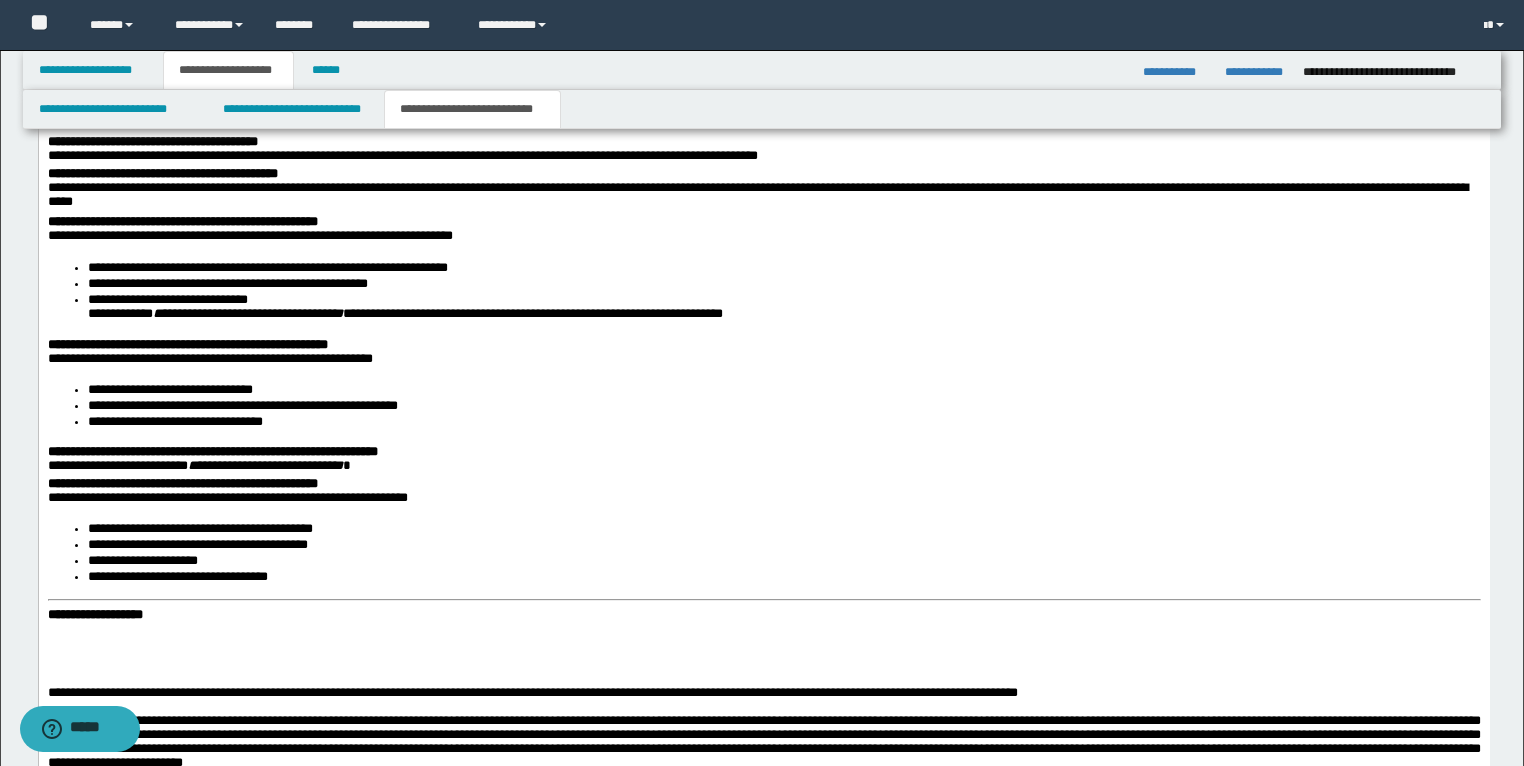 scroll, scrollTop: 1804, scrollLeft: 0, axis: vertical 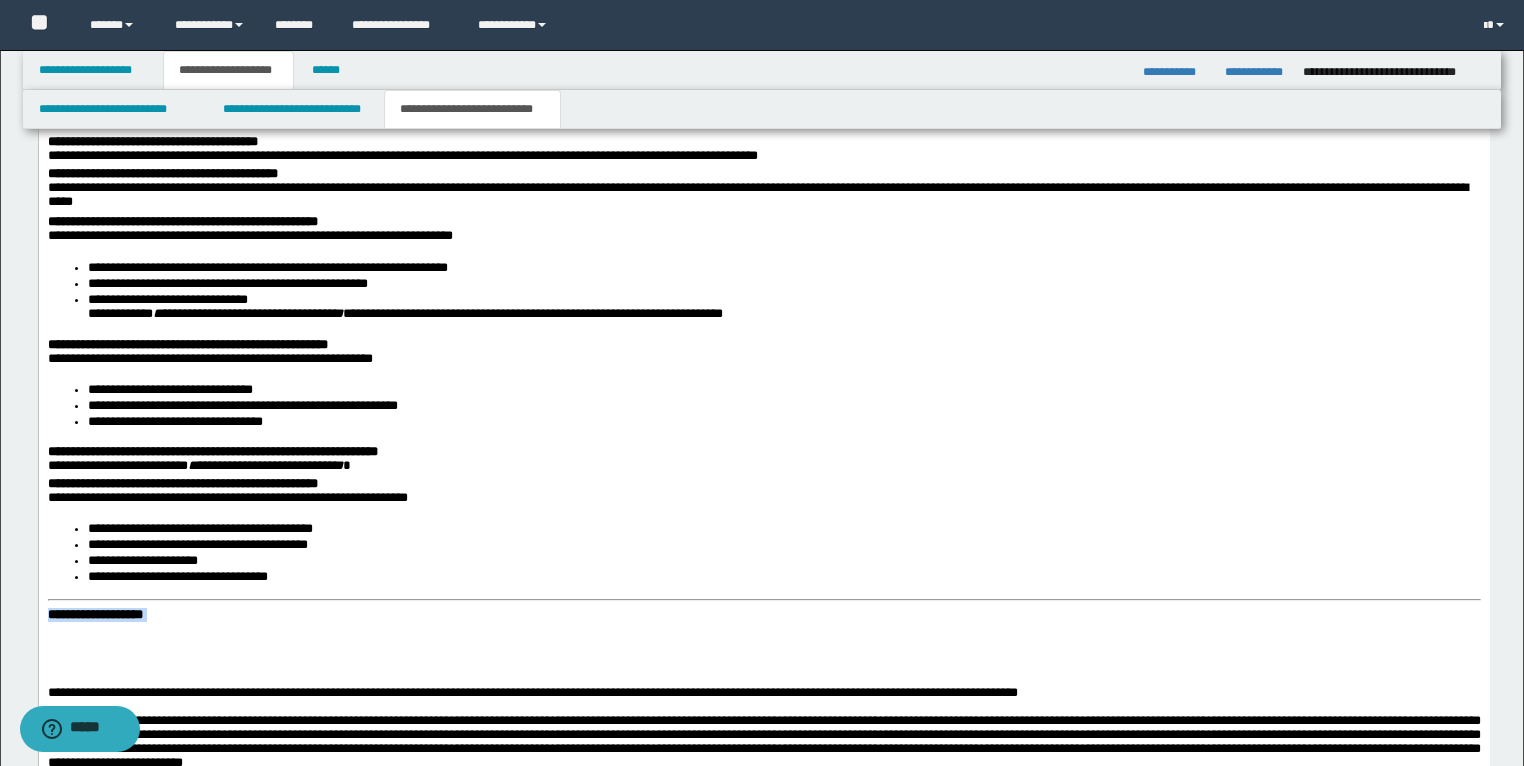 drag, startPoint x: 252, startPoint y: 648, endPoint x: 39, endPoint y: 630, distance: 213.75922 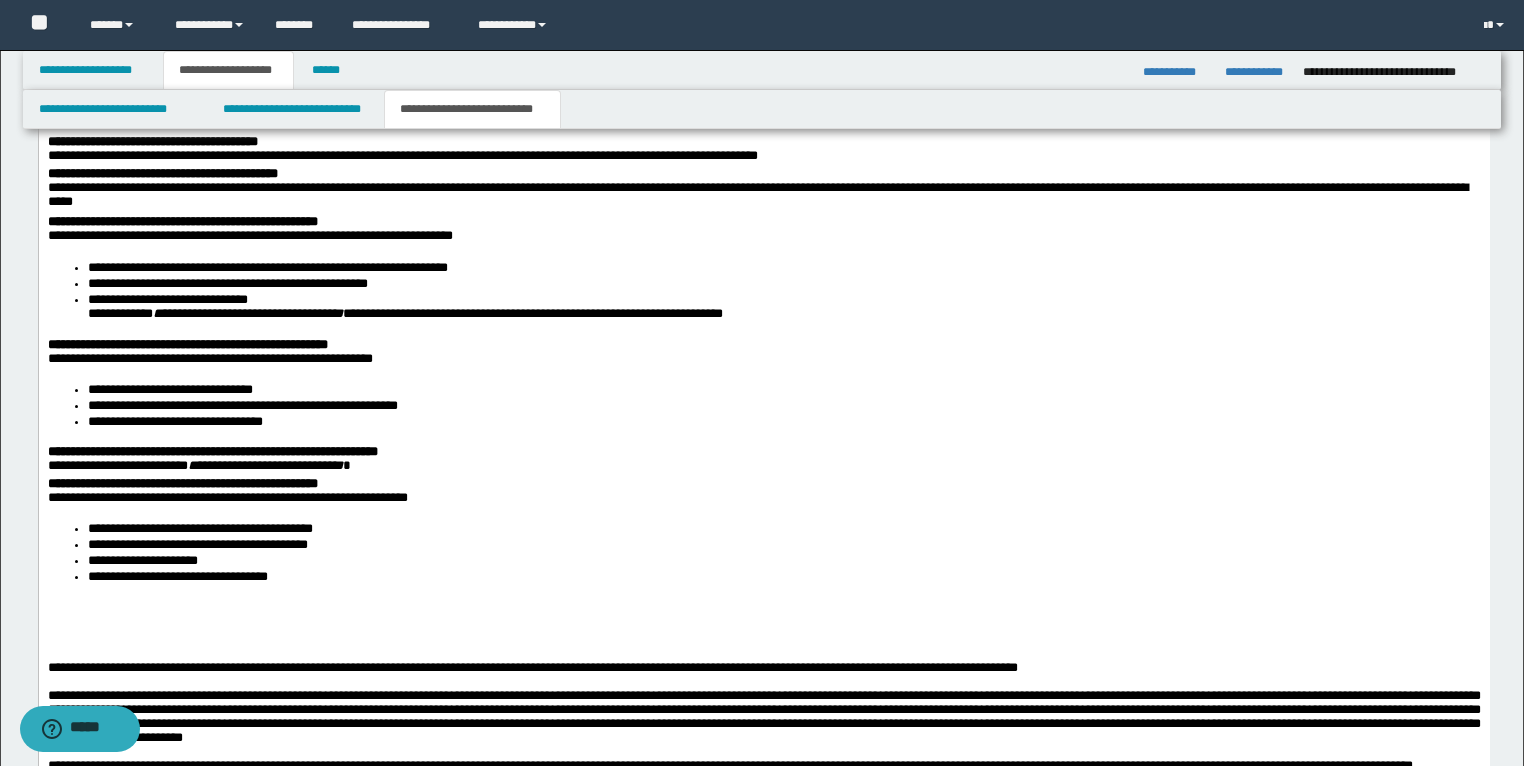 scroll, scrollTop: 1724, scrollLeft: 0, axis: vertical 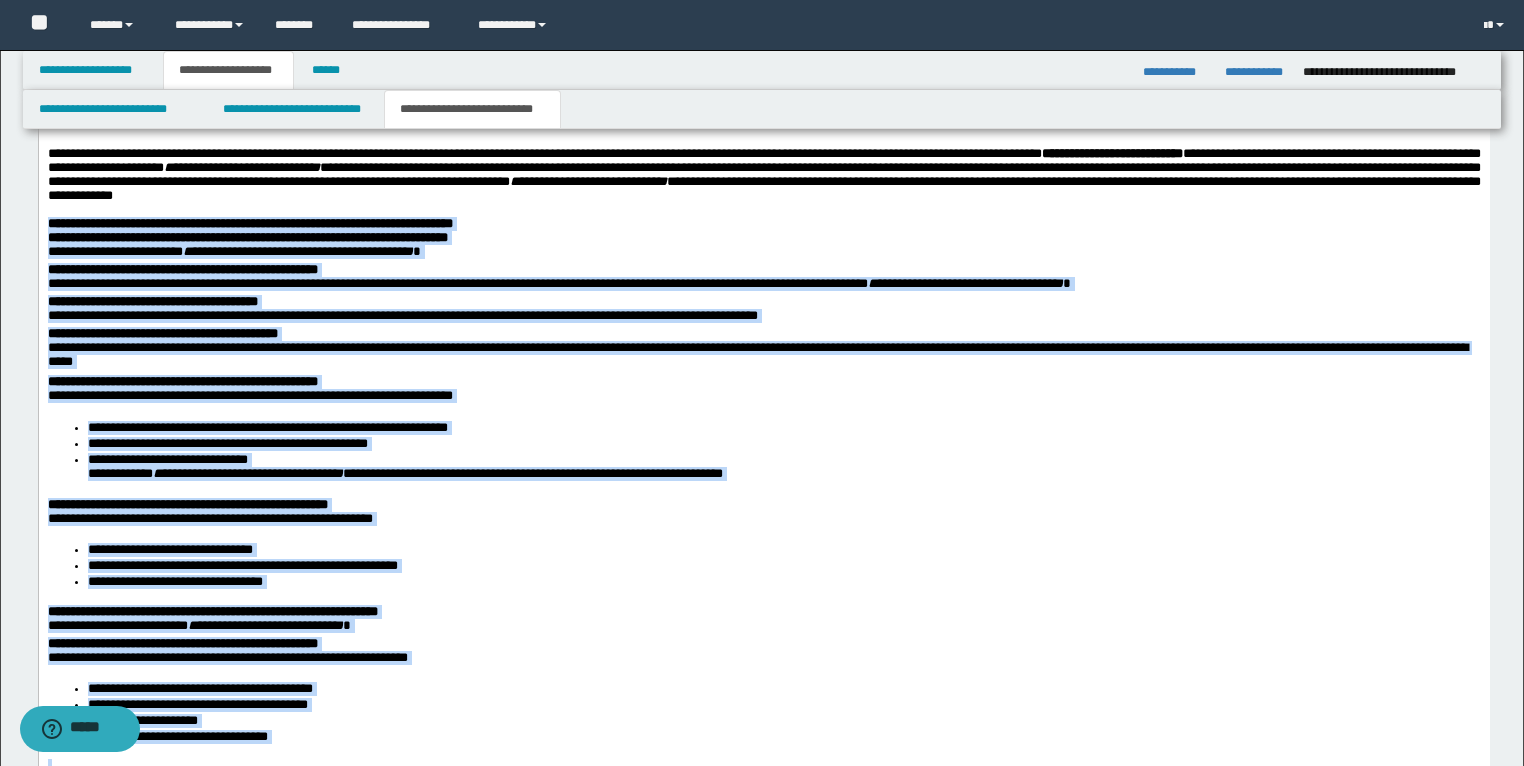 drag, startPoint x: 303, startPoint y: 764, endPoint x: 48, endPoint y: 244, distance: 579.1589 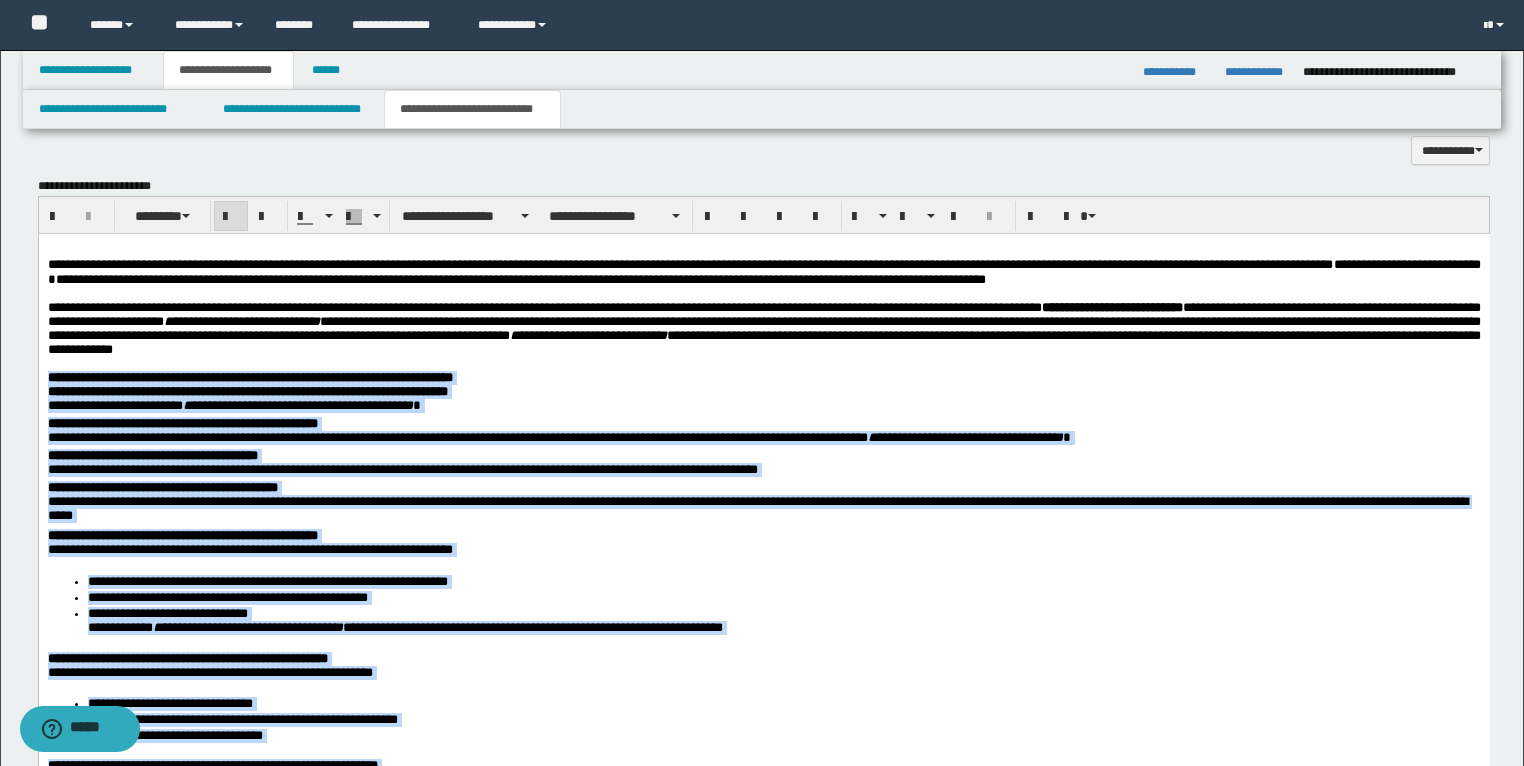 scroll, scrollTop: 1404, scrollLeft: 0, axis: vertical 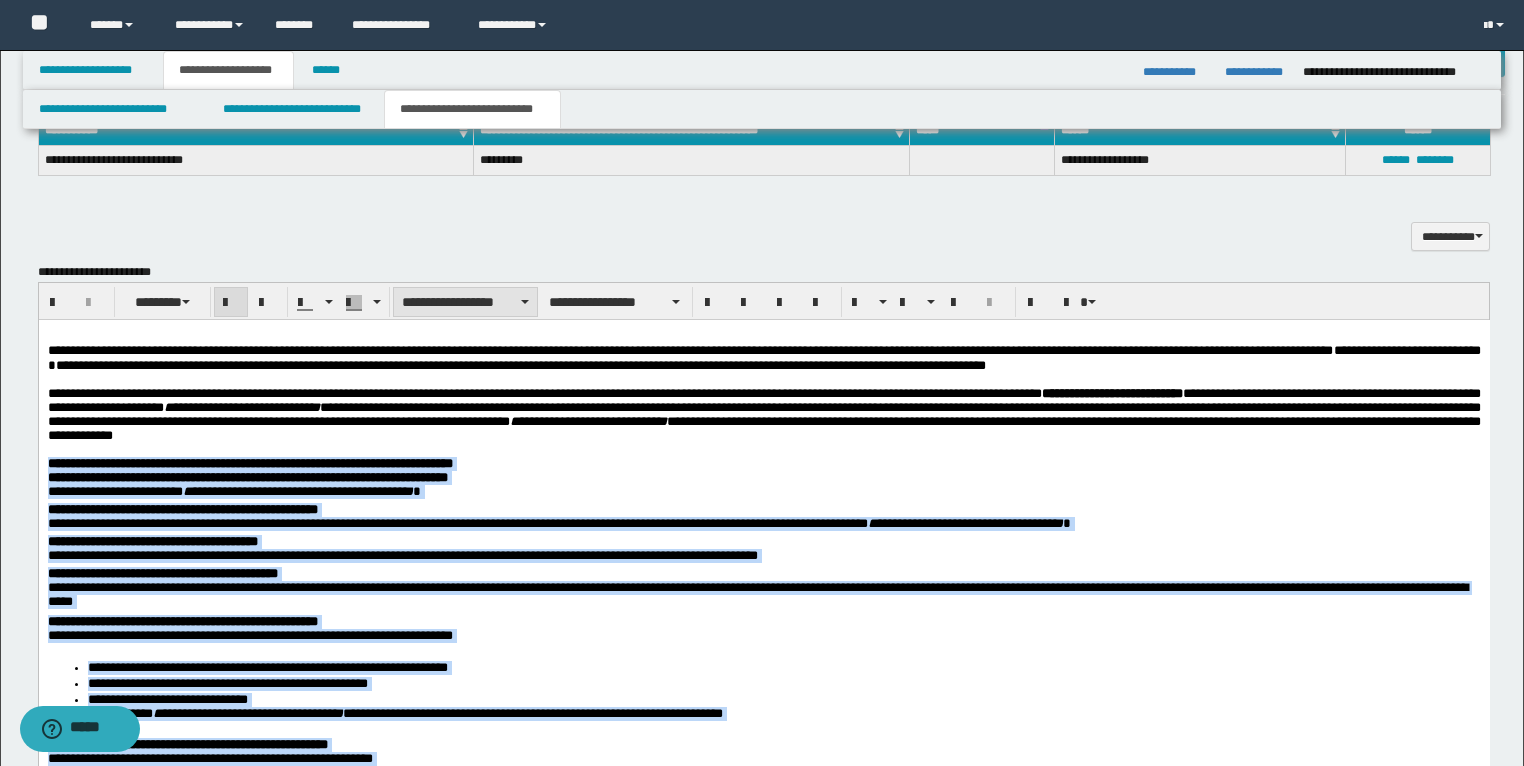 click on "**********" at bounding box center (465, 302) 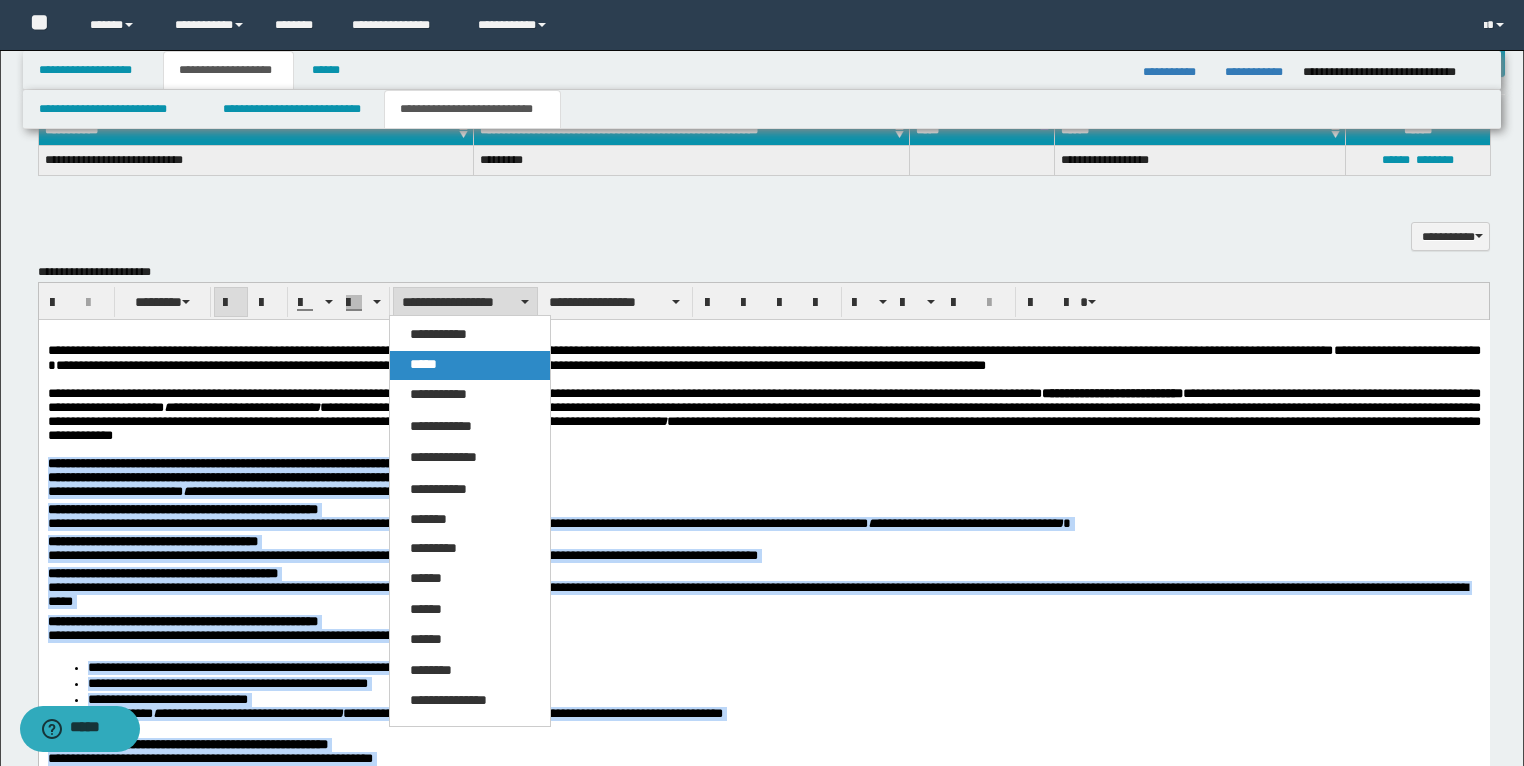 click on "*****" at bounding box center (470, 365) 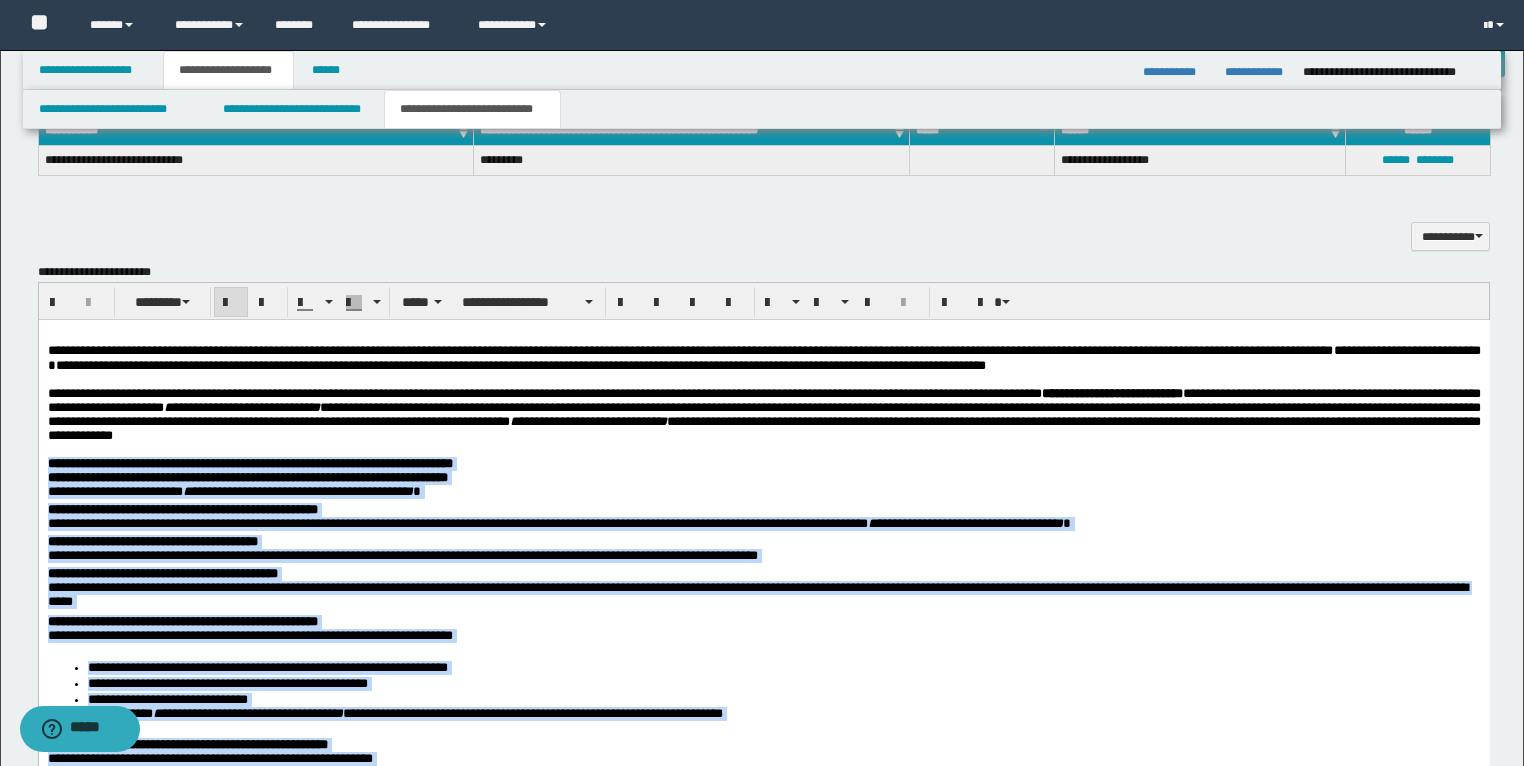 click on "**********" at bounding box center [763, 519] 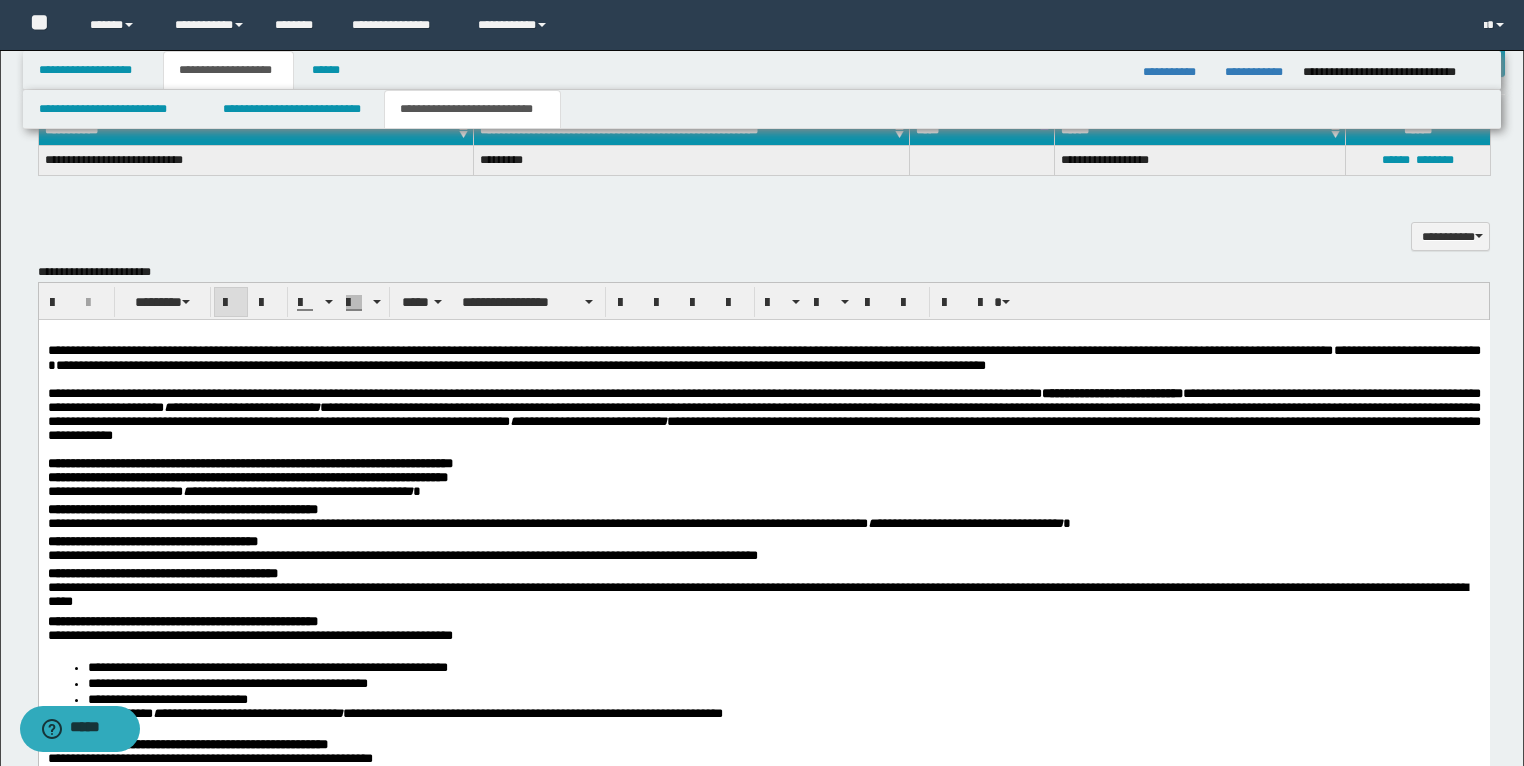 click on "**********" at bounding box center [763, 464] 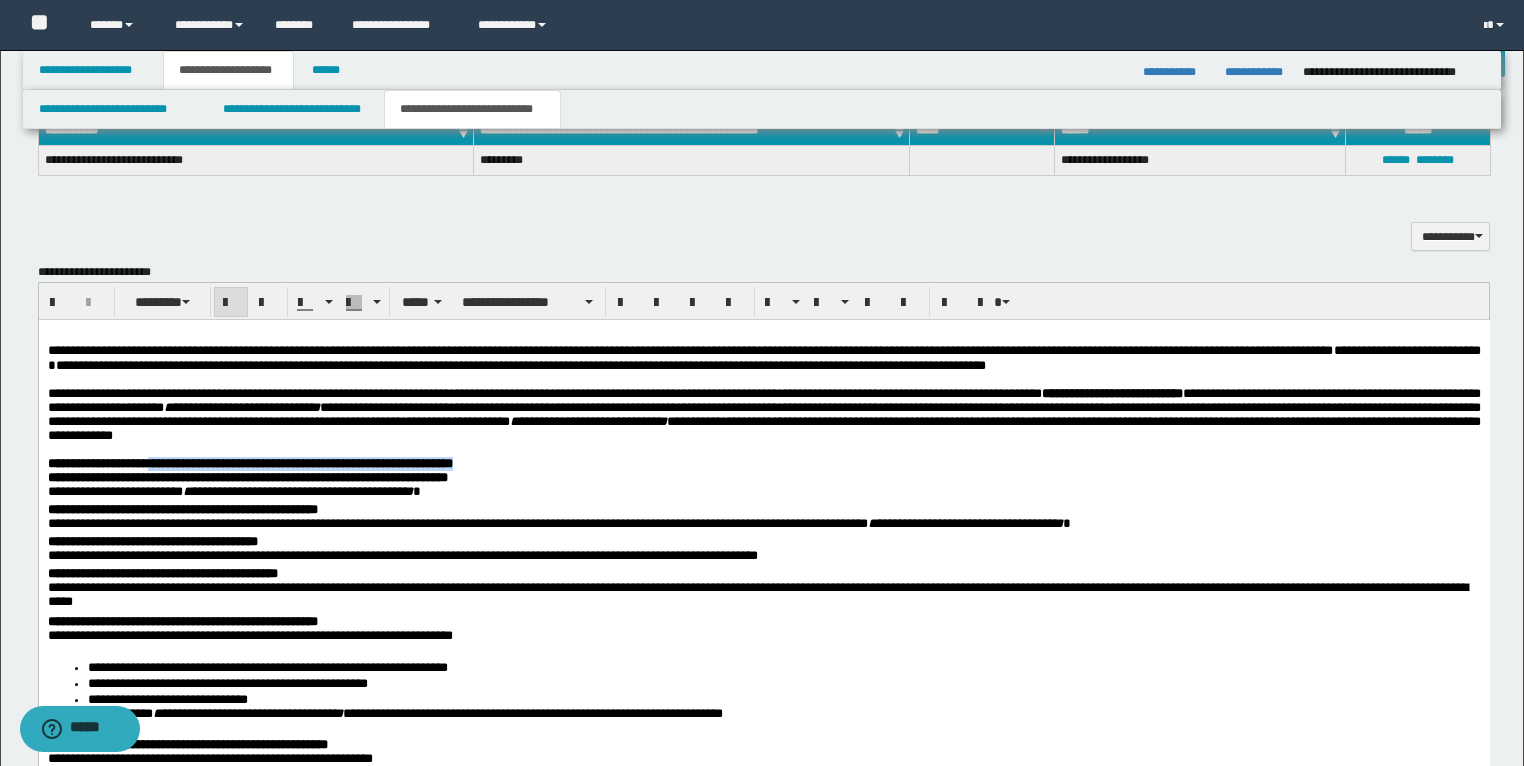 drag, startPoint x: 734, startPoint y: 483, endPoint x: 225, endPoint y: 474, distance: 509.07956 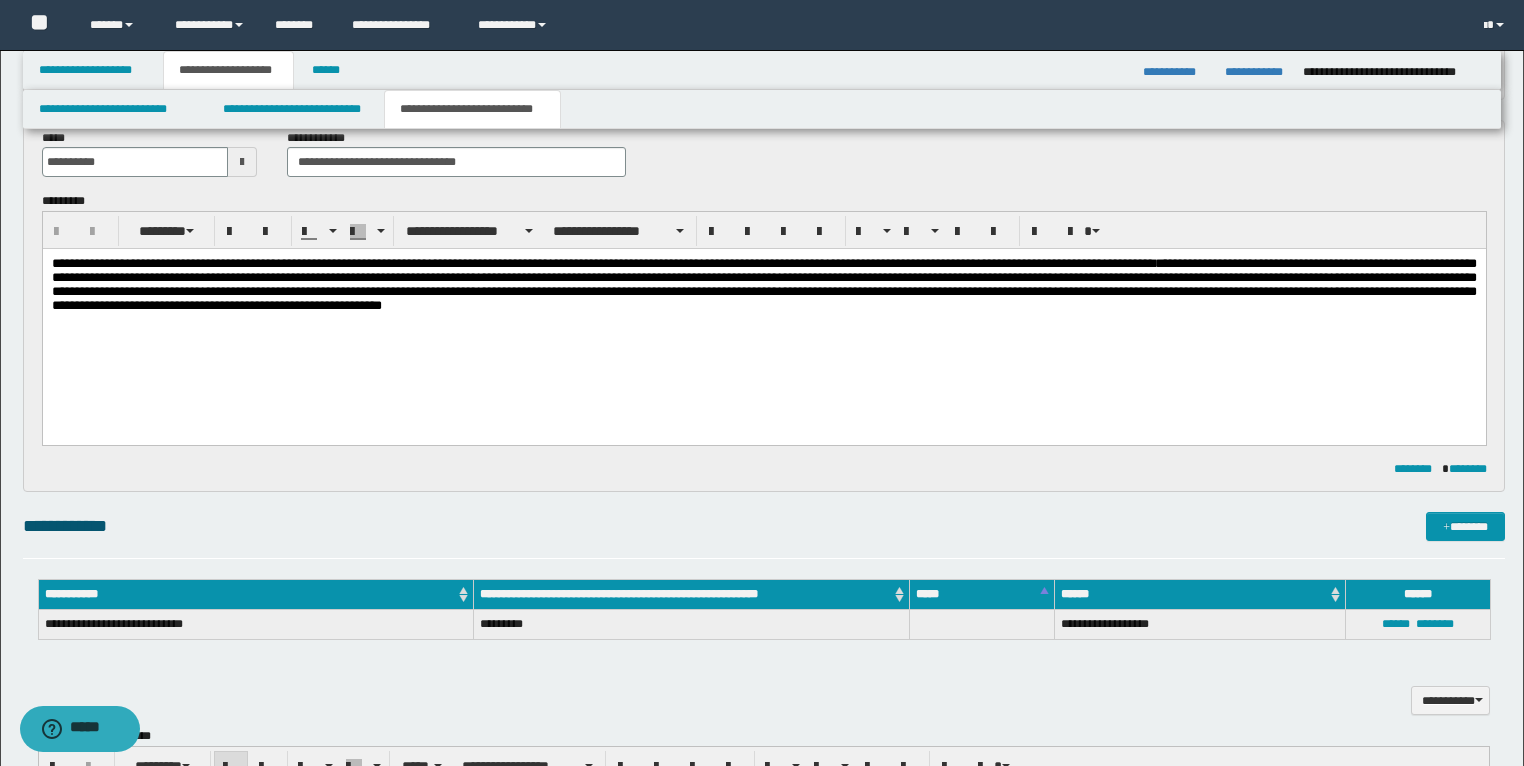 scroll, scrollTop: 1084, scrollLeft: 0, axis: vertical 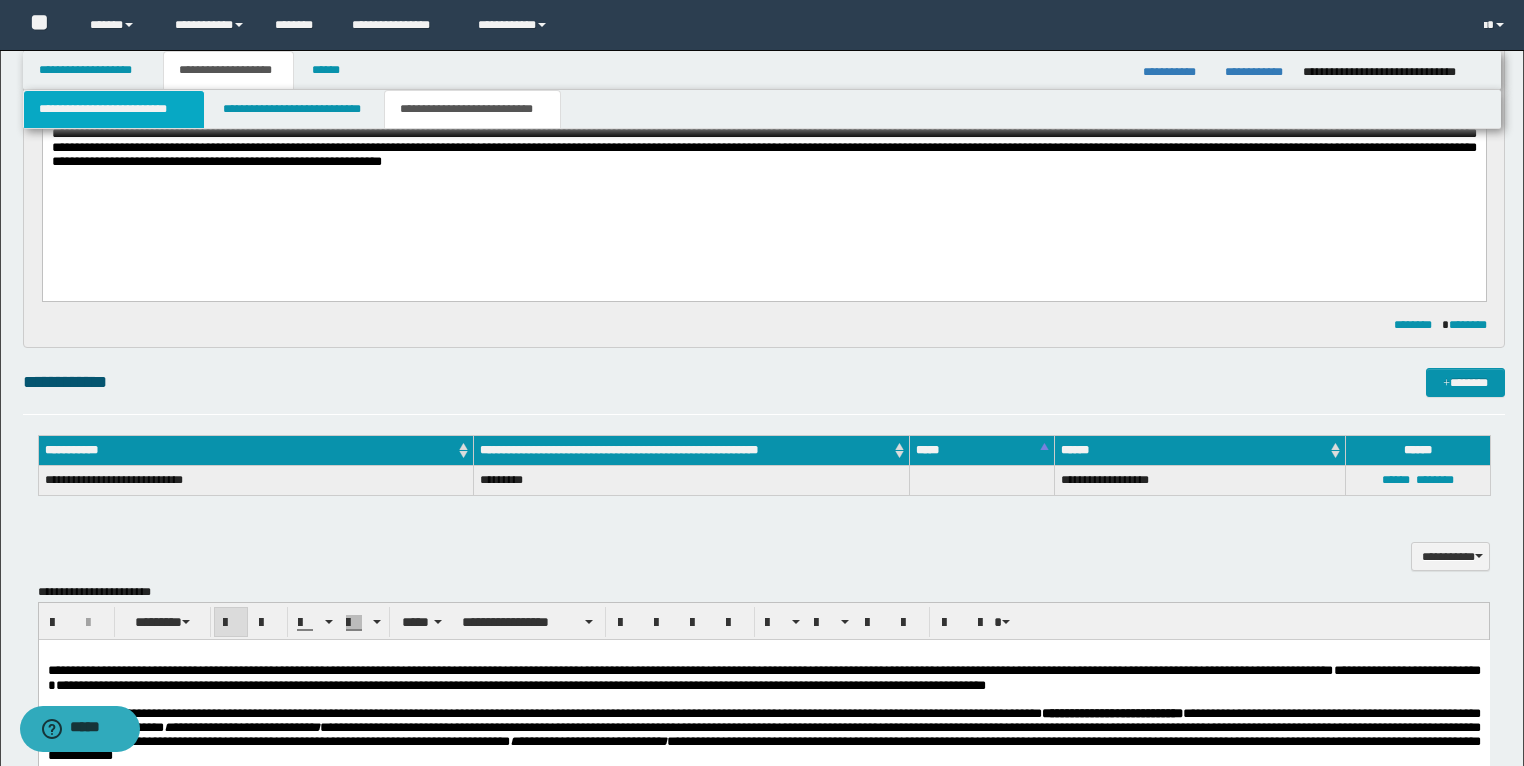 click on "**********" at bounding box center [114, 109] 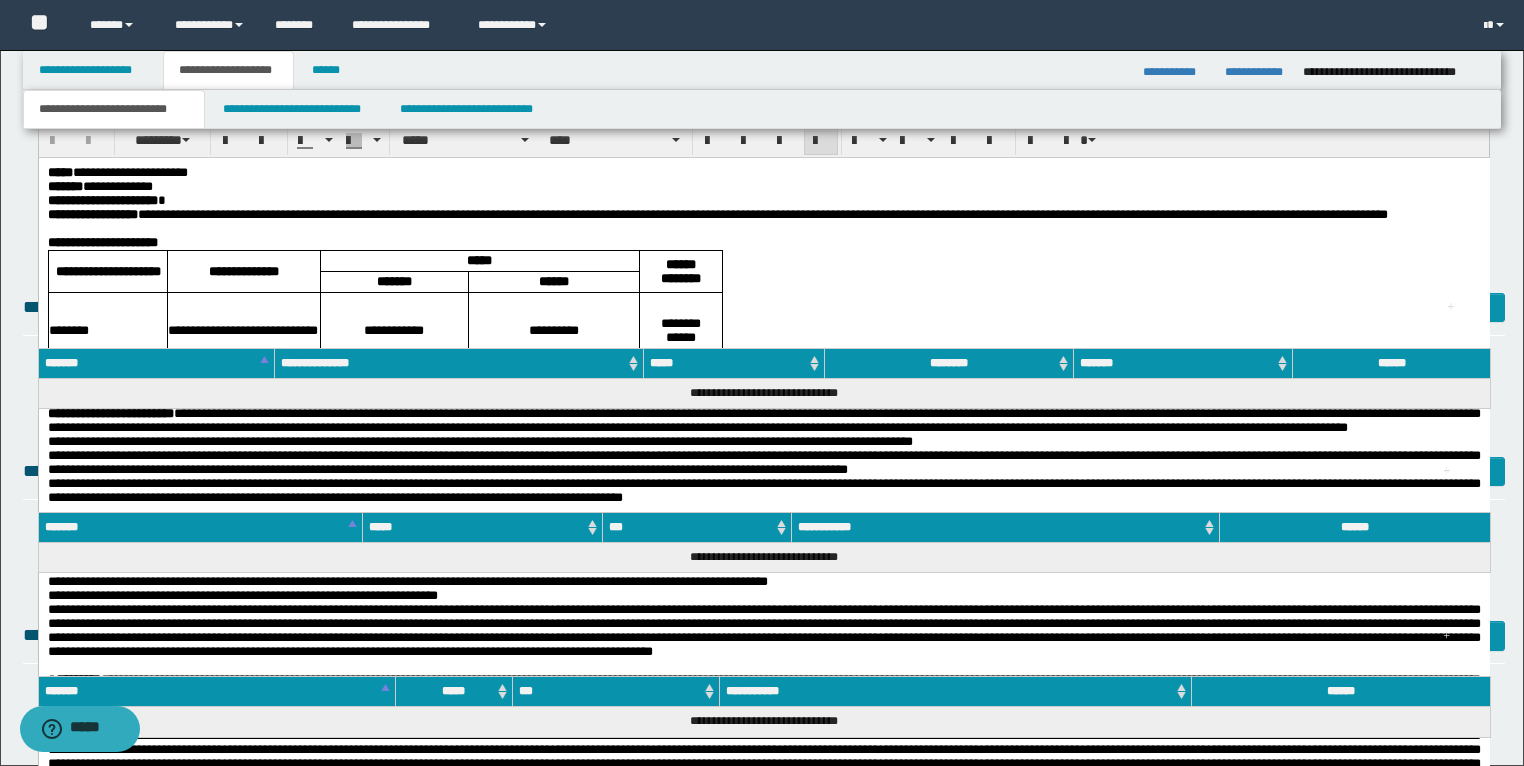 click on "**********" at bounding box center (763, 186) 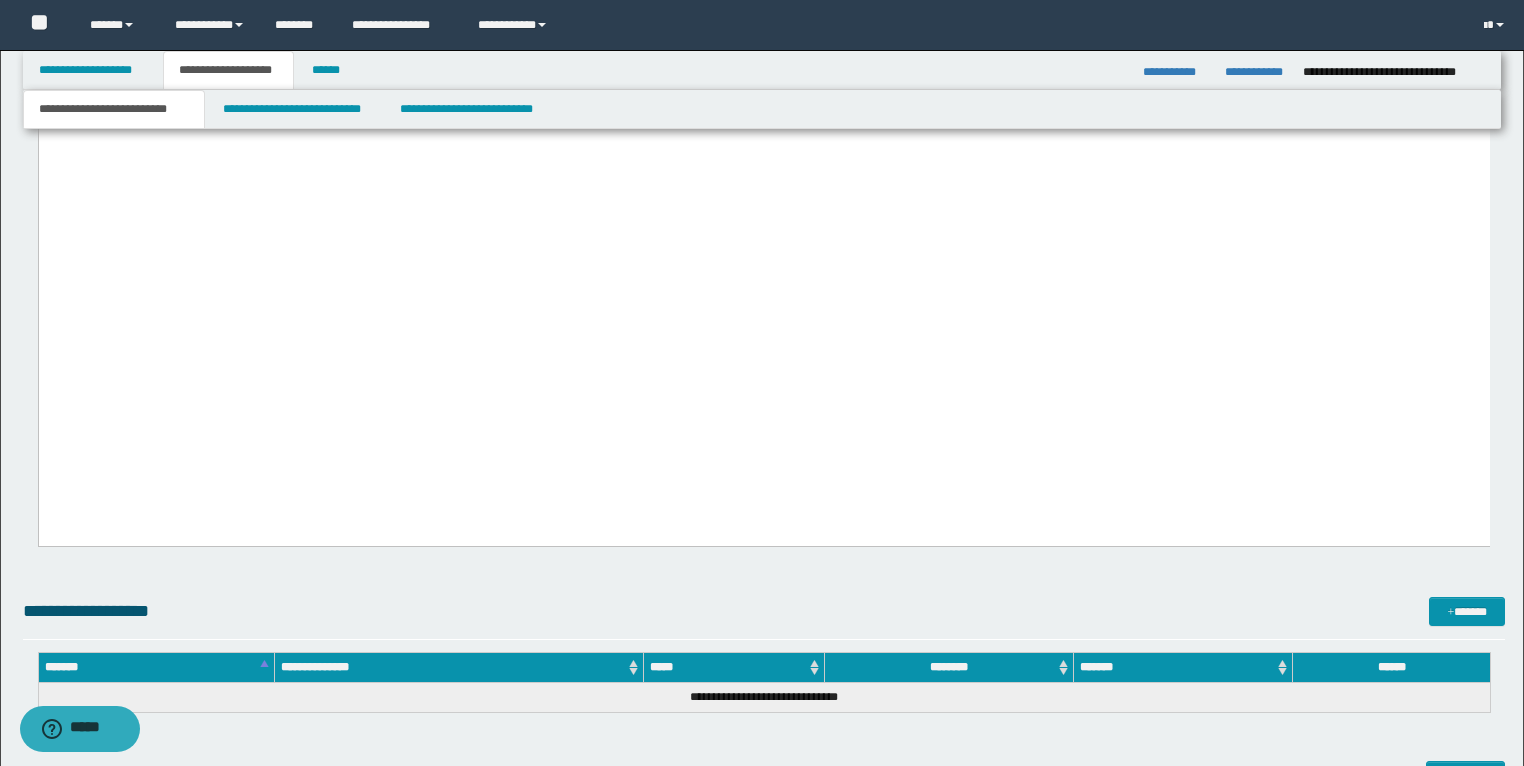 scroll, scrollTop: 2775, scrollLeft: 0, axis: vertical 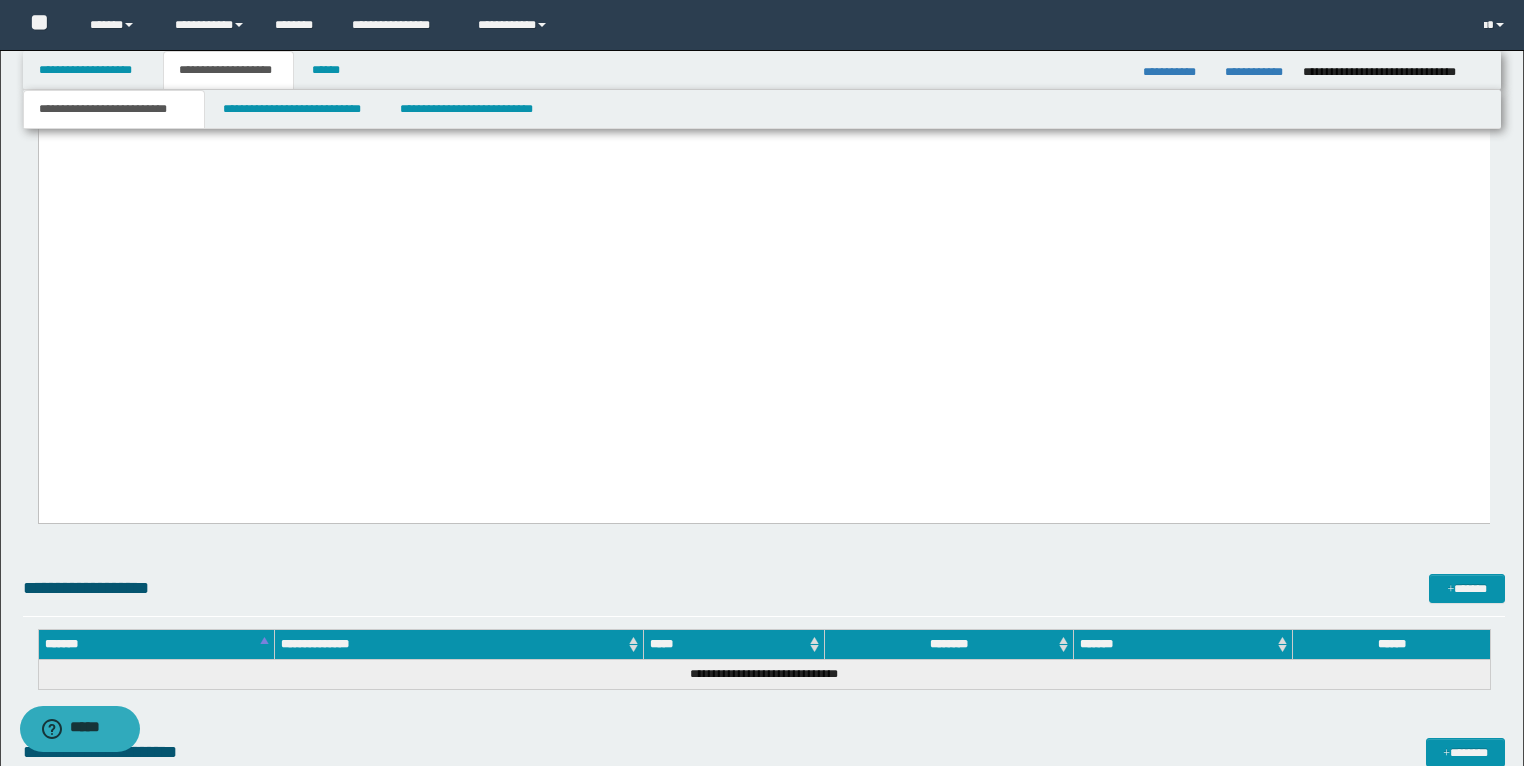 drag, startPoint x: 47, startPoint y: -1519, endPoint x: 643, endPoint y: 360, distance: 1971.2577 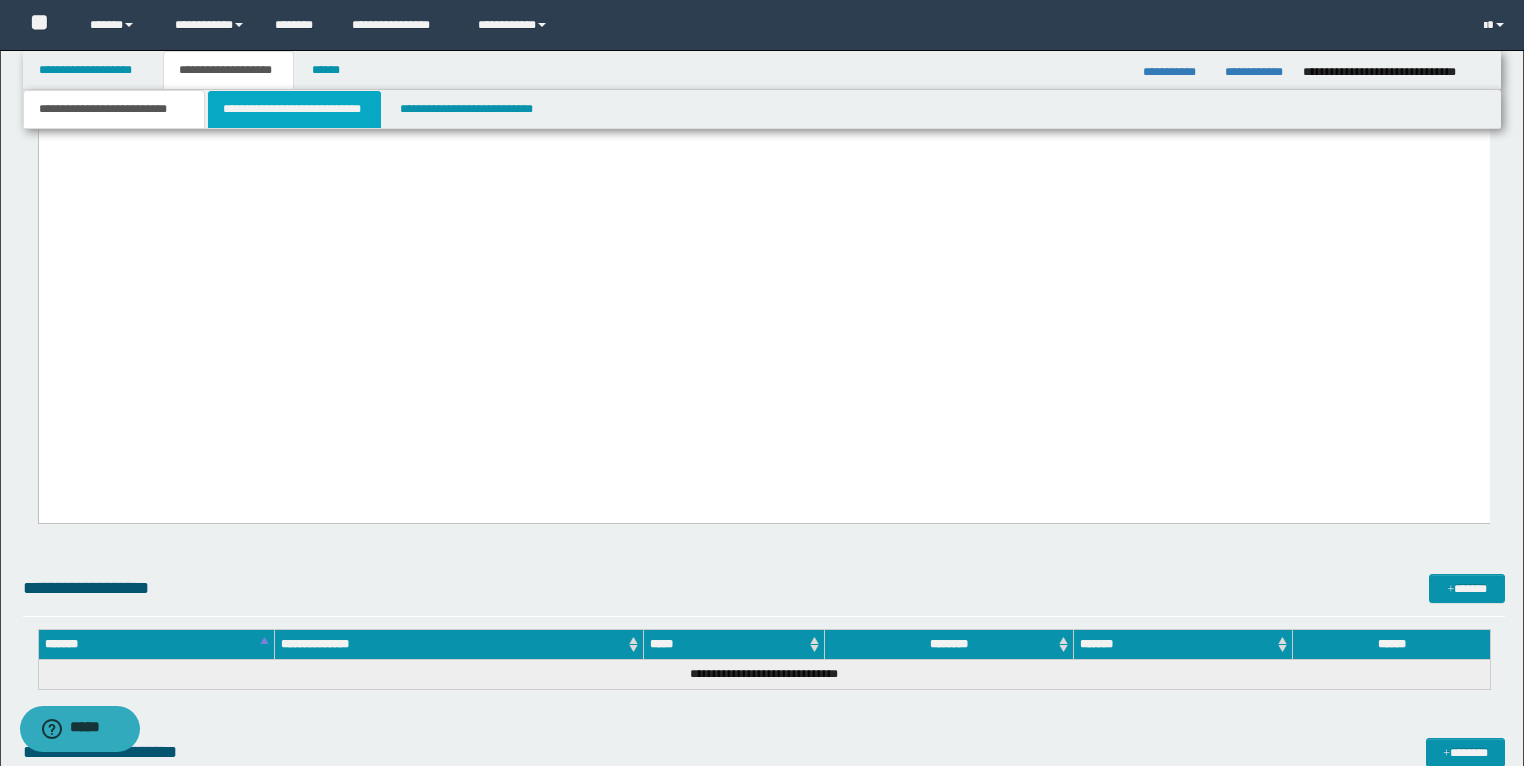 click on "**********" at bounding box center [294, 109] 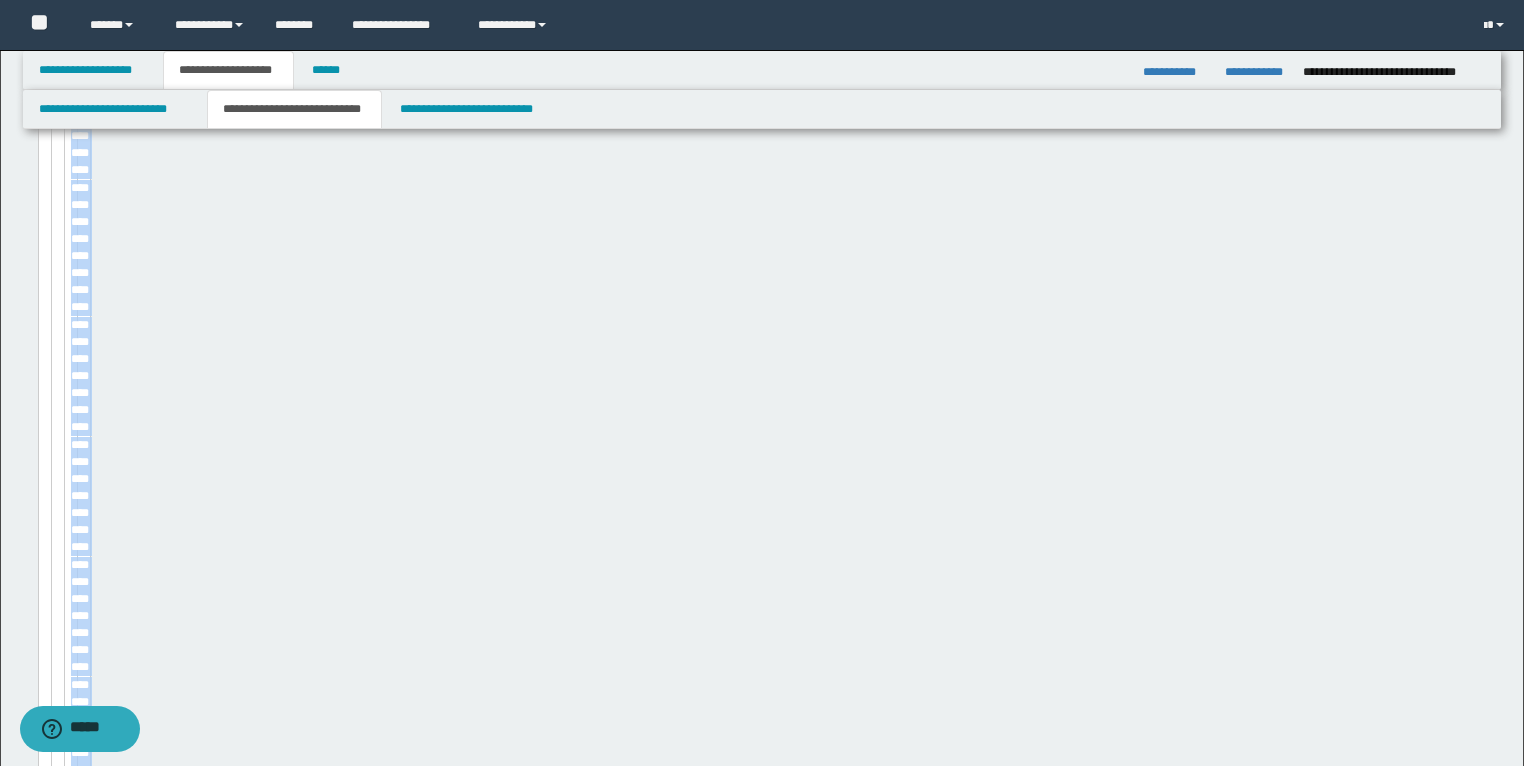 type 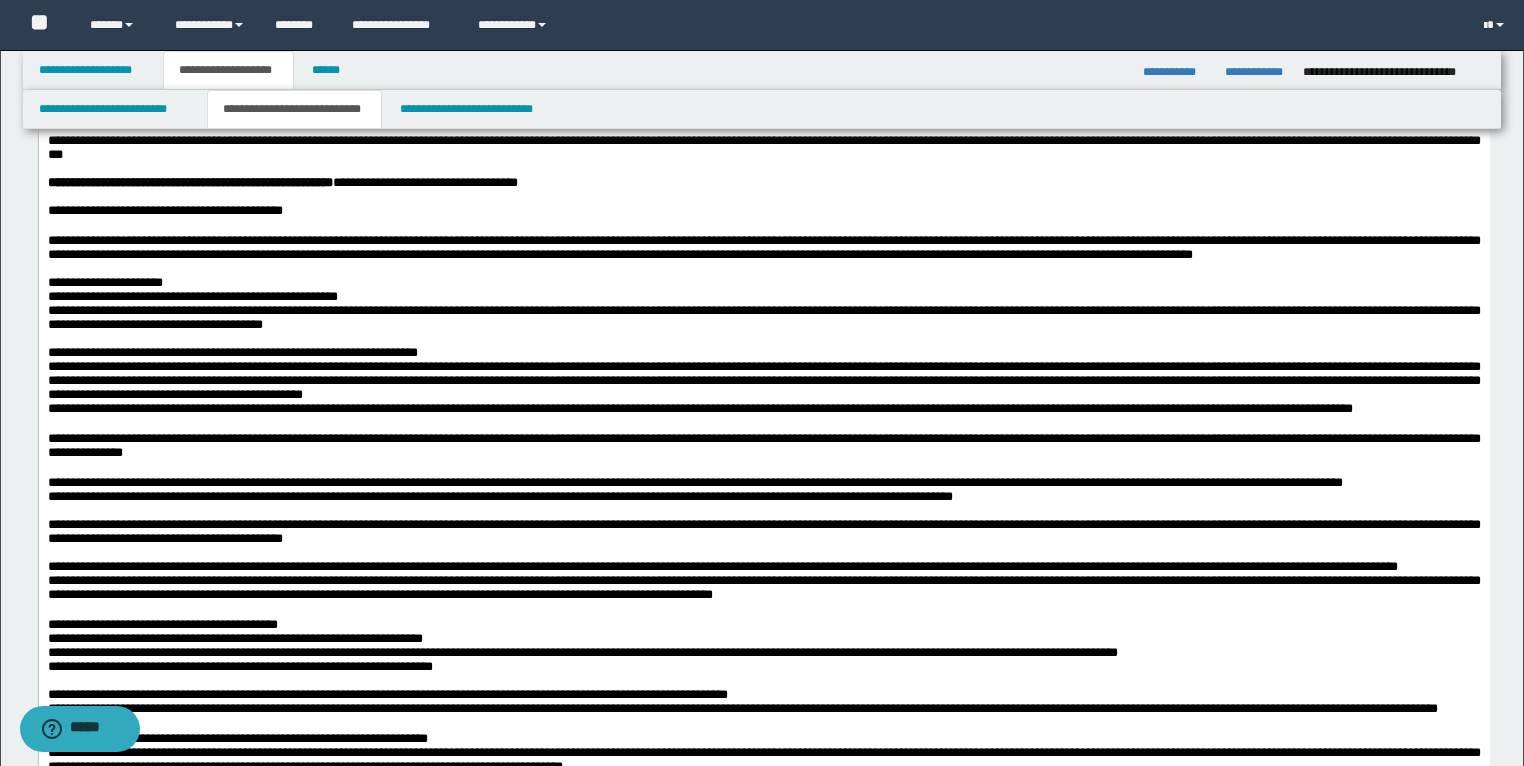scroll, scrollTop: 775, scrollLeft: 0, axis: vertical 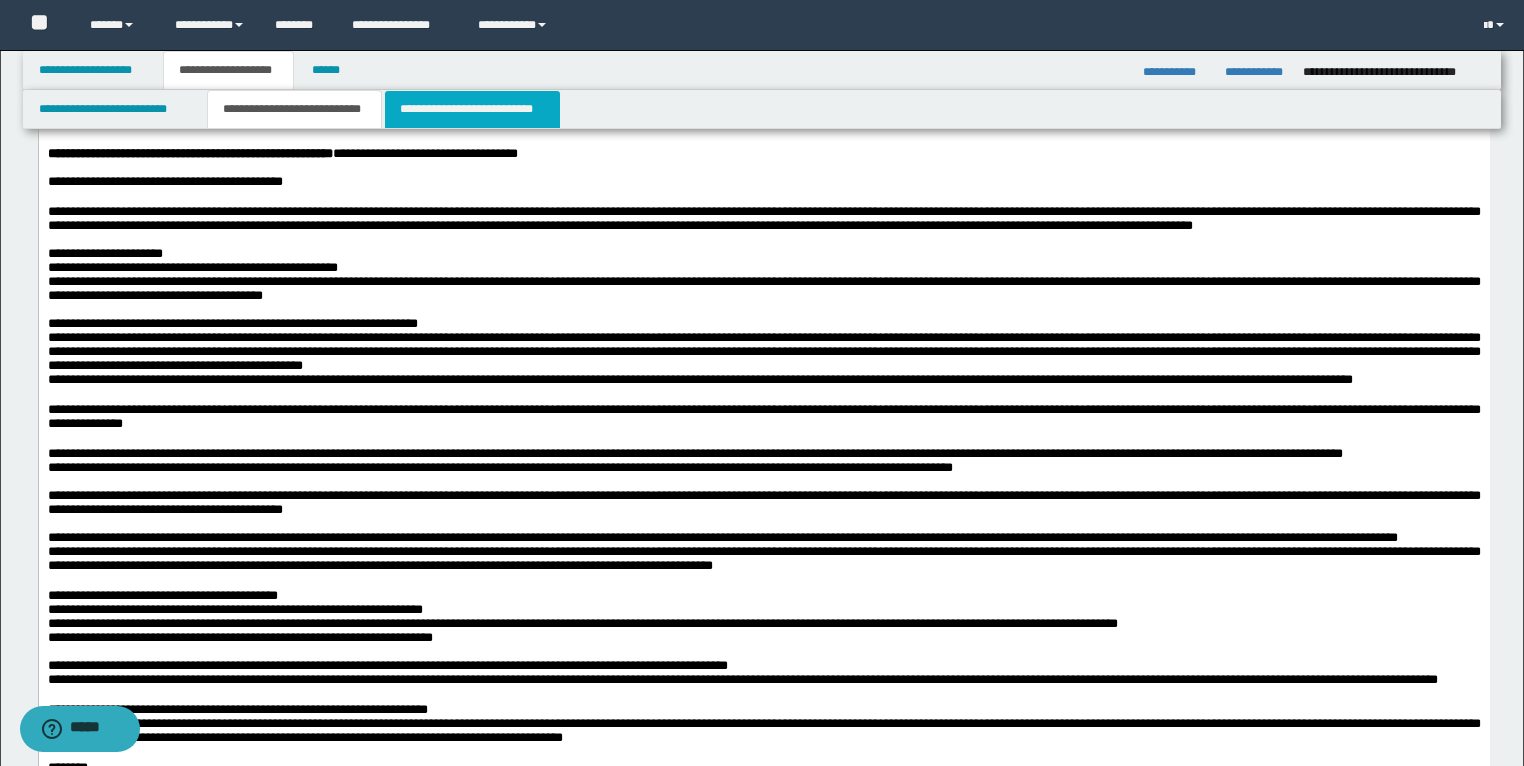 click on "**********" at bounding box center (472, 109) 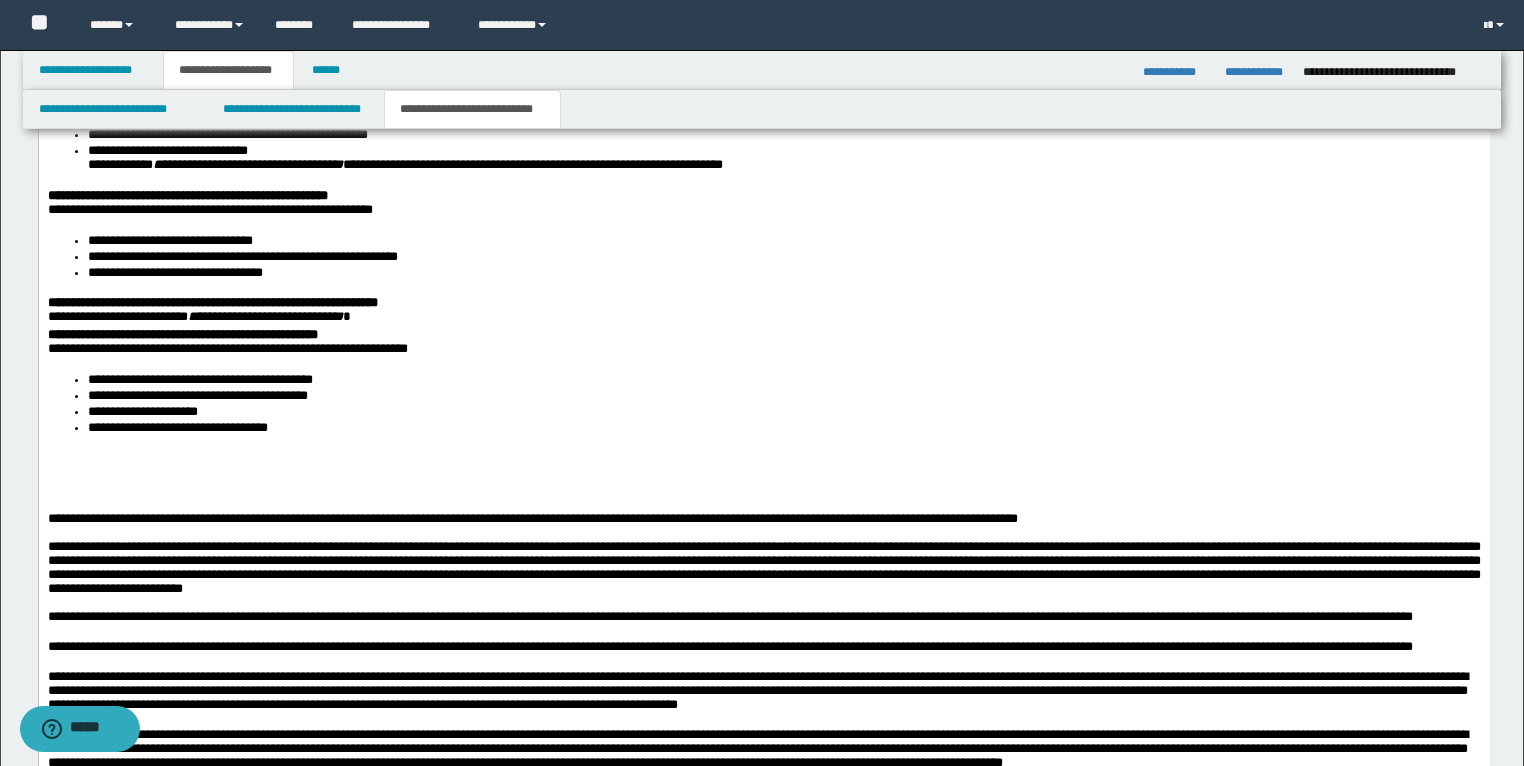 scroll, scrollTop: 1975, scrollLeft: 0, axis: vertical 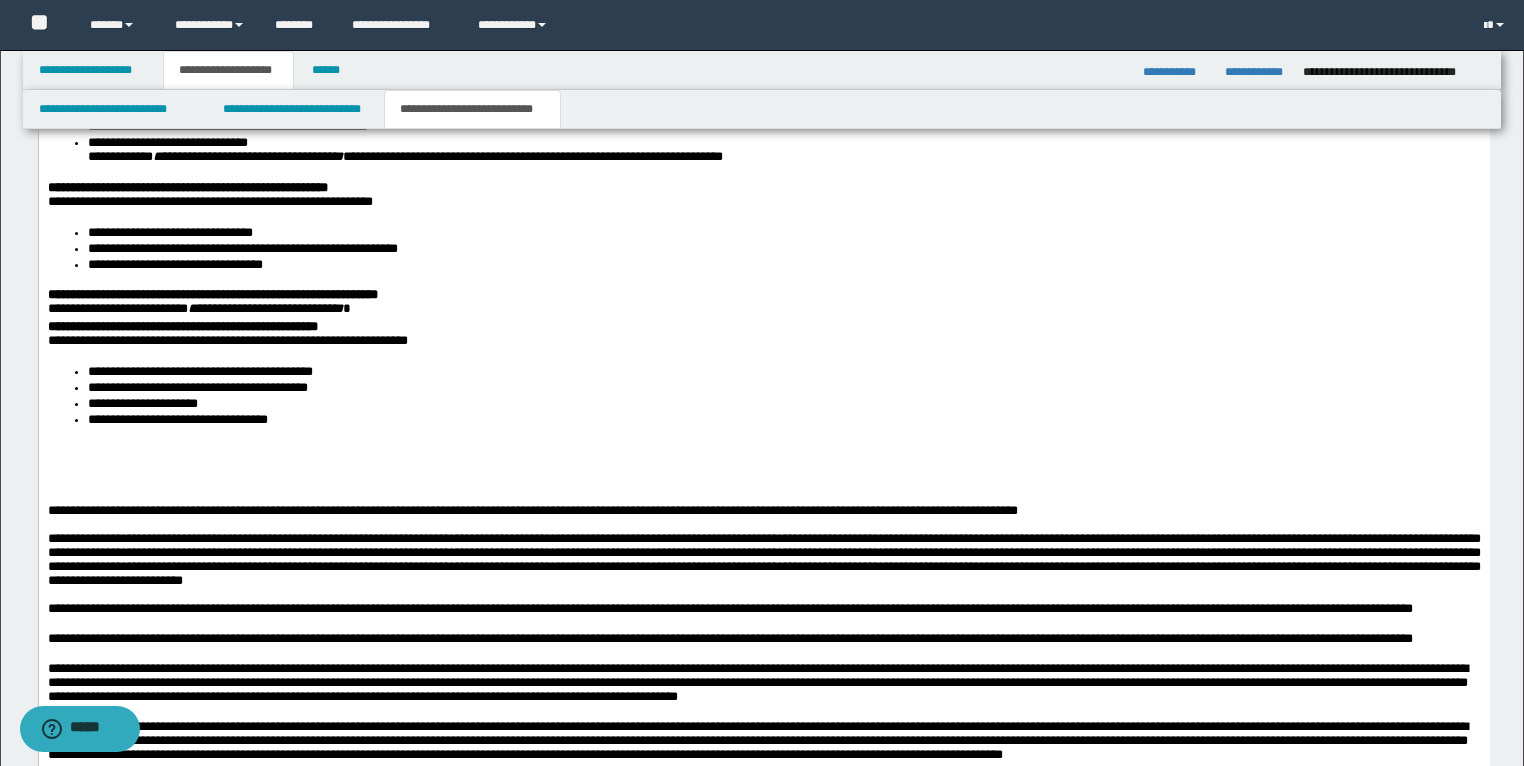 click at bounding box center (763, 451) 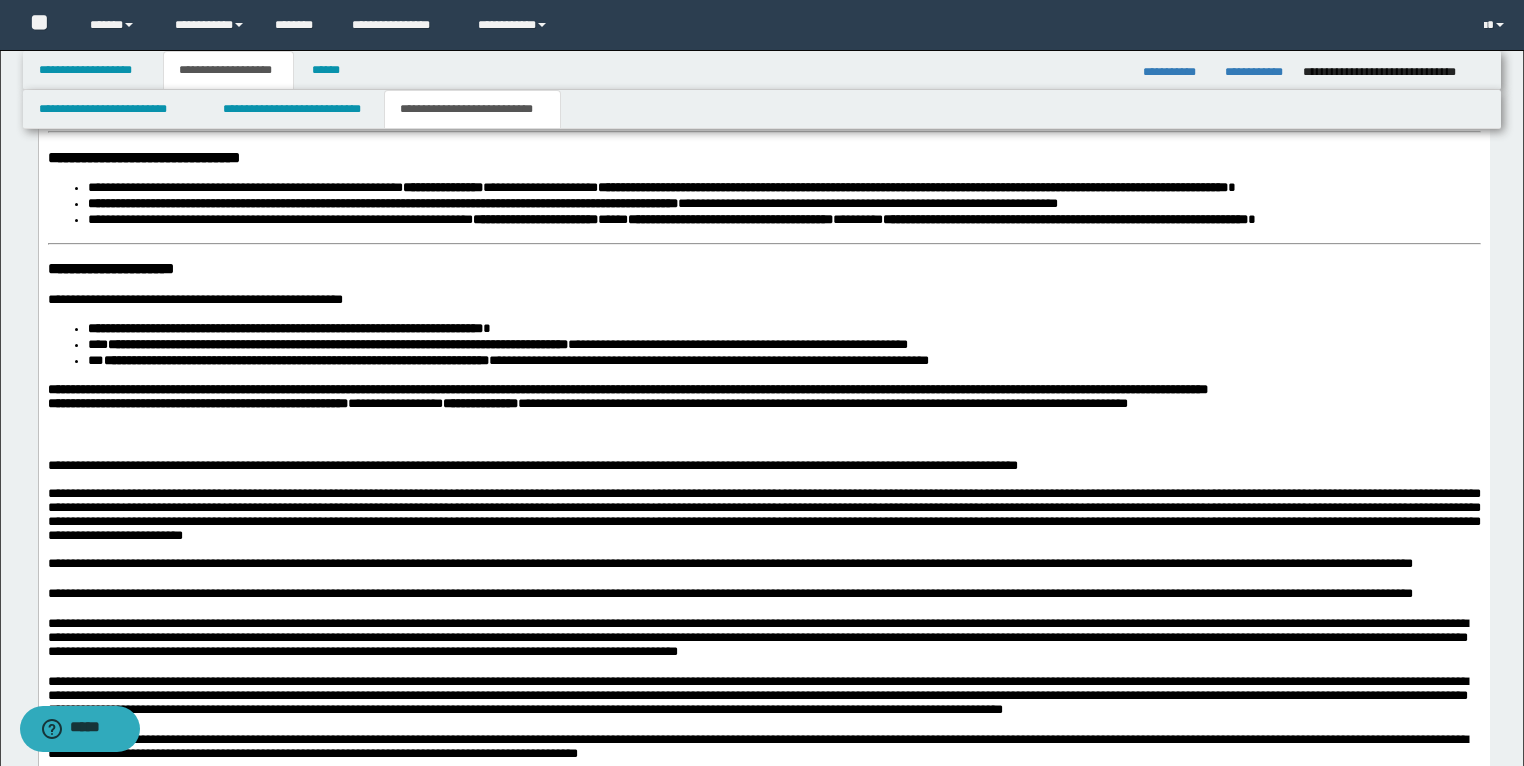 scroll, scrollTop: 2775, scrollLeft: 0, axis: vertical 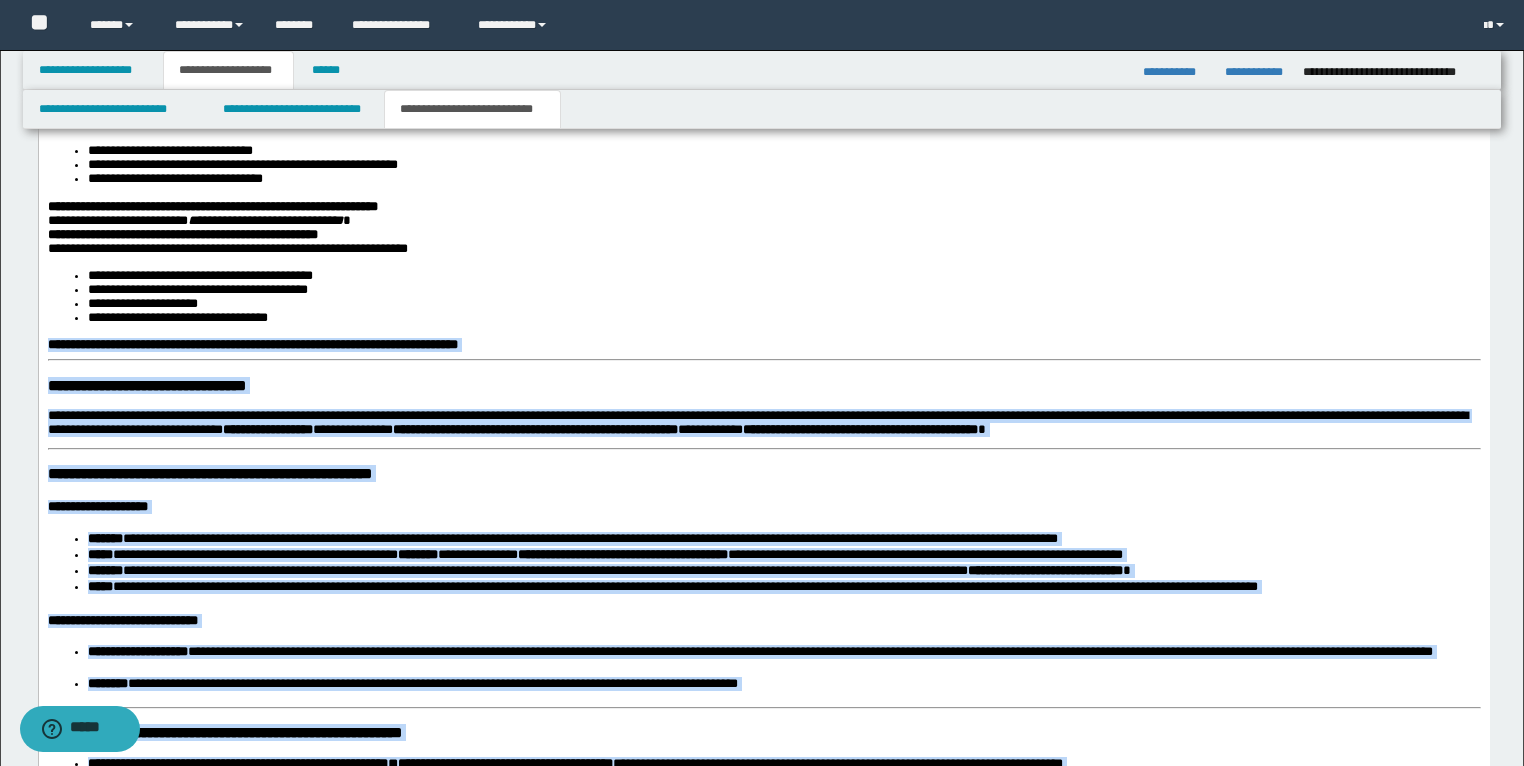 drag, startPoint x: 1276, startPoint y: 1203, endPoint x: 74, endPoint y: 120, distance: 1617.9286 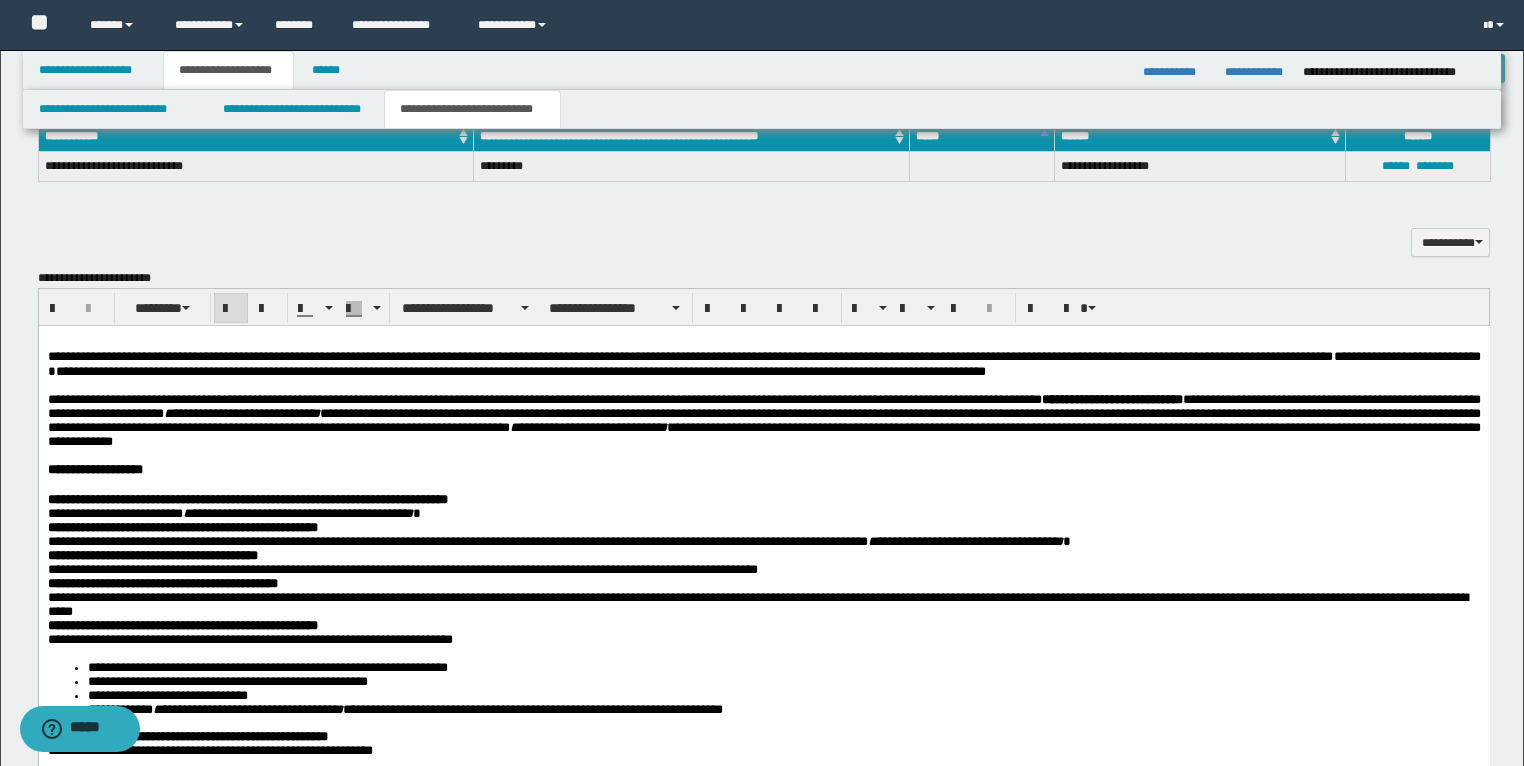 scroll, scrollTop: 1385, scrollLeft: 0, axis: vertical 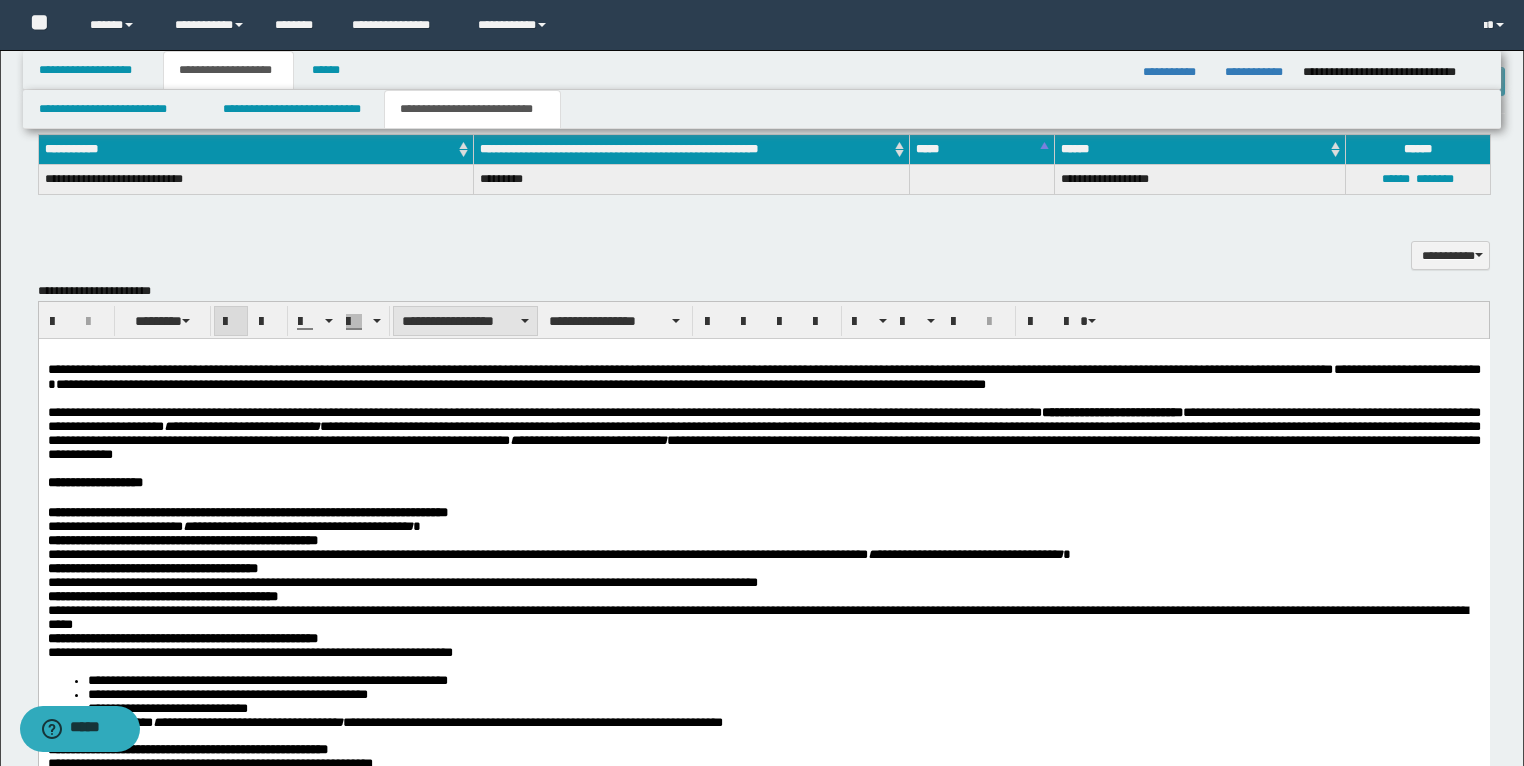 click on "**********" at bounding box center [465, 321] 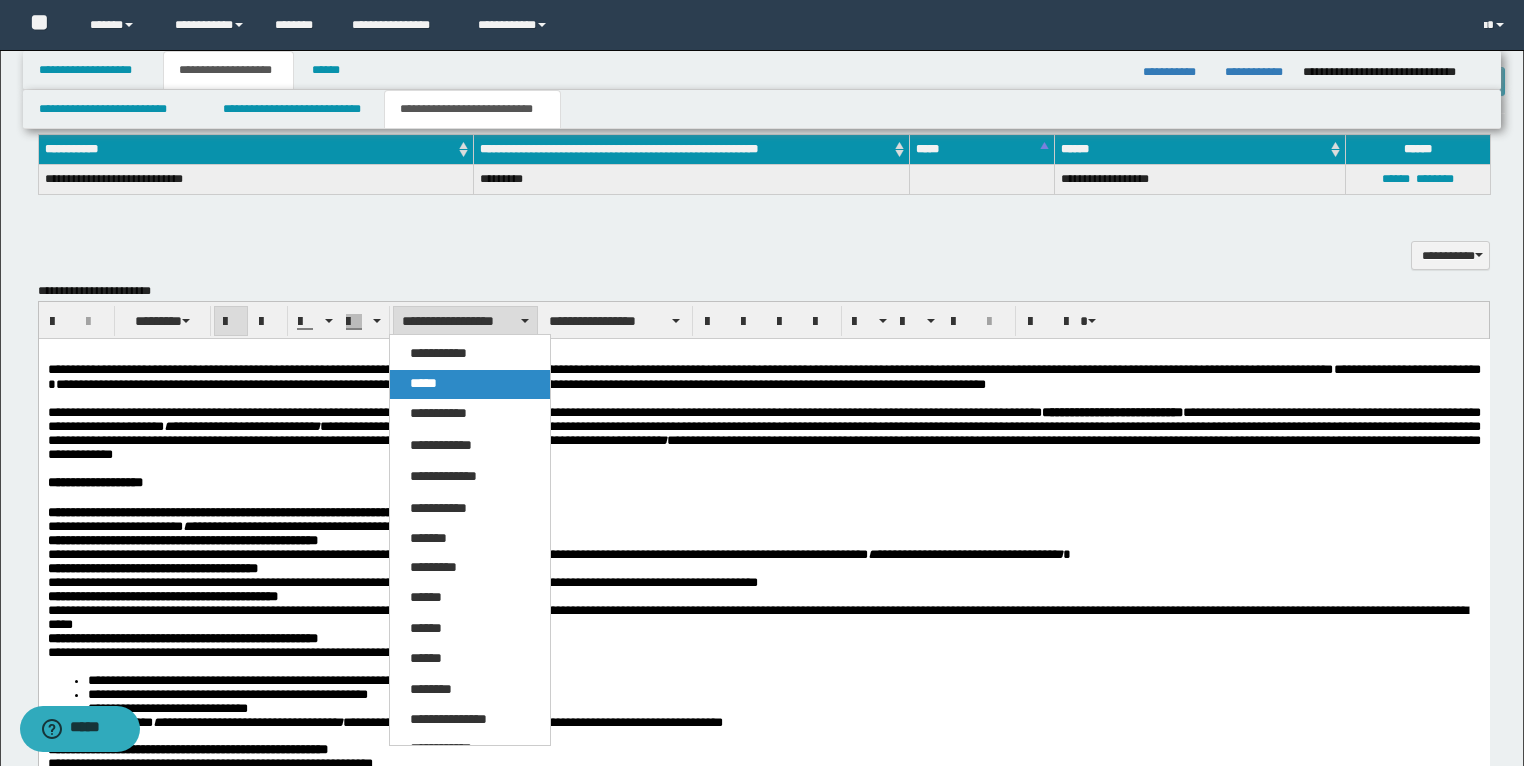 click on "*****" at bounding box center [470, 384] 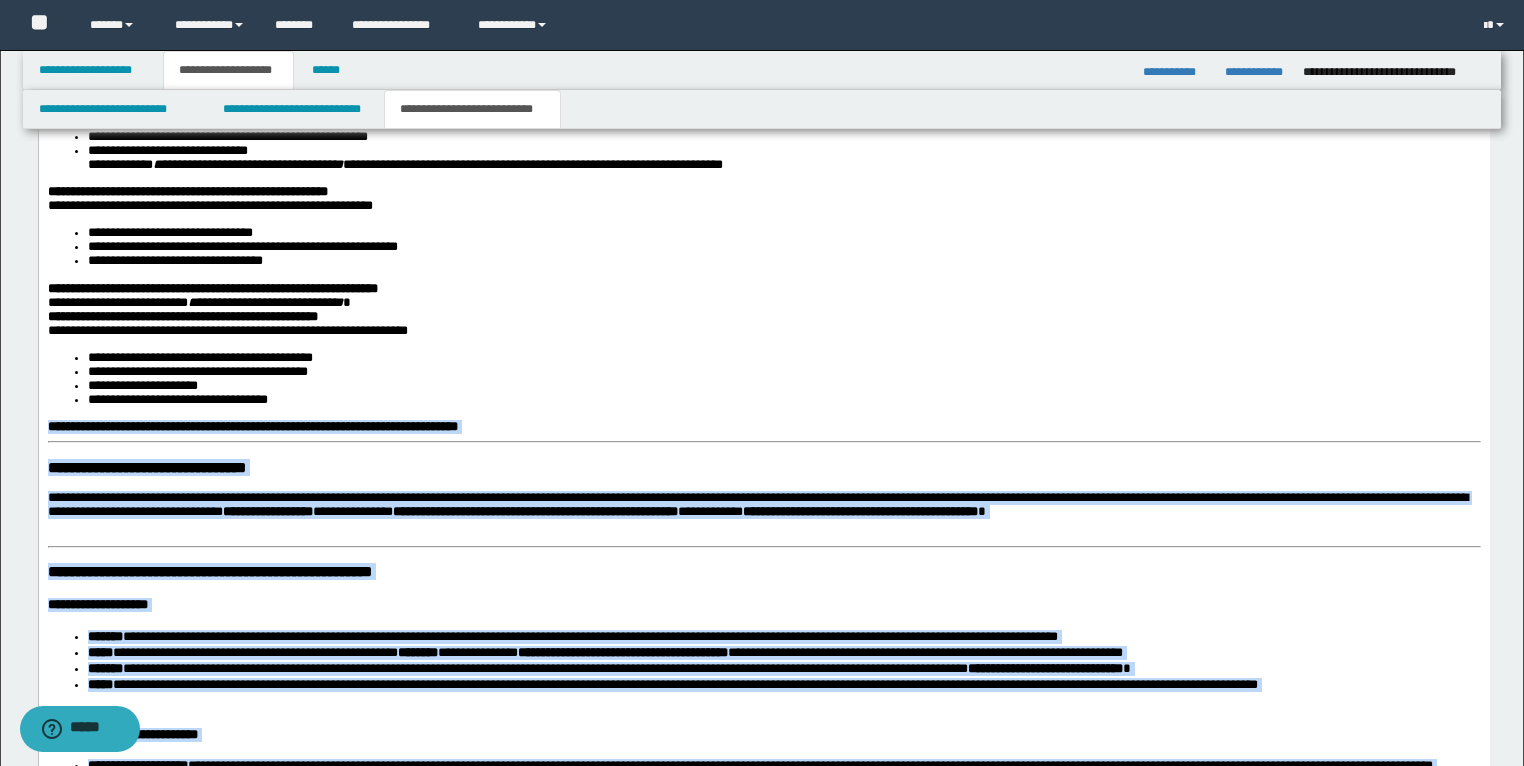 scroll, scrollTop: 1945, scrollLeft: 0, axis: vertical 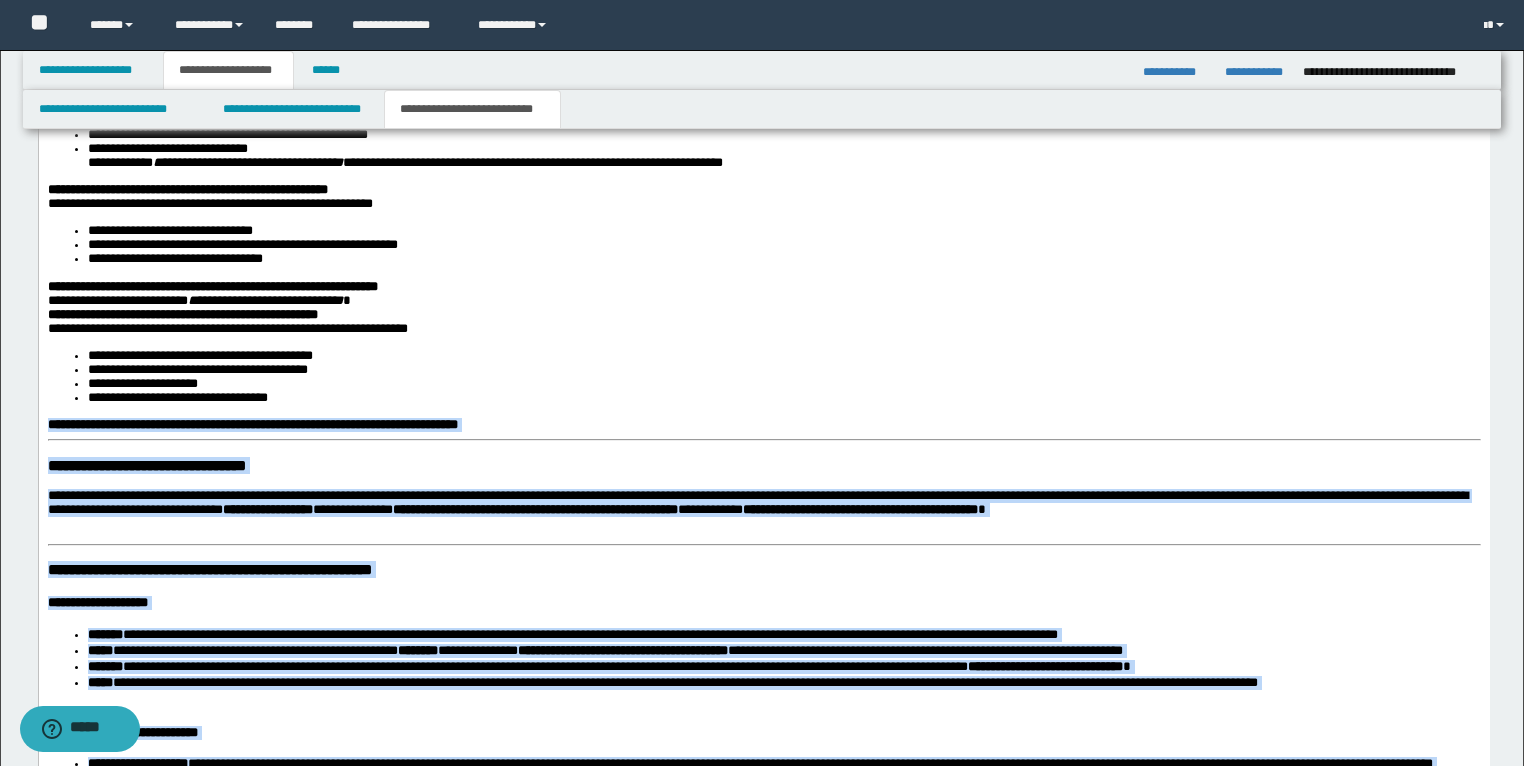 click on "**********" at bounding box center [763, 466] 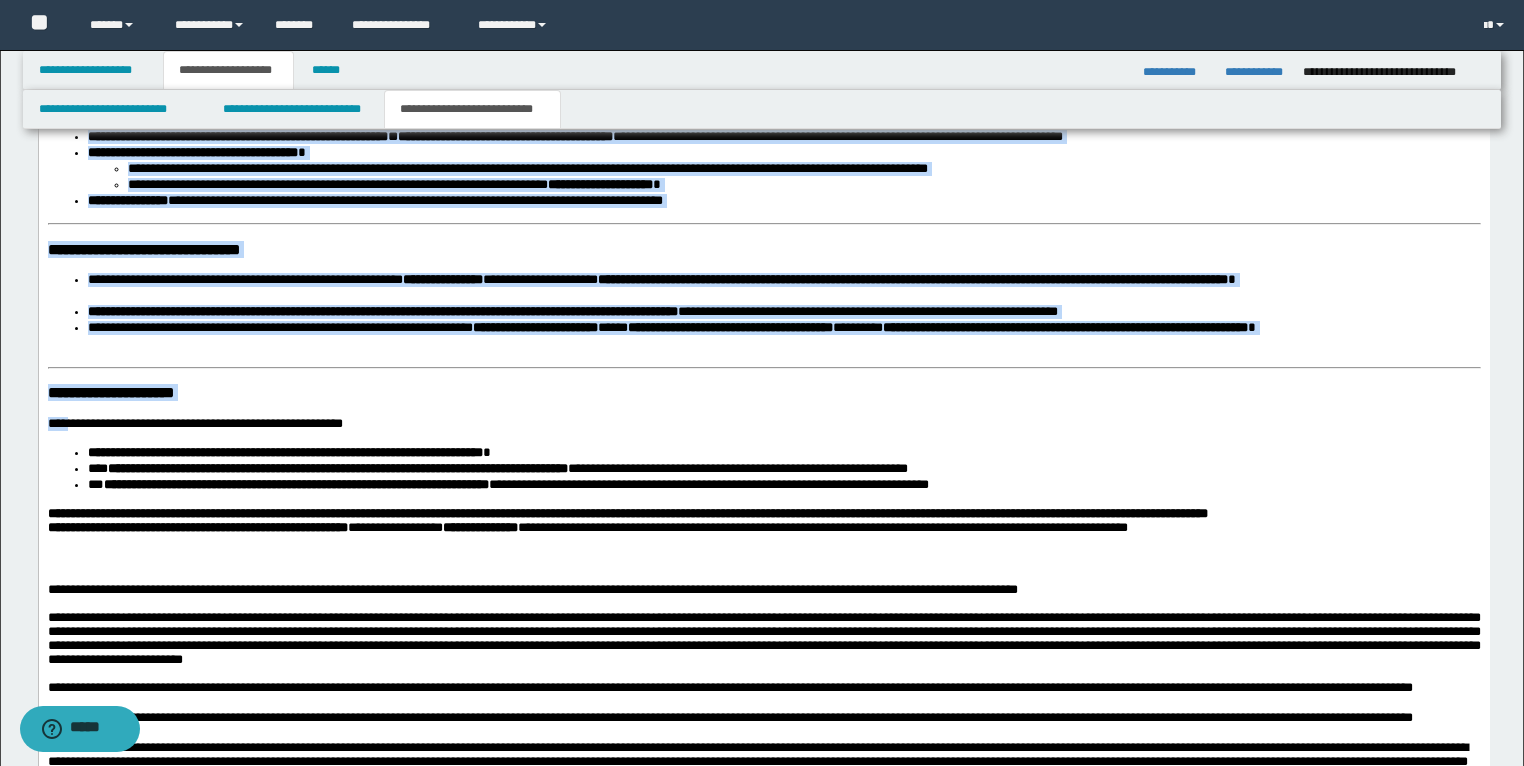 scroll, scrollTop: 2896, scrollLeft: 0, axis: vertical 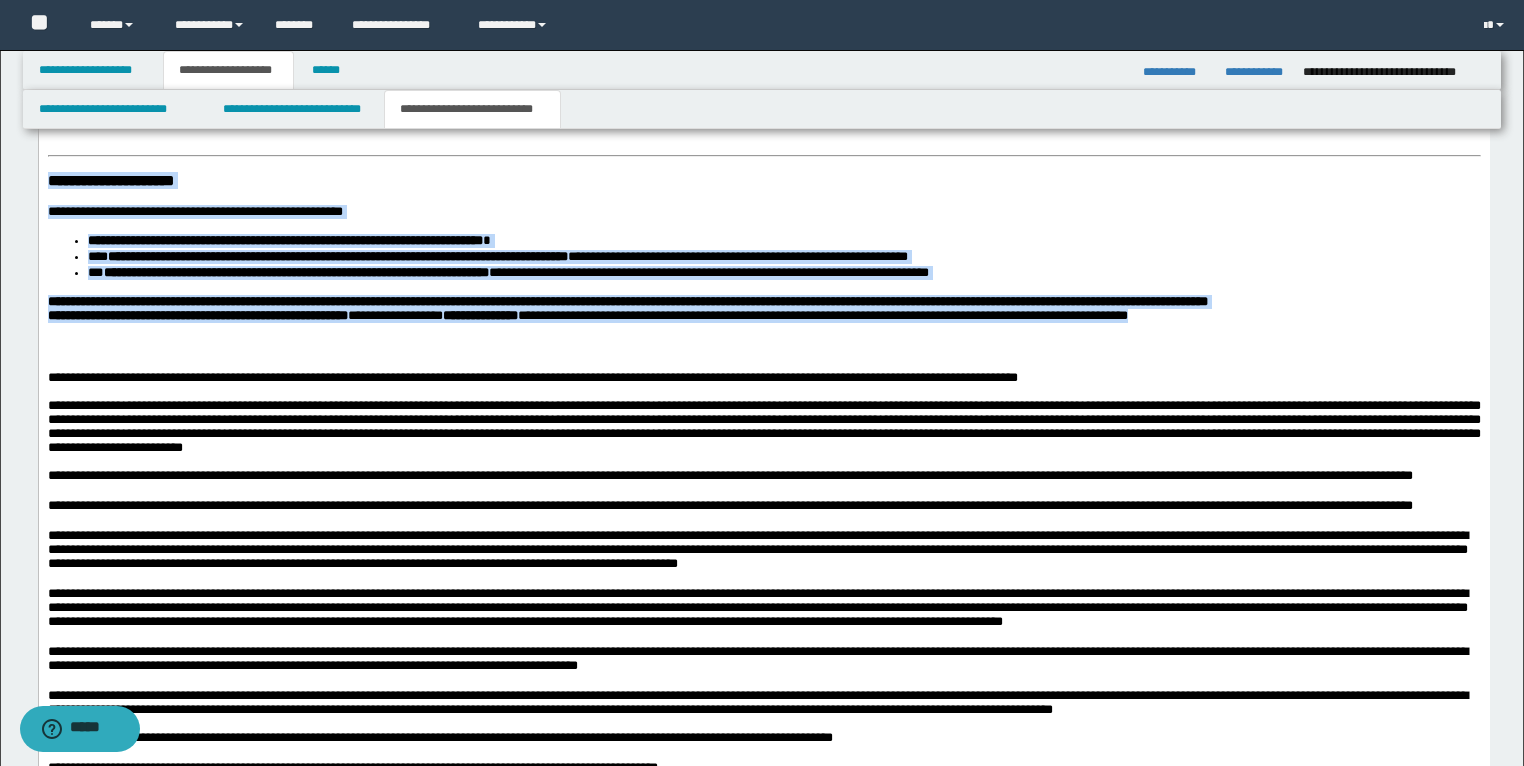drag, startPoint x: 75, startPoint y: -635, endPoint x: 1390, endPoint y: 434, distance: 1694.6935 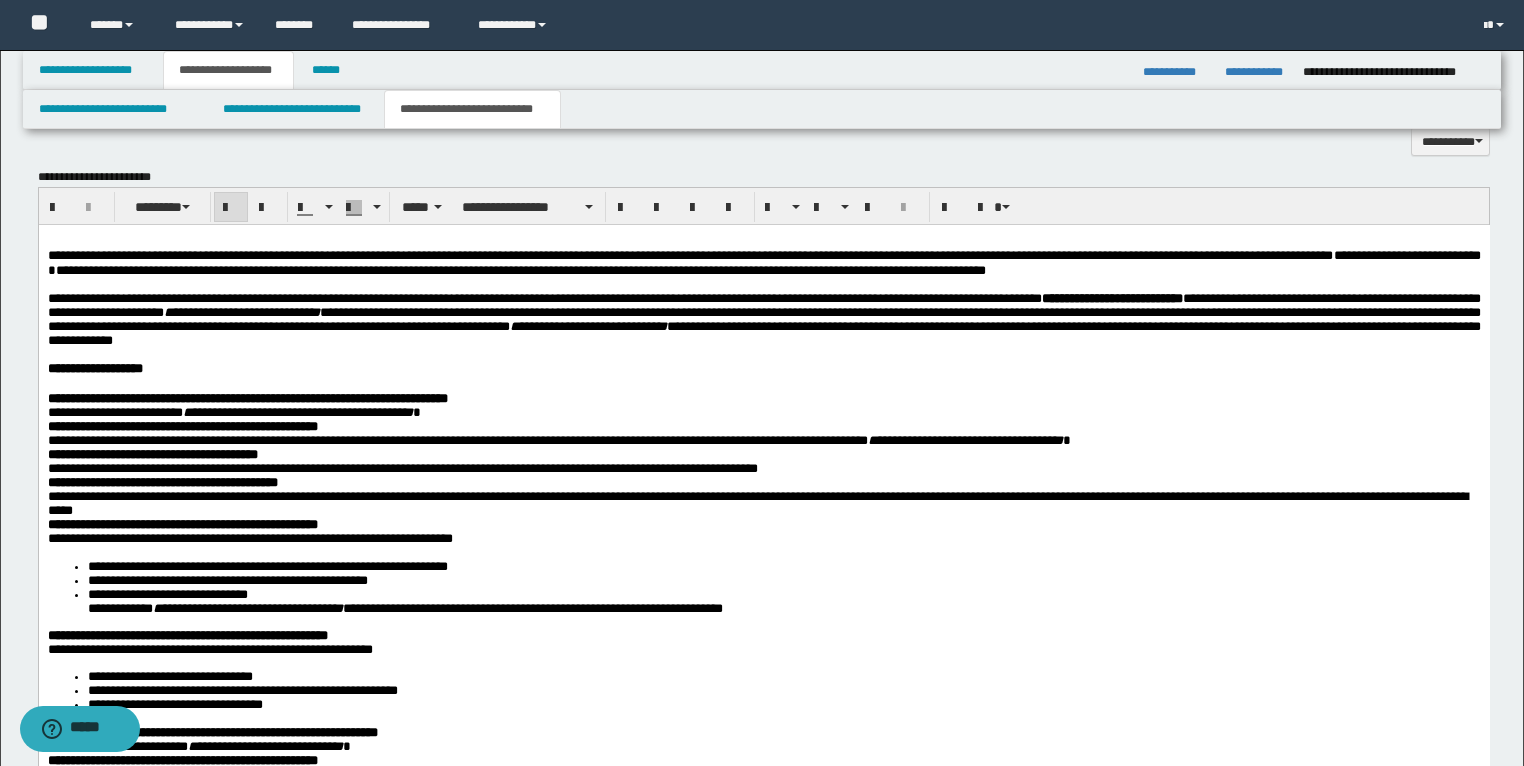 scroll, scrollTop: 1456, scrollLeft: 0, axis: vertical 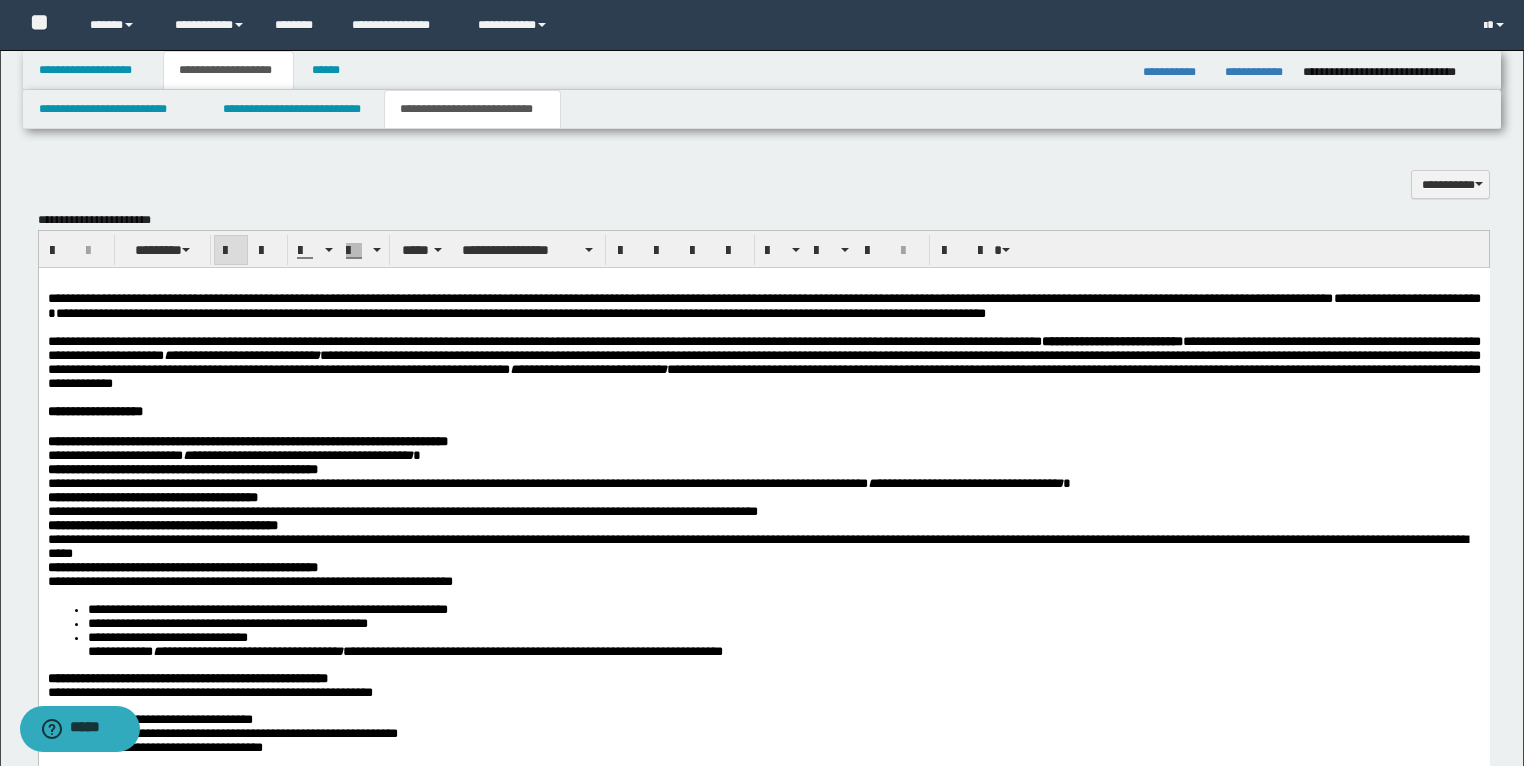 click at bounding box center (231, 250) 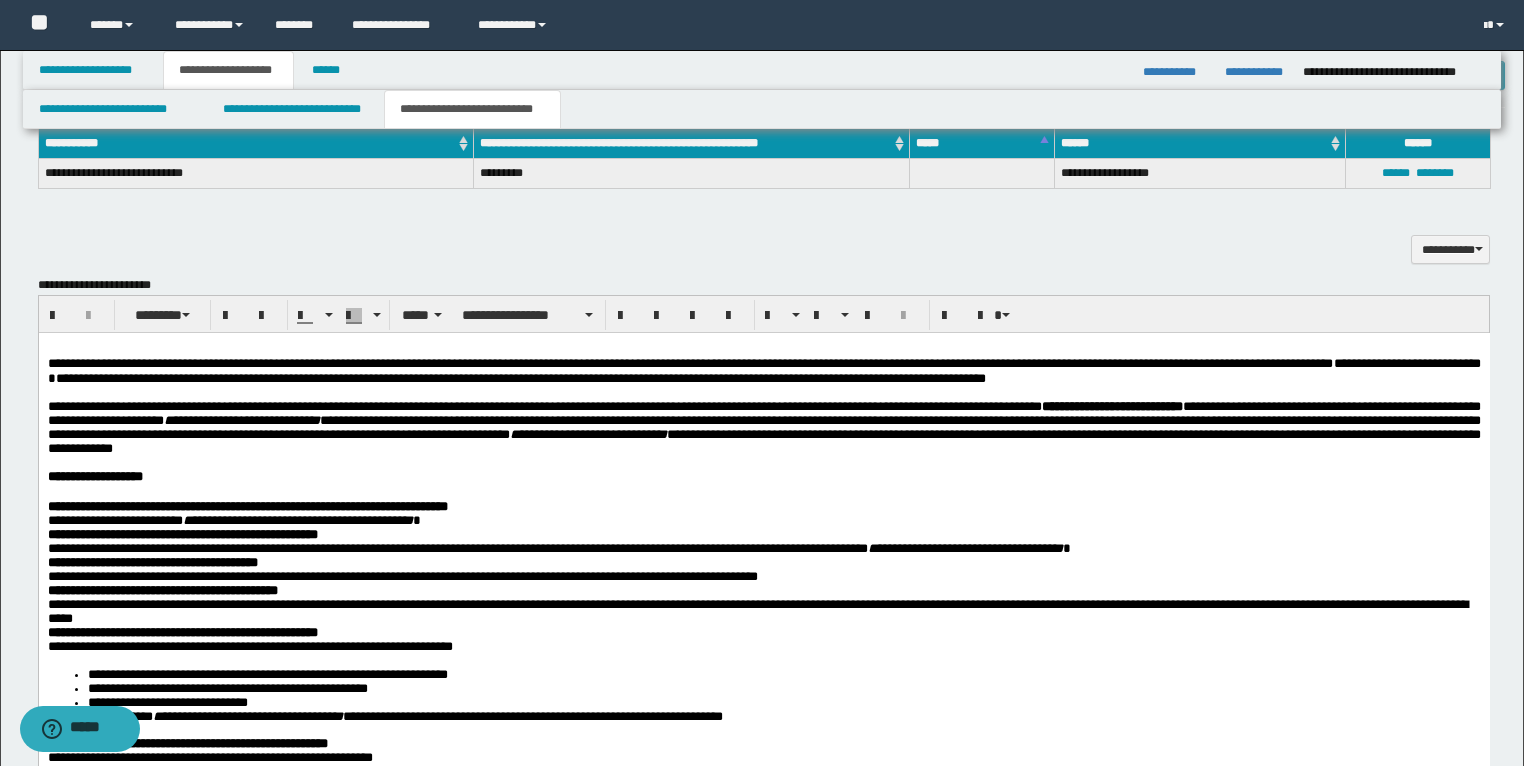 scroll, scrollTop: 1376, scrollLeft: 0, axis: vertical 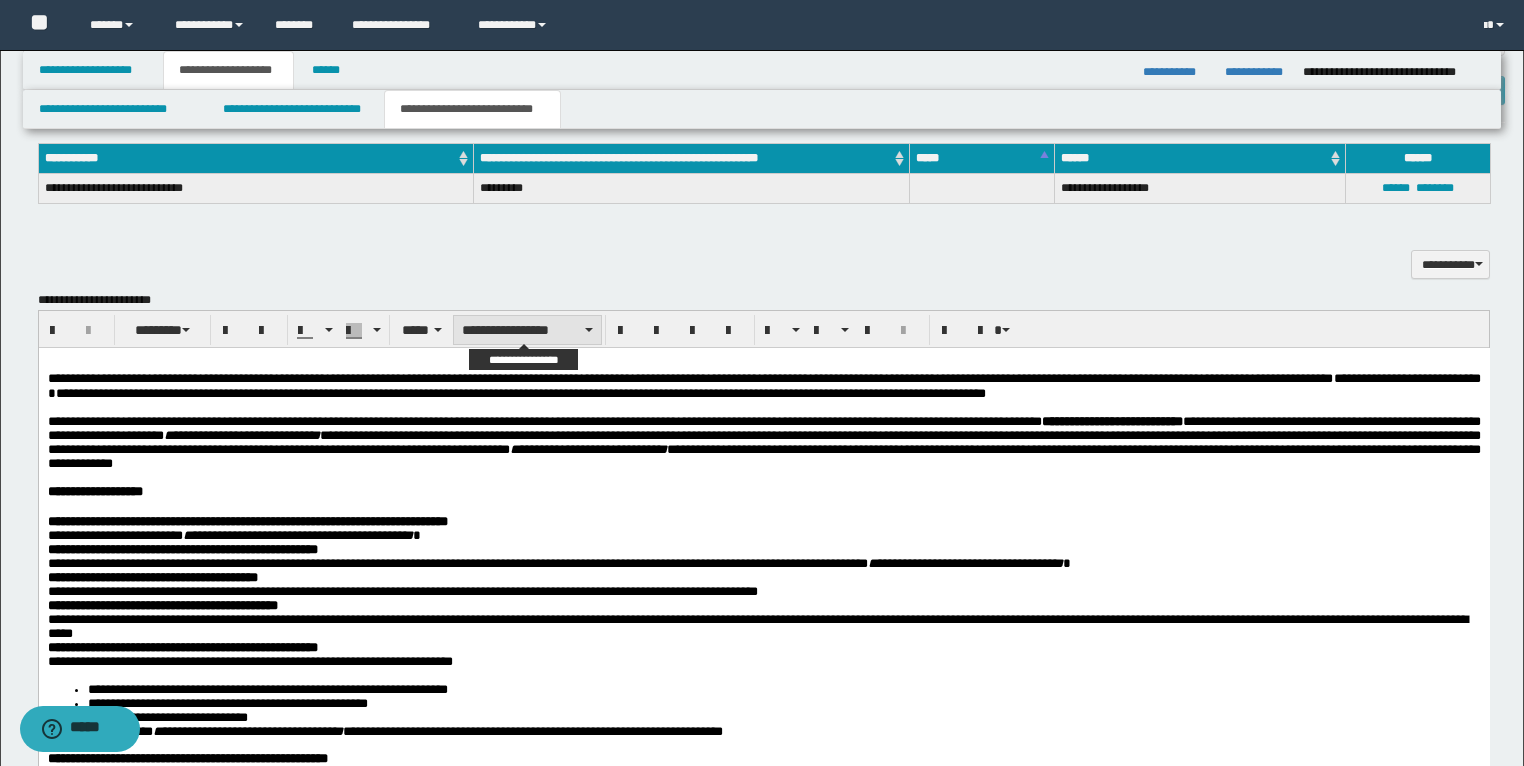 click on "**********" at bounding box center (527, 330) 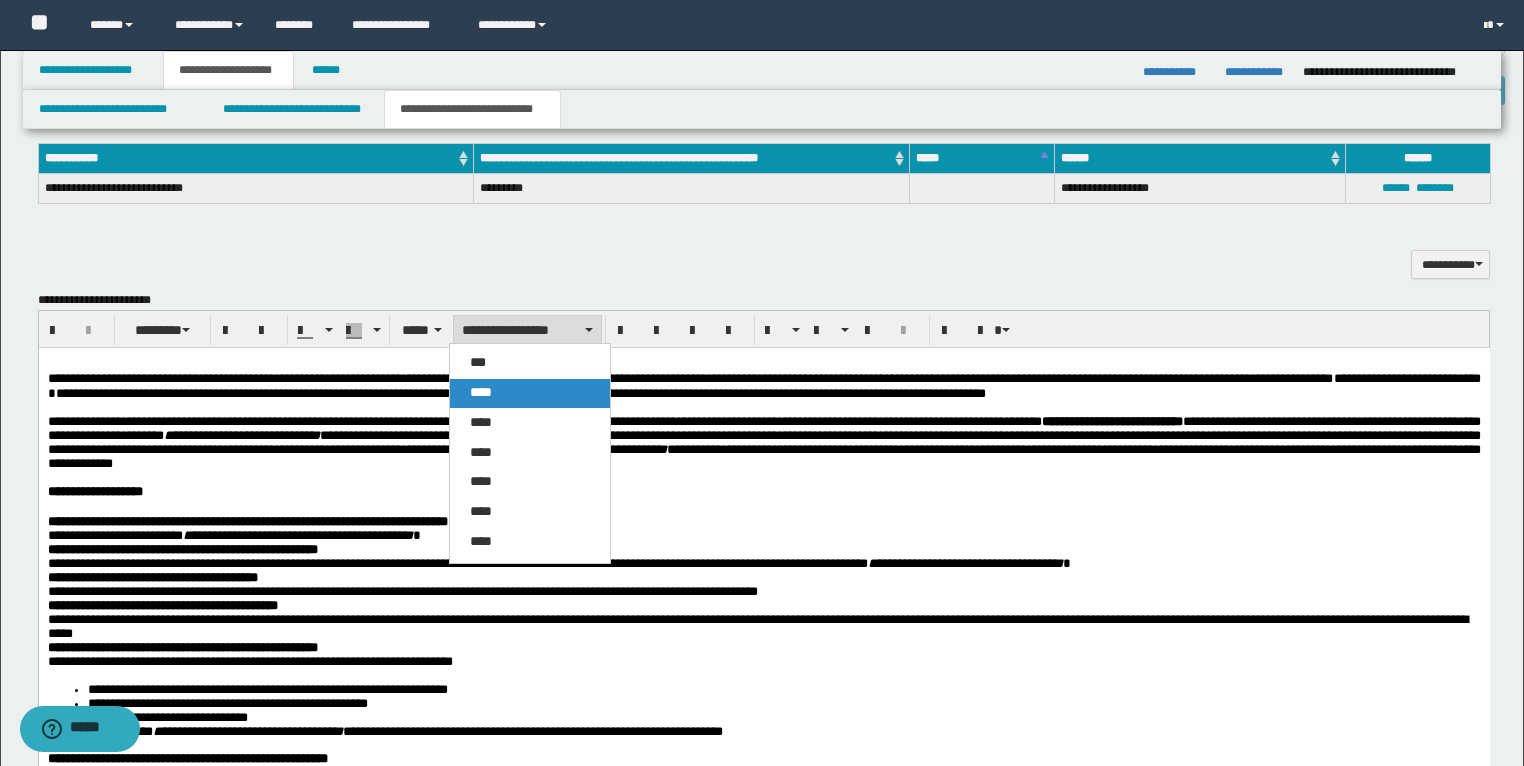 click on "****" at bounding box center (481, 392) 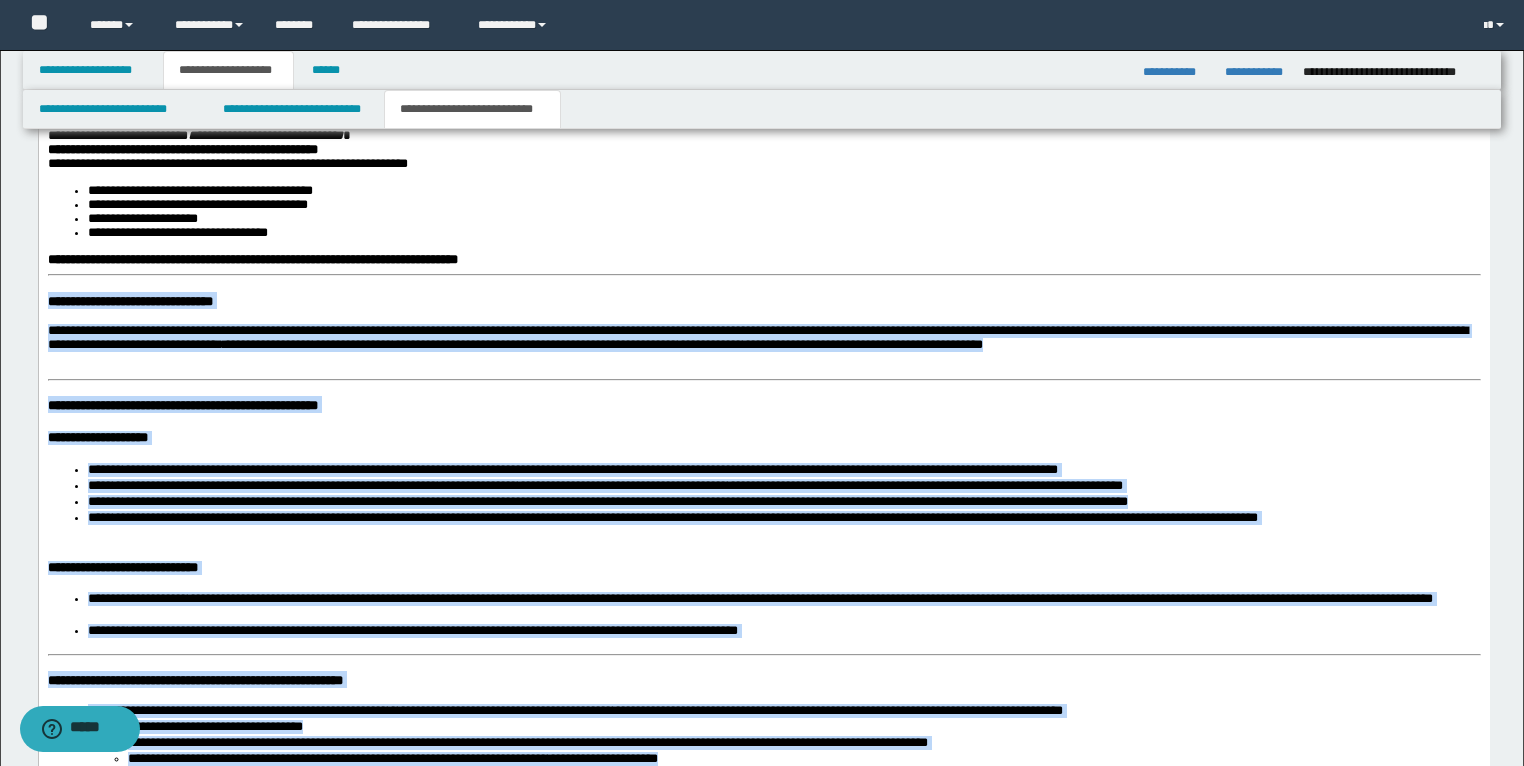 scroll, scrollTop: 2096, scrollLeft: 0, axis: vertical 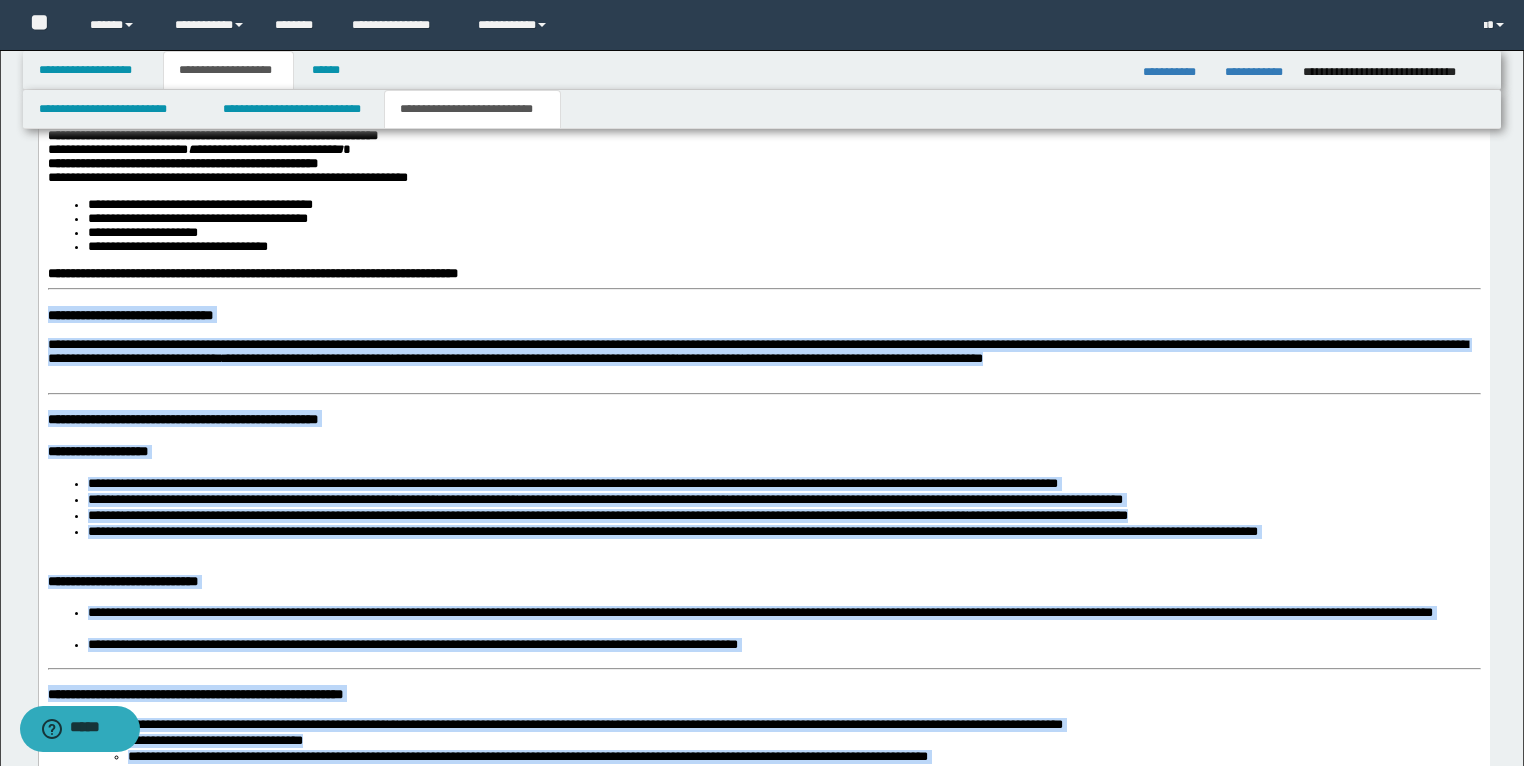 click on "**********" at bounding box center (763, 429) 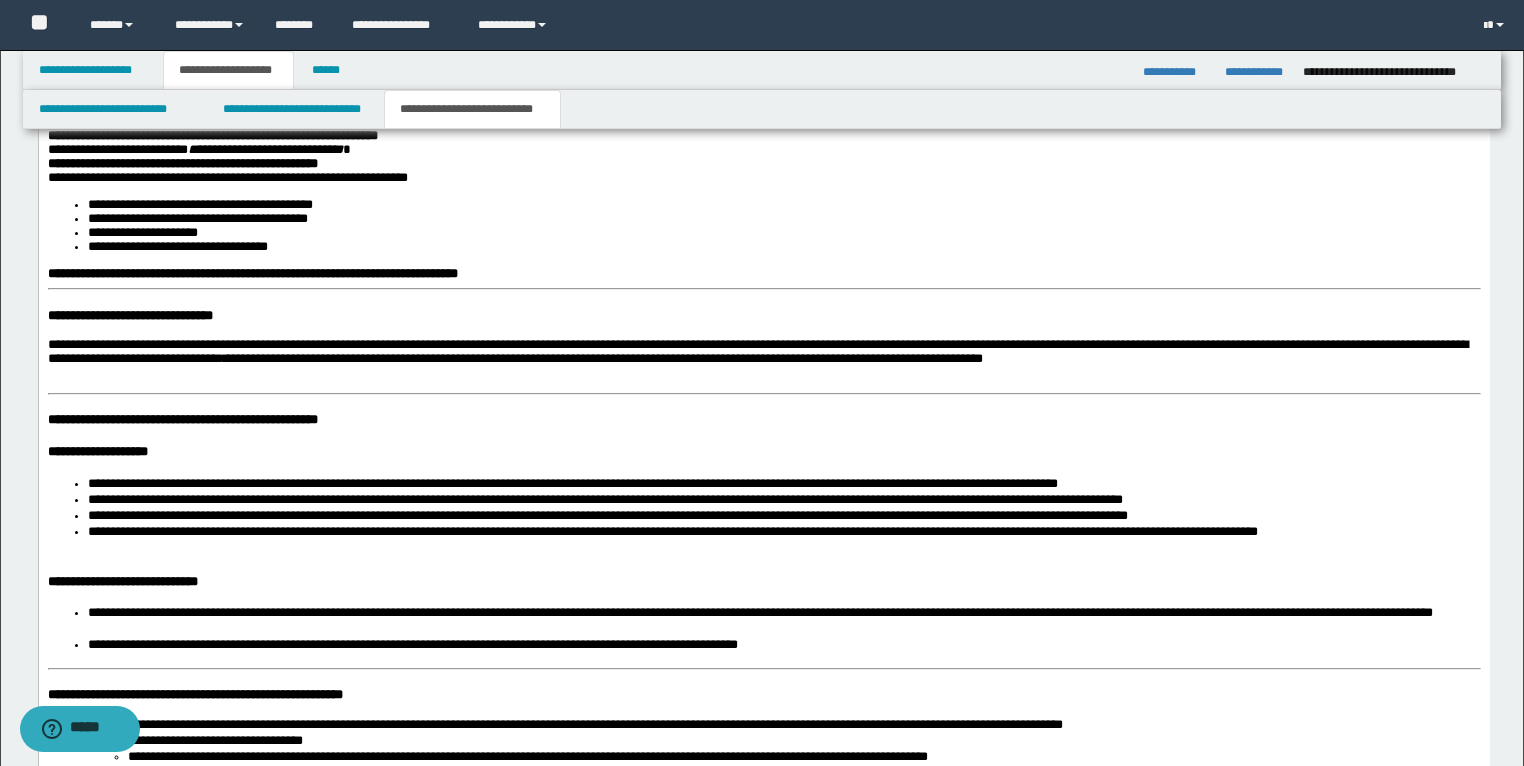 click on "**********" at bounding box center [763, 713] 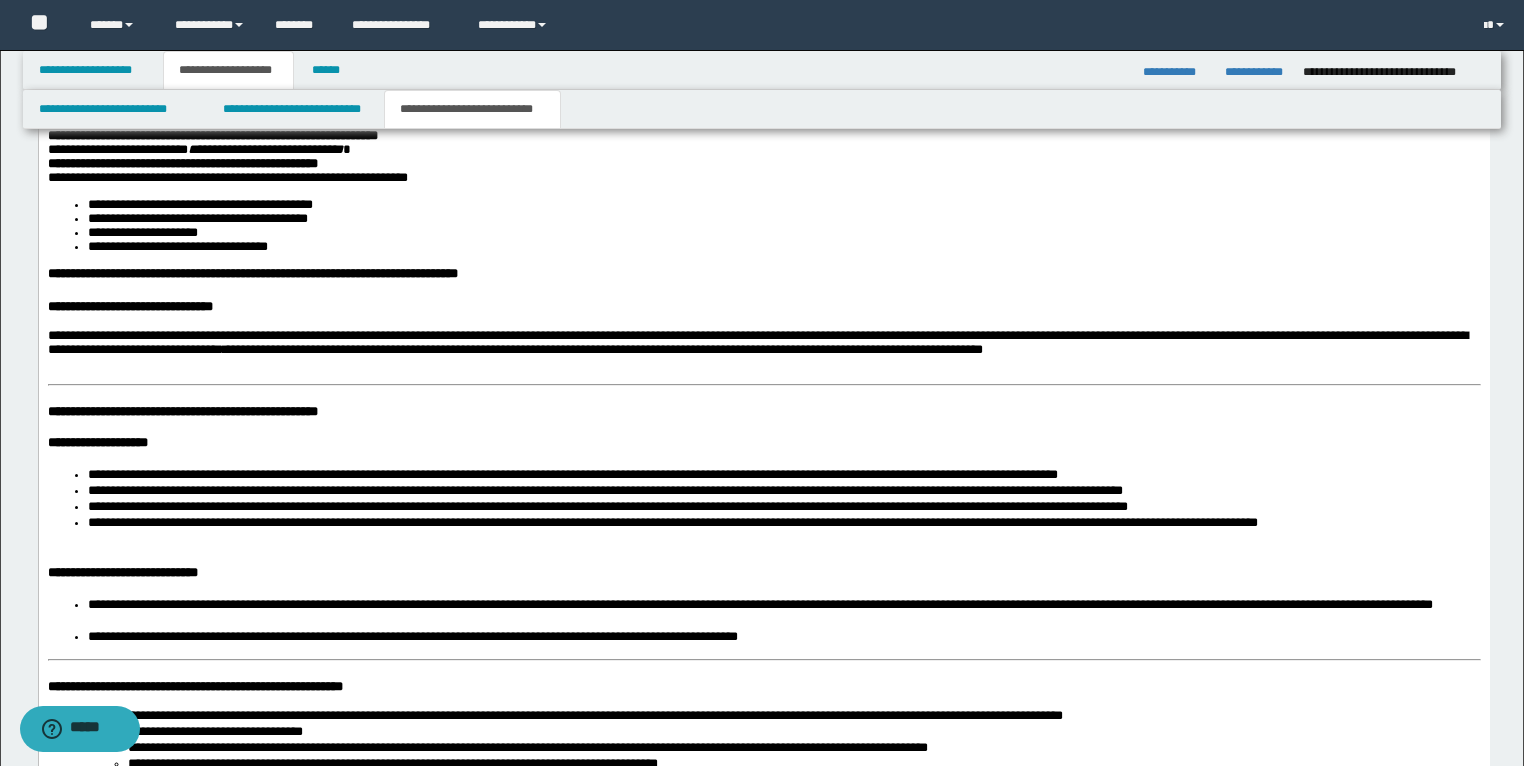 click on "**********" at bounding box center [182, 412] 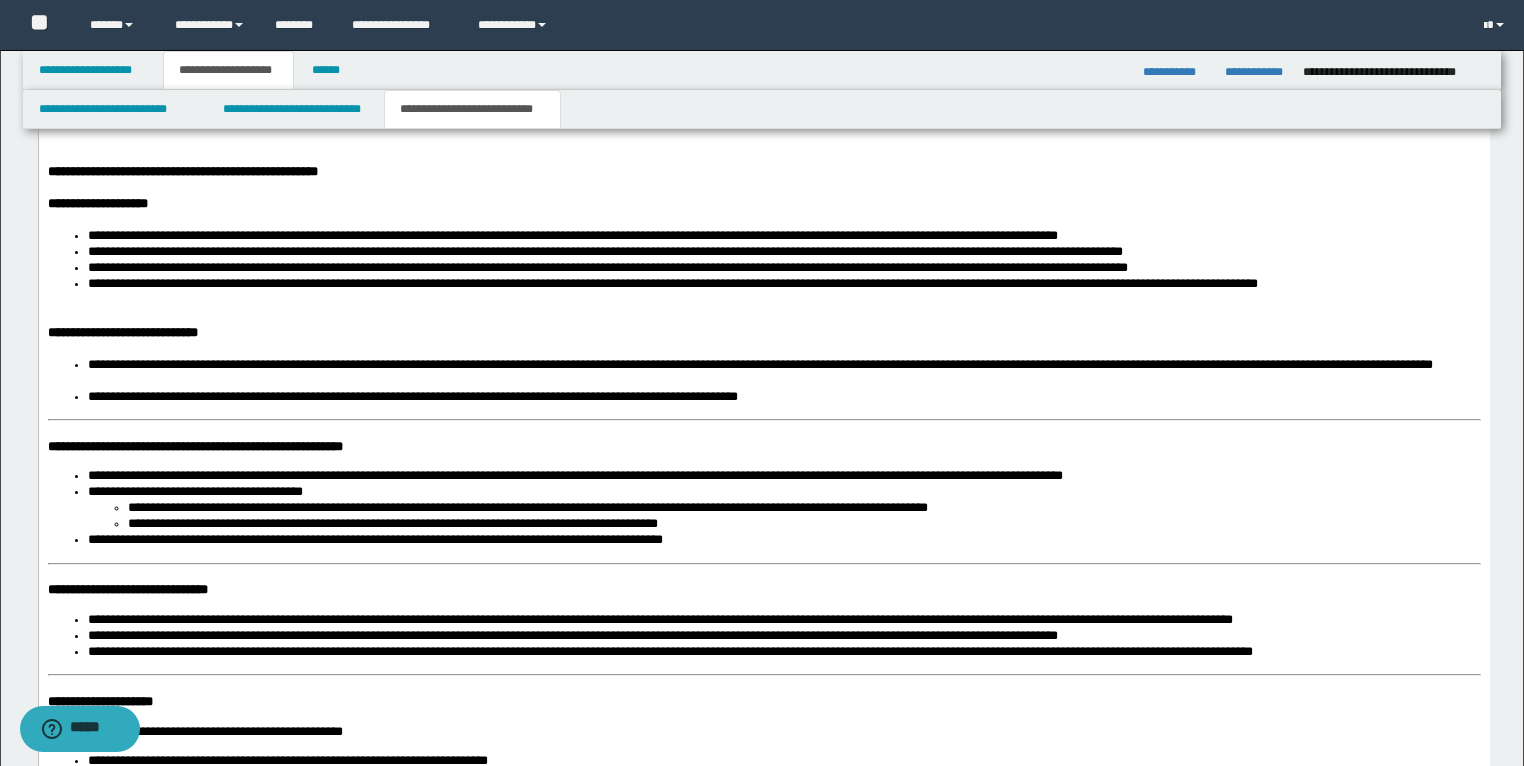 scroll, scrollTop: 2336, scrollLeft: 0, axis: vertical 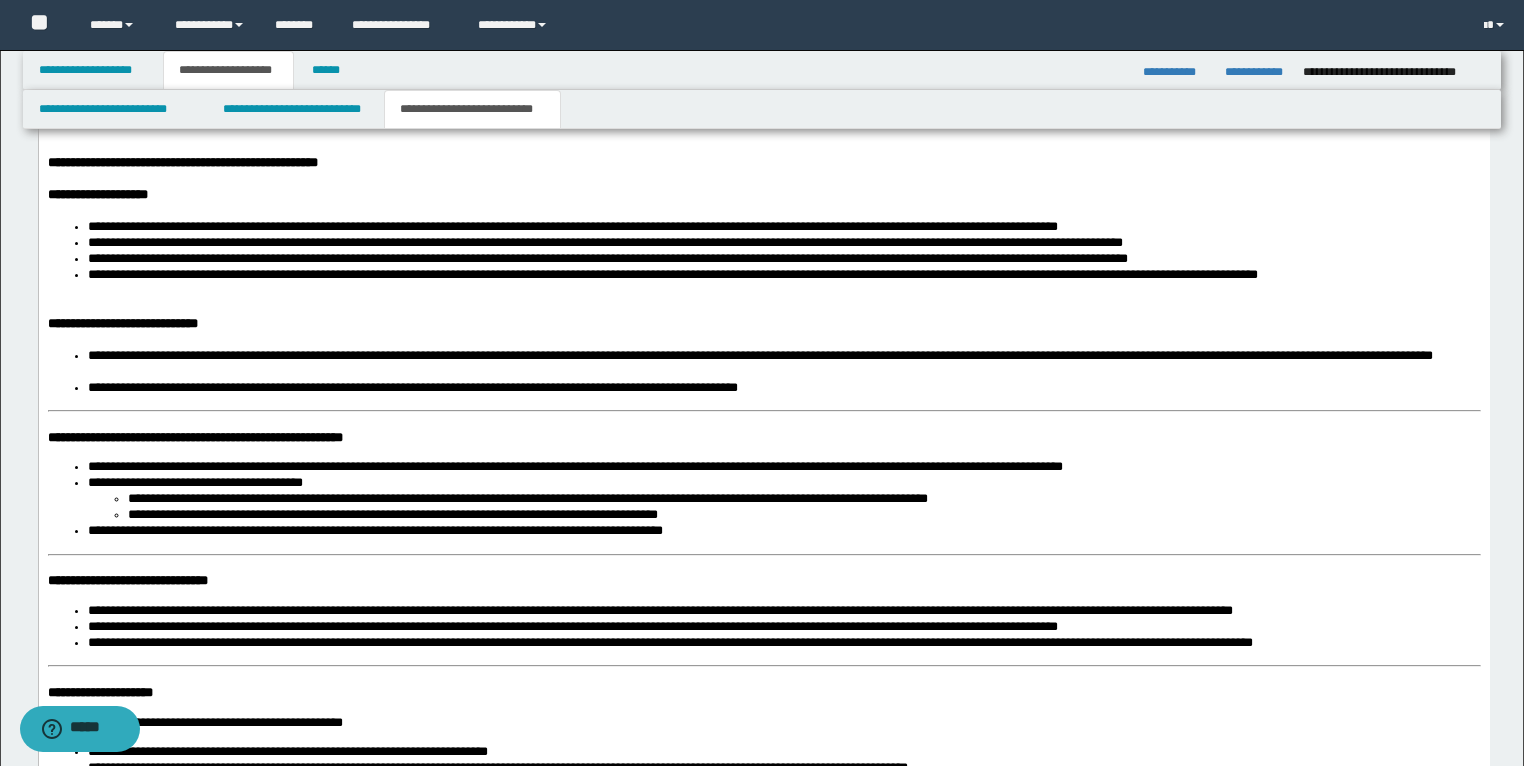 click on "**********" at bounding box center [194, 438] 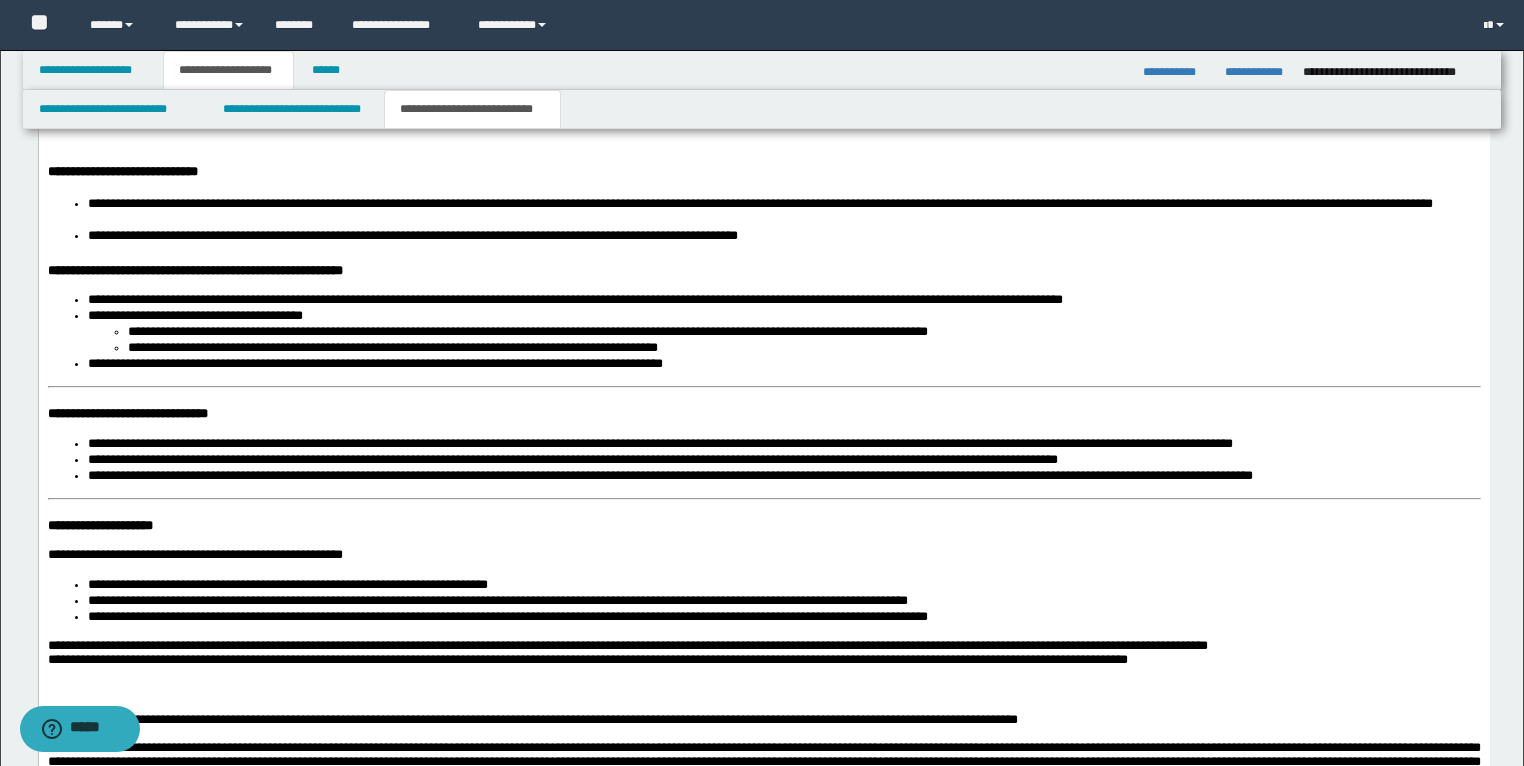 scroll, scrollTop: 2496, scrollLeft: 0, axis: vertical 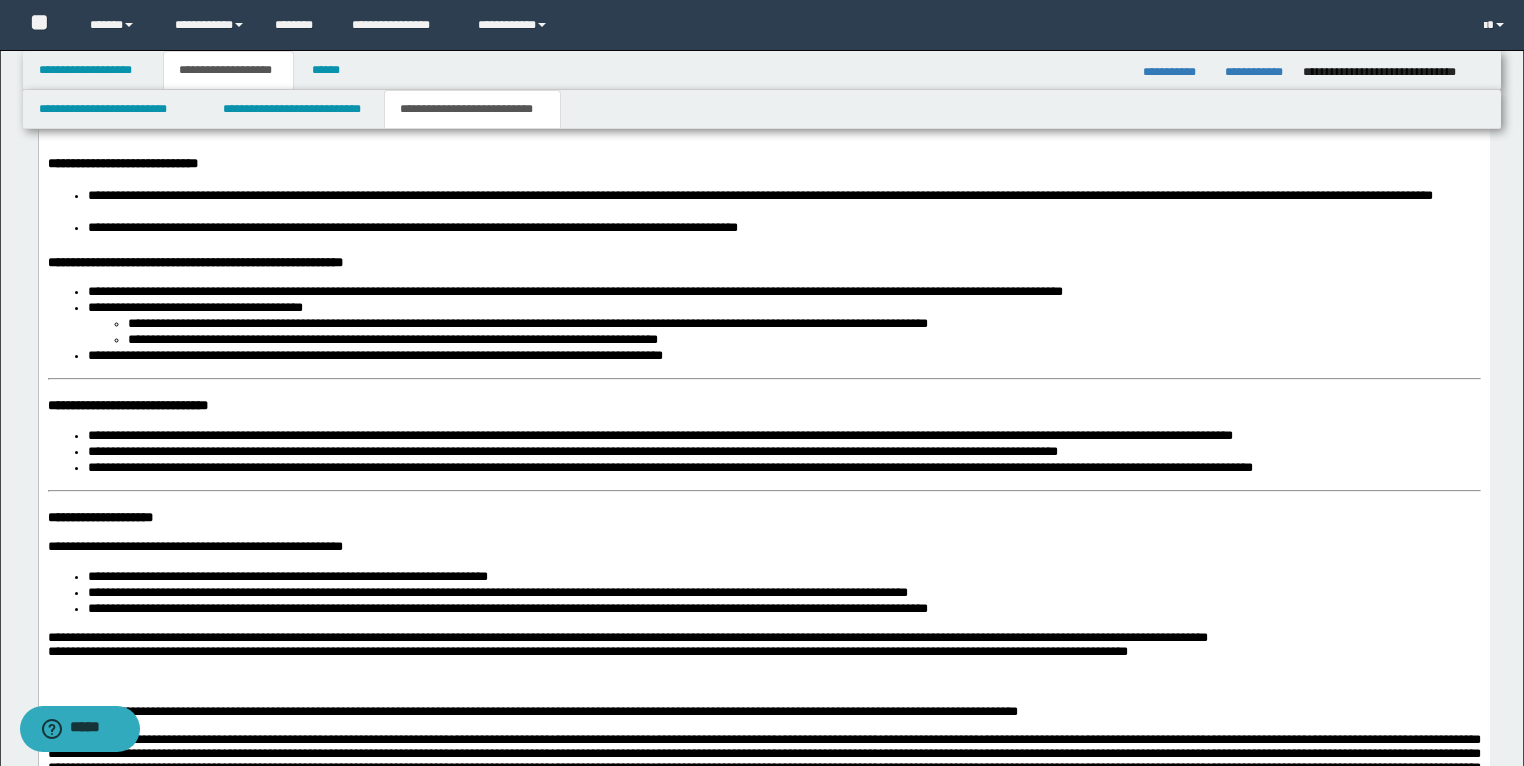 click on "**********" at bounding box center (763, 297) 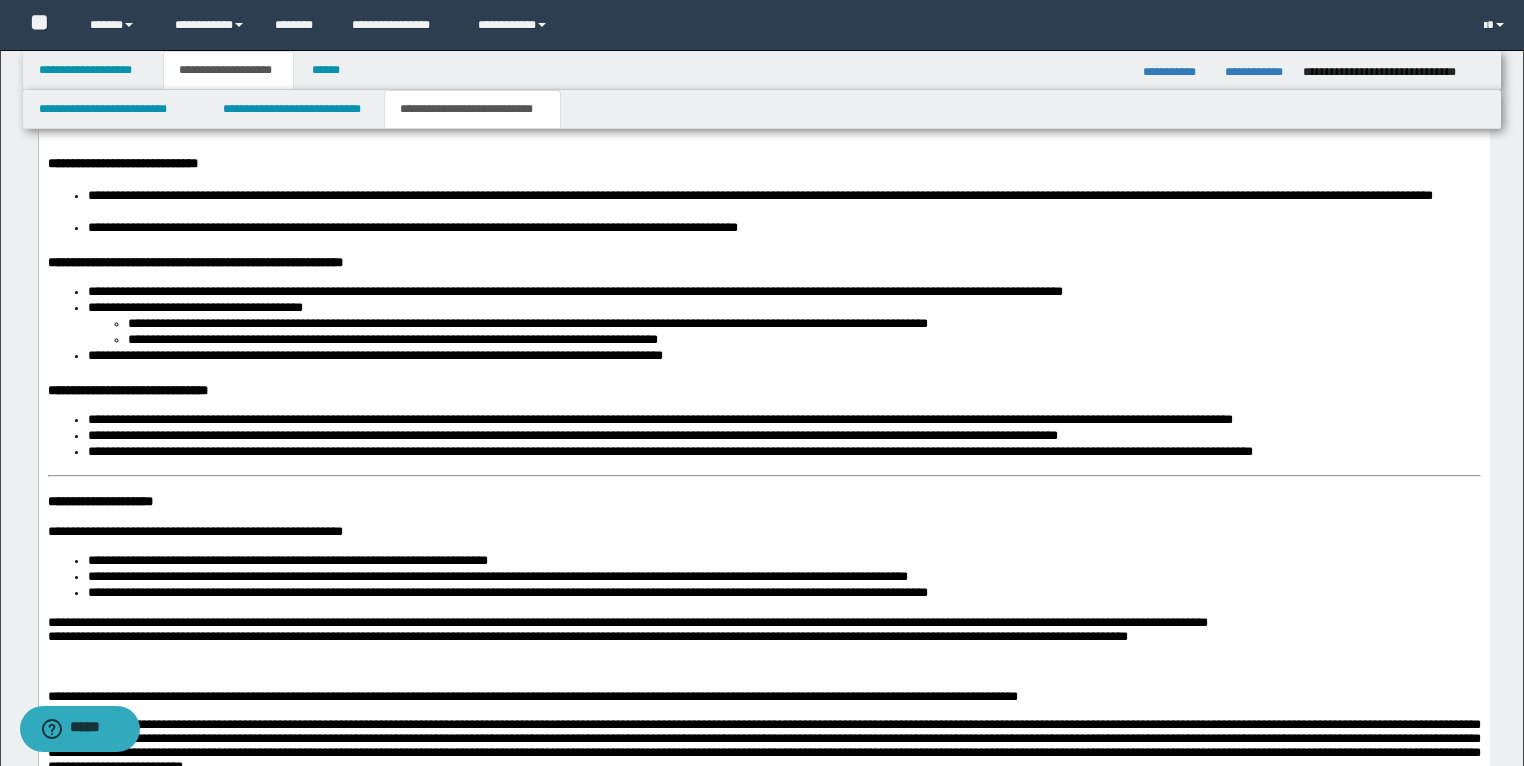 click on "**********" at bounding box center (763, 289) 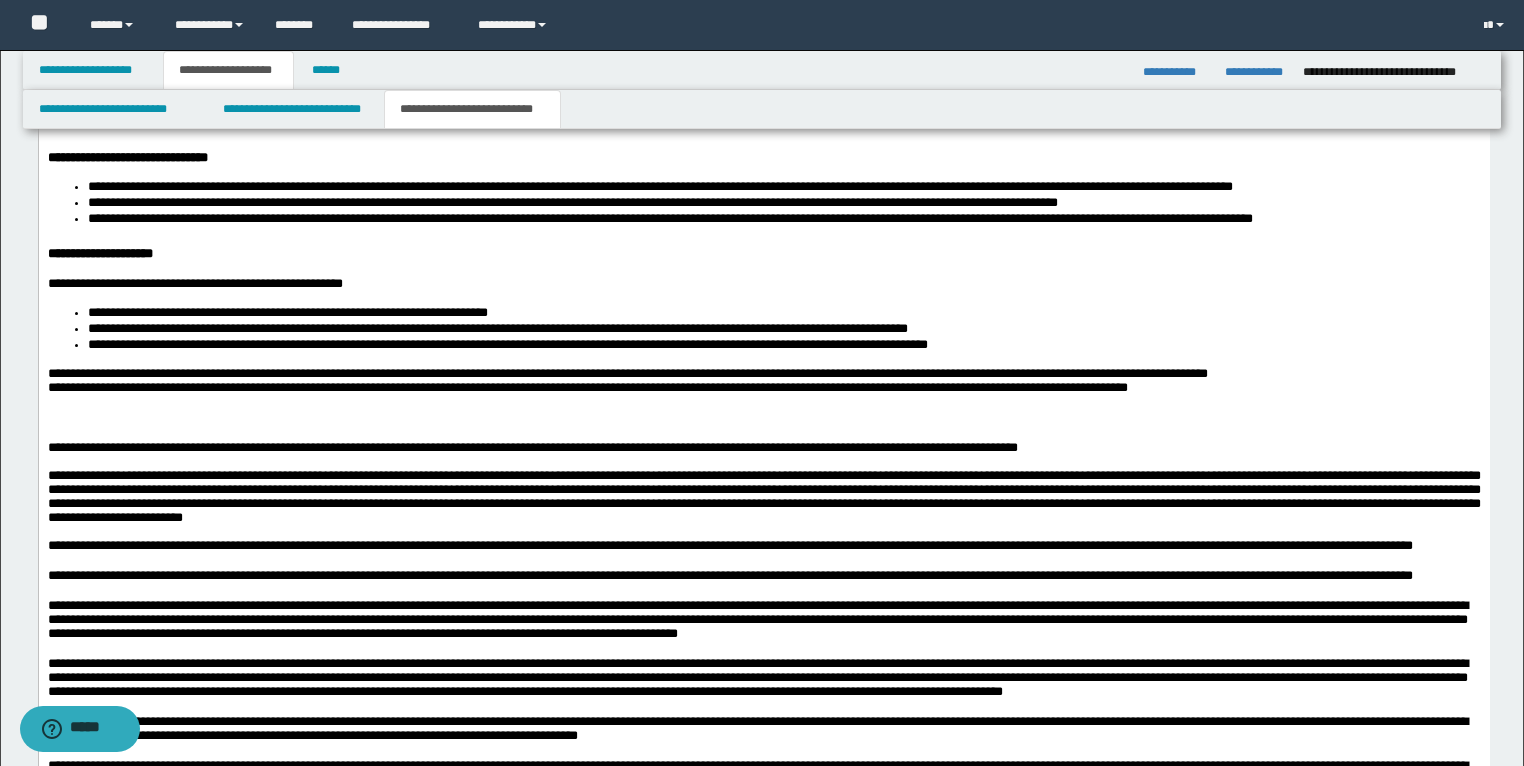 scroll, scrollTop: 2736, scrollLeft: 0, axis: vertical 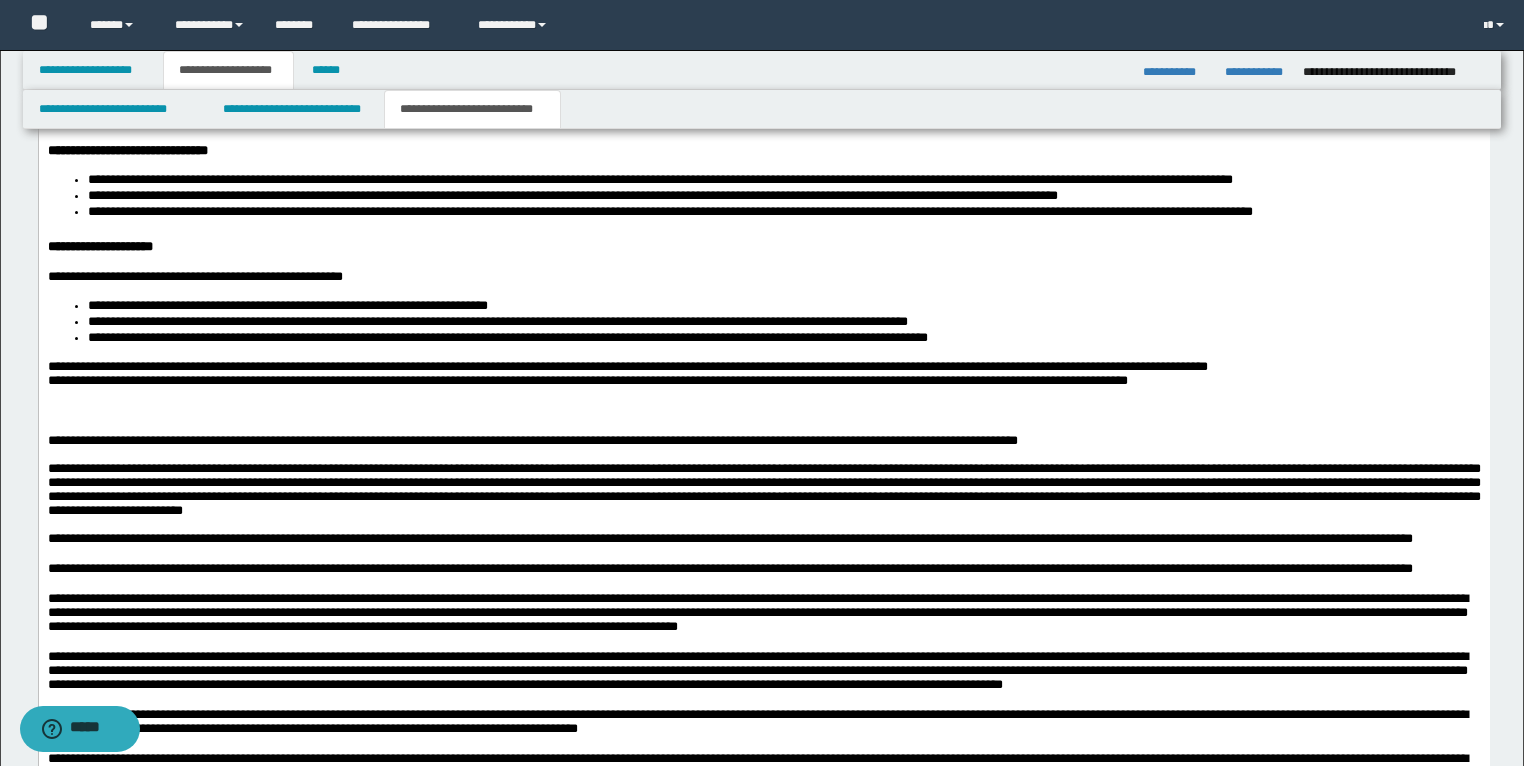 click at bounding box center (763, 413) 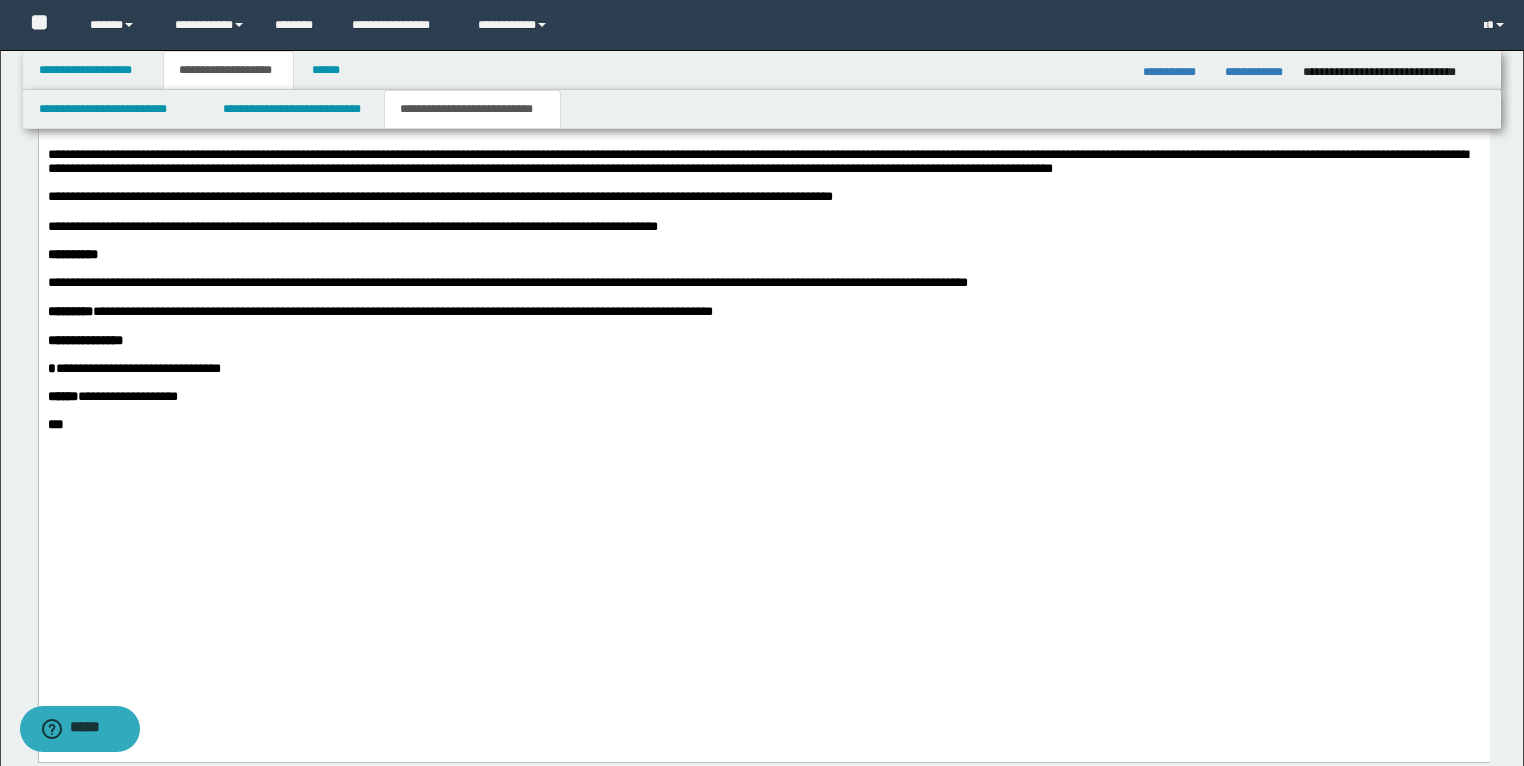 scroll, scrollTop: 3376, scrollLeft: 0, axis: vertical 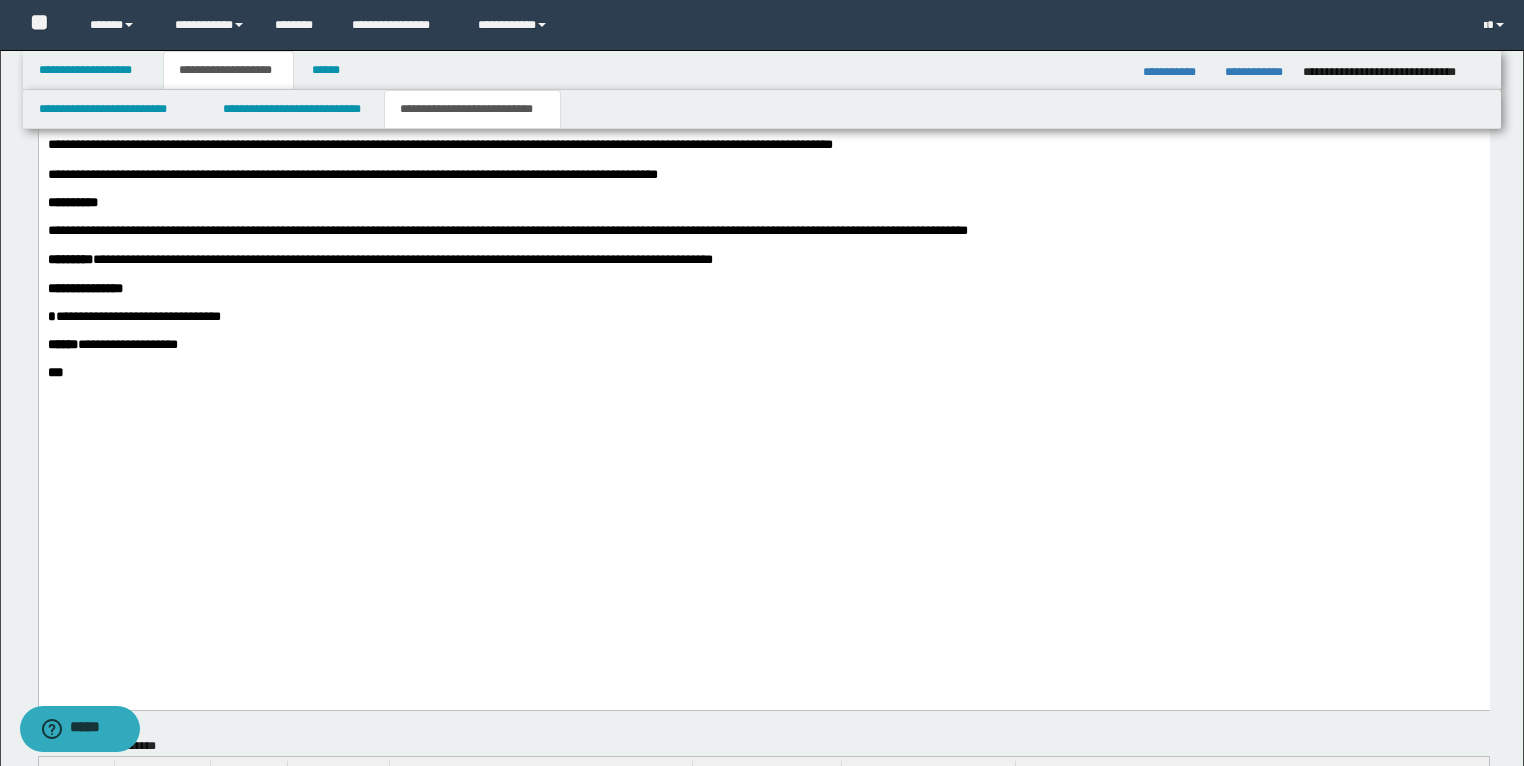 click on "**********" at bounding box center (214, 260) 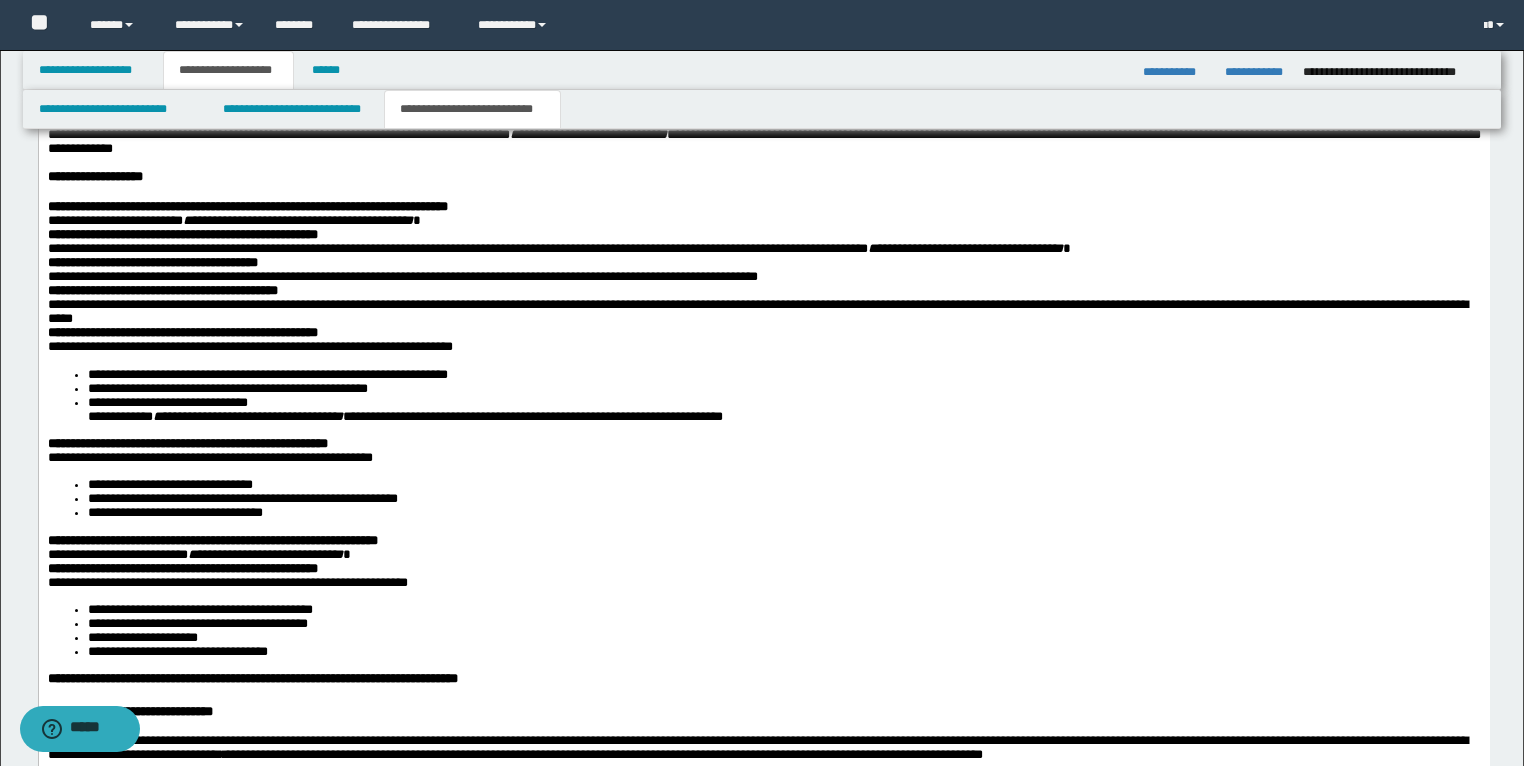 scroll, scrollTop: 1376, scrollLeft: 0, axis: vertical 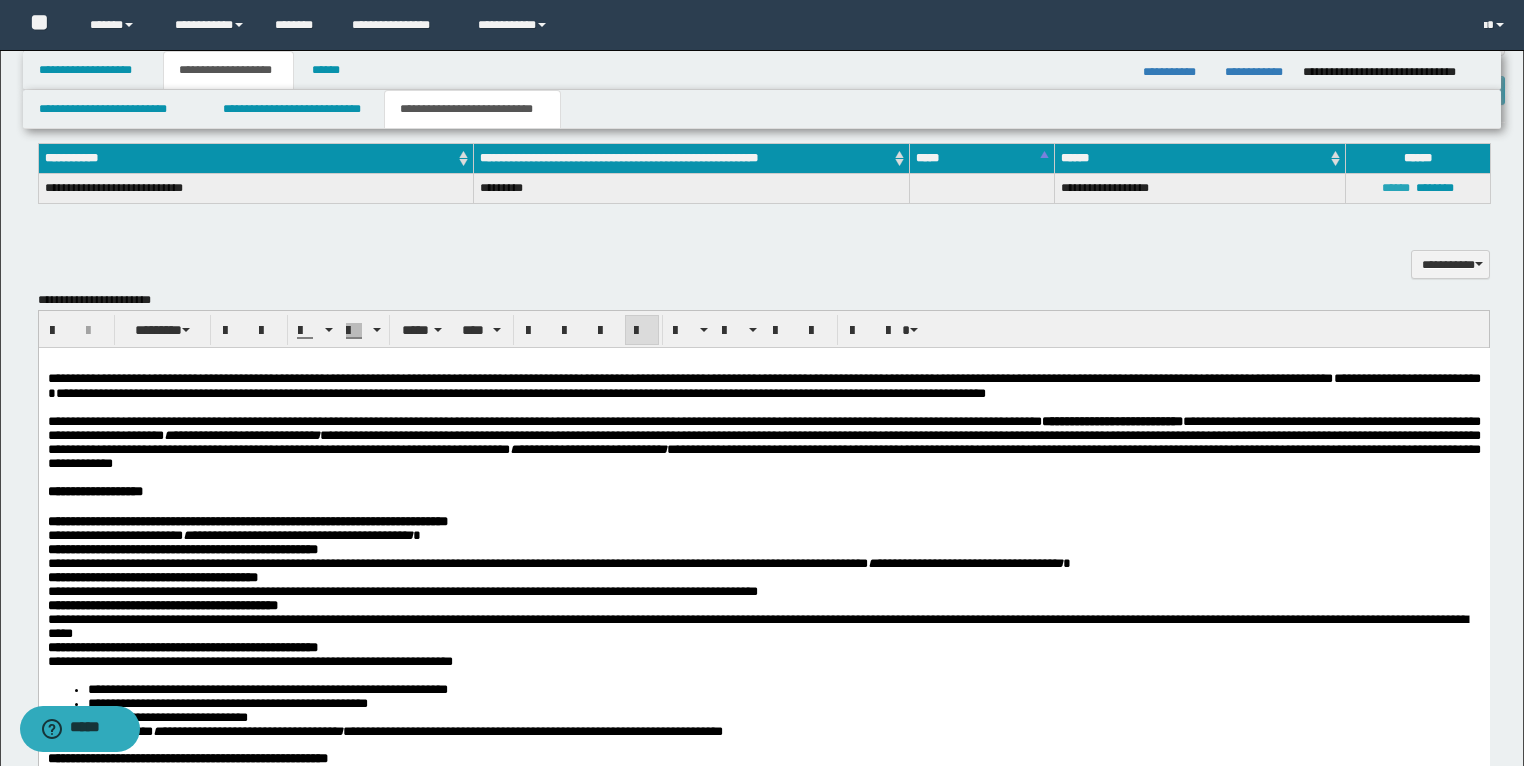 click on "******" at bounding box center (1396, 188) 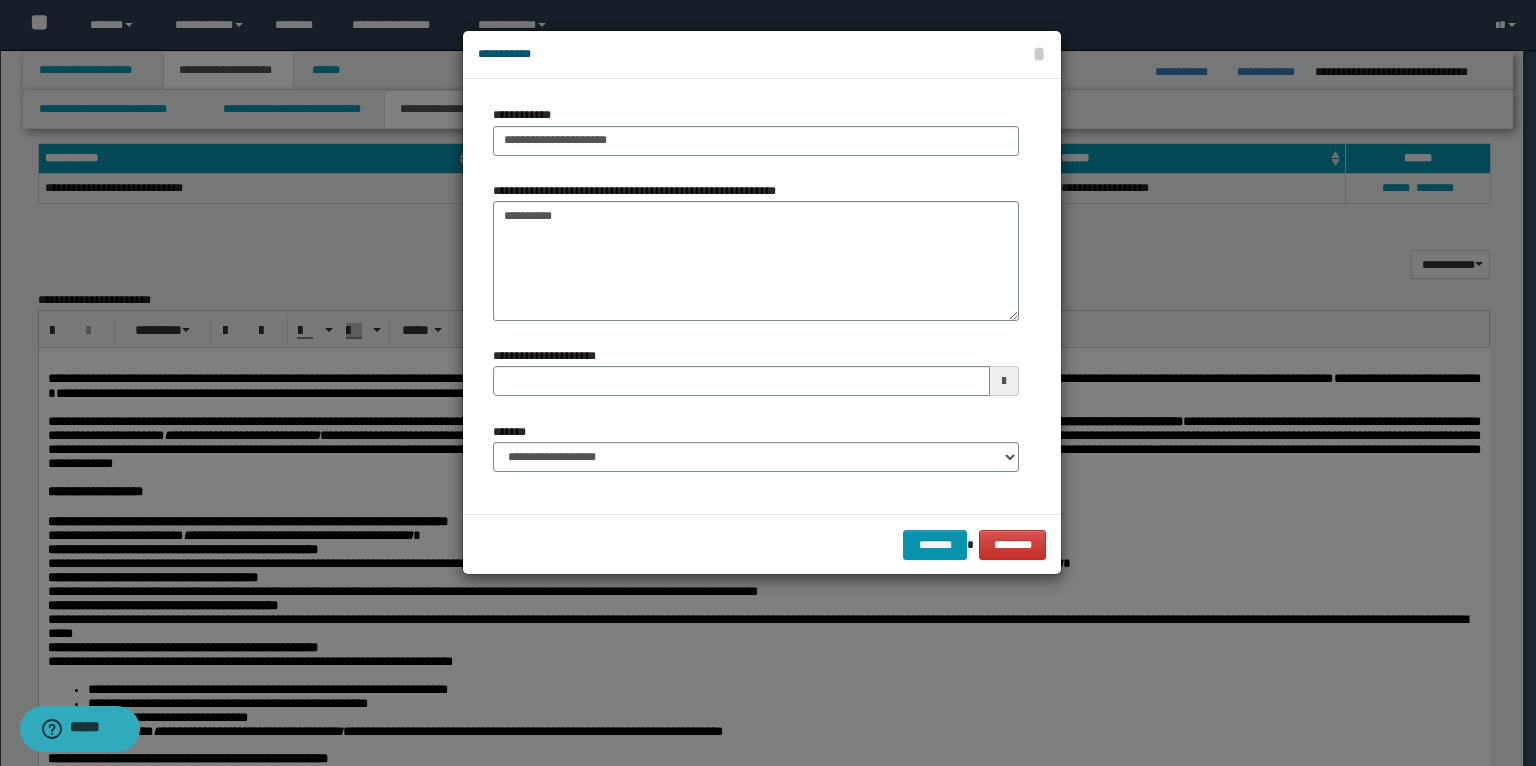 type 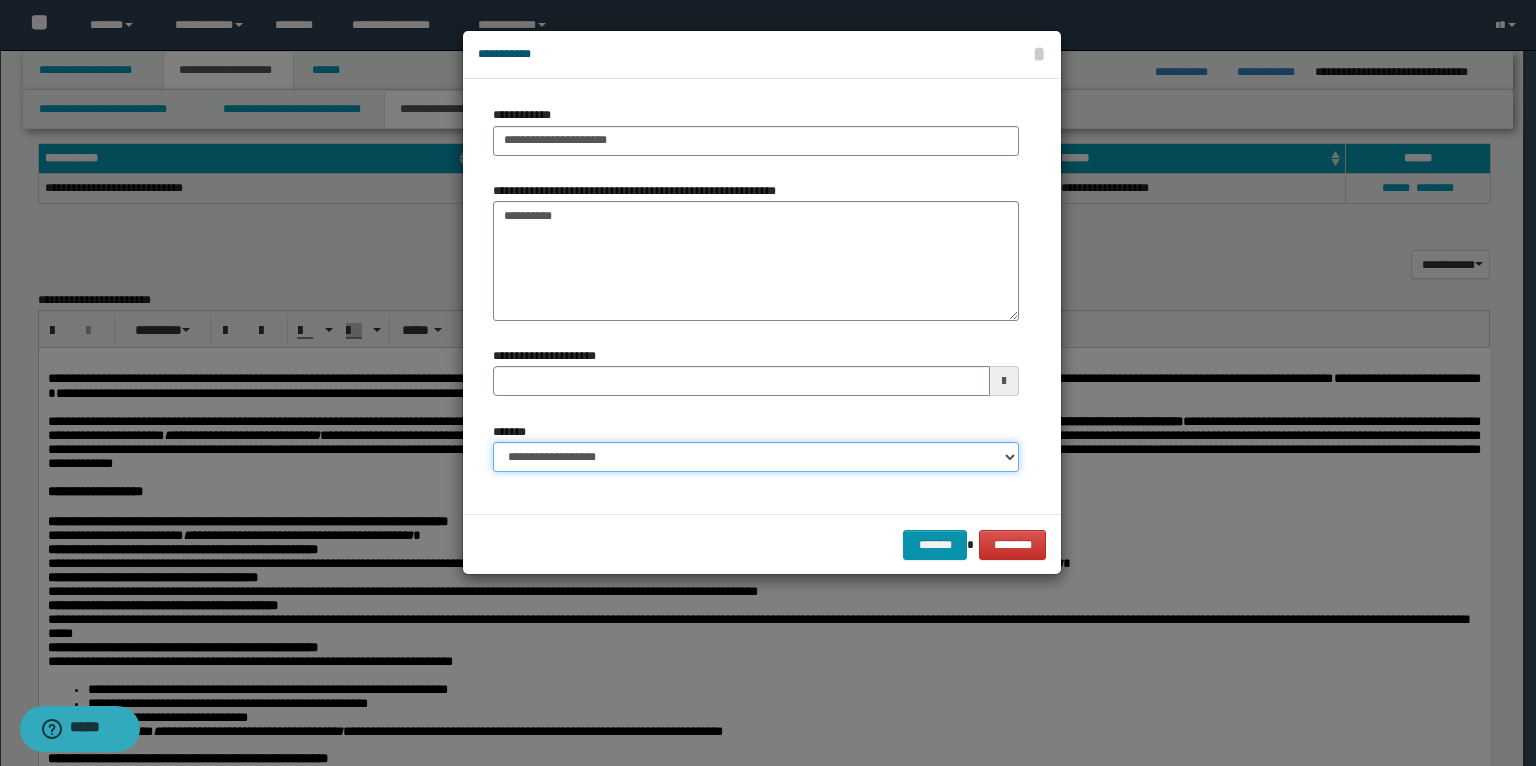 click on "**********" at bounding box center (756, 457) 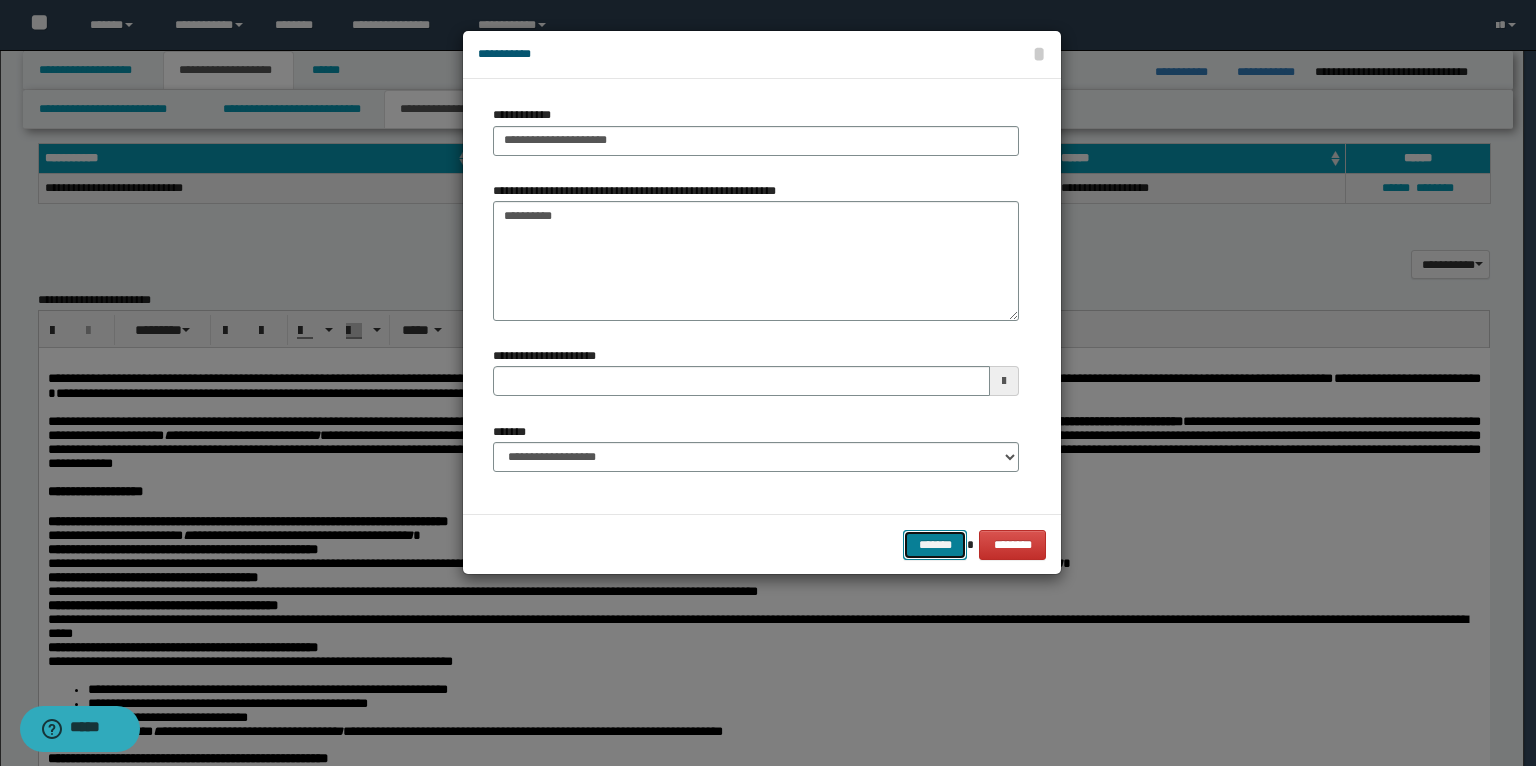 click on "*******" at bounding box center [935, 545] 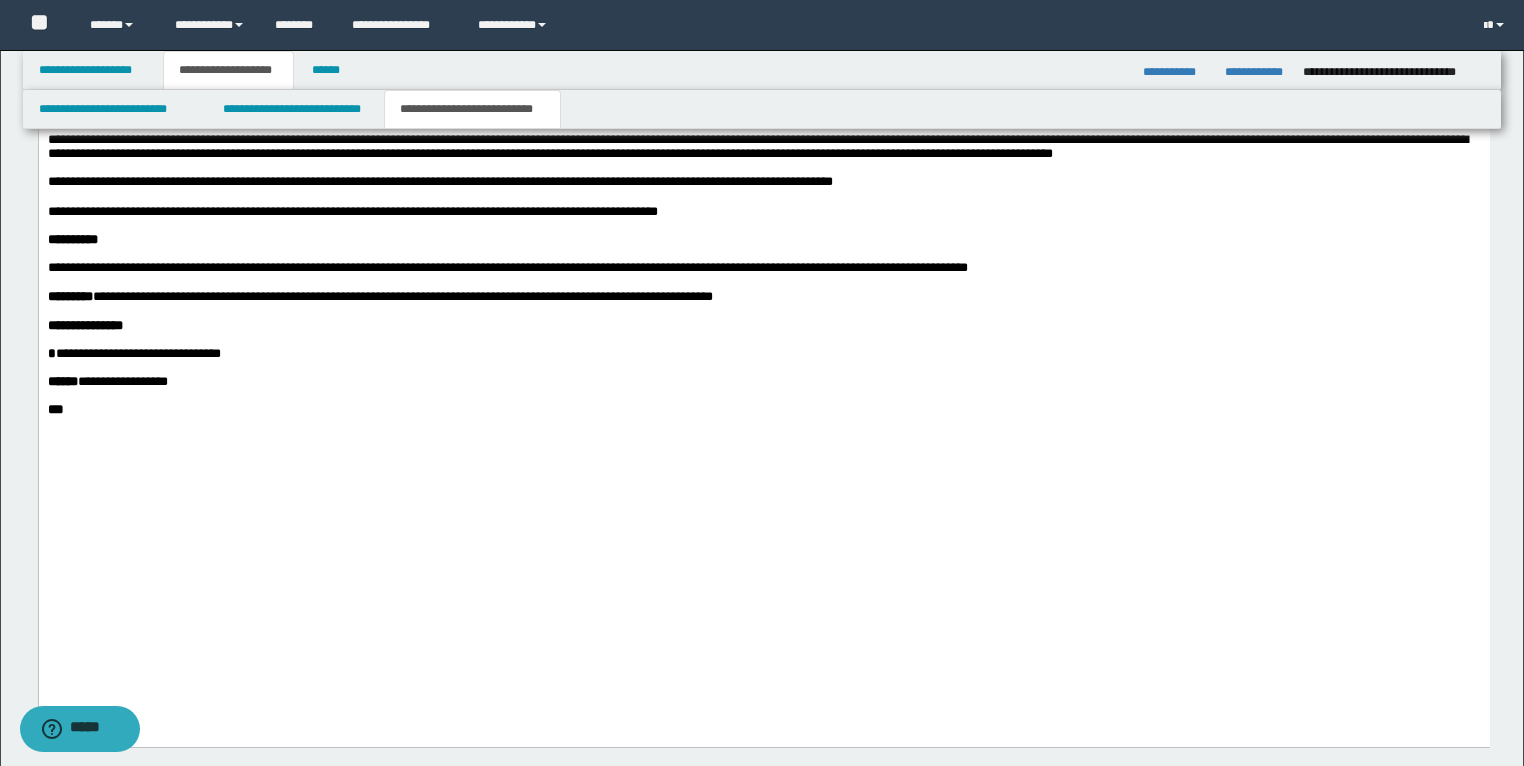 scroll, scrollTop: 3216, scrollLeft: 0, axis: vertical 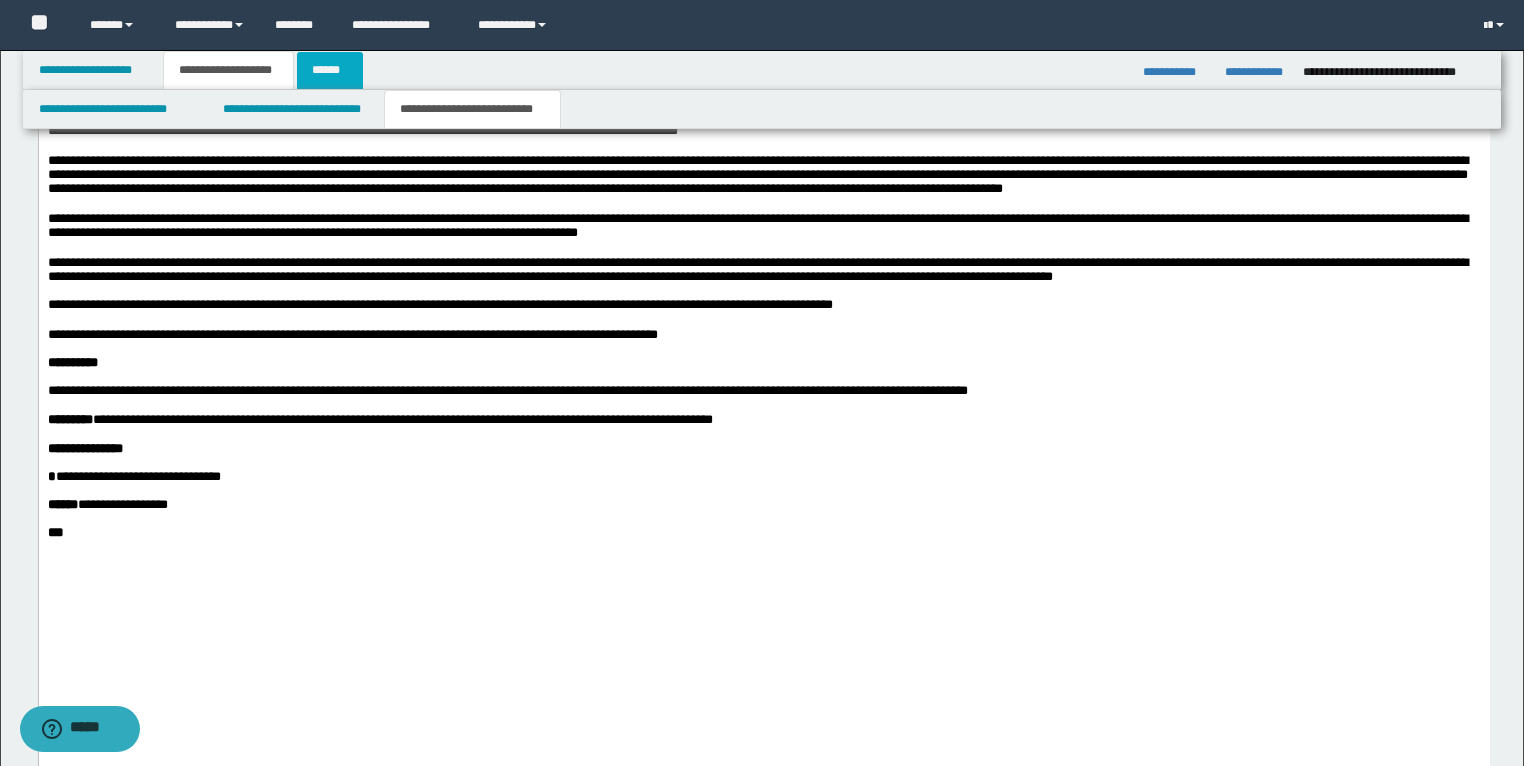 click on "******" at bounding box center [330, 70] 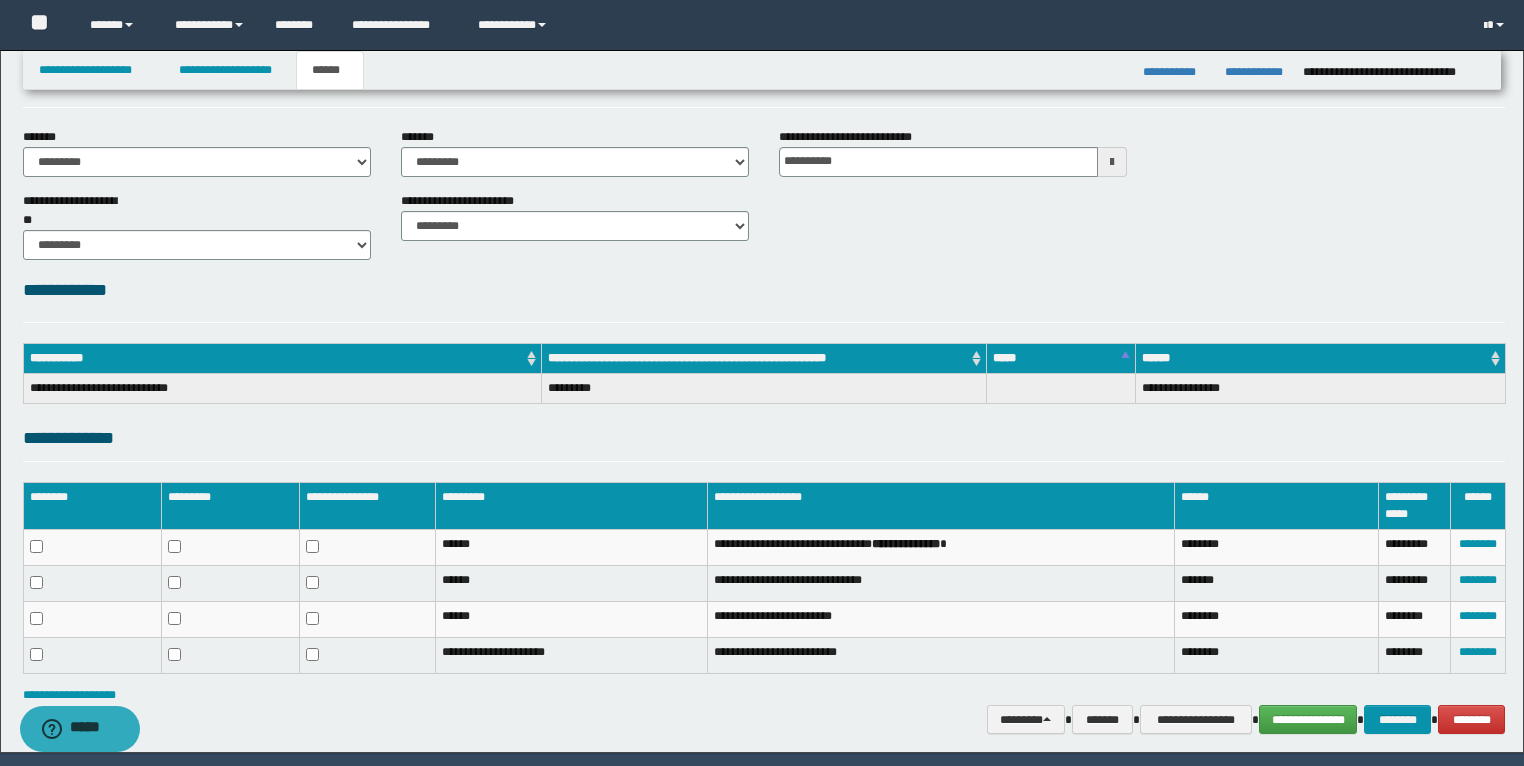 scroll, scrollTop: 132, scrollLeft: 0, axis: vertical 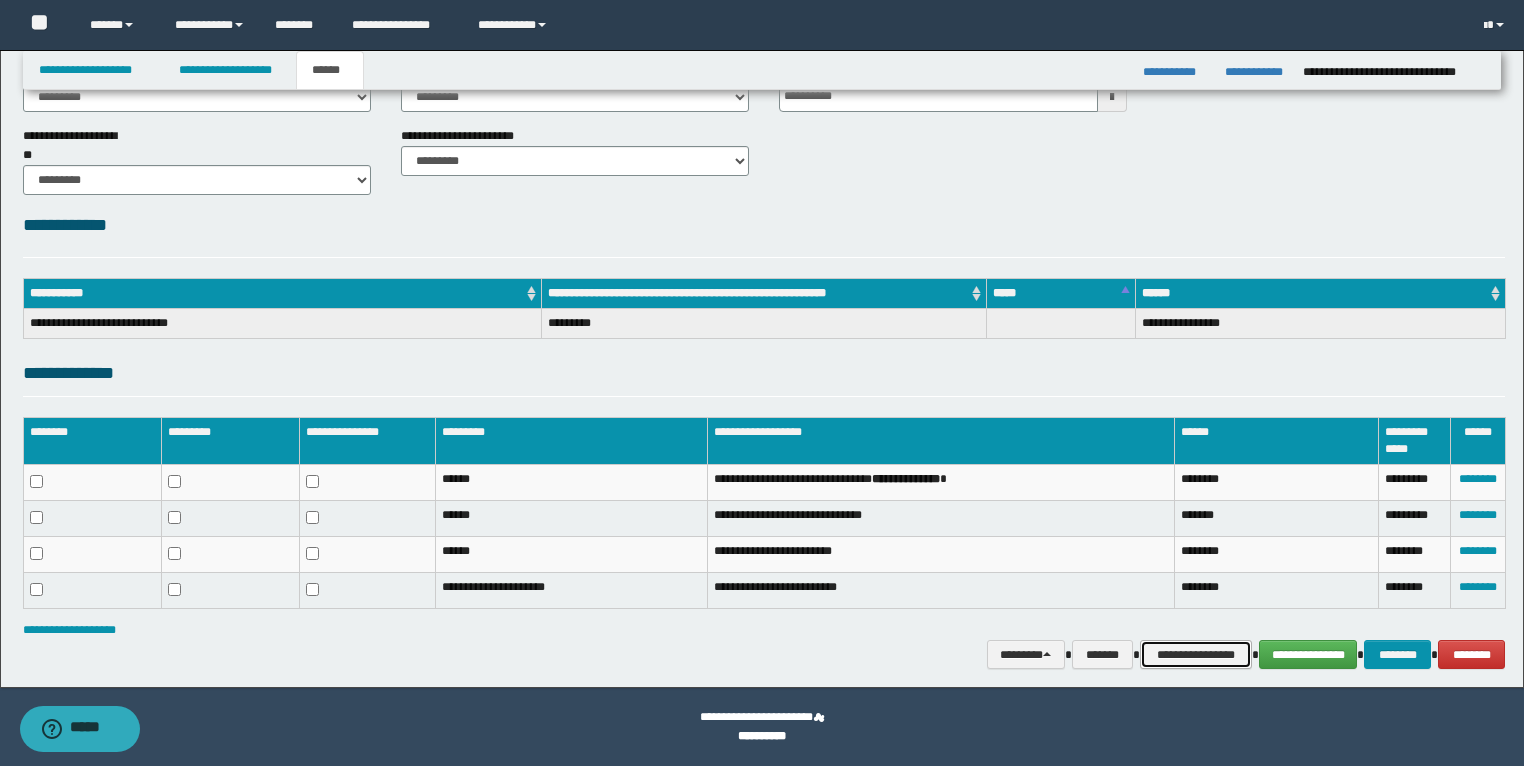 click on "**********" at bounding box center [1196, 655] 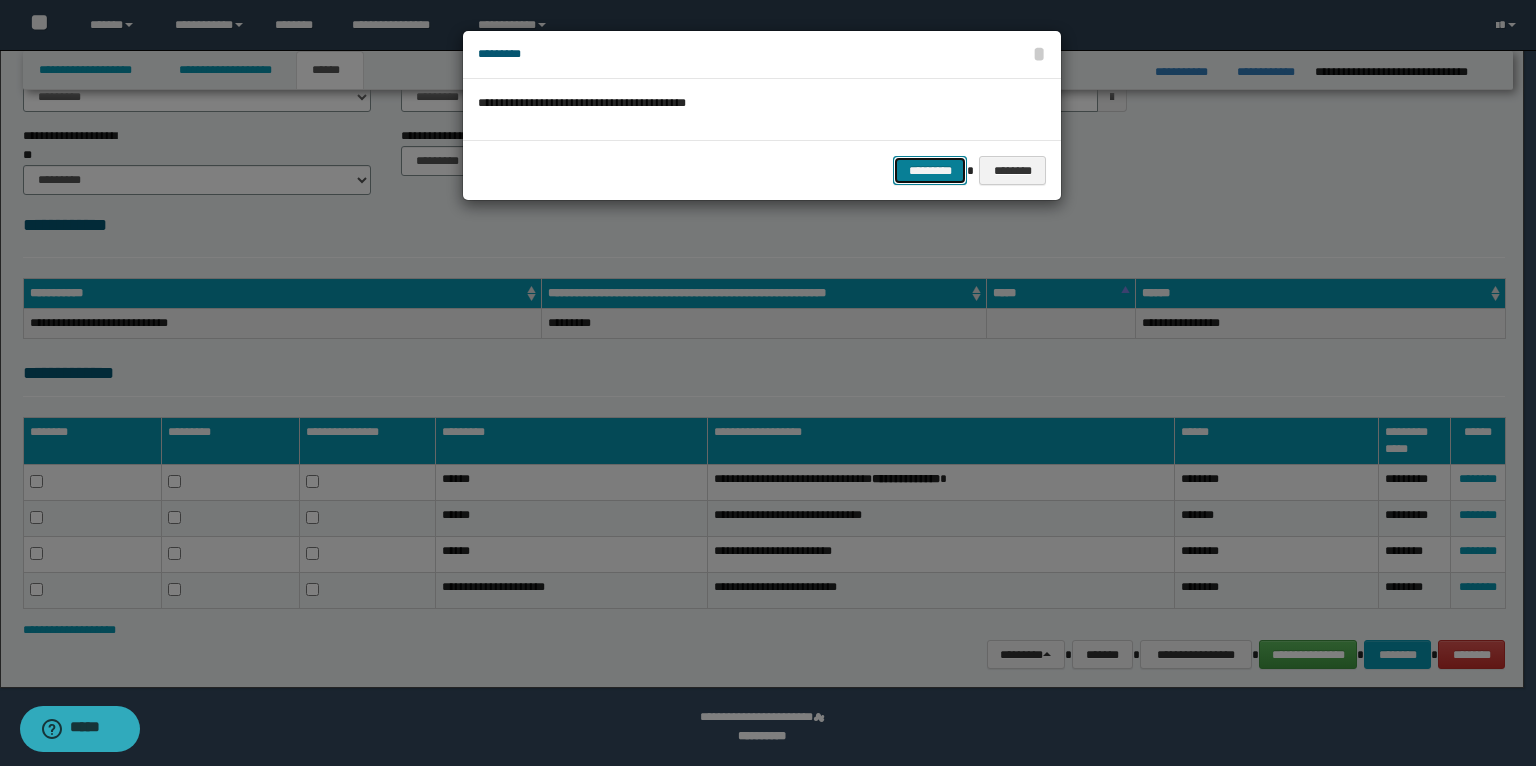 click on "*********" at bounding box center [930, 171] 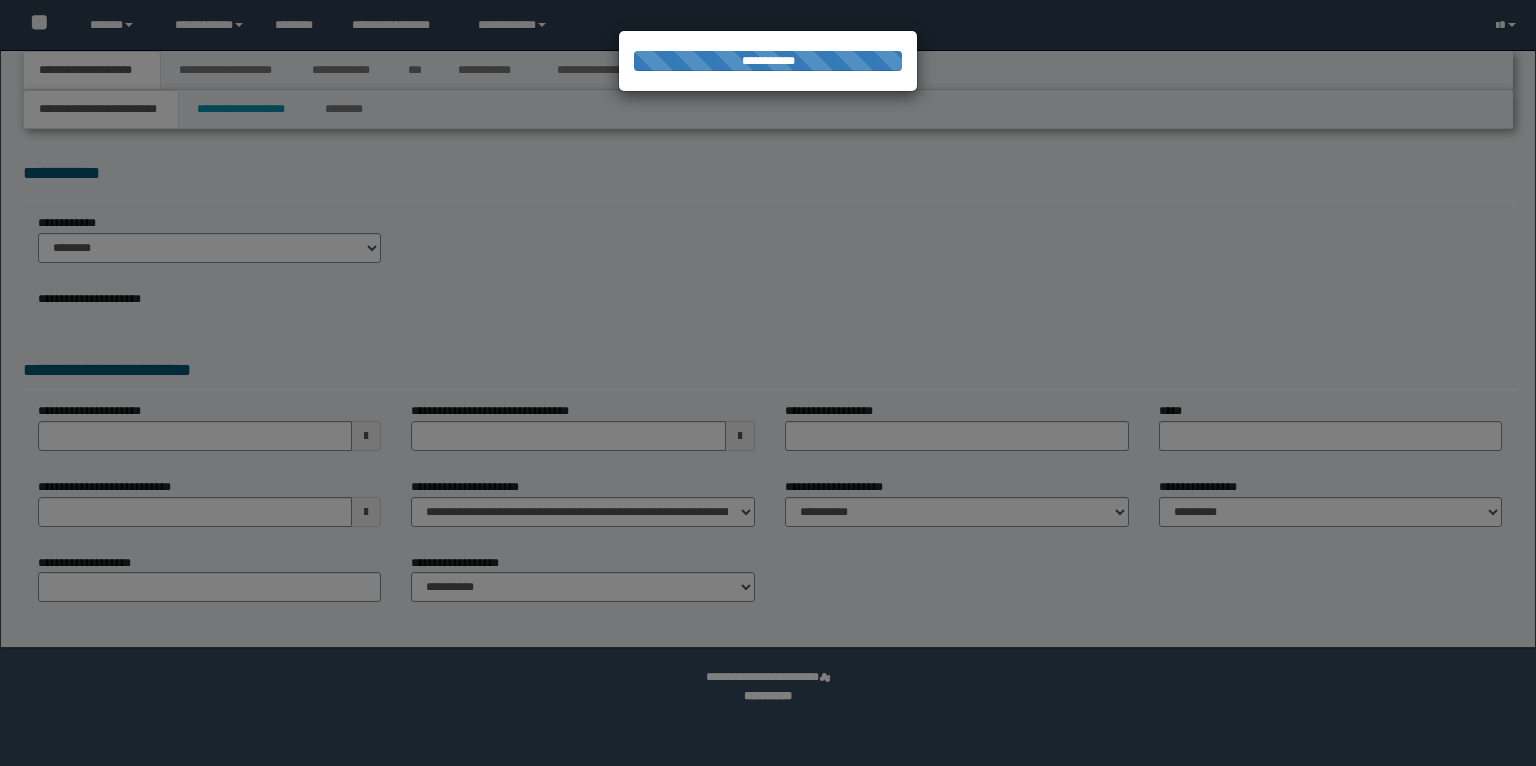 scroll, scrollTop: 0, scrollLeft: 0, axis: both 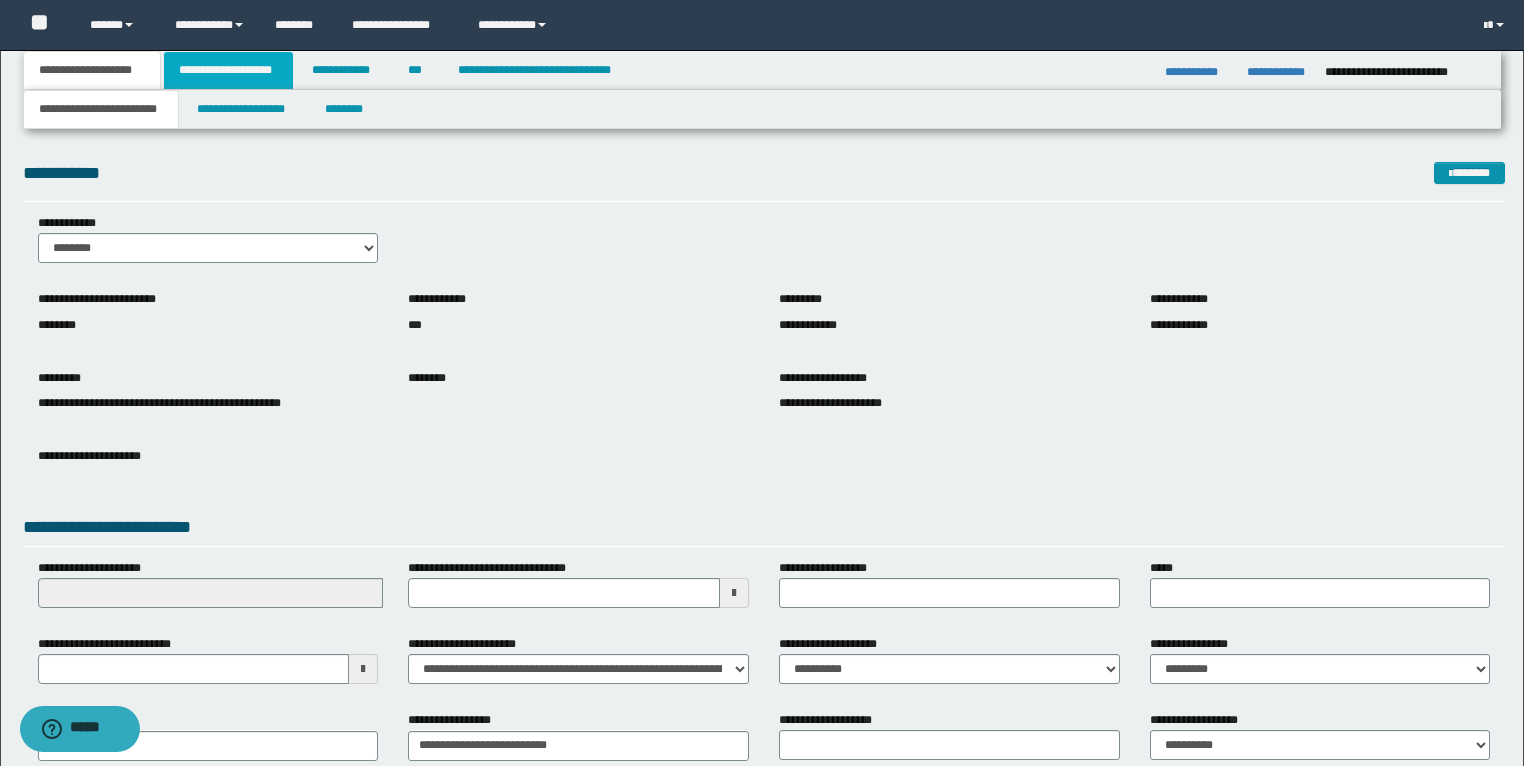 click on "**********" at bounding box center [228, 70] 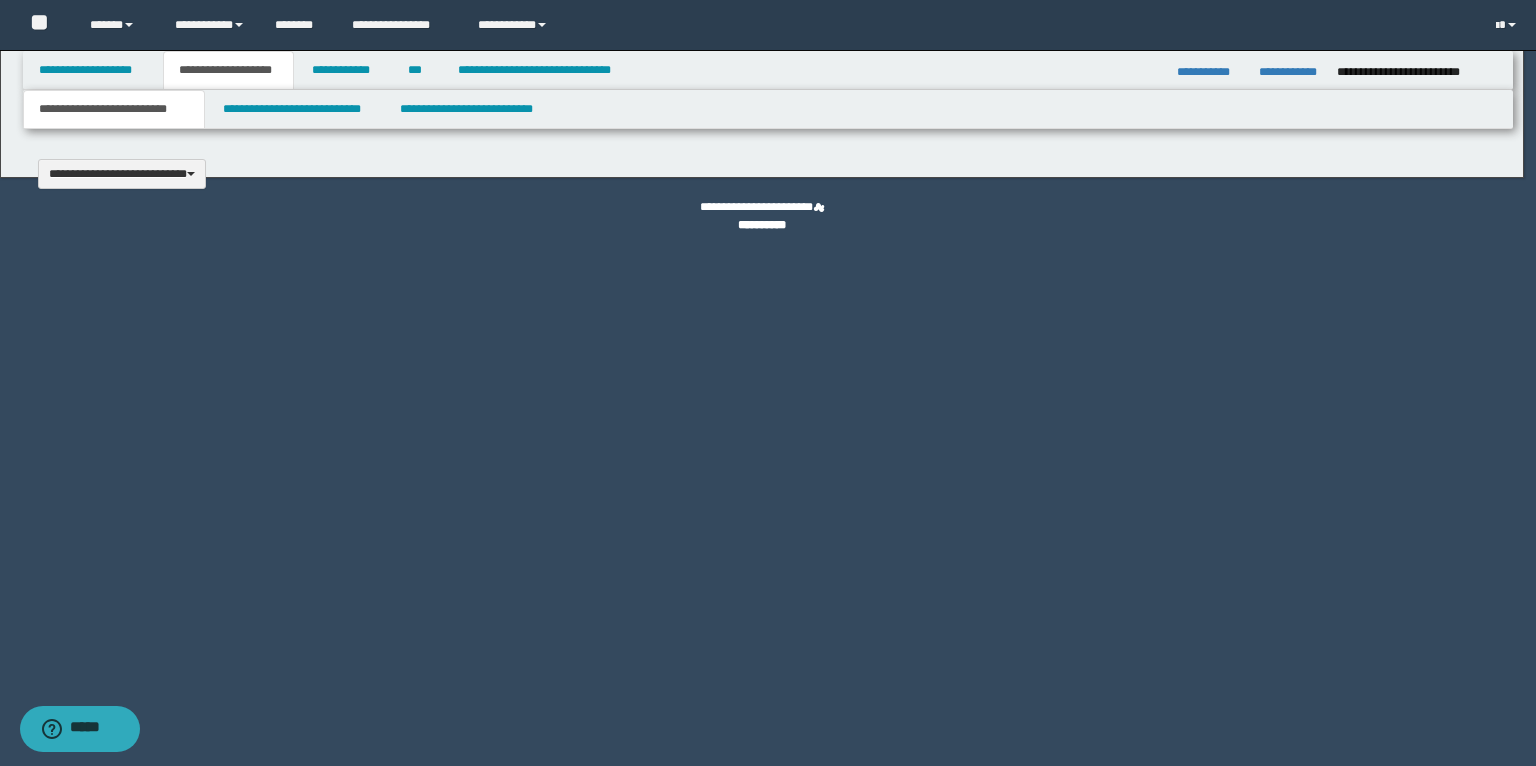 type 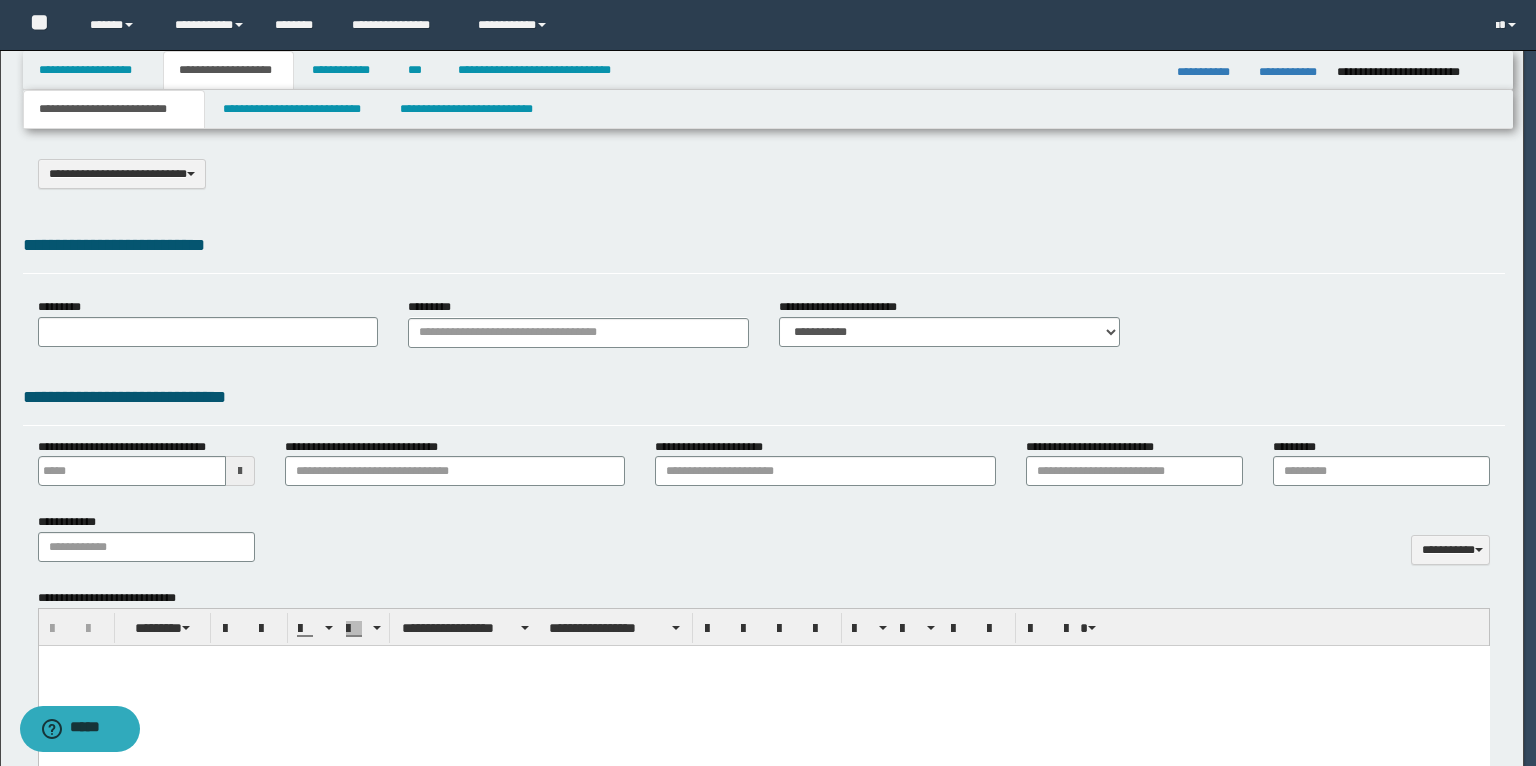 scroll, scrollTop: 0, scrollLeft: 0, axis: both 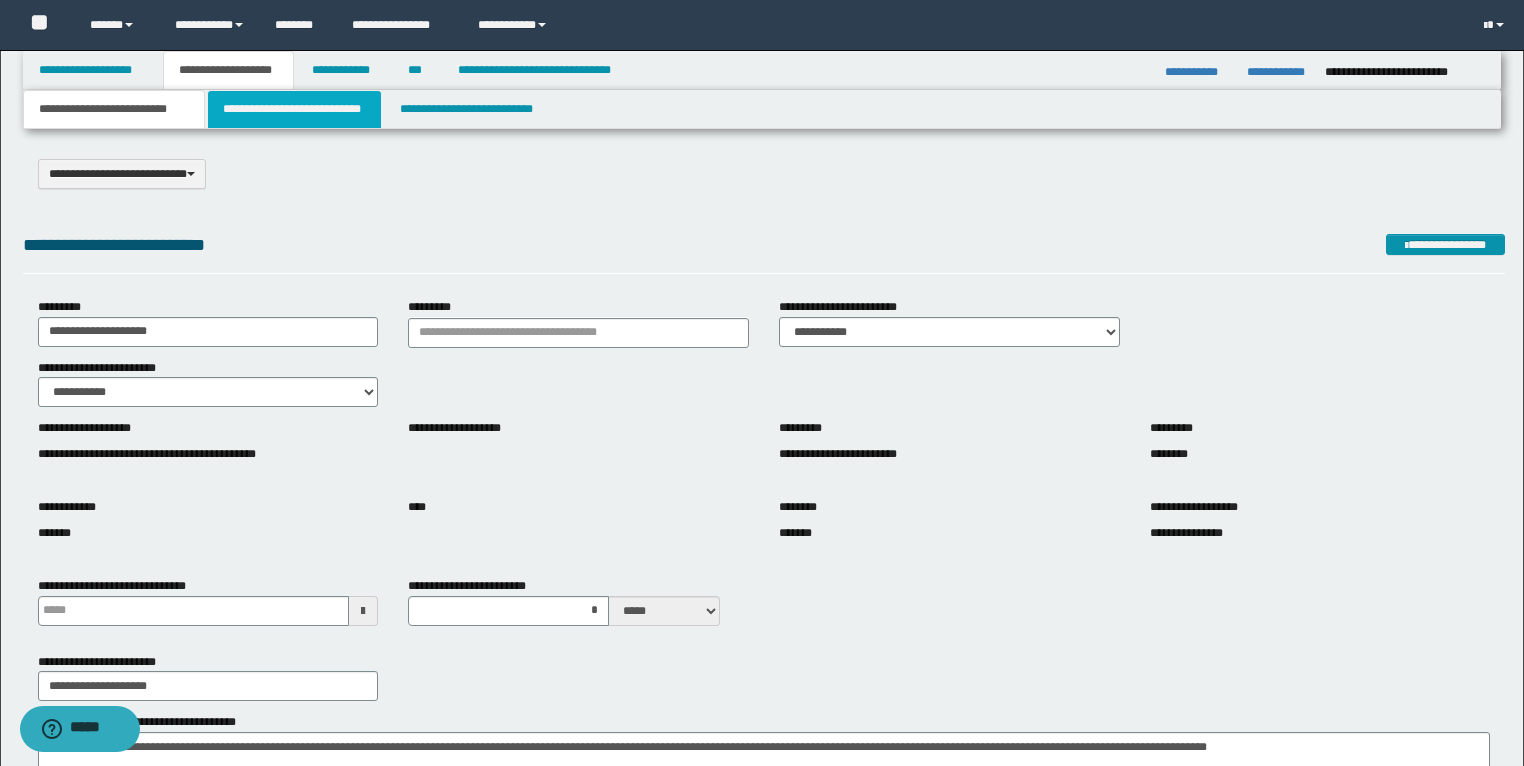 click on "**********" at bounding box center [294, 109] 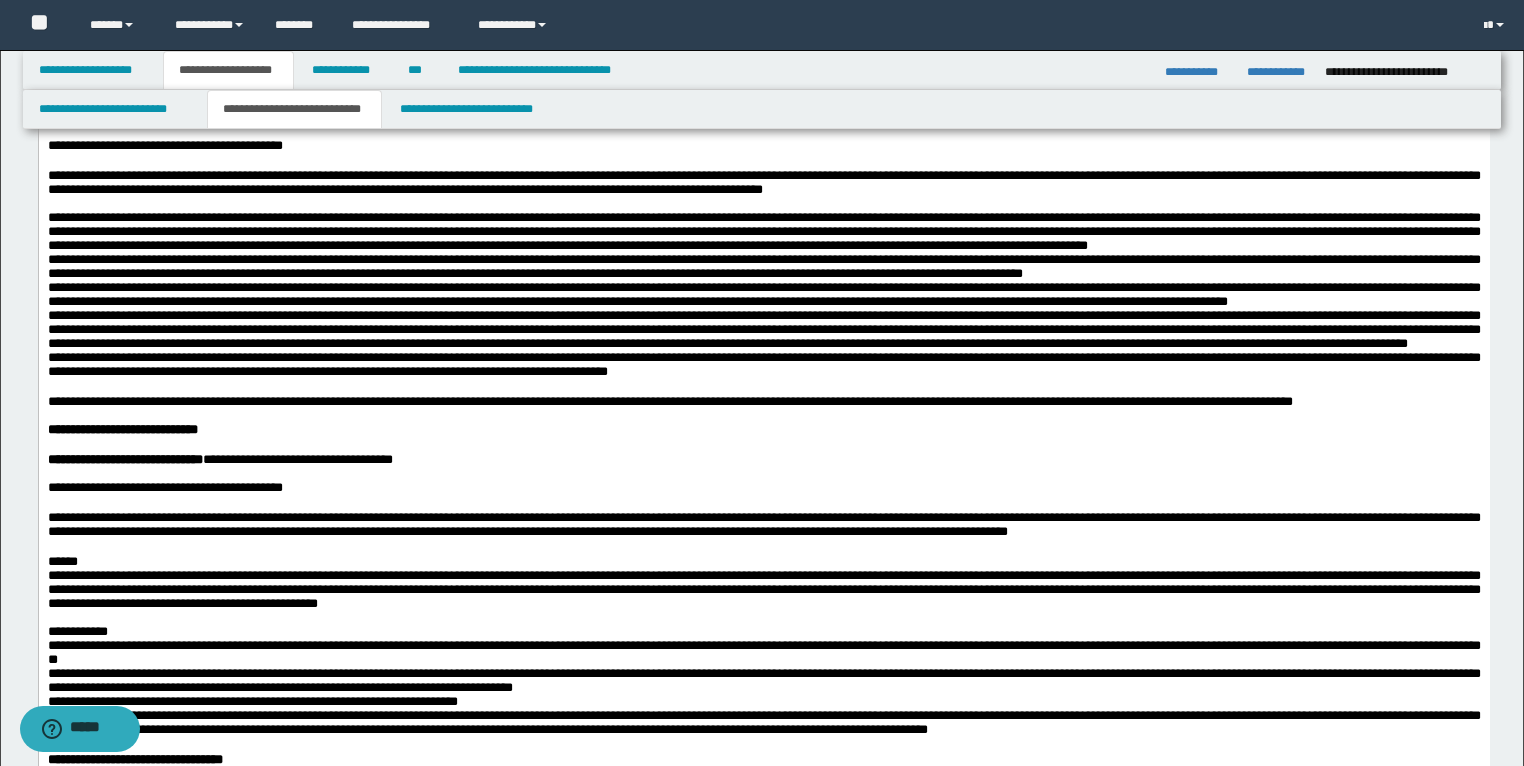 scroll, scrollTop: 960, scrollLeft: 0, axis: vertical 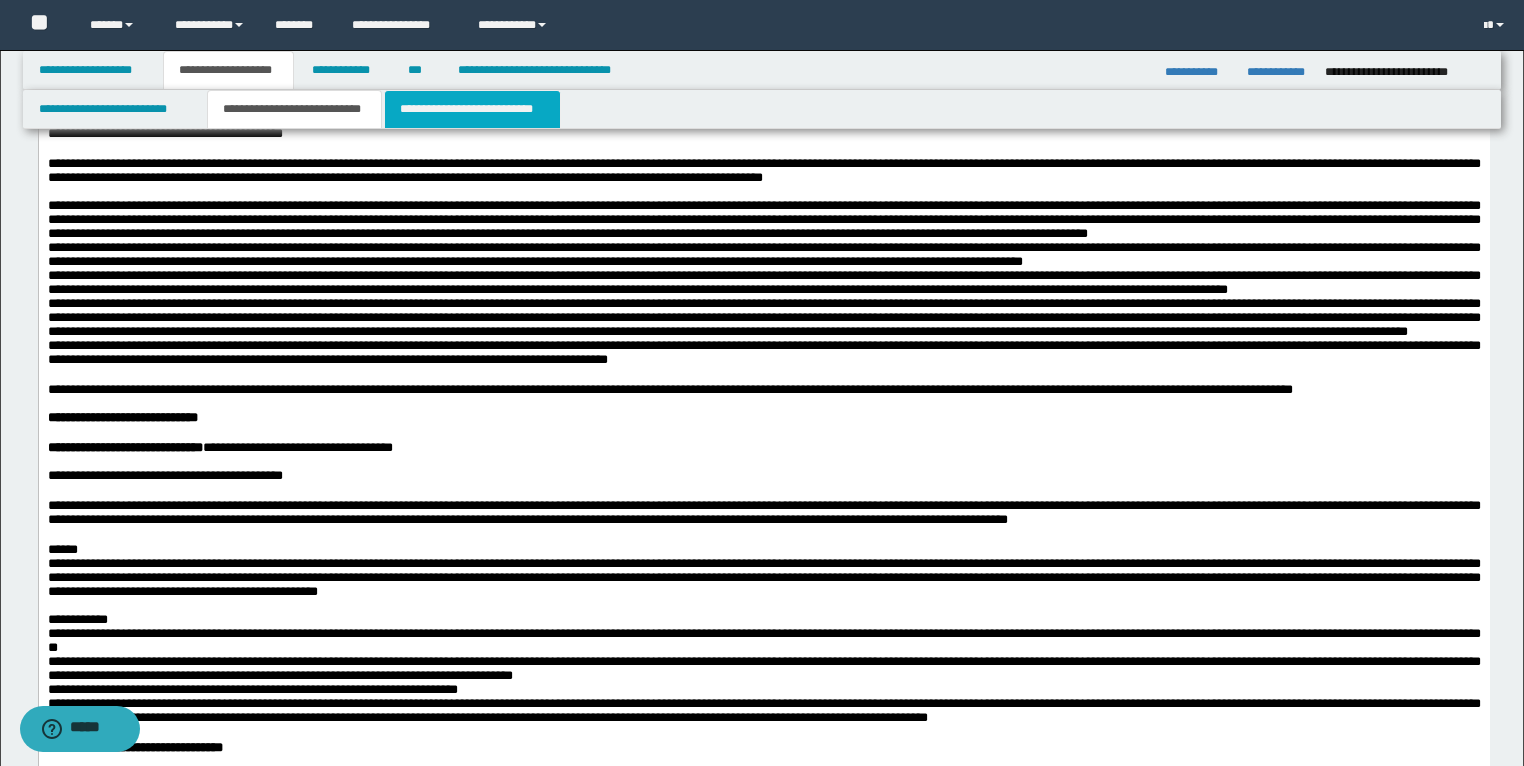click on "**********" at bounding box center [472, 109] 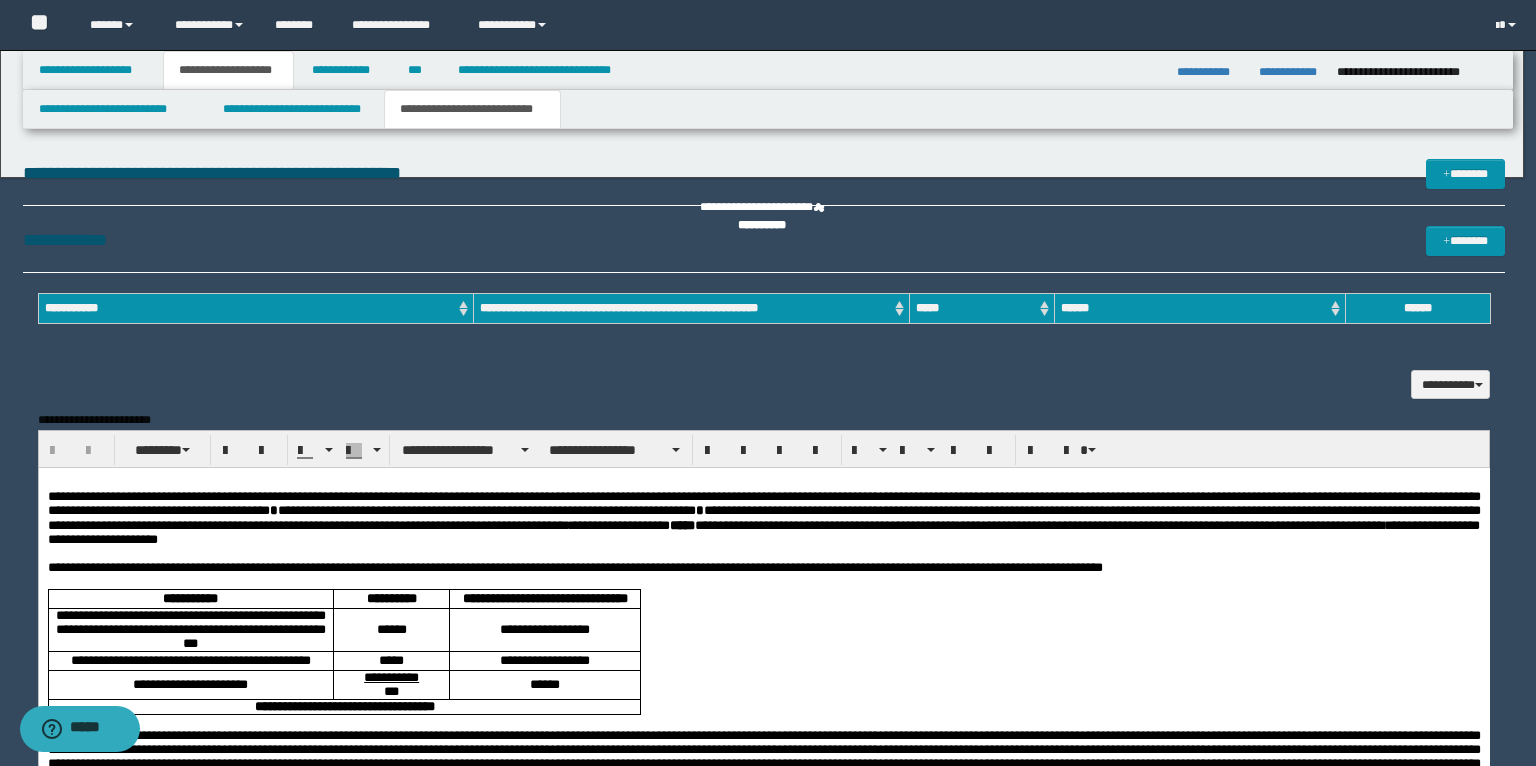 scroll, scrollTop: 0, scrollLeft: 0, axis: both 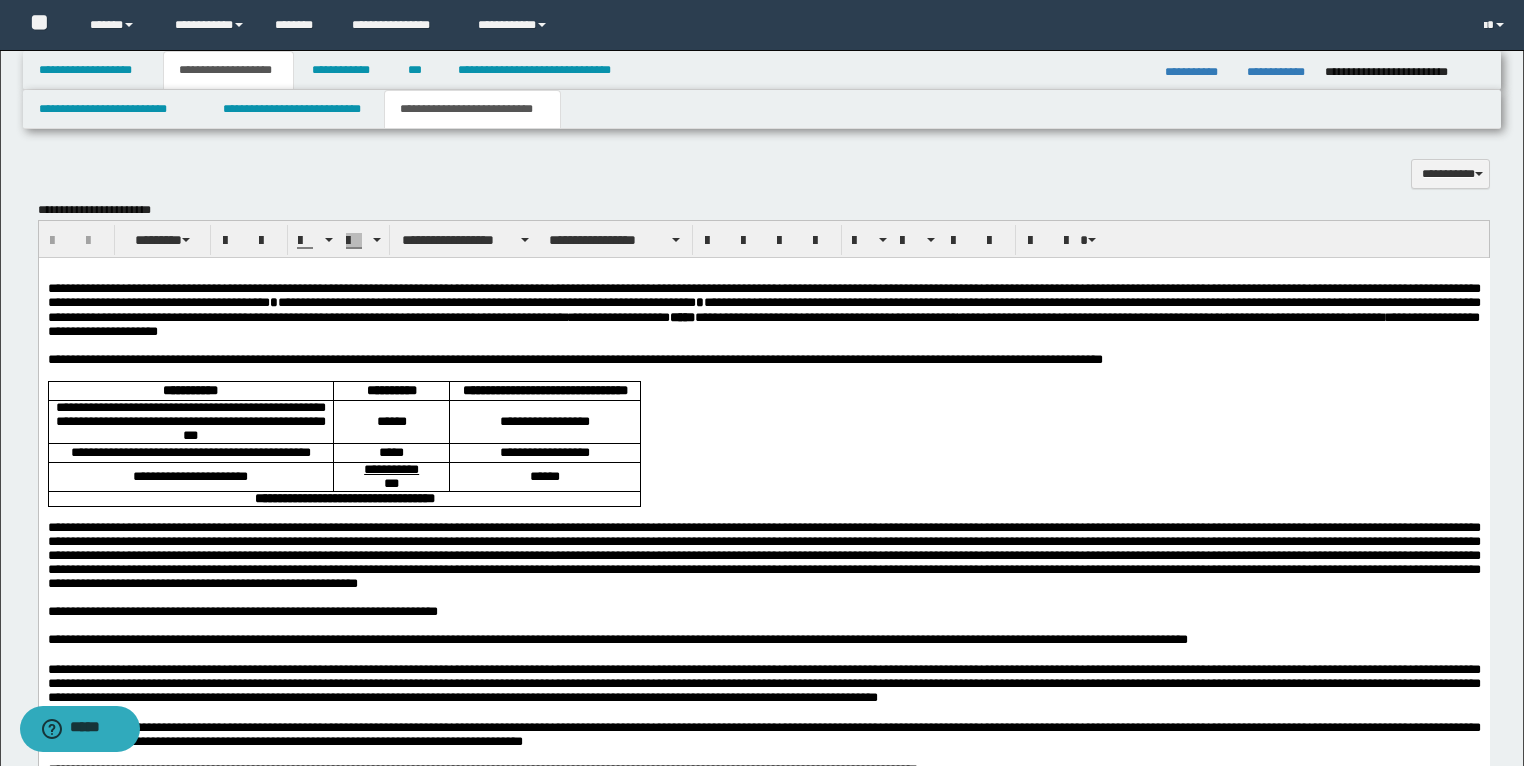 click on "**********" at bounding box center (763, 359) 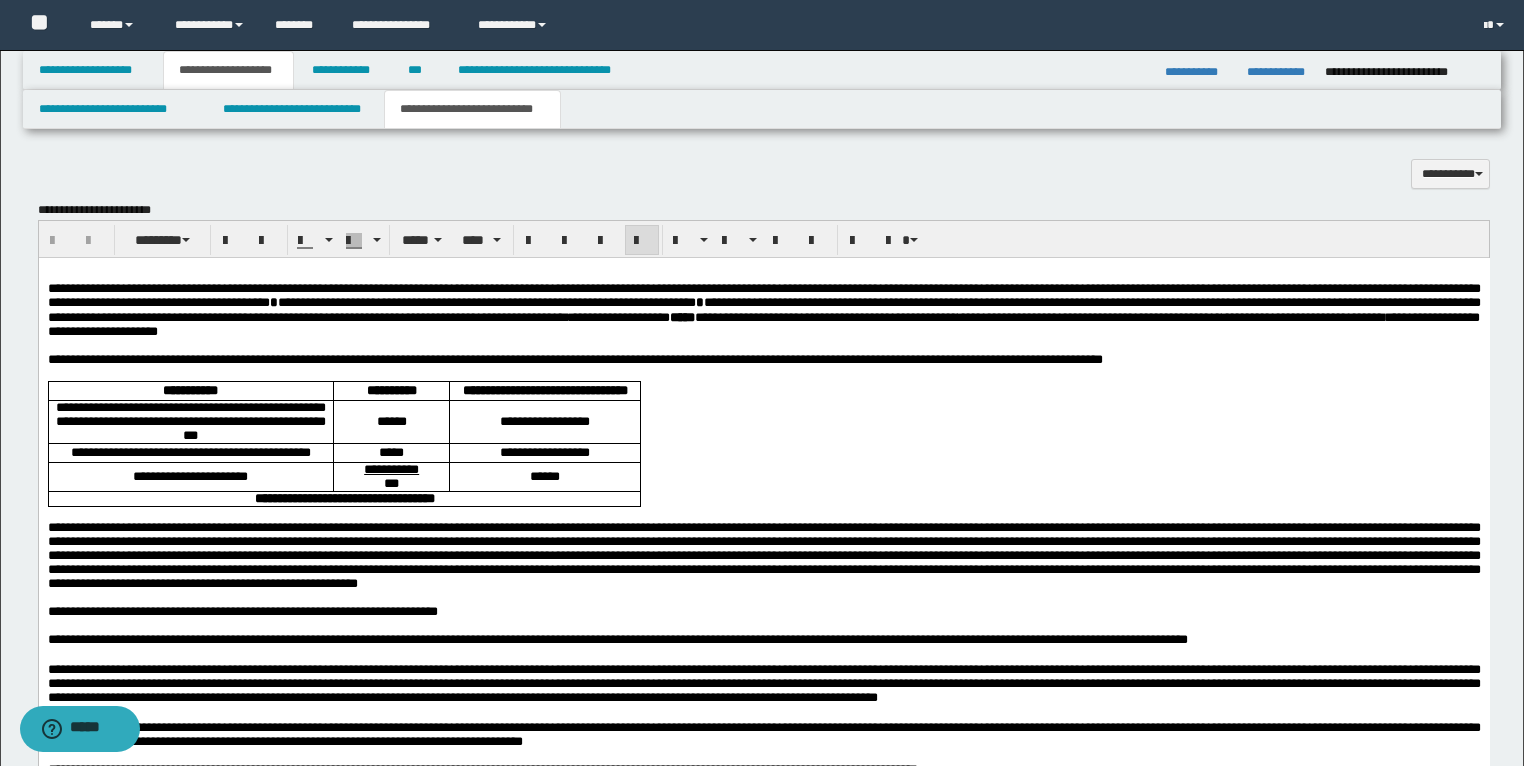 type 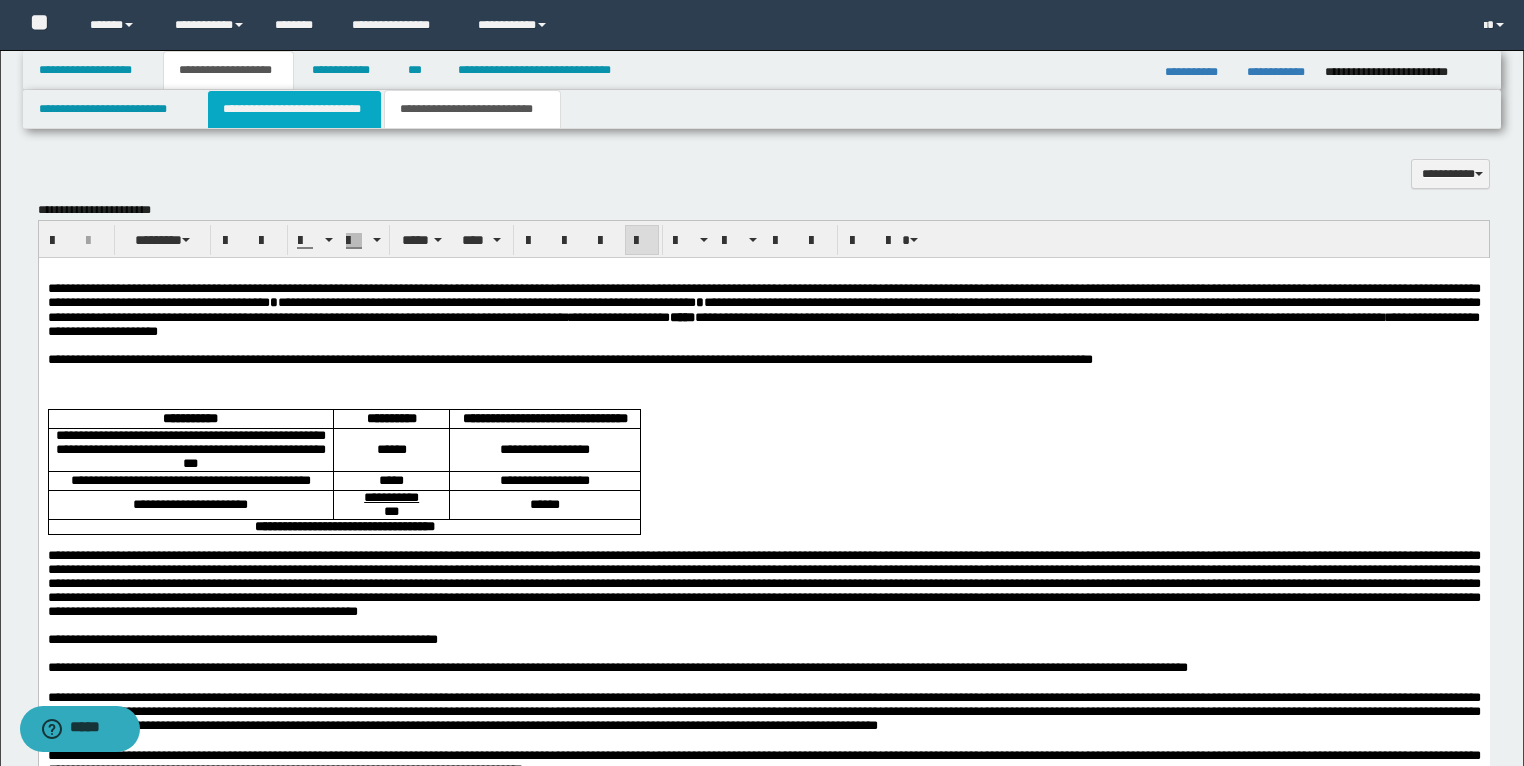 click on "**********" at bounding box center (294, 109) 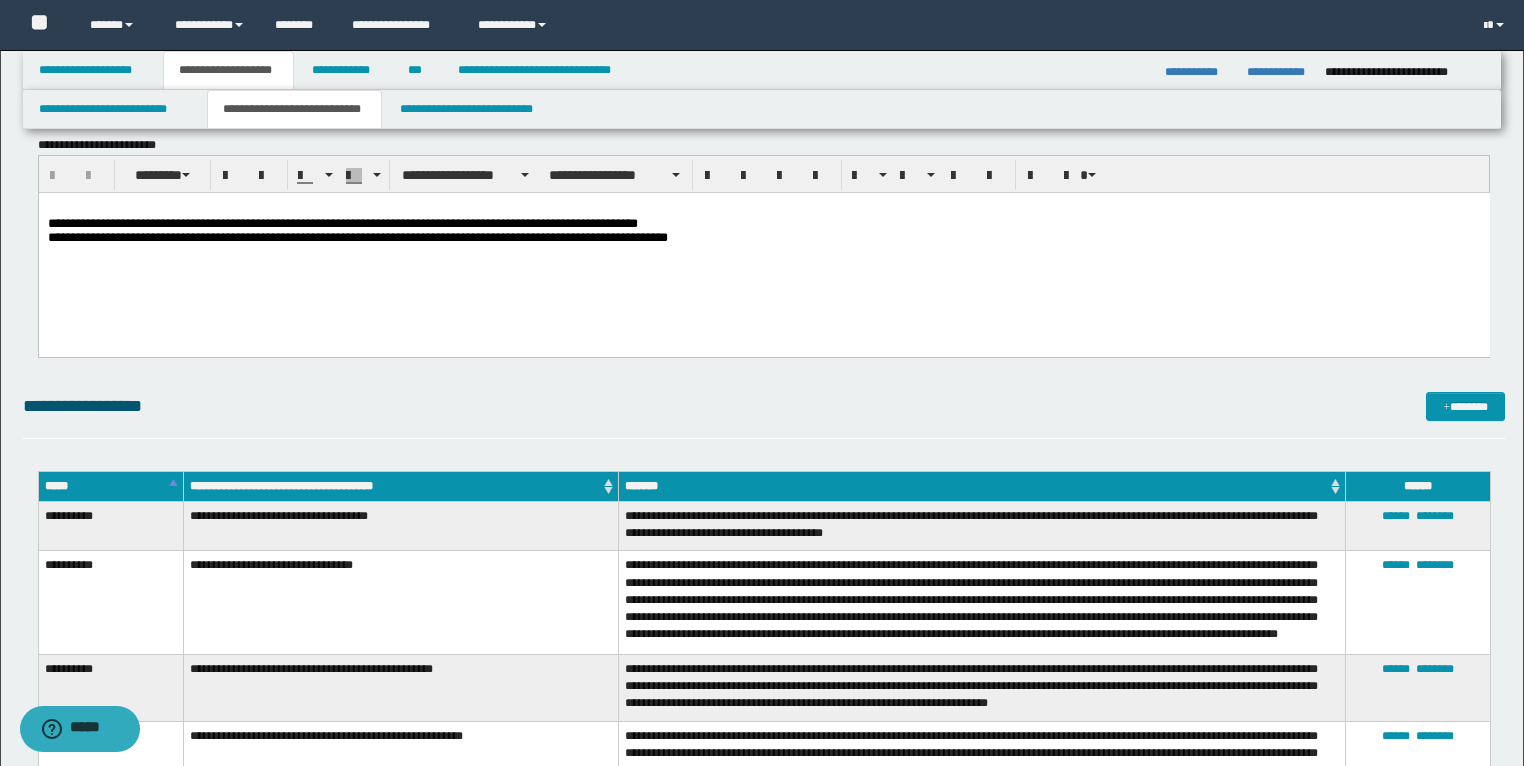 scroll, scrollTop: 2720, scrollLeft: 0, axis: vertical 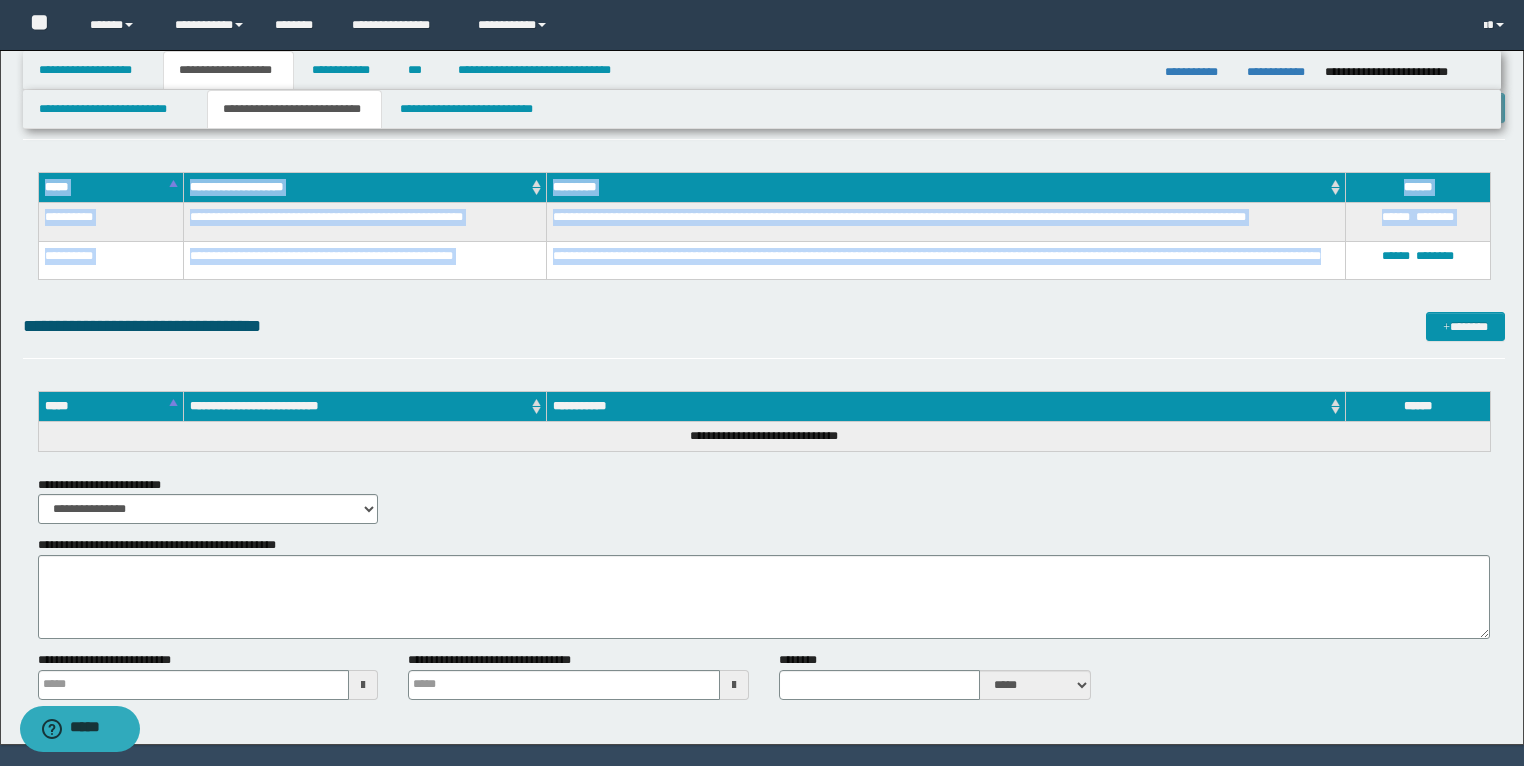 drag, startPoint x: 36, startPoint y: 312, endPoint x: 622, endPoint y: 269, distance: 587.5755 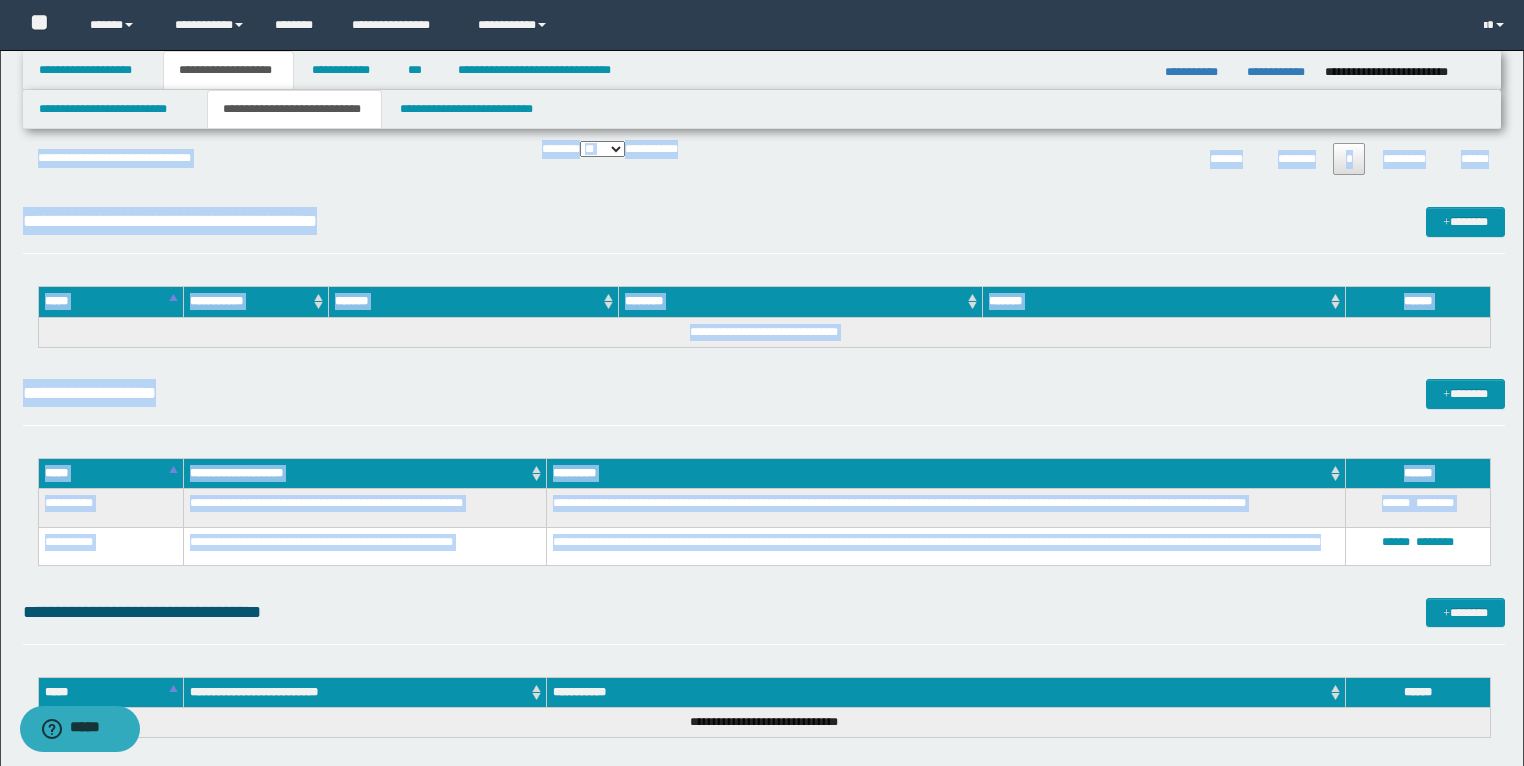 scroll, scrollTop: 3955, scrollLeft: 0, axis: vertical 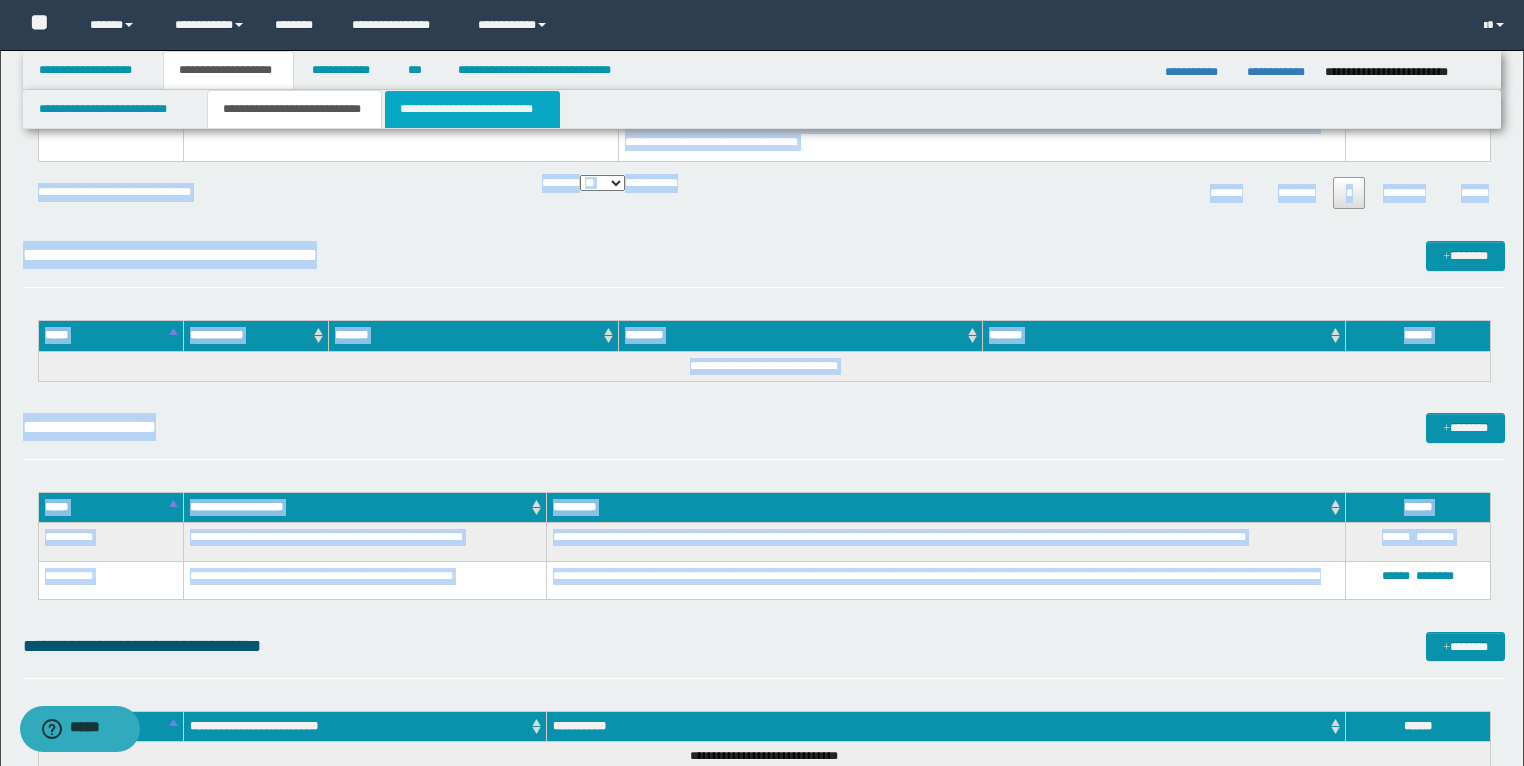 click on "**********" at bounding box center (472, 109) 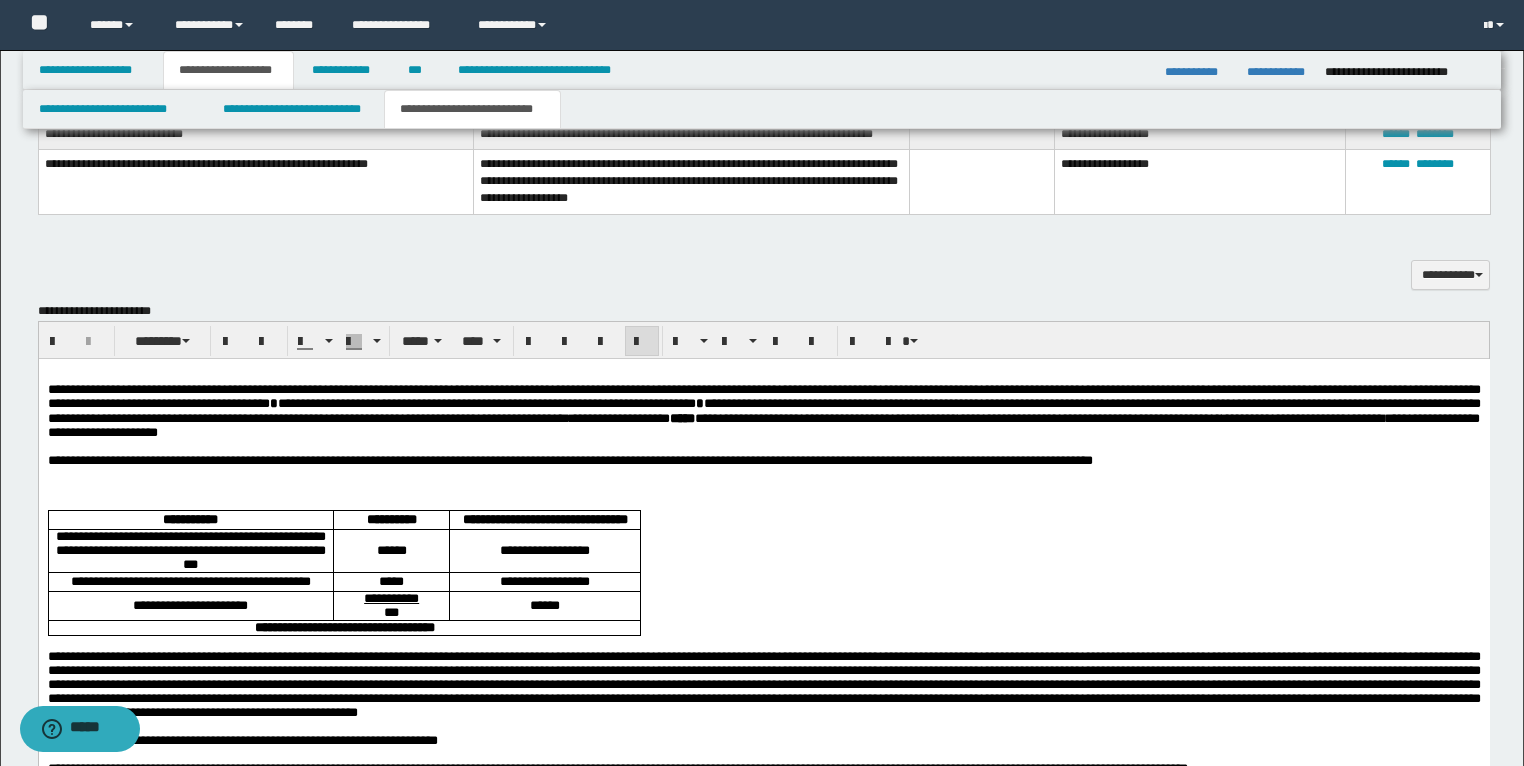 scroll, scrollTop: 1687, scrollLeft: 0, axis: vertical 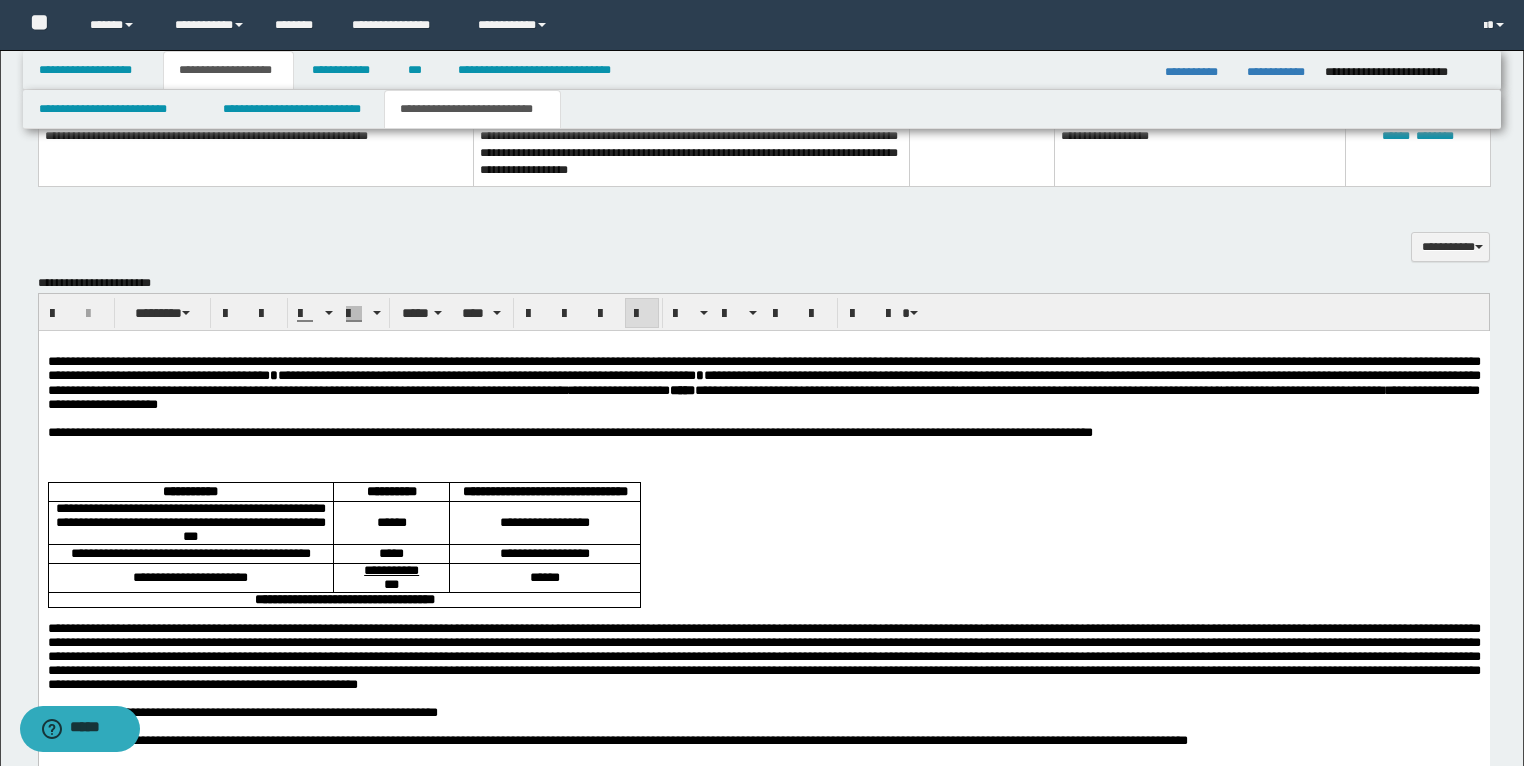 click at bounding box center (763, 446) 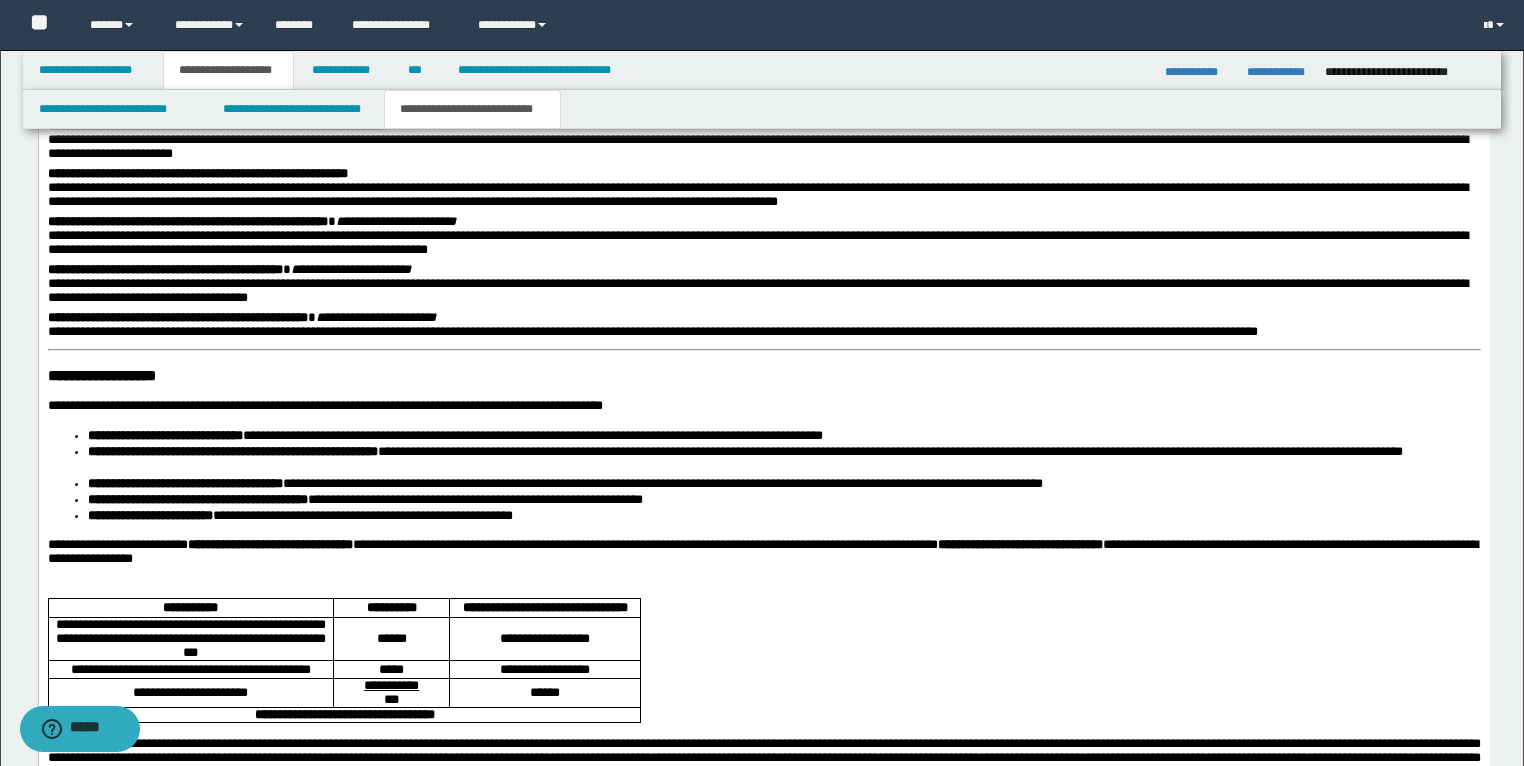 scroll, scrollTop: 2327, scrollLeft: 0, axis: vertical 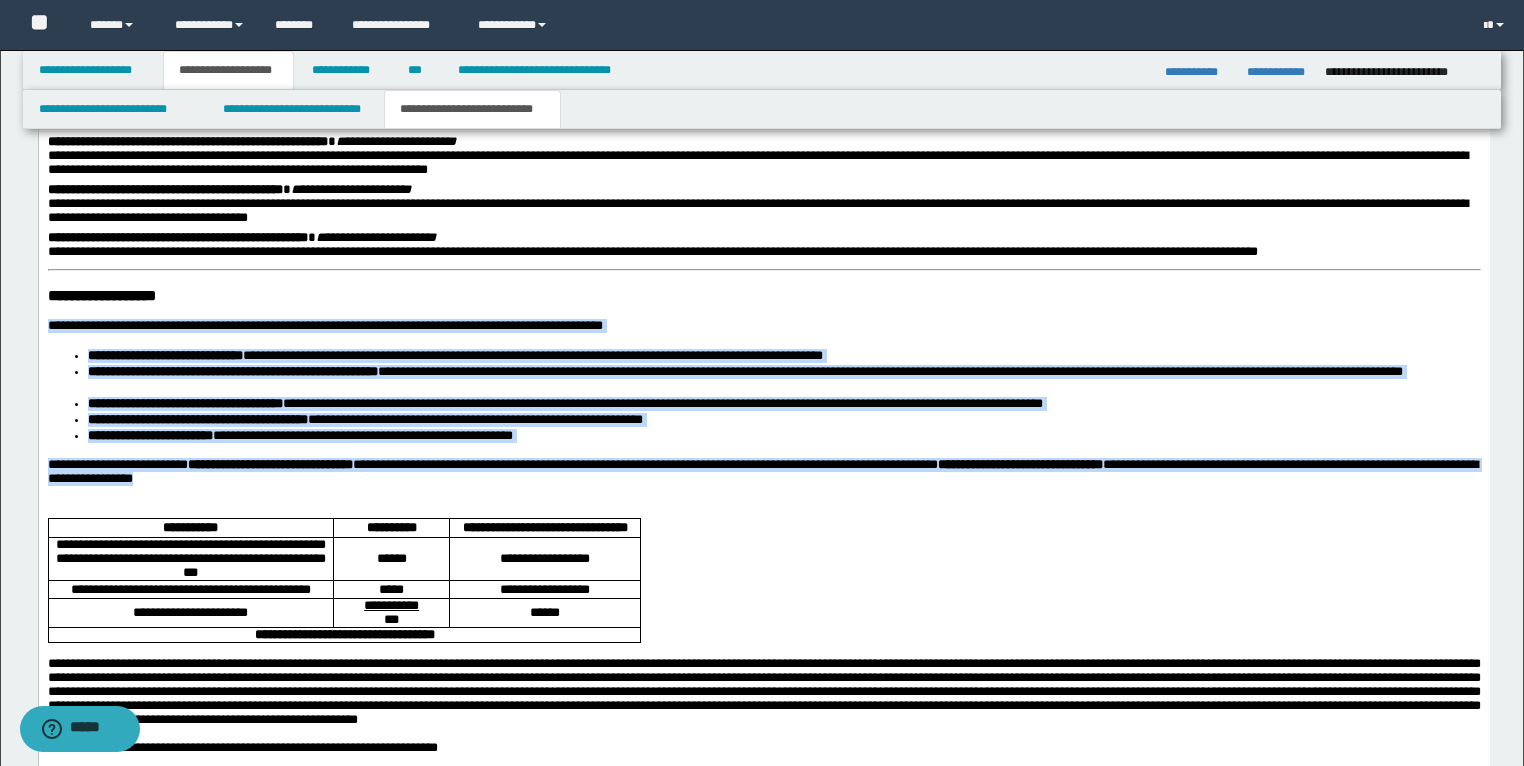 drag, startPoint x: 297, startPoint y: 508, endPoint x: 40, endPoint y: 348, distance: 302.73587 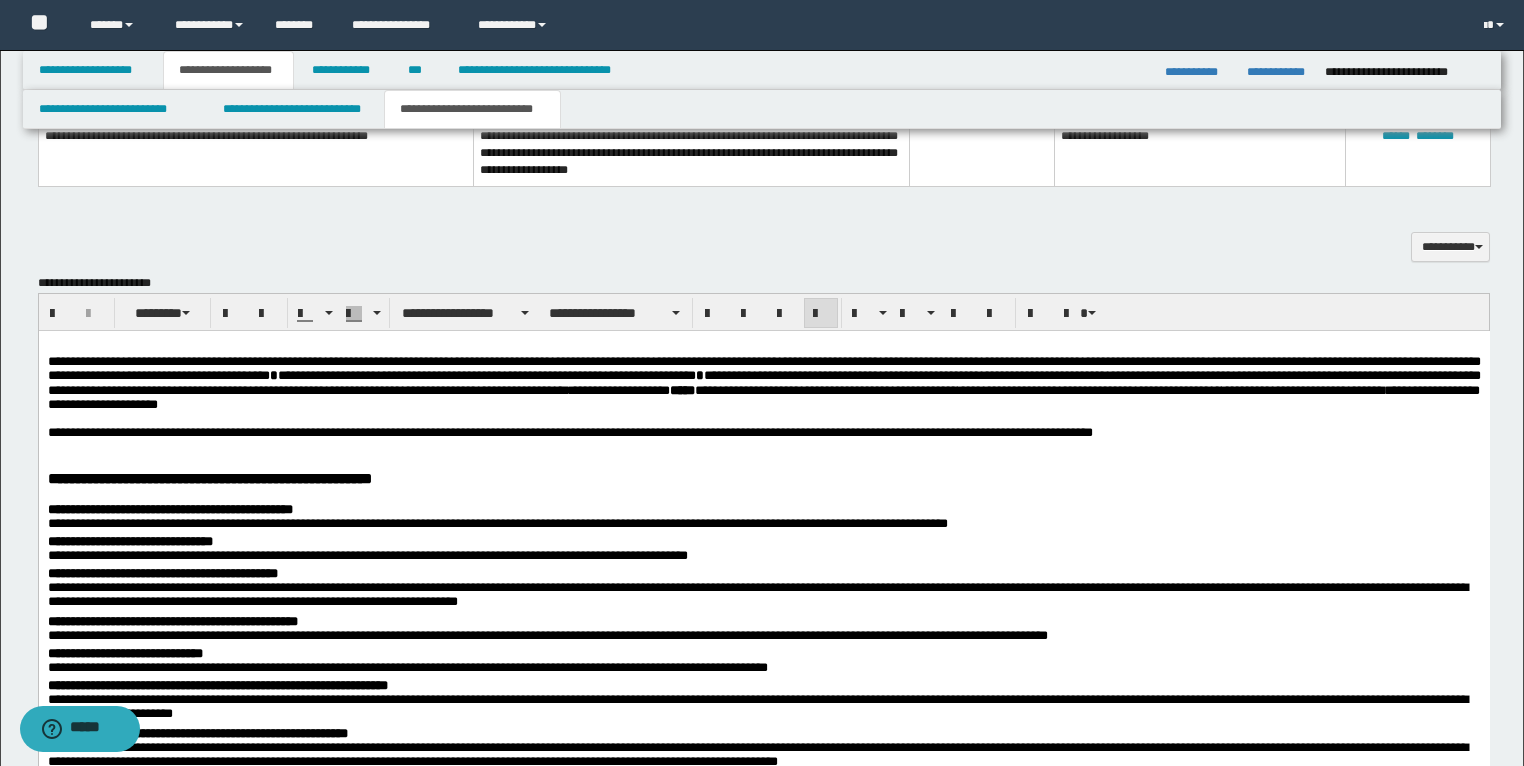 scroll, scrollTop: 1767, scrollLeft: 0, axis: vertical 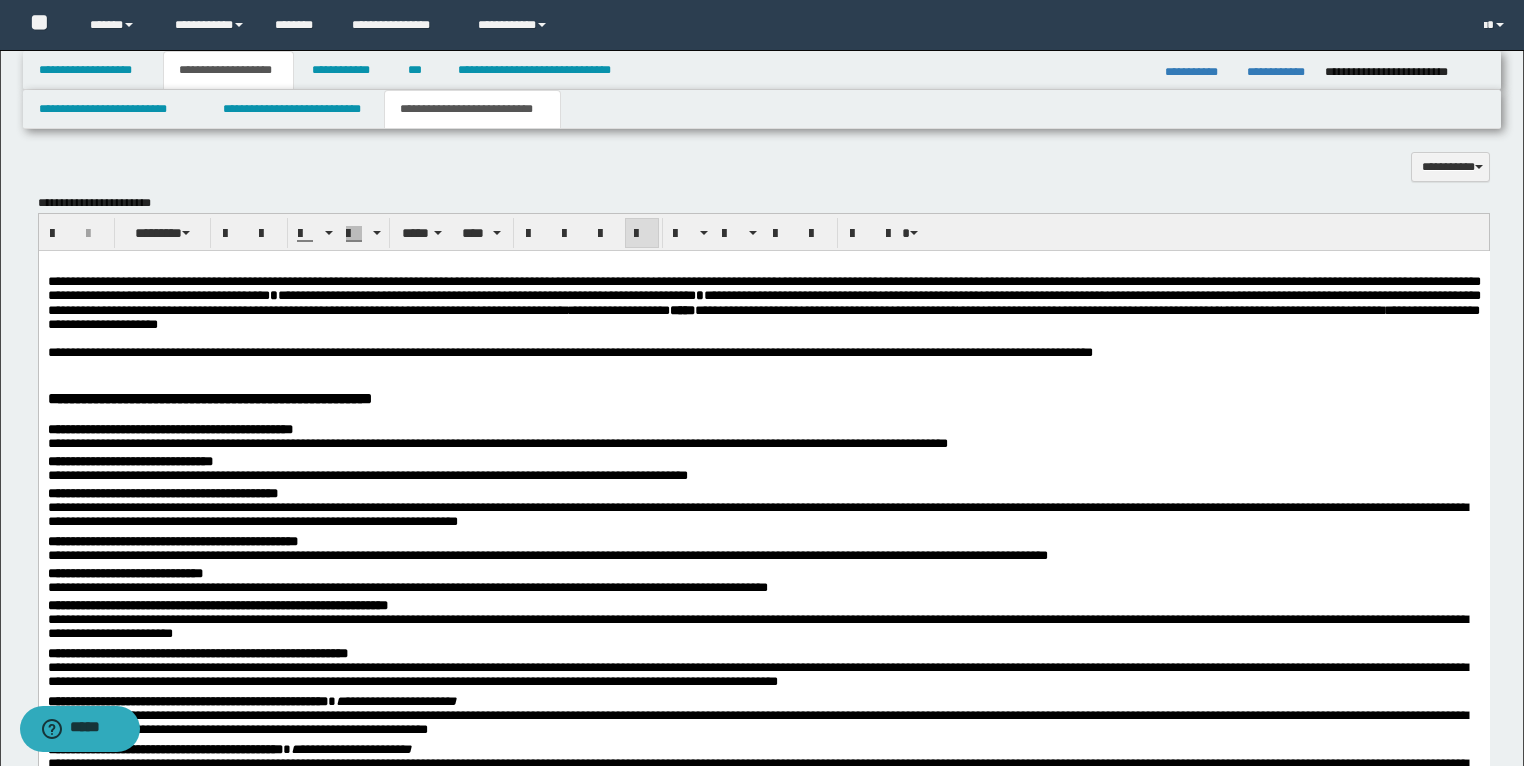 click on "**********" at bounding box center (763, 352) 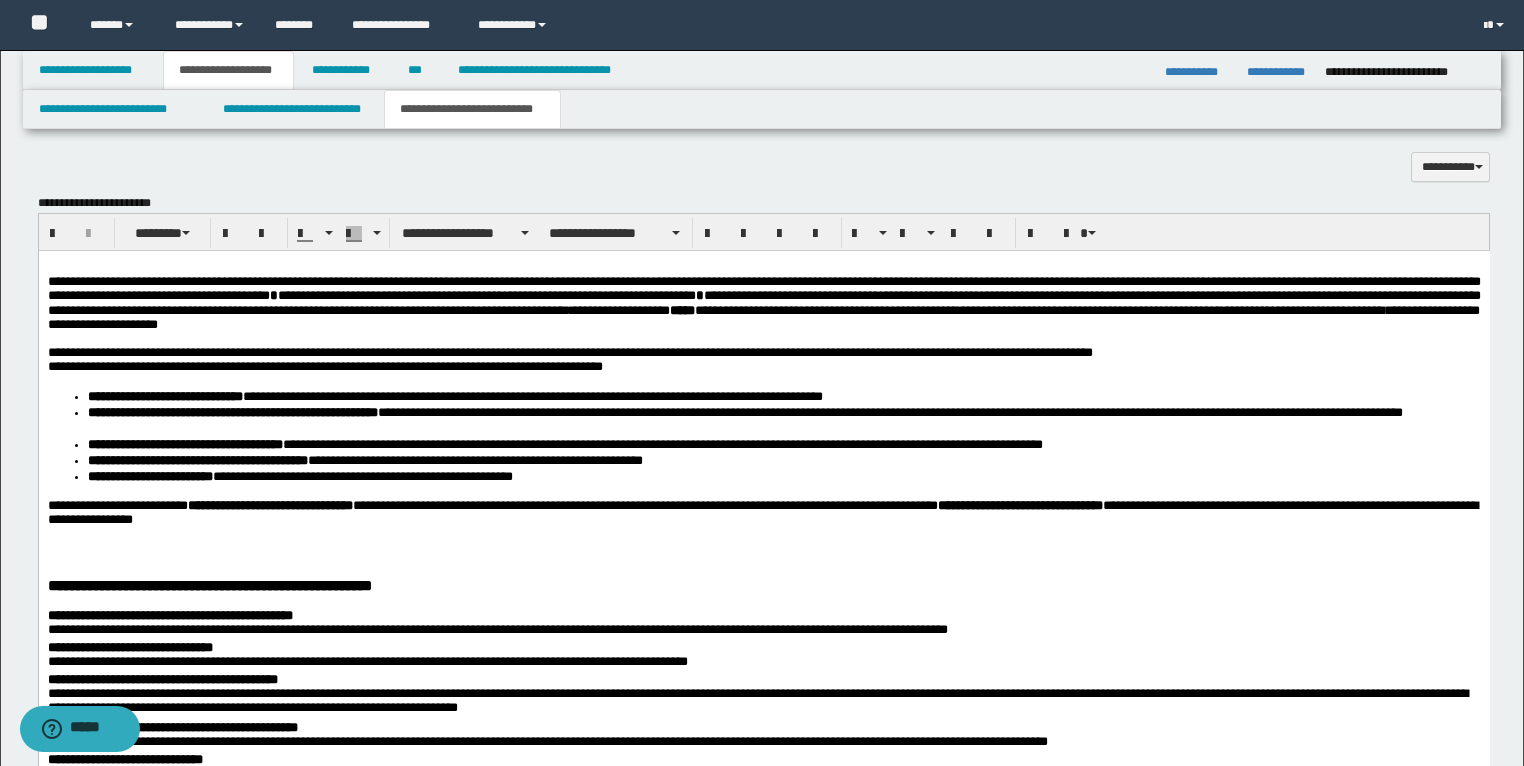 click on "**********" at bounding box center (763, 367) 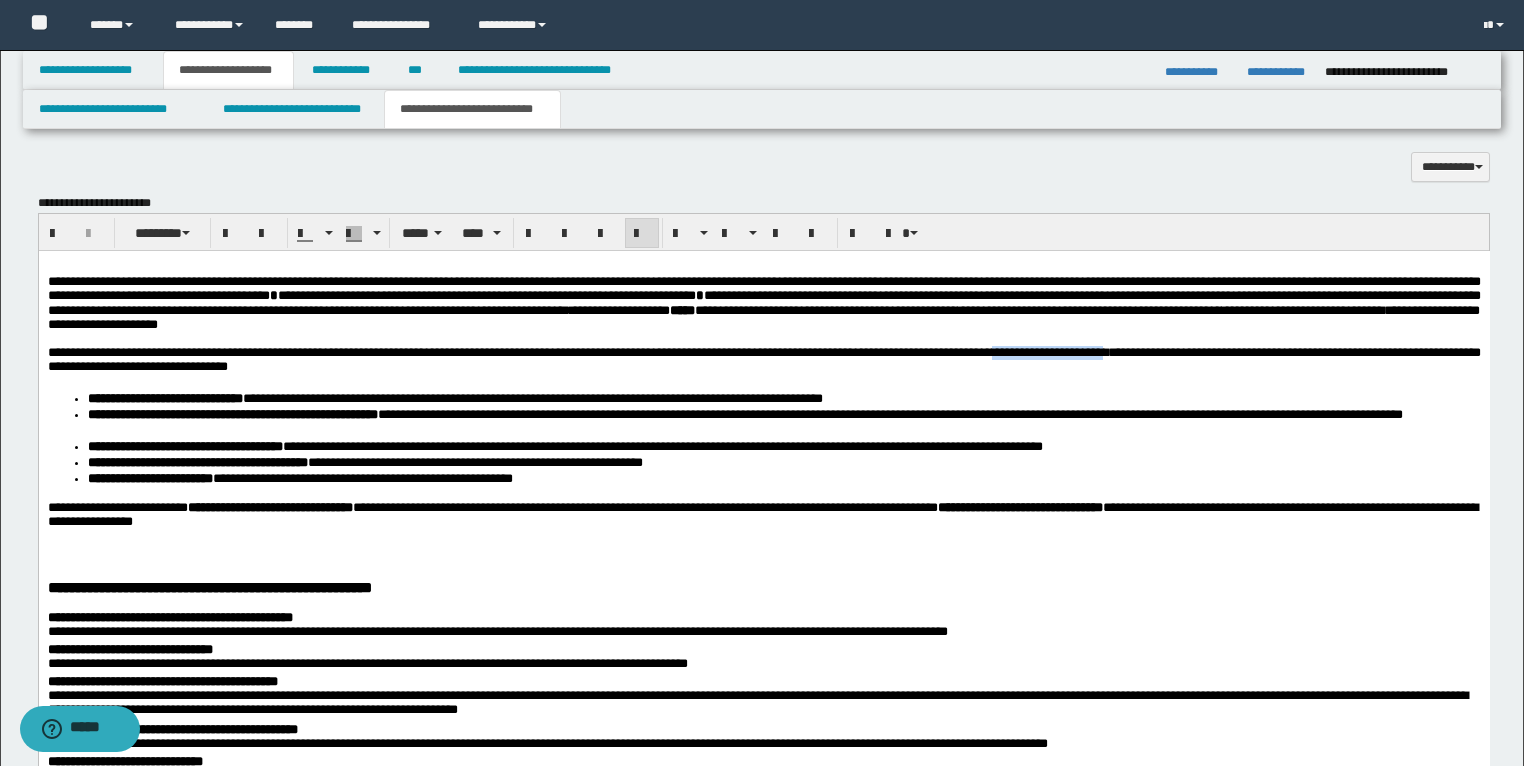 drag, startPoint x: 1339, startPoint y: 358, endPoint x: 1155, endPoint y: 369, distance: 184.3285 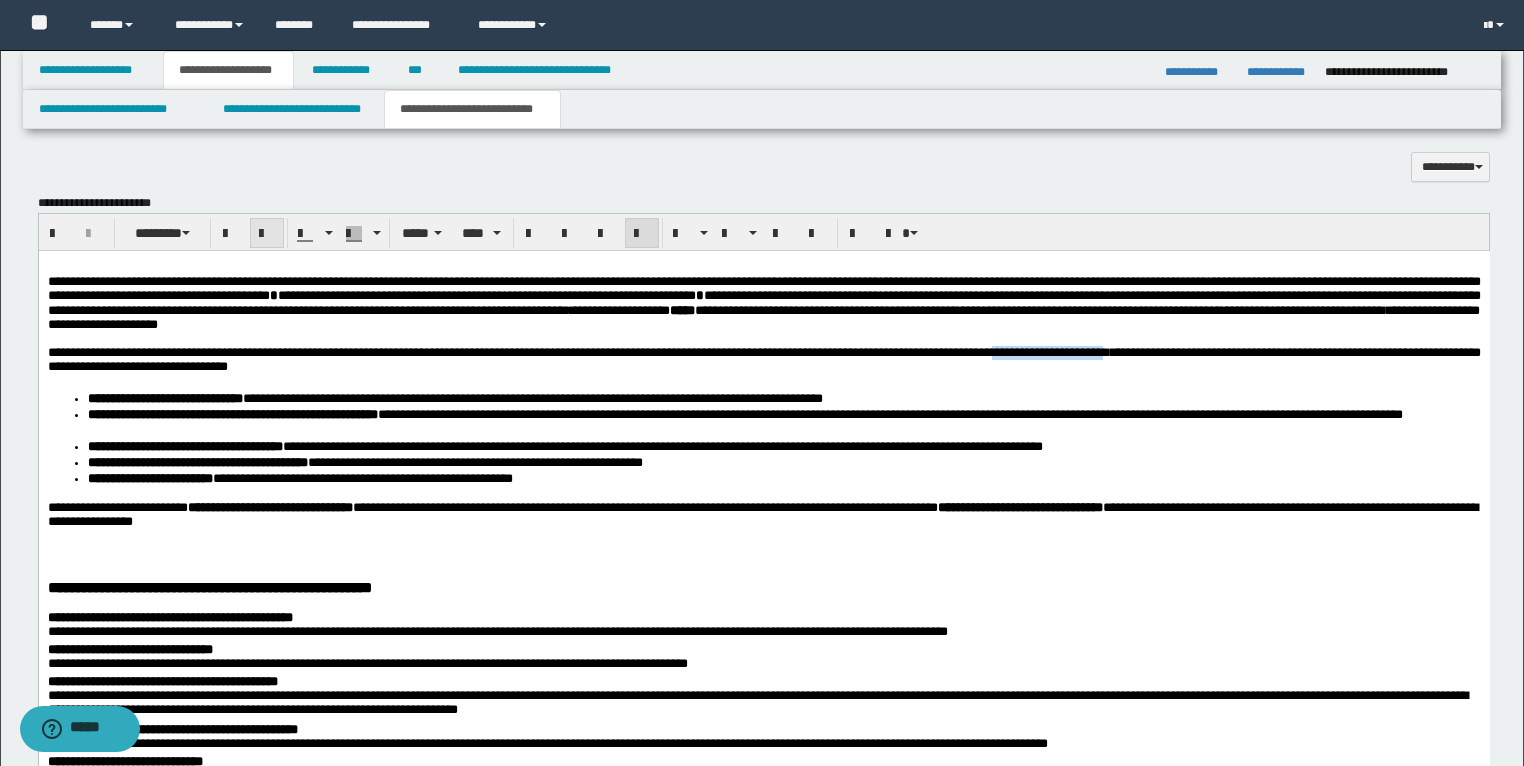 drag, startPoint x: 228, startPoint y: 230, endPoint x: 279, endPoint y: 244, distance: 52.886673 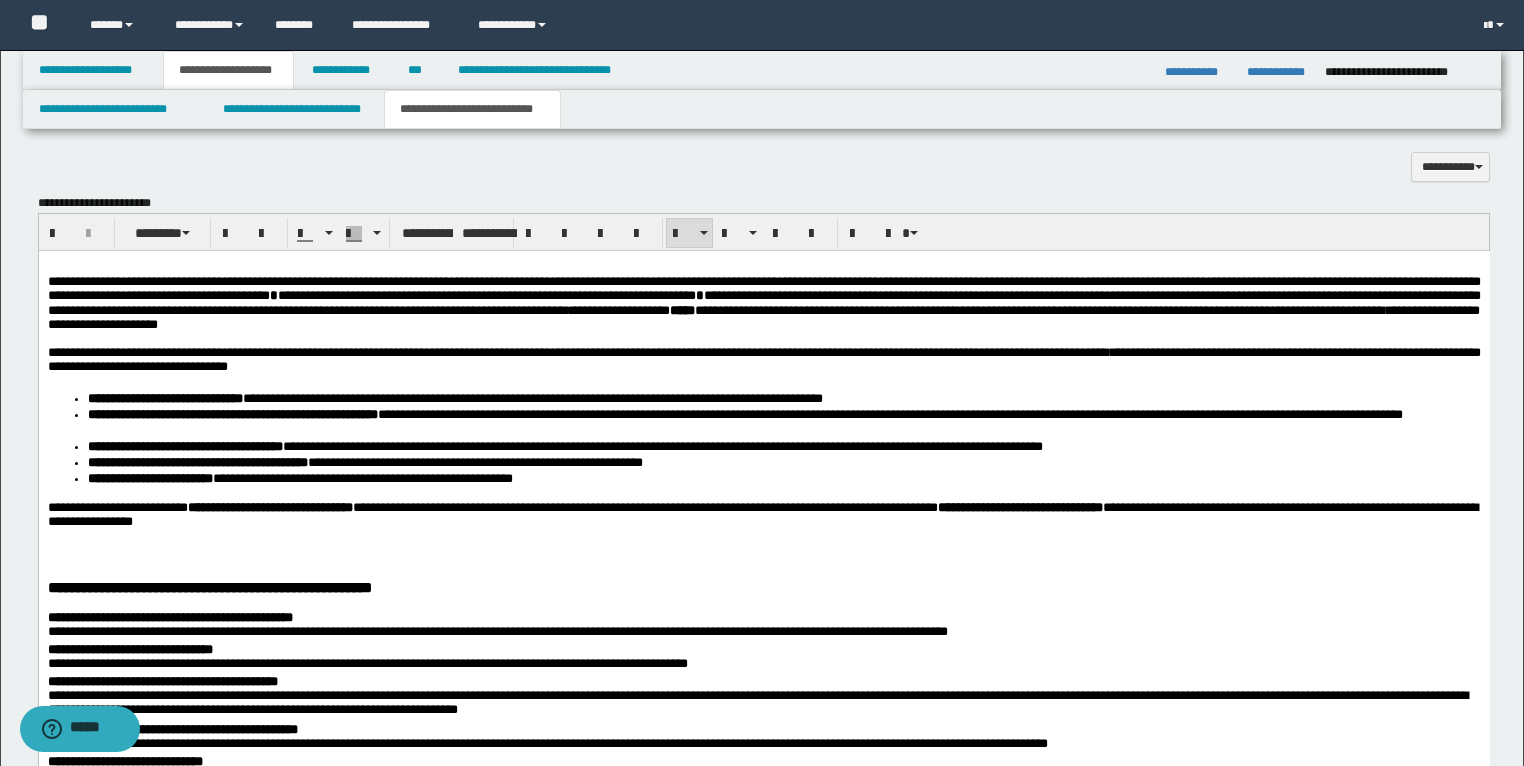 click on "**********" at bounding box center (783, 447) 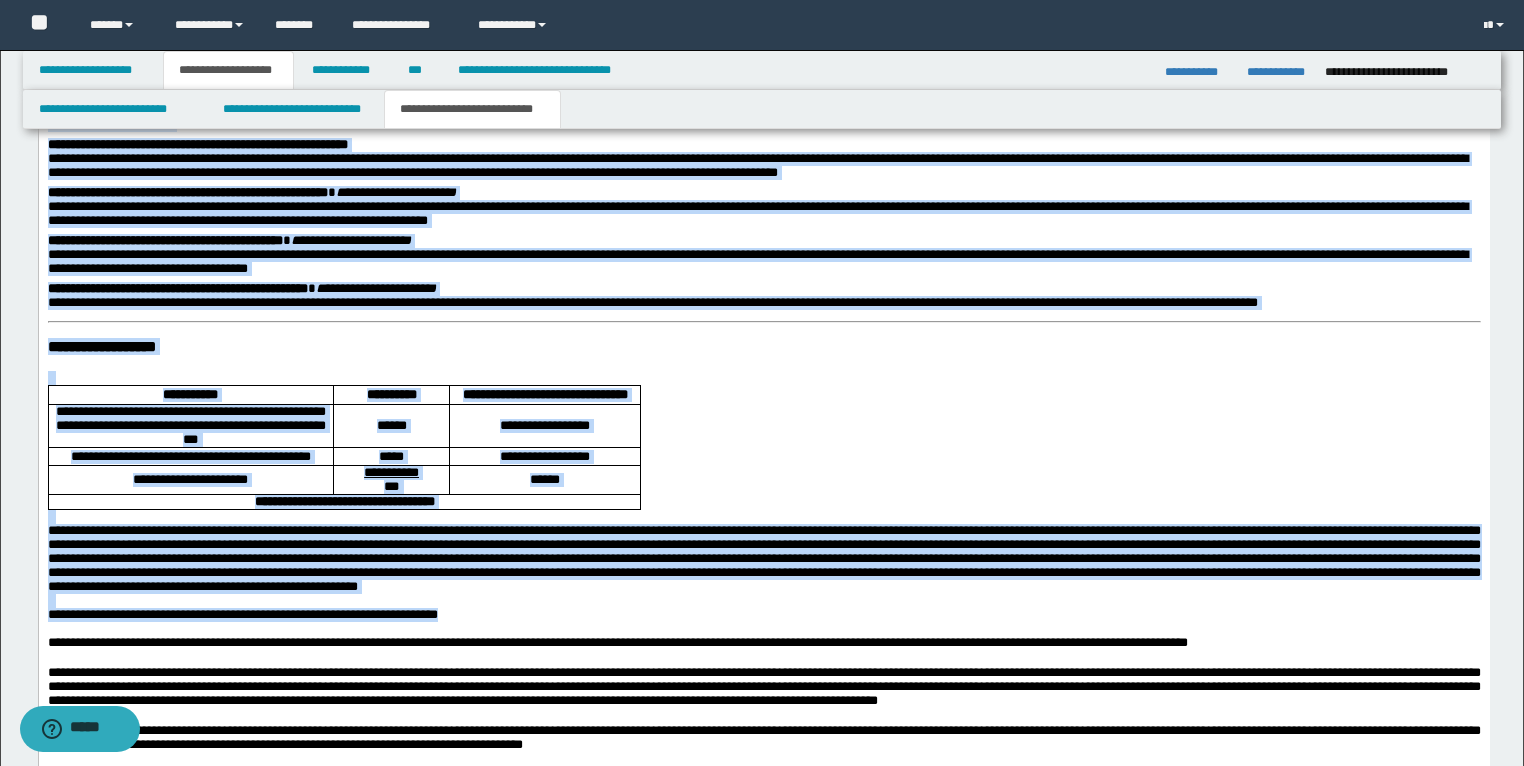 scroll, scrollTop: 2469, scrollLeft: 0, axis: vertical 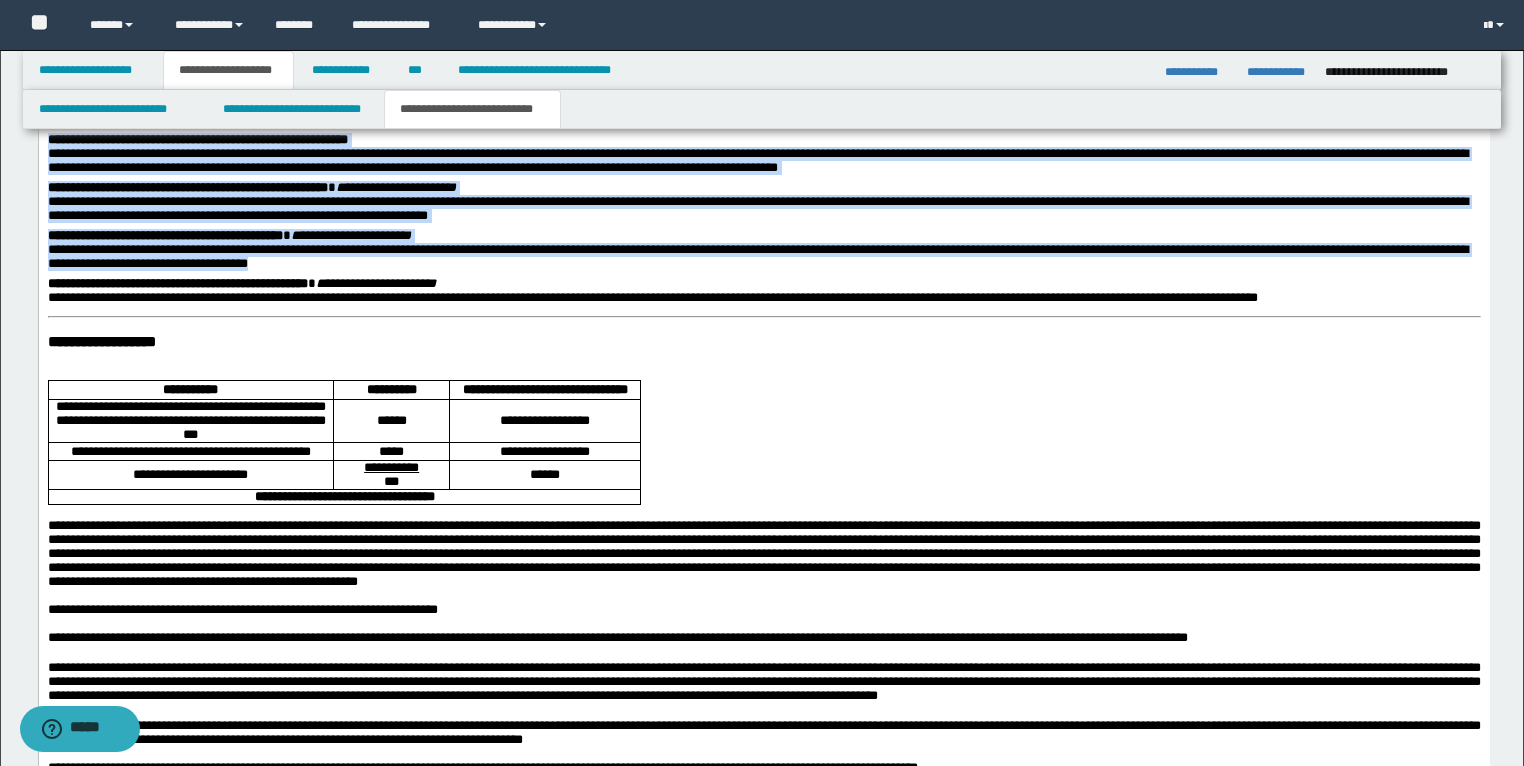 drag, startPoint x: 1349, startPoint y: -342, endPoint x: 1347, endPoint y: 326, distance: 668.003 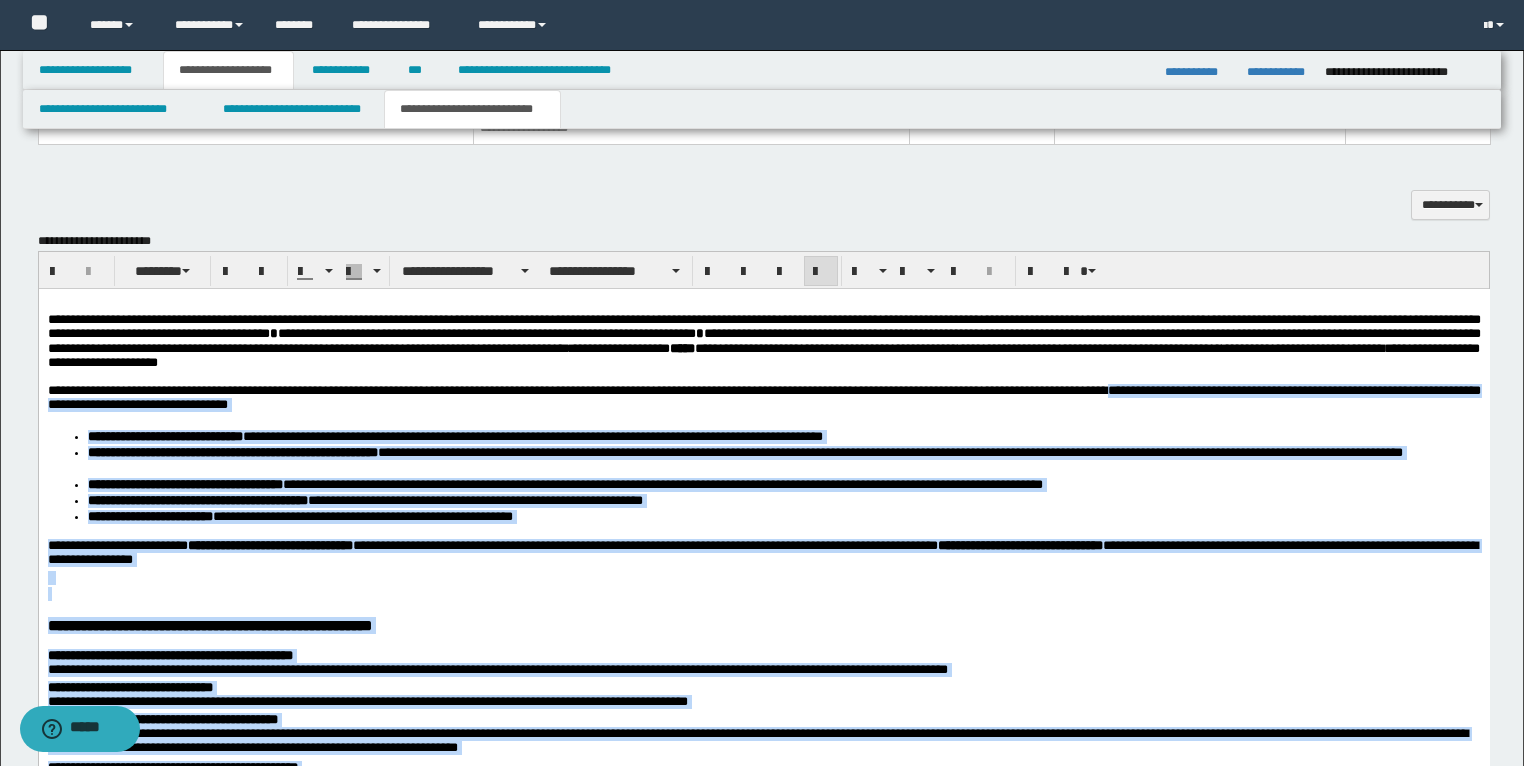 scroll, scrollTop: 1669, scrollLeft: 0, axis: vertical 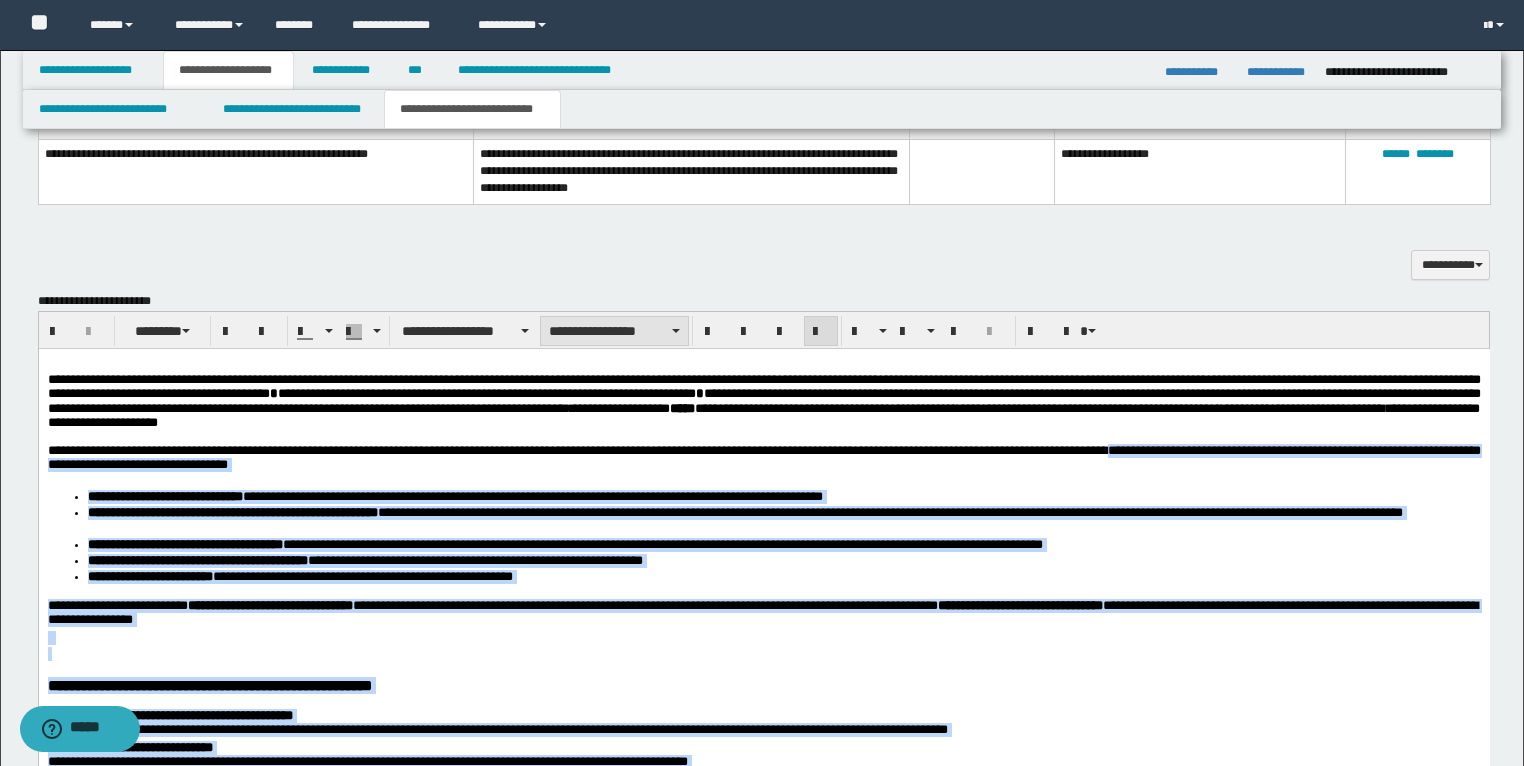 click on "**********" at bounding box center (614, 331) 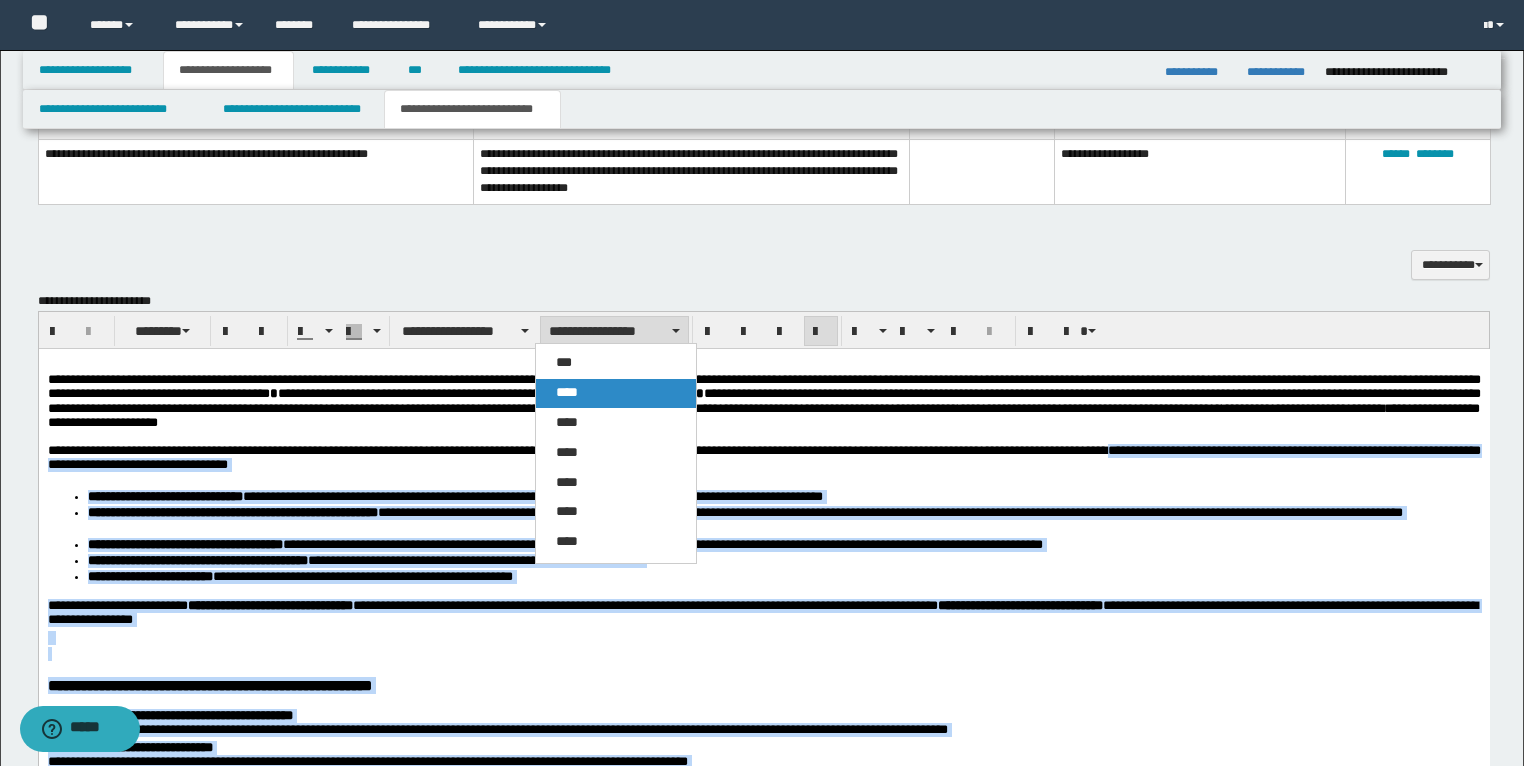 click on "****" at bounding box center [616, 393] 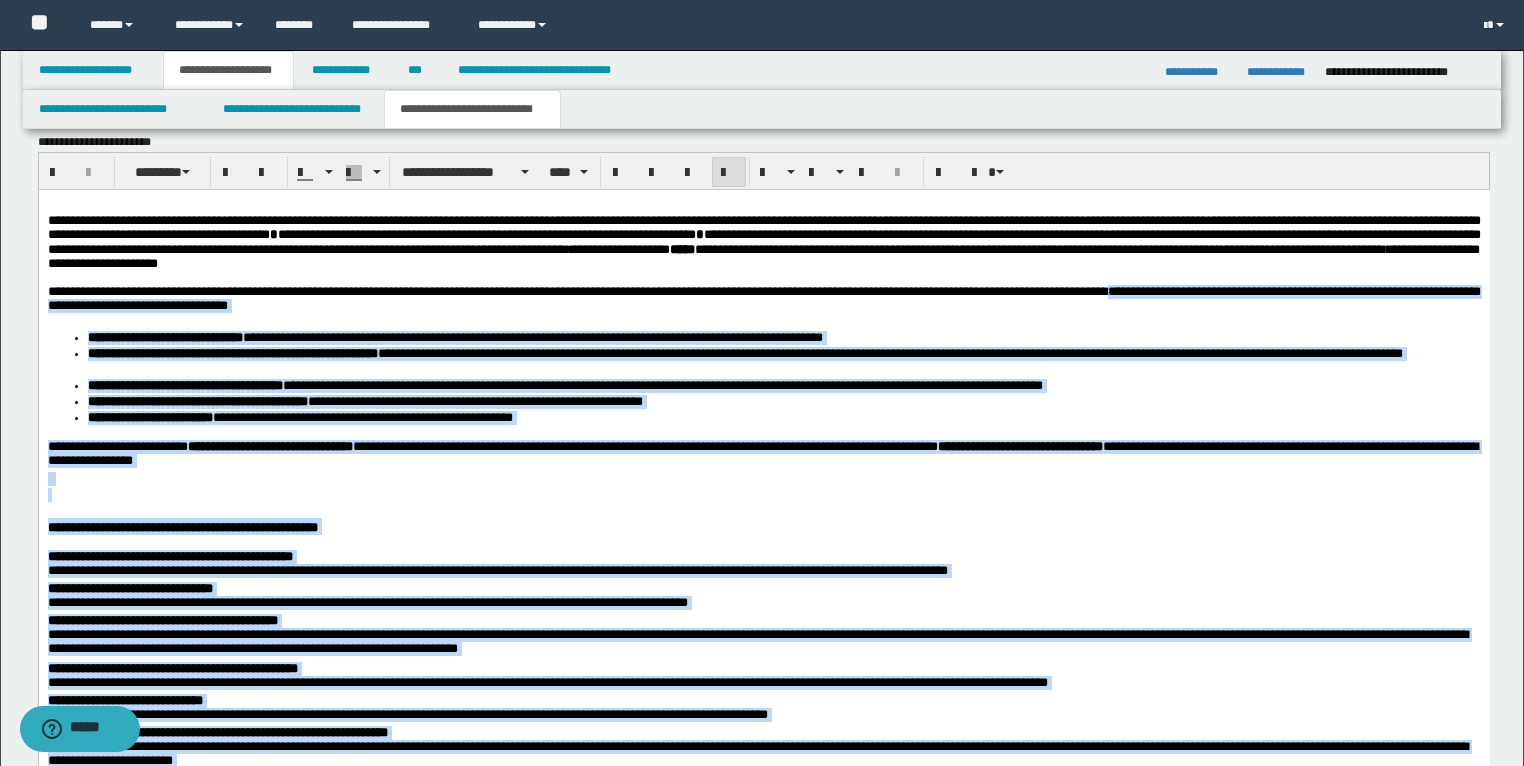 scroll, scrollTop: 1749, scrollLeft: 0, axis: vertical 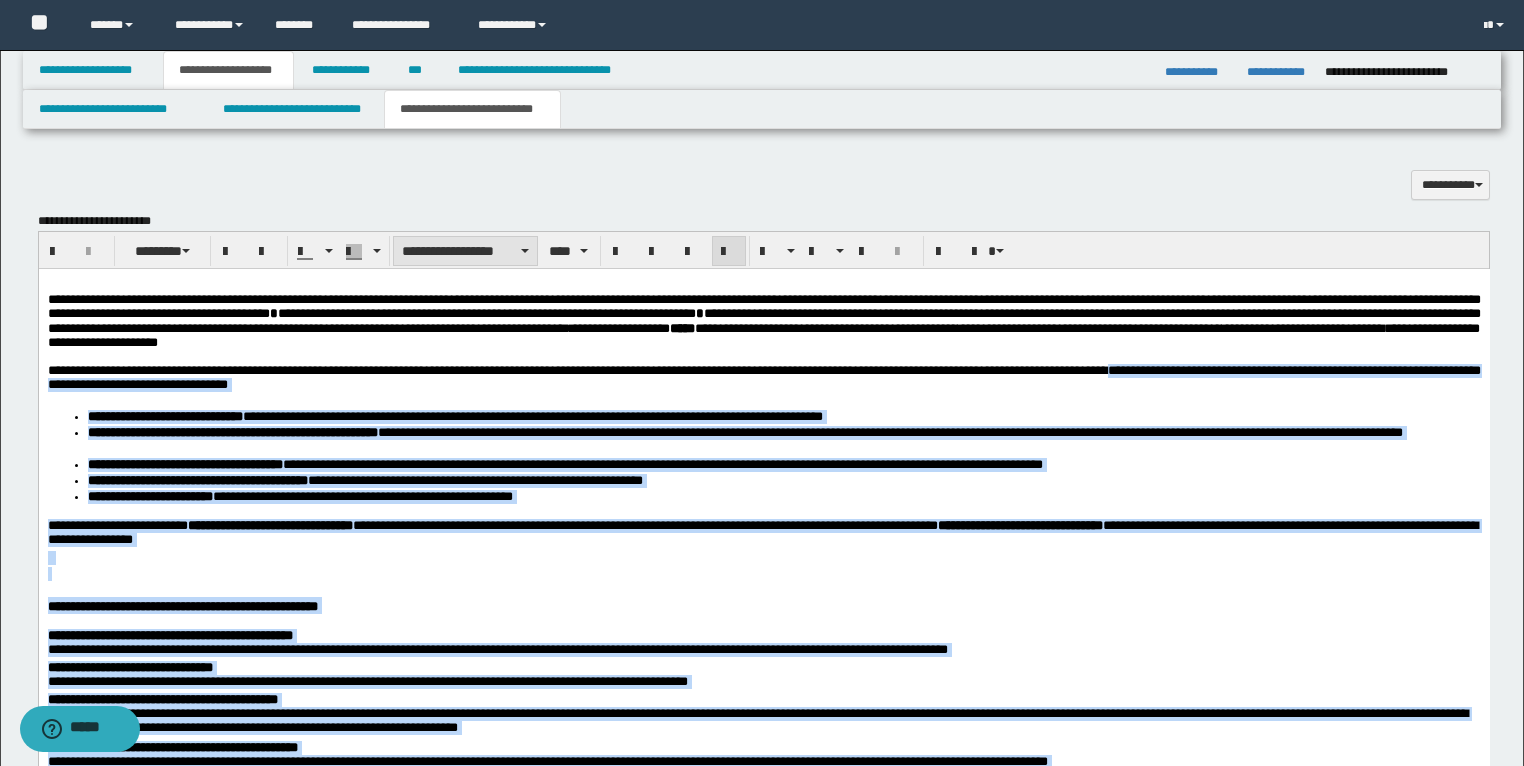 click on "**********" at bounding box center [465, 251] 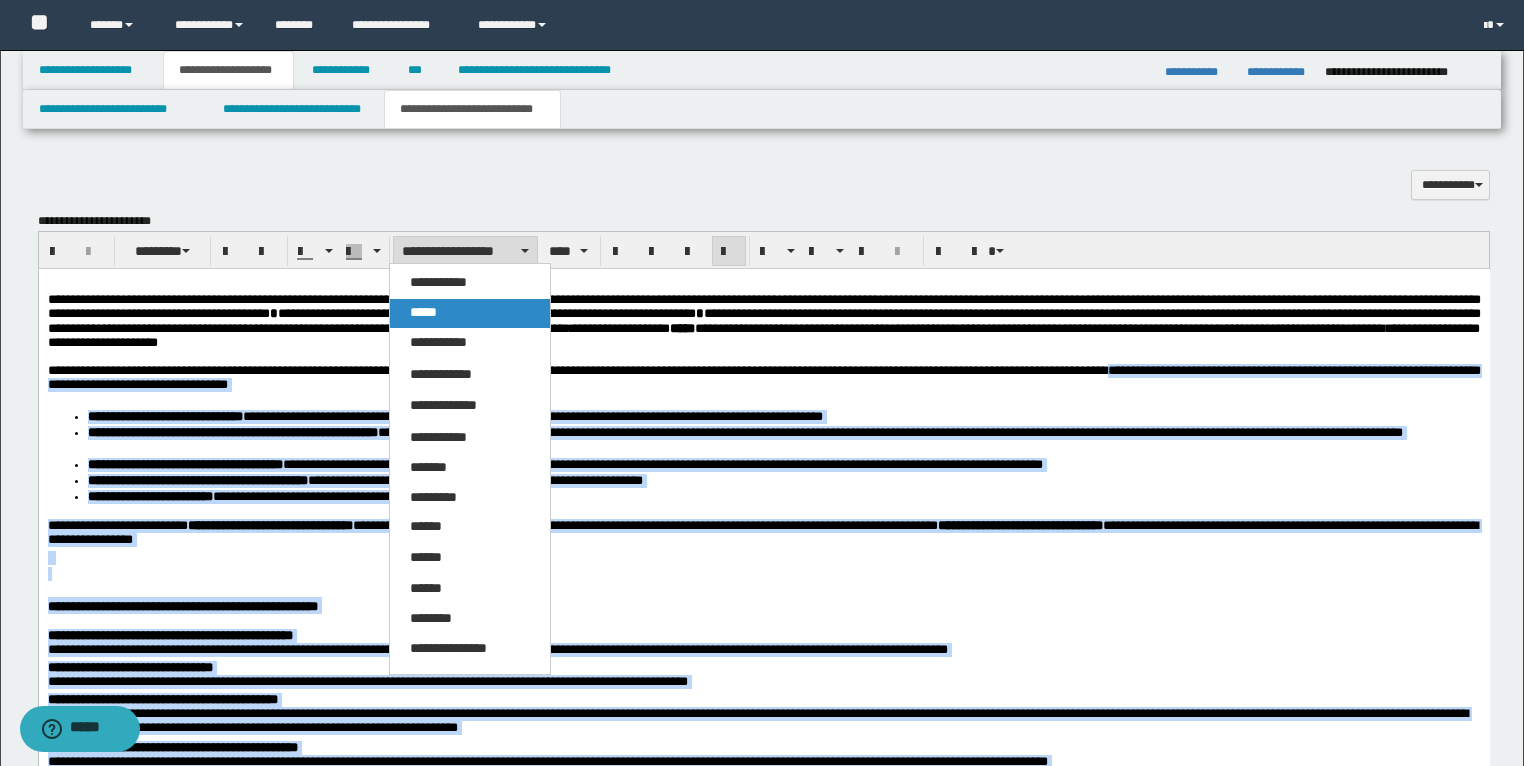 click on "*****" at bounding box center [470, 313] 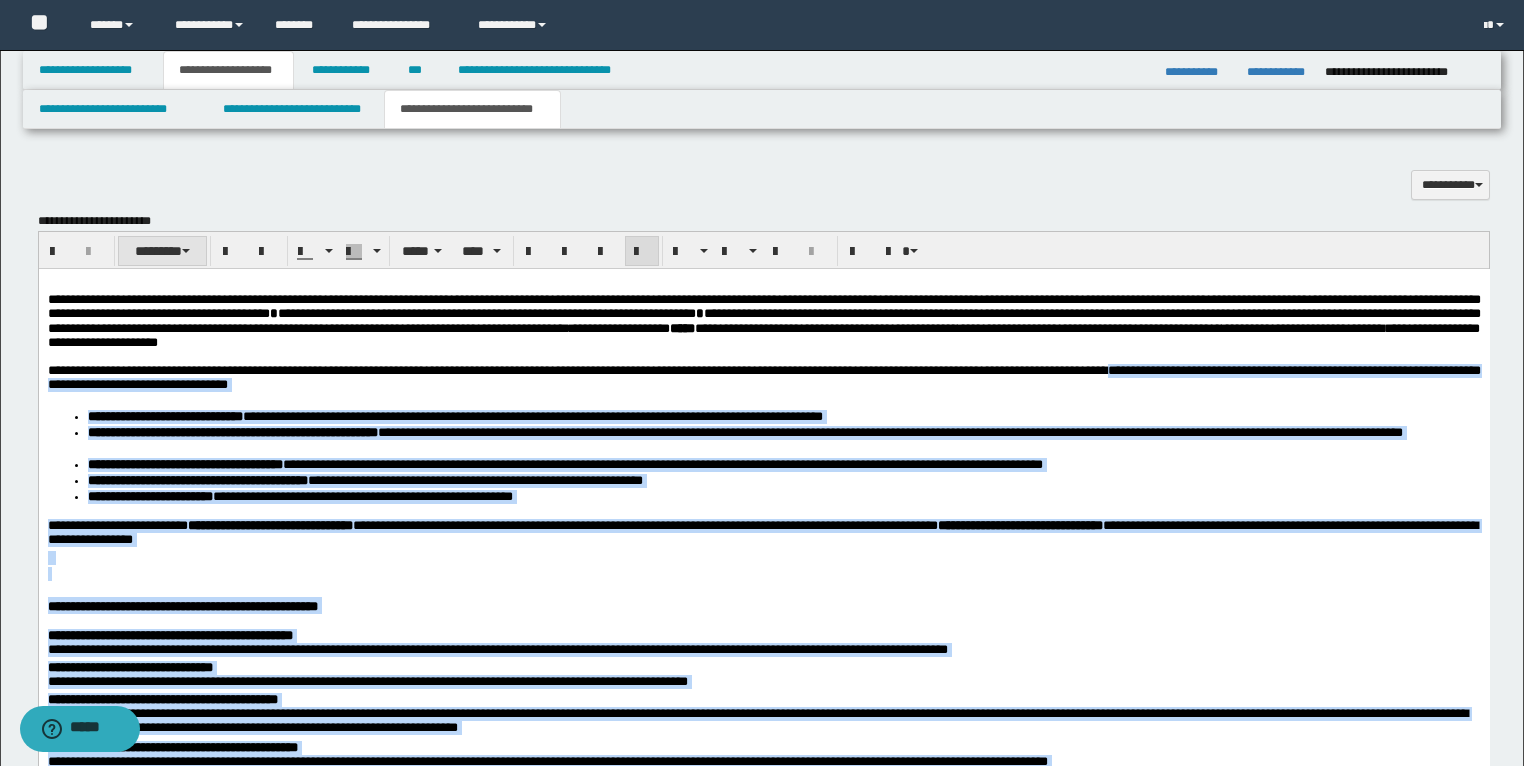 click on "********" at bounding box center (162, 251) 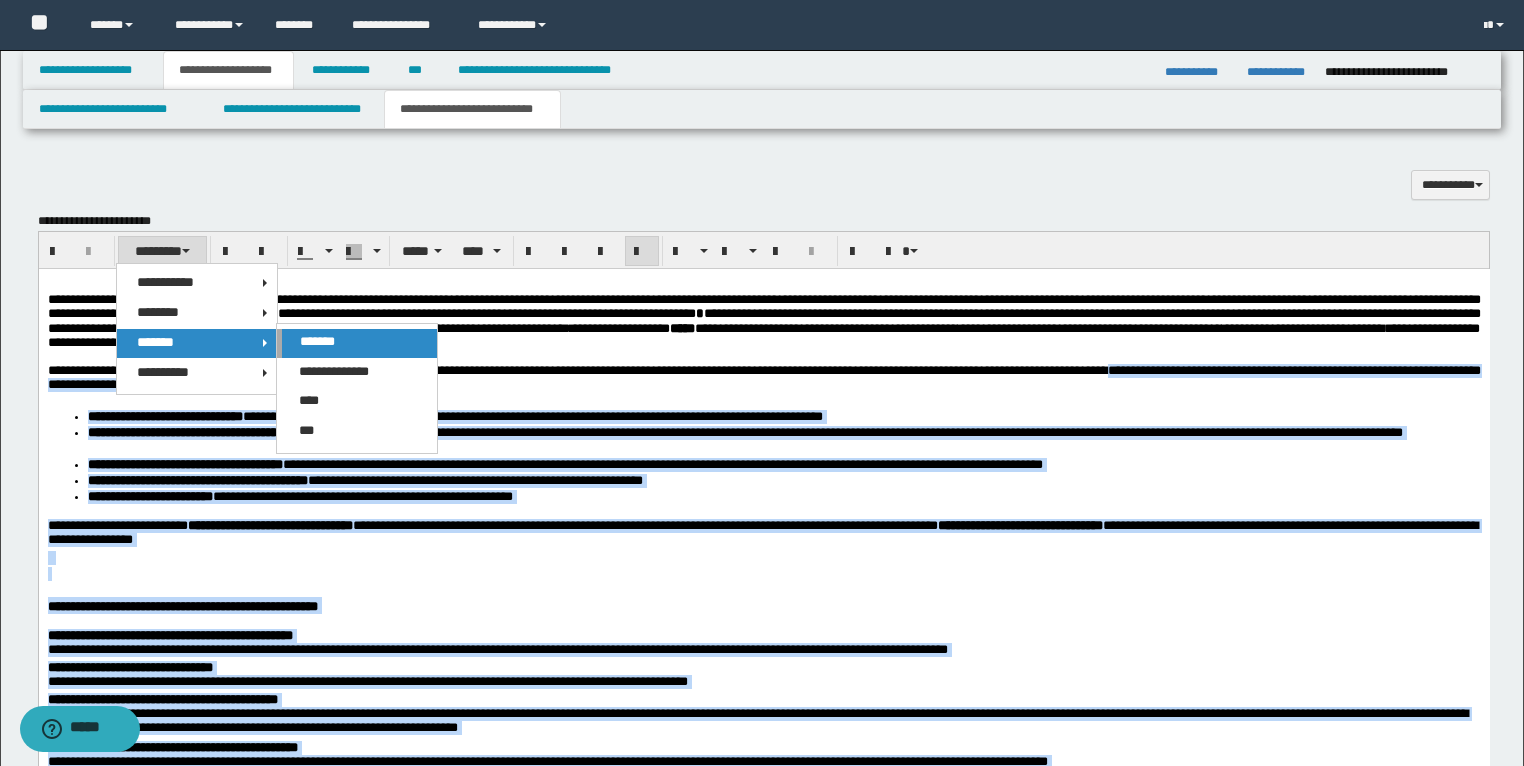 click on "*******" at bounding box center [357, 343] 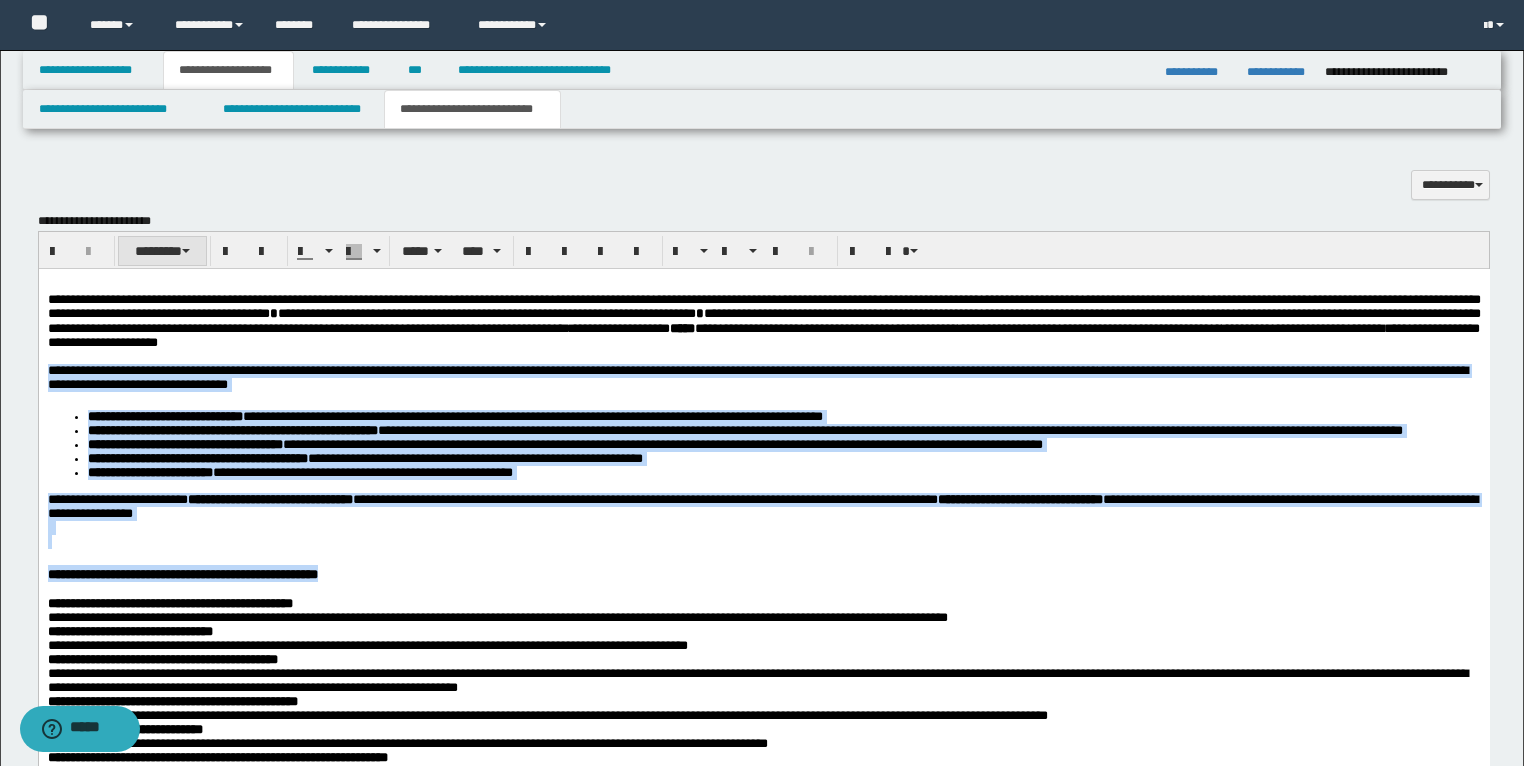 click on "********" at bounding box center [162, 251] 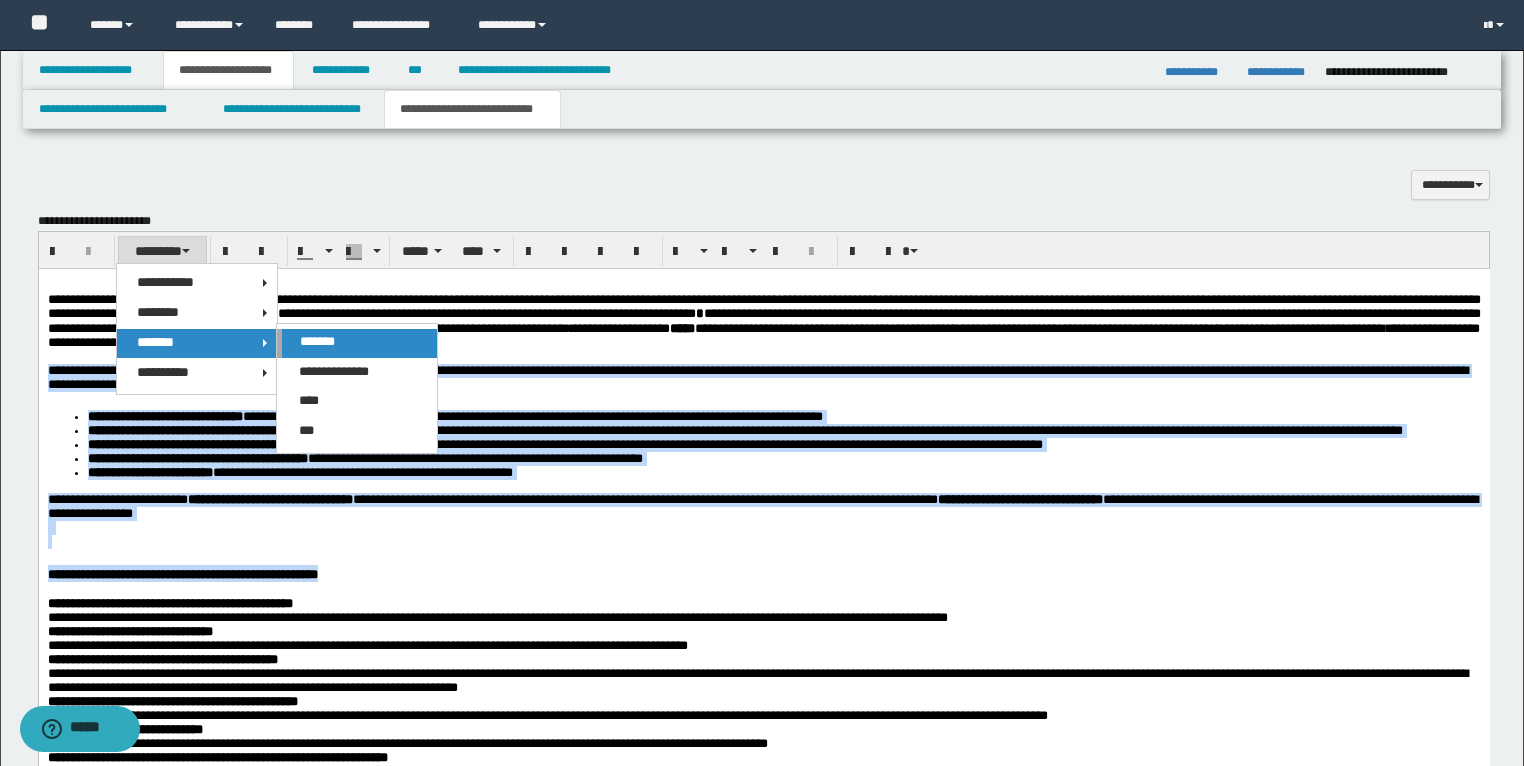 click on "*******" at bounding box center [317, 341] 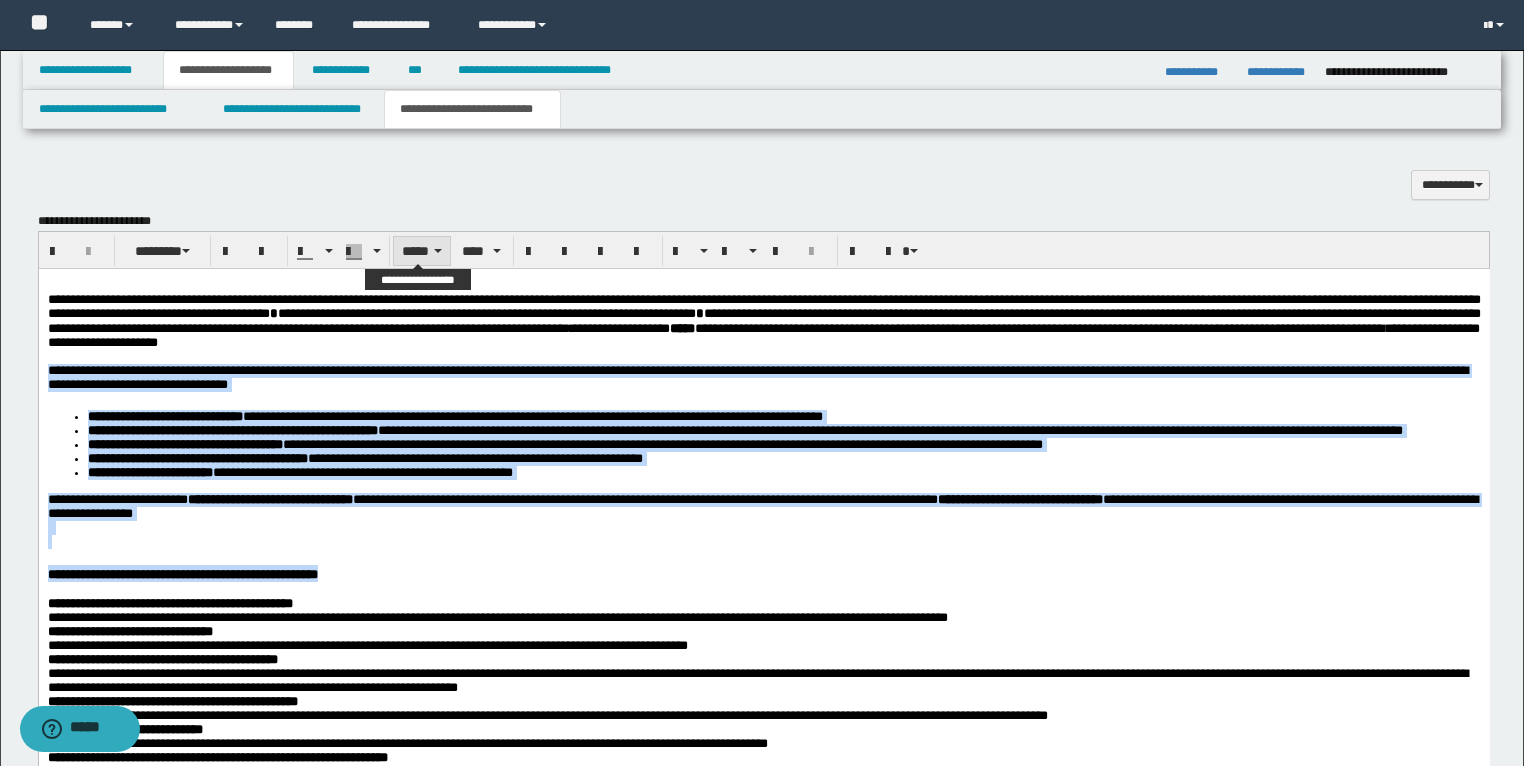 click on "*****" at bounding box center [422, 251] 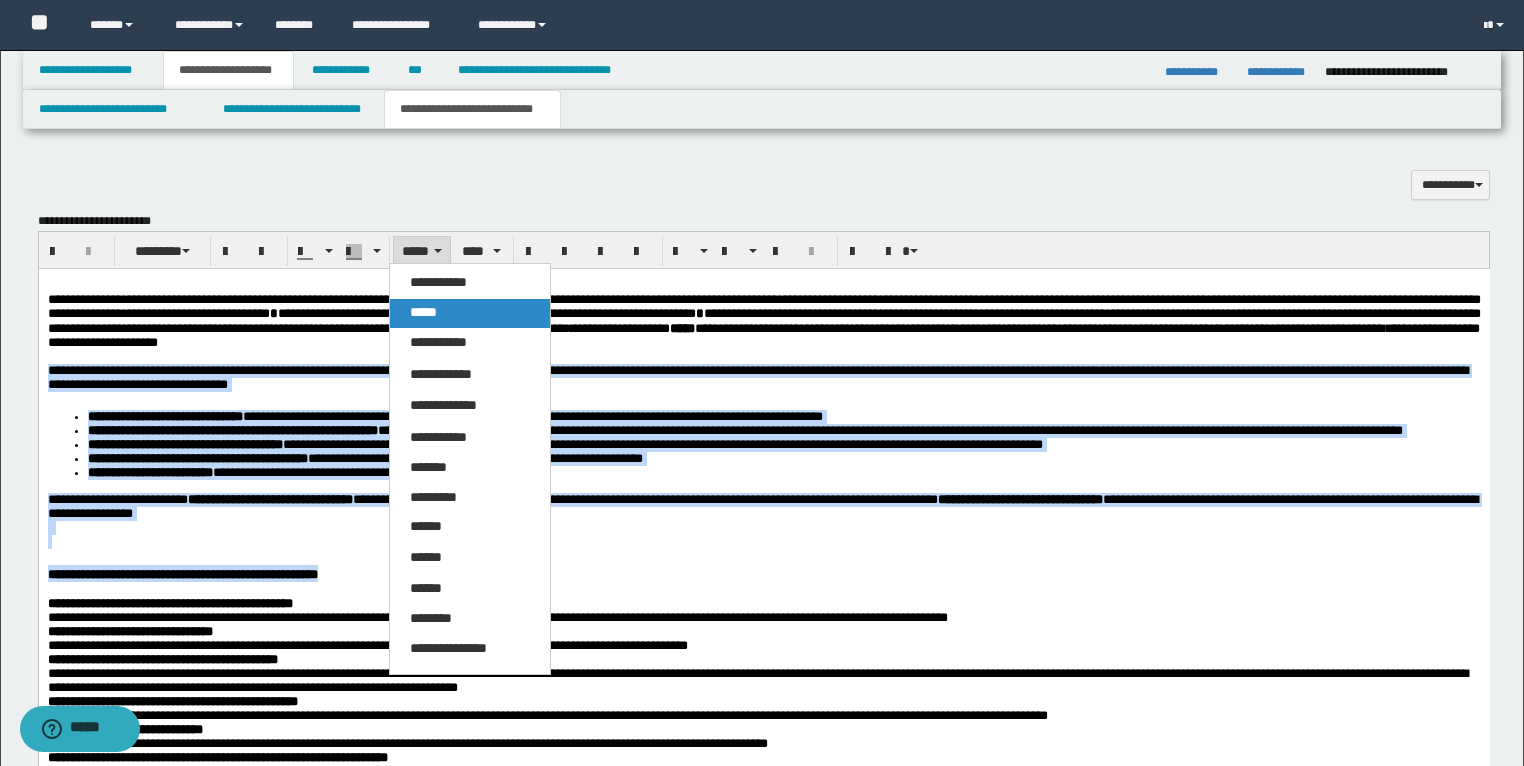 click on "*****" at bounding box center [423, 312] 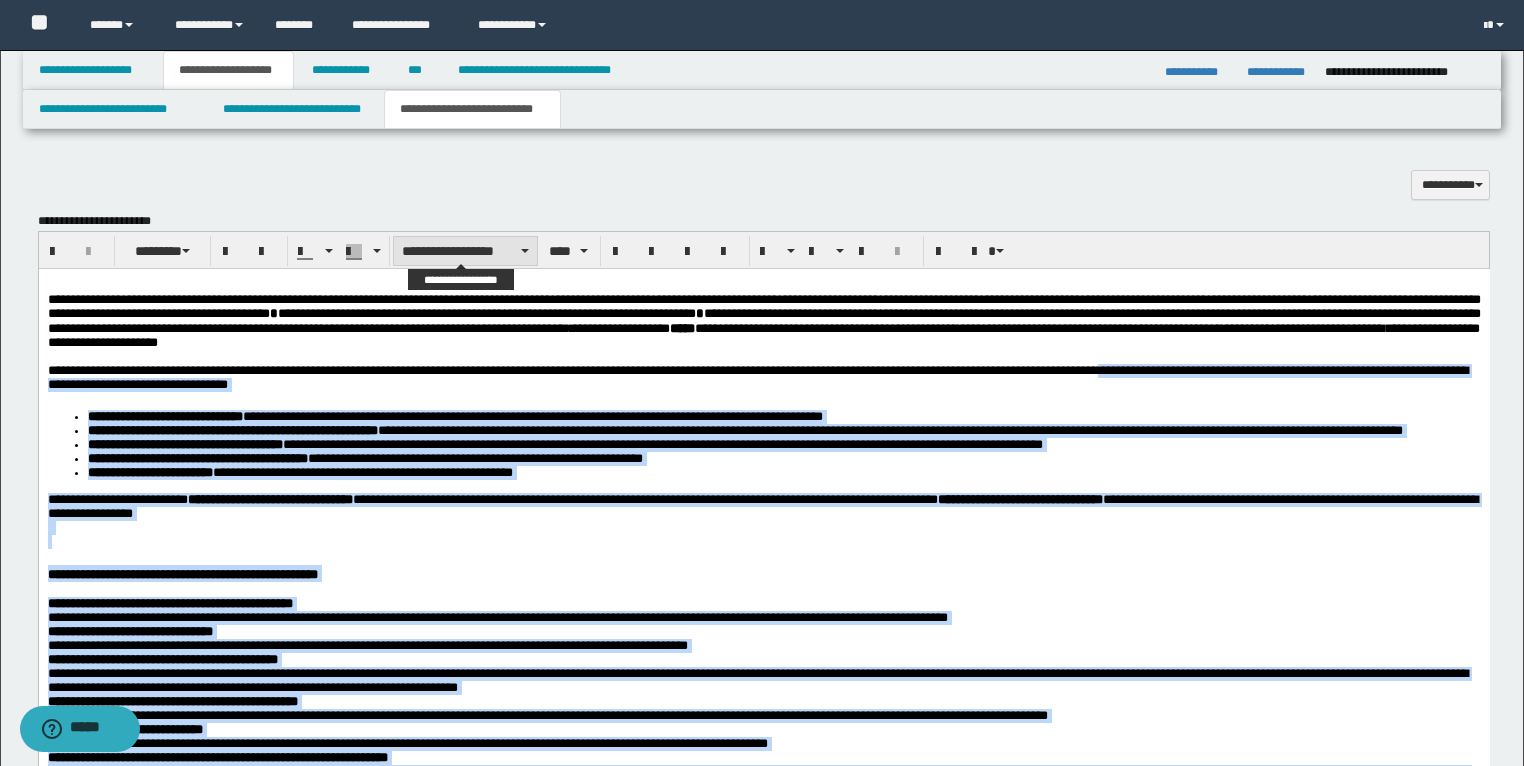 click on "**********" at bounding box center [465, 251] 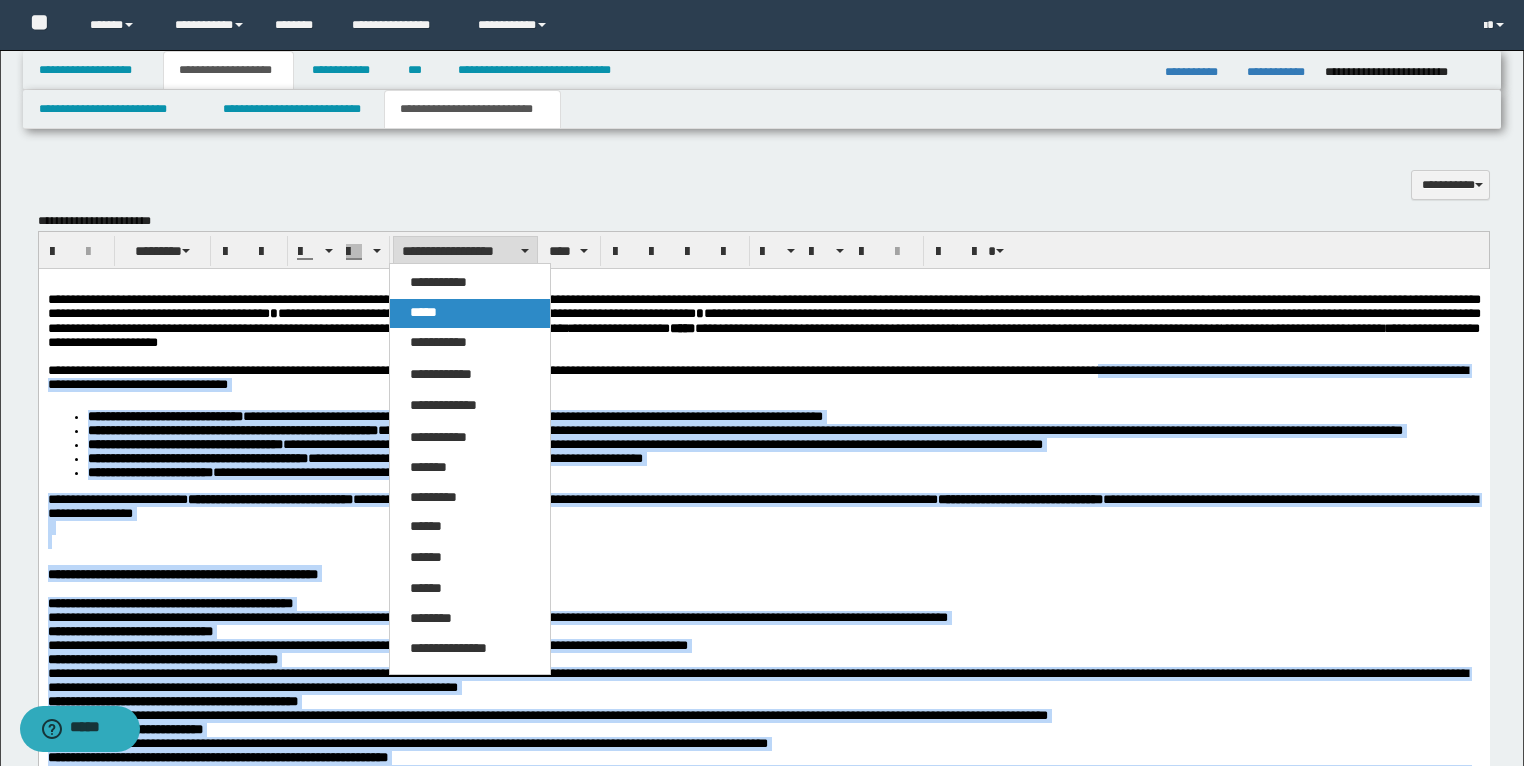 click on "*****" at bounding box center [423, 312] 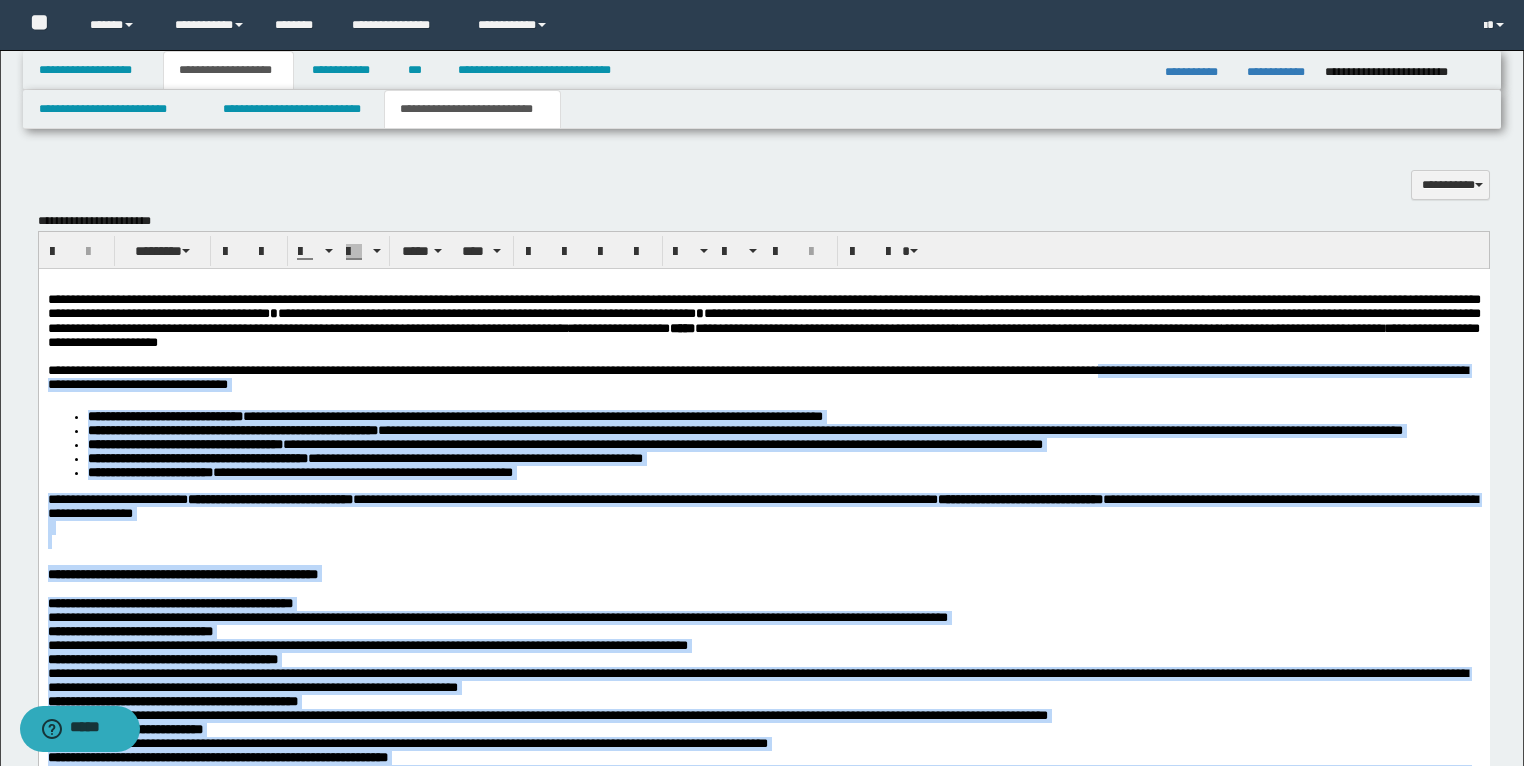 click at bounding box center [763, 541] 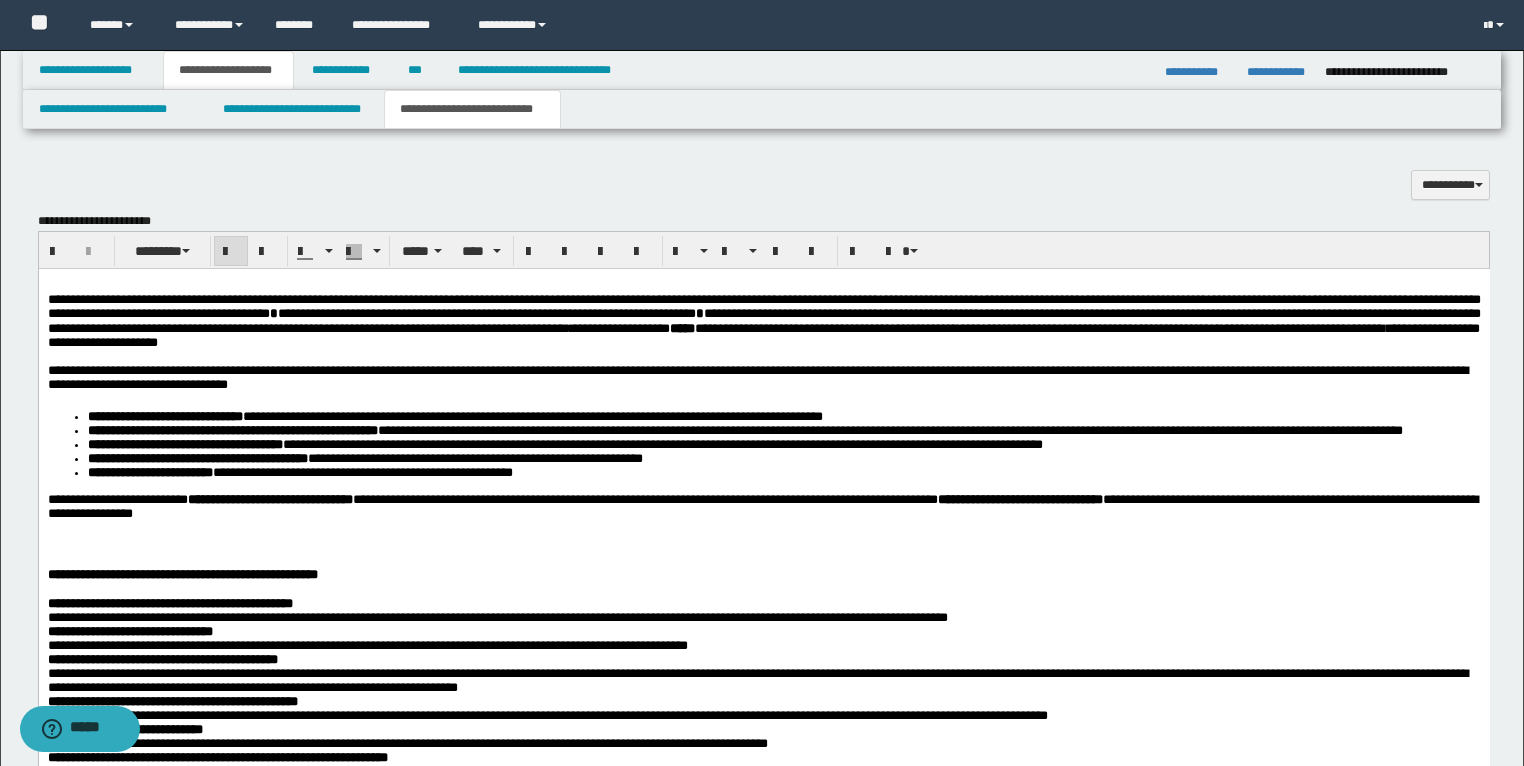 click on "**********" at bounding box center (763, 1026) 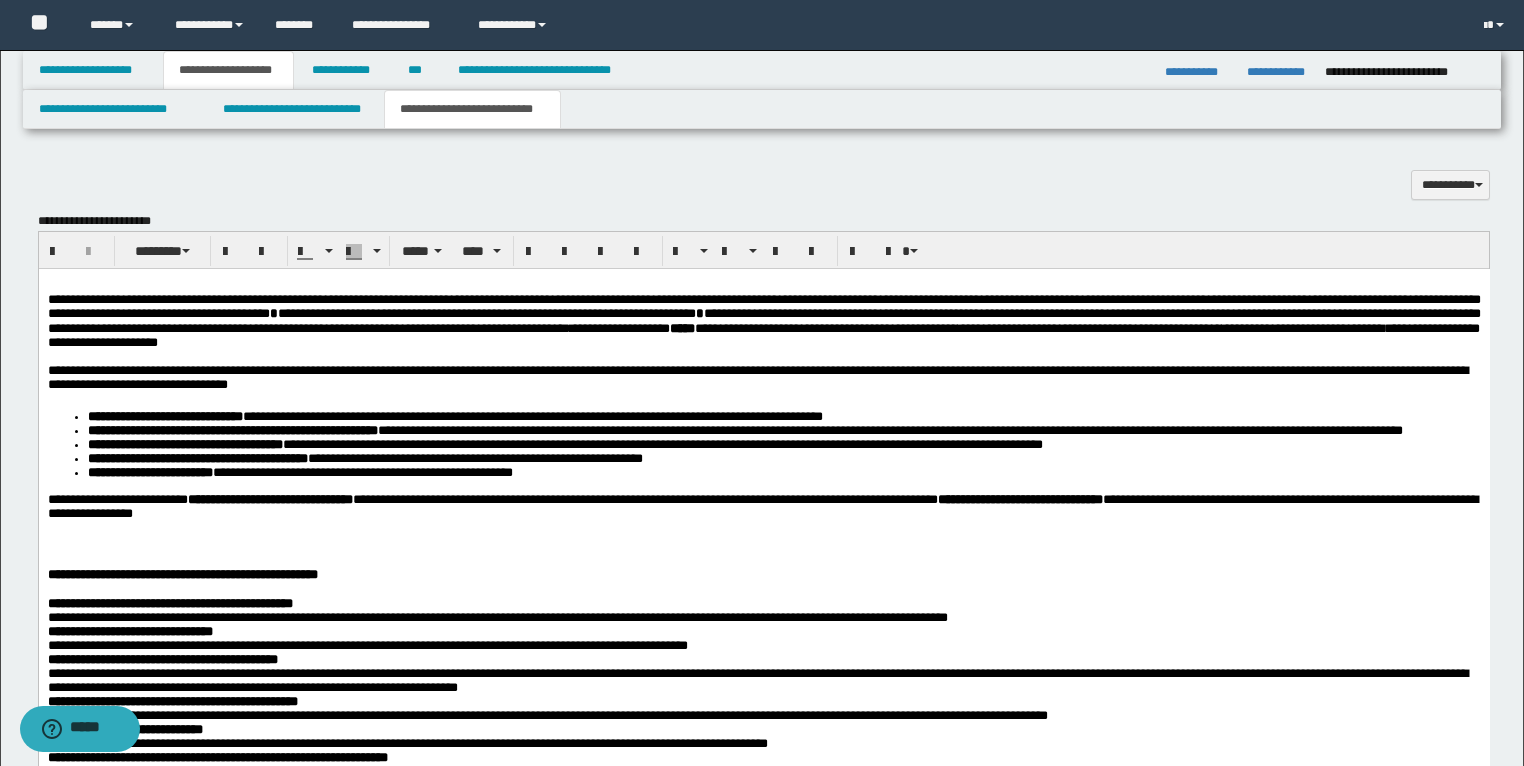 click at bounding box center (763, 541) 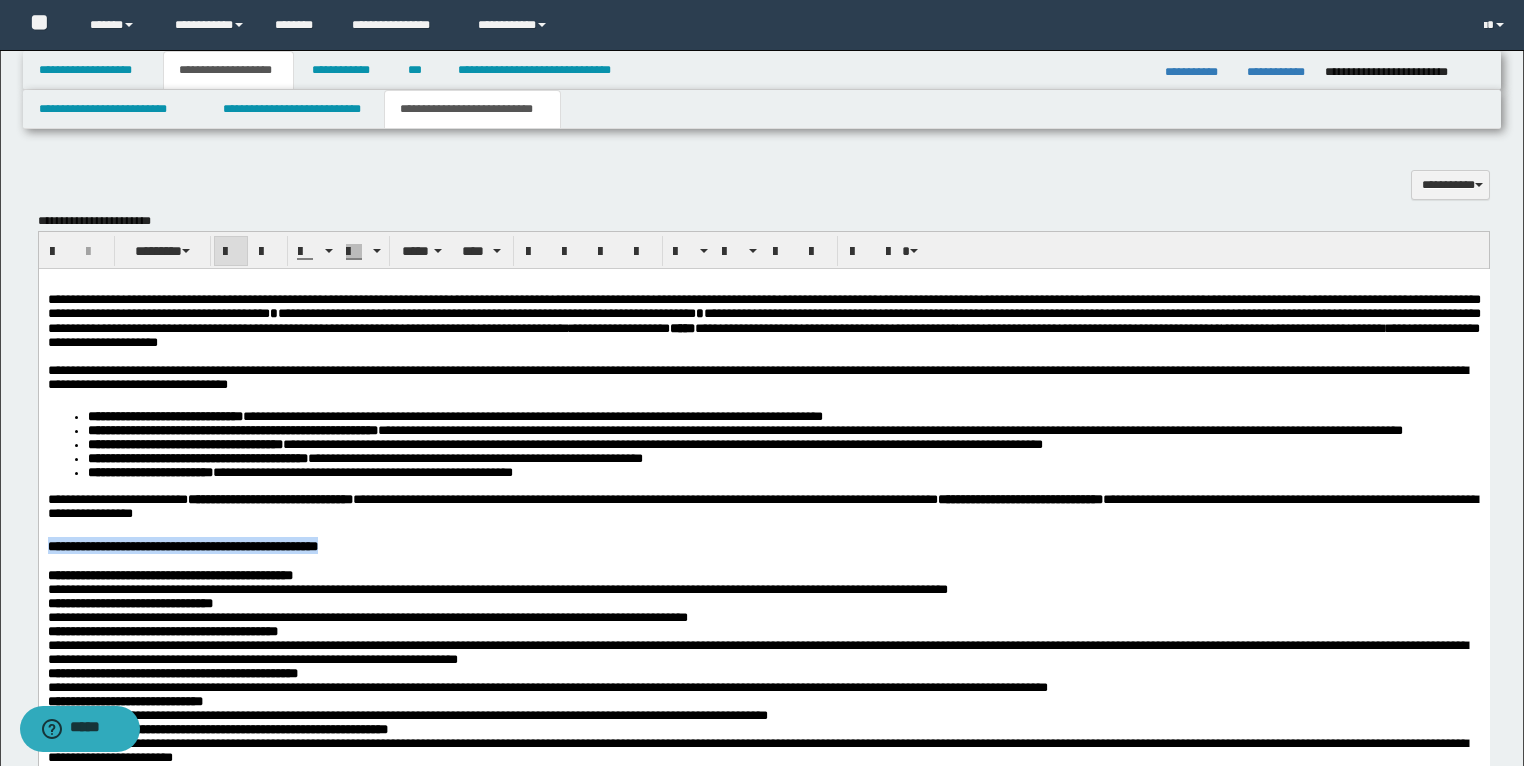 drag, startPoint x: 561, startPoint y: 586, endPoint x: 74, endPoint y: 845, distance: 551.5886 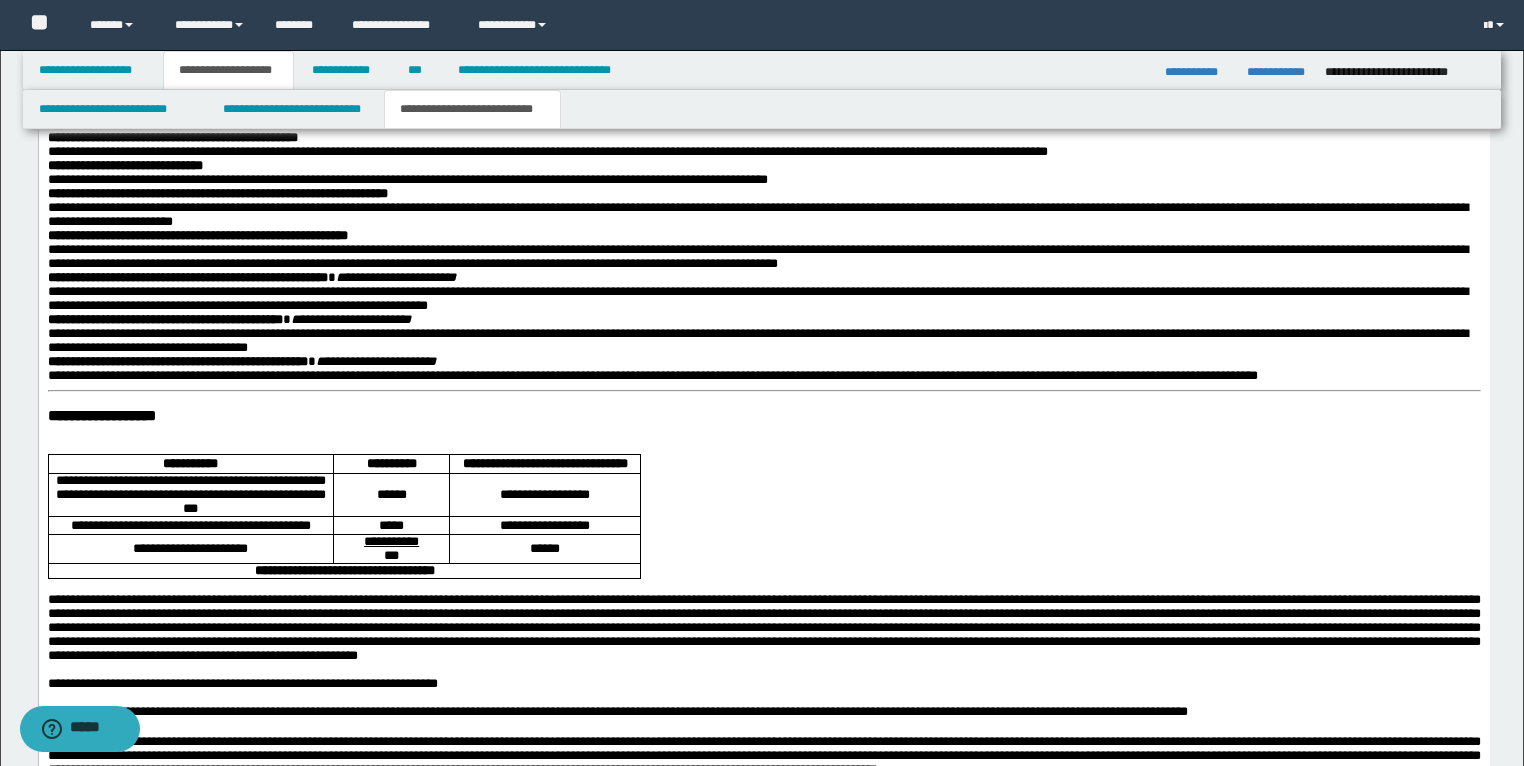 scroll, scrollTop: 2309, scrollLeft: 0, axis: vertical 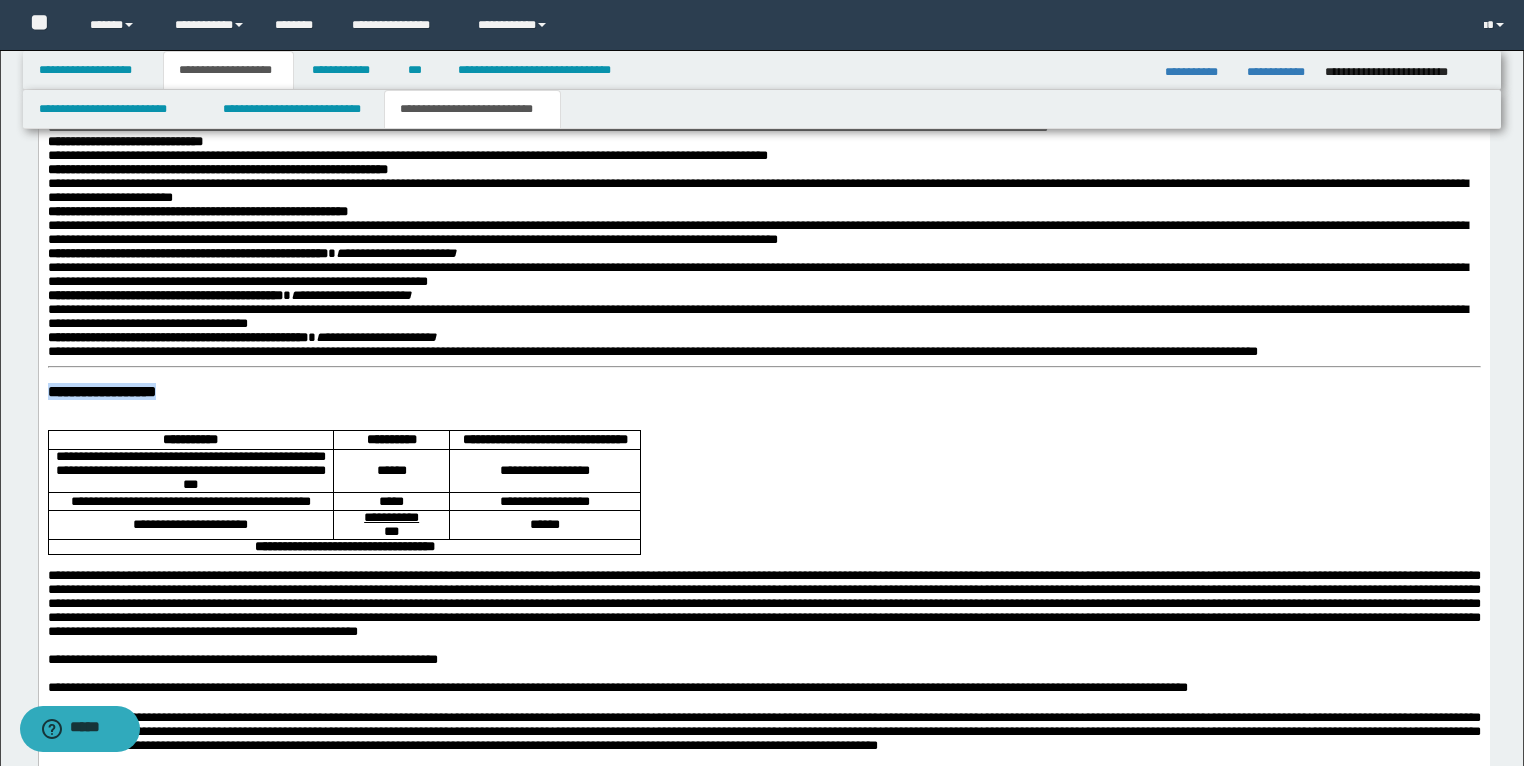 drag, startPoint x: 247, startPoint y: 498, endPoint x: 43, endPoint y: 490, distance: 204.1568 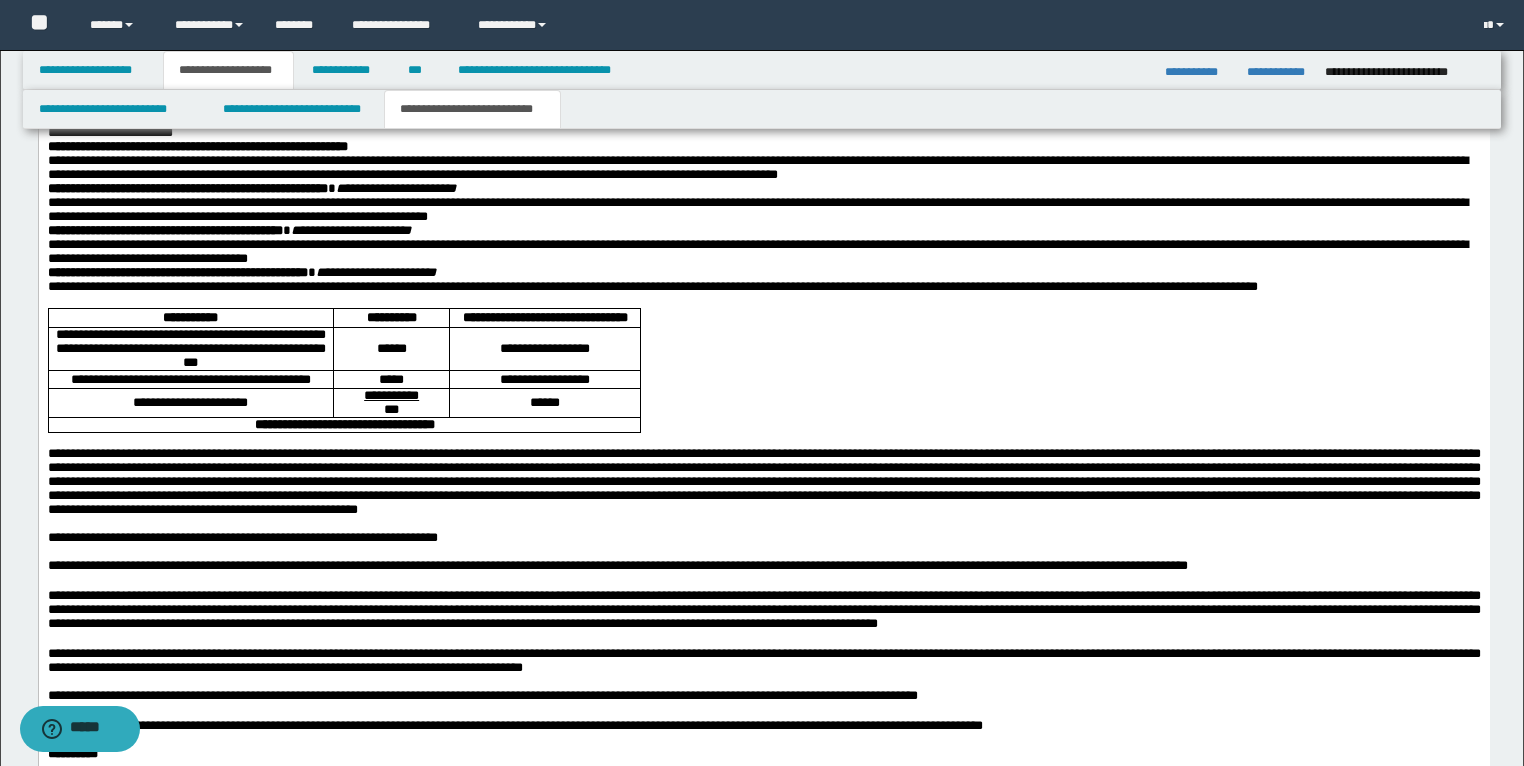 scroll, scrollTop: 2389, scrollLeft: 0, axis: vertical 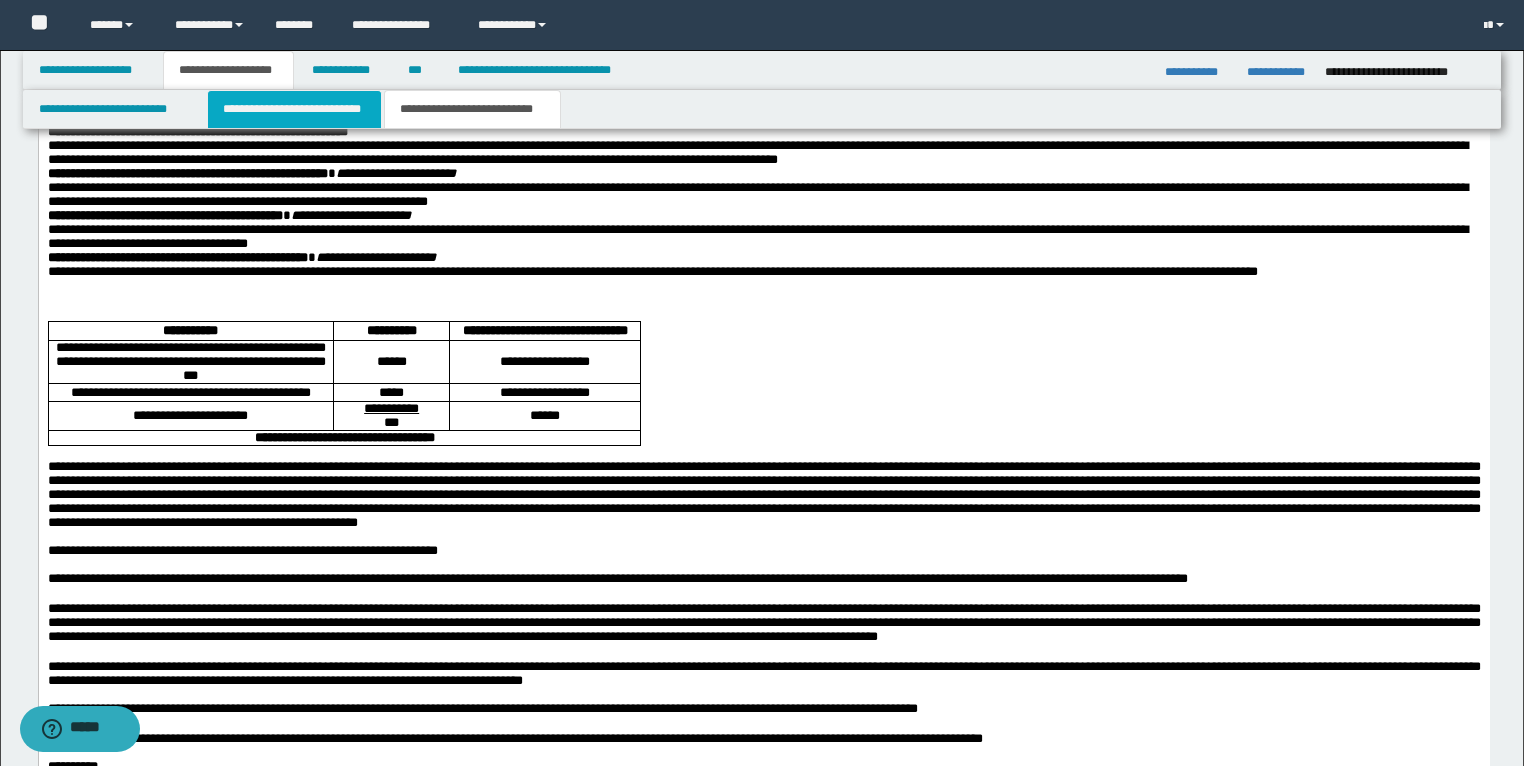 click on "**********" at bounding box center [294, 109] 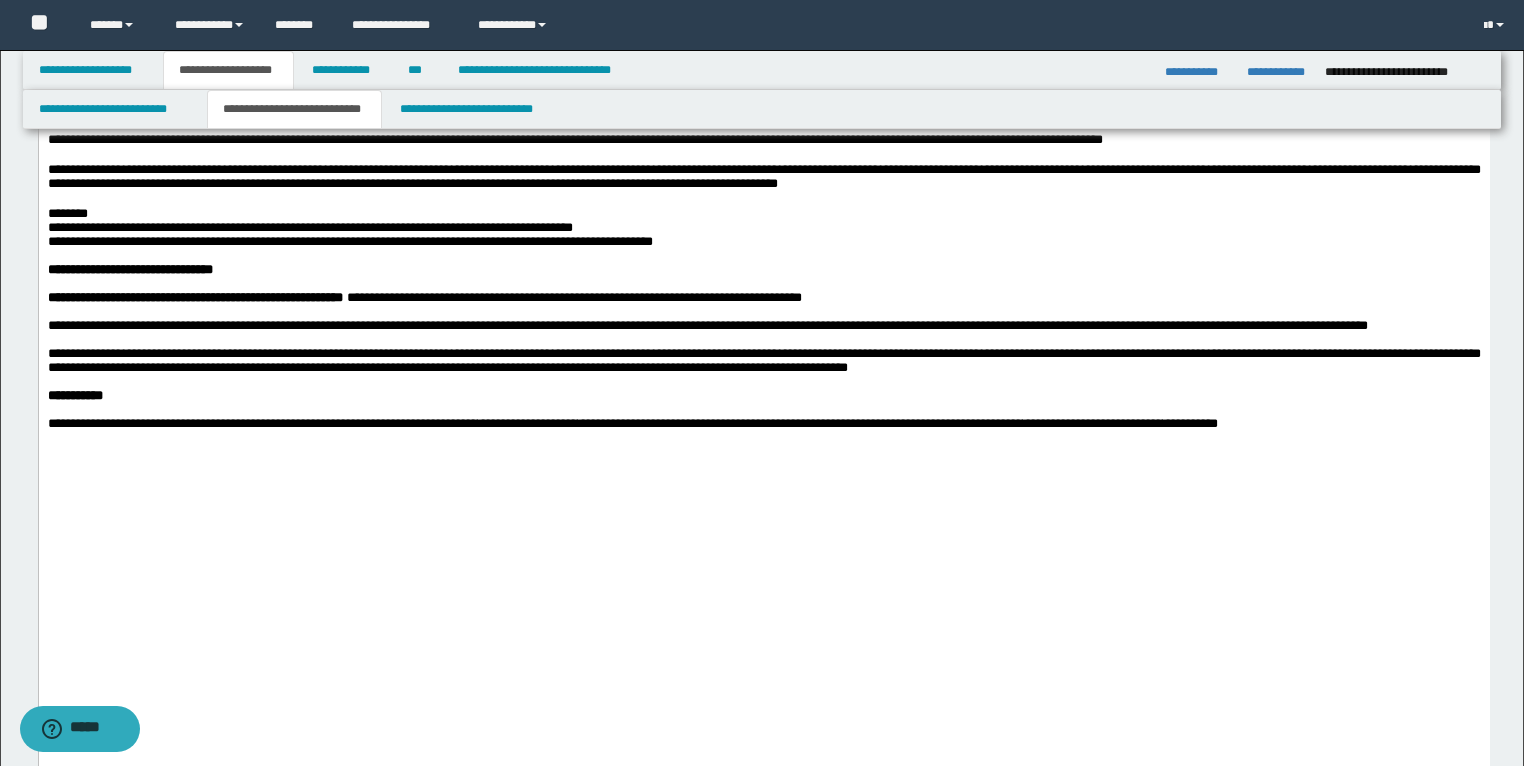 scroll, scrollTop: 1509, scrollLeft: 0, axis: vertical 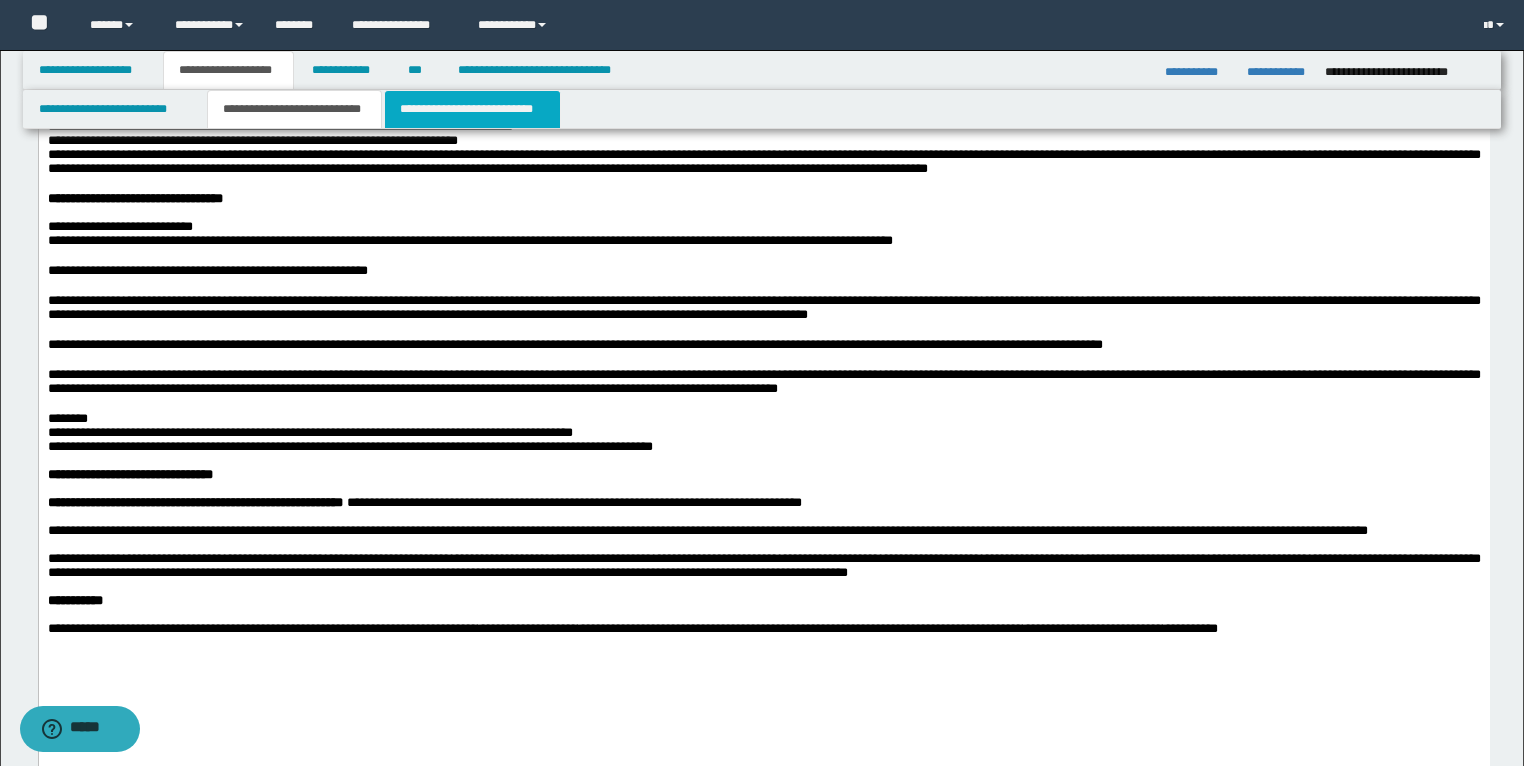 click on "**********" at bounding box center [472, 109] 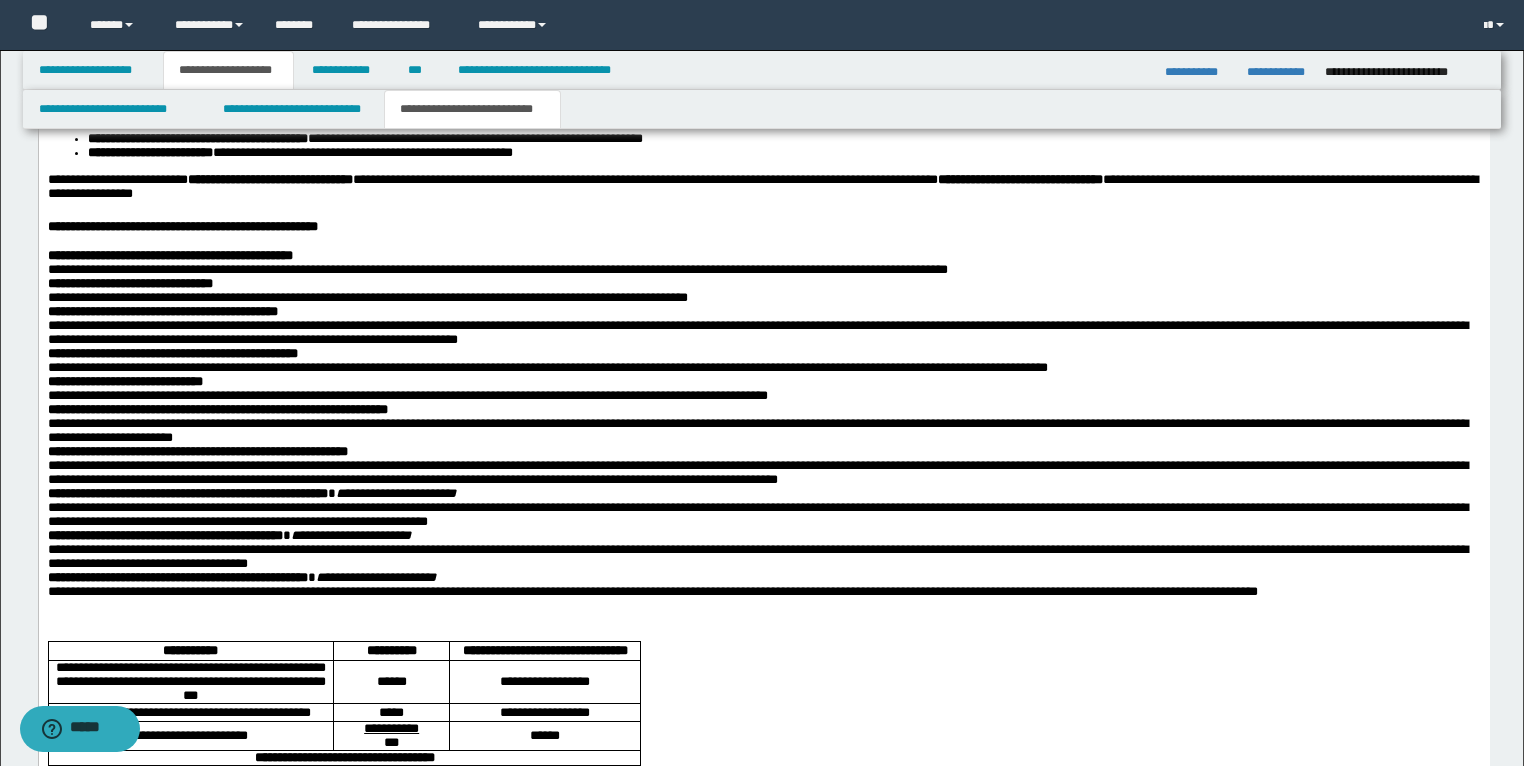 scroll, scrollTop: 2309, scrollLeft: 0, axis: vertical 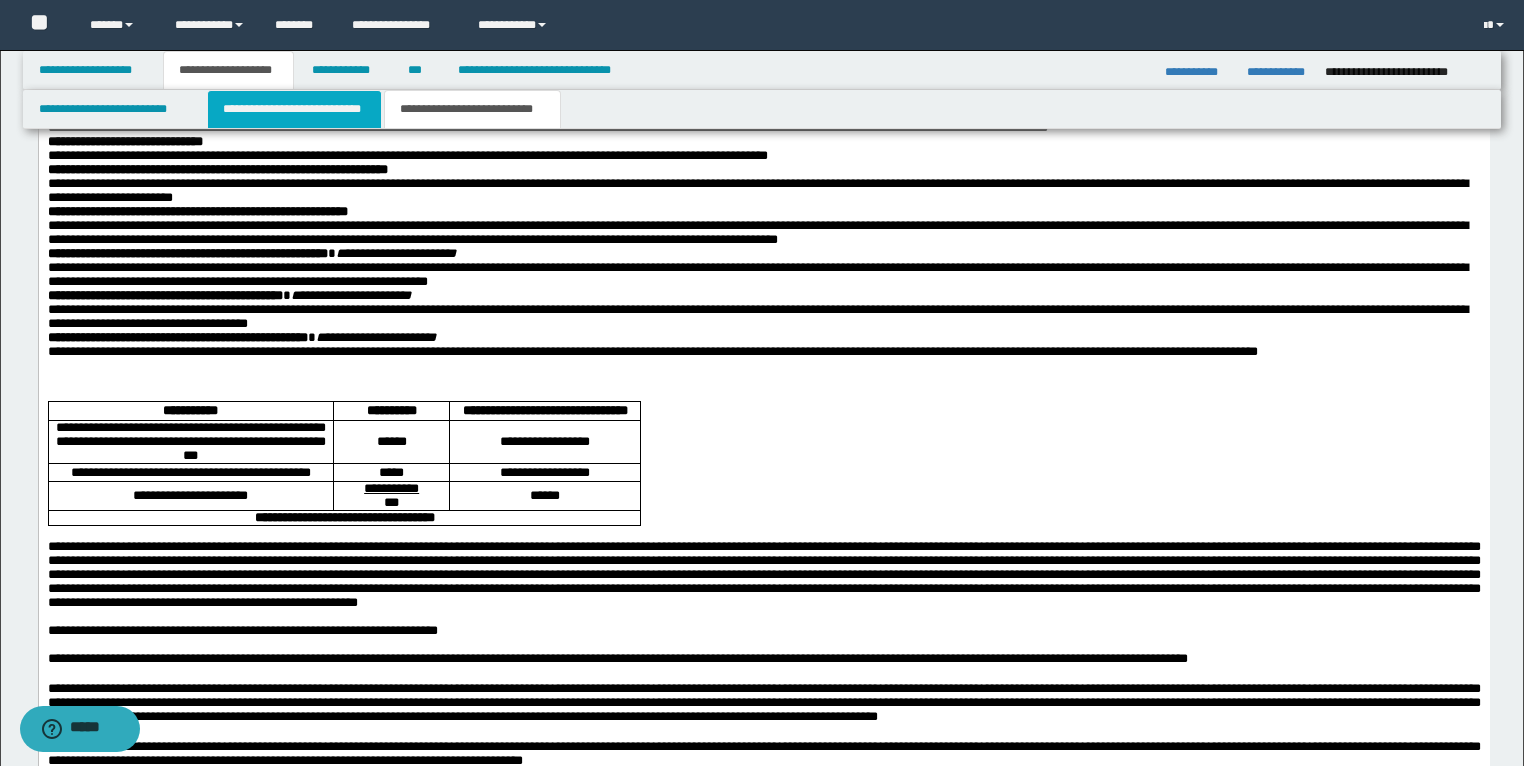 click on "**********" at bounding box center [294, 109] 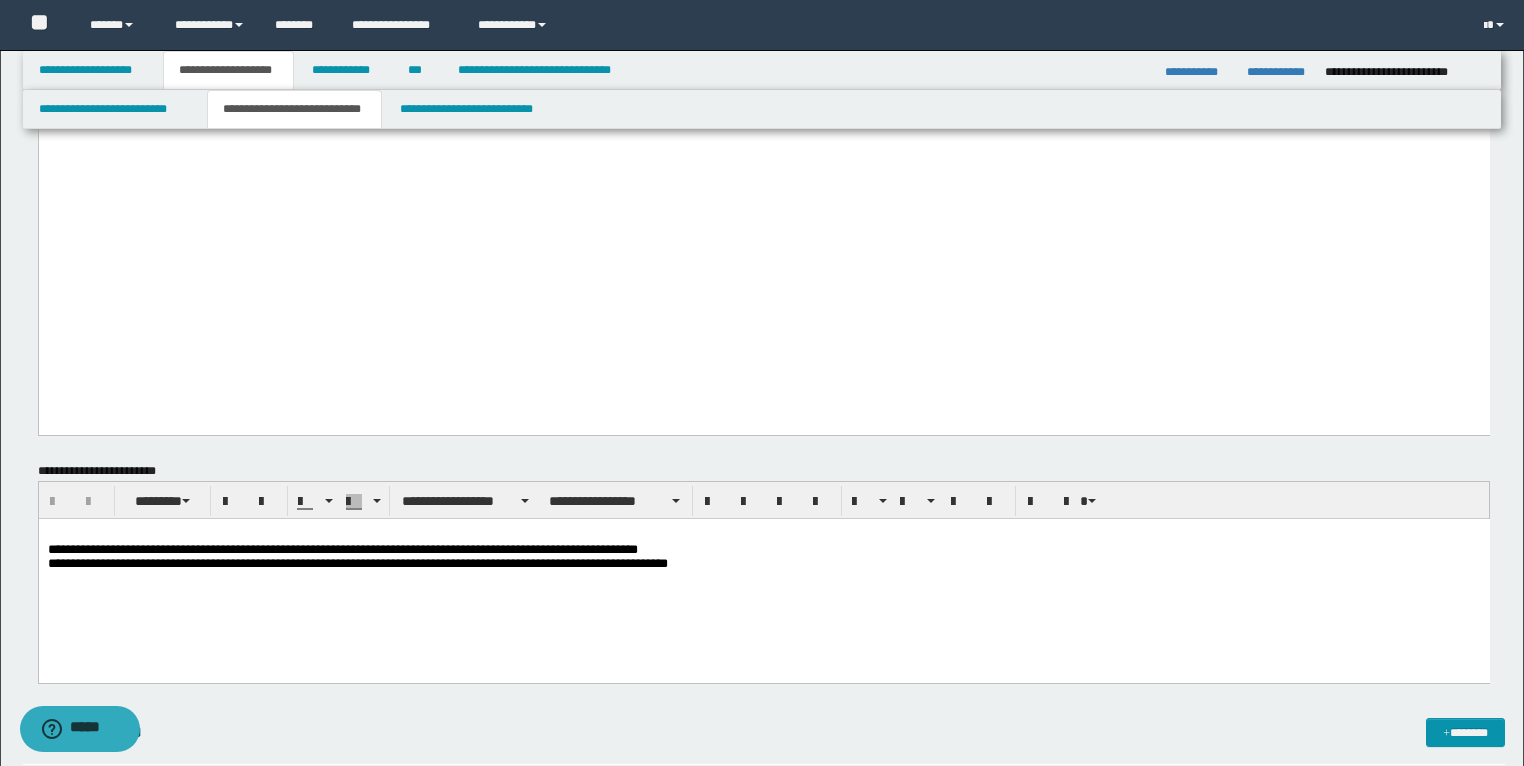 scroll, scrollTop: 2069, scrollLeft: 0, axis: vertical 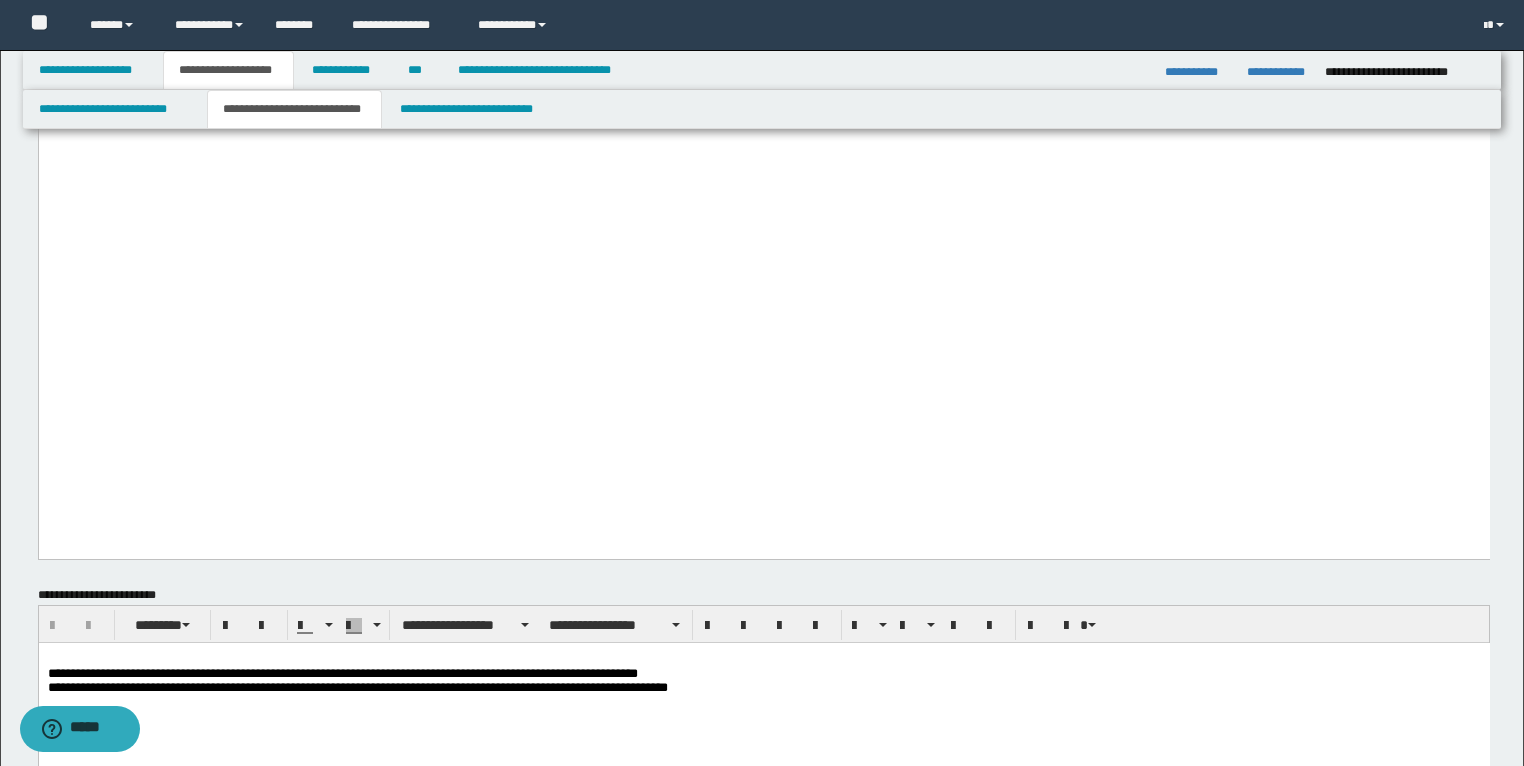 click on "**********" at bounding box center (763, 41) 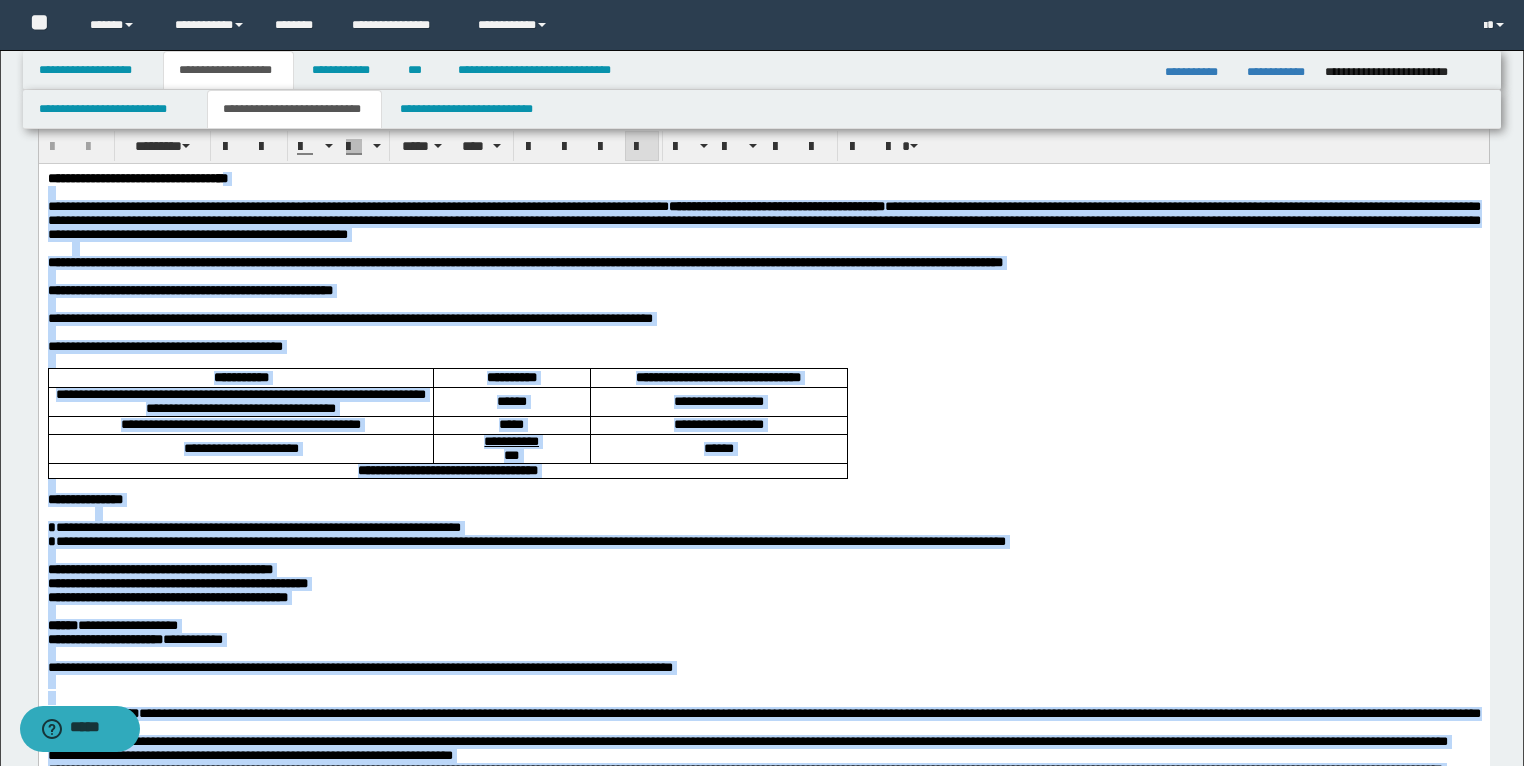 scroll, scrollTop: 0, scrollLeft: 0, axis: both 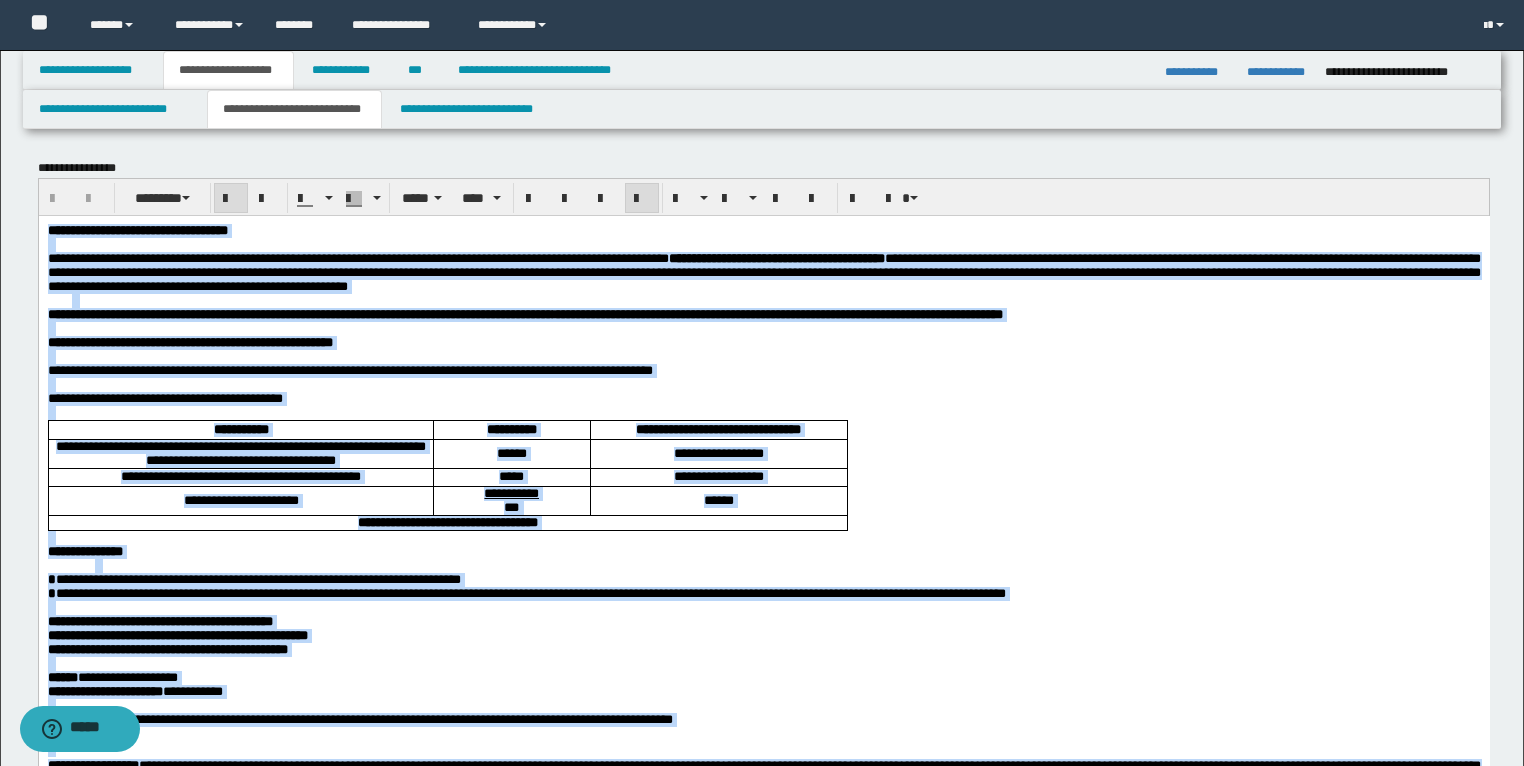 drag, startPoint x: 1443, startPoint y: 2508, endPoint x: 81, endPoint y: 427, distance: 2487.0876 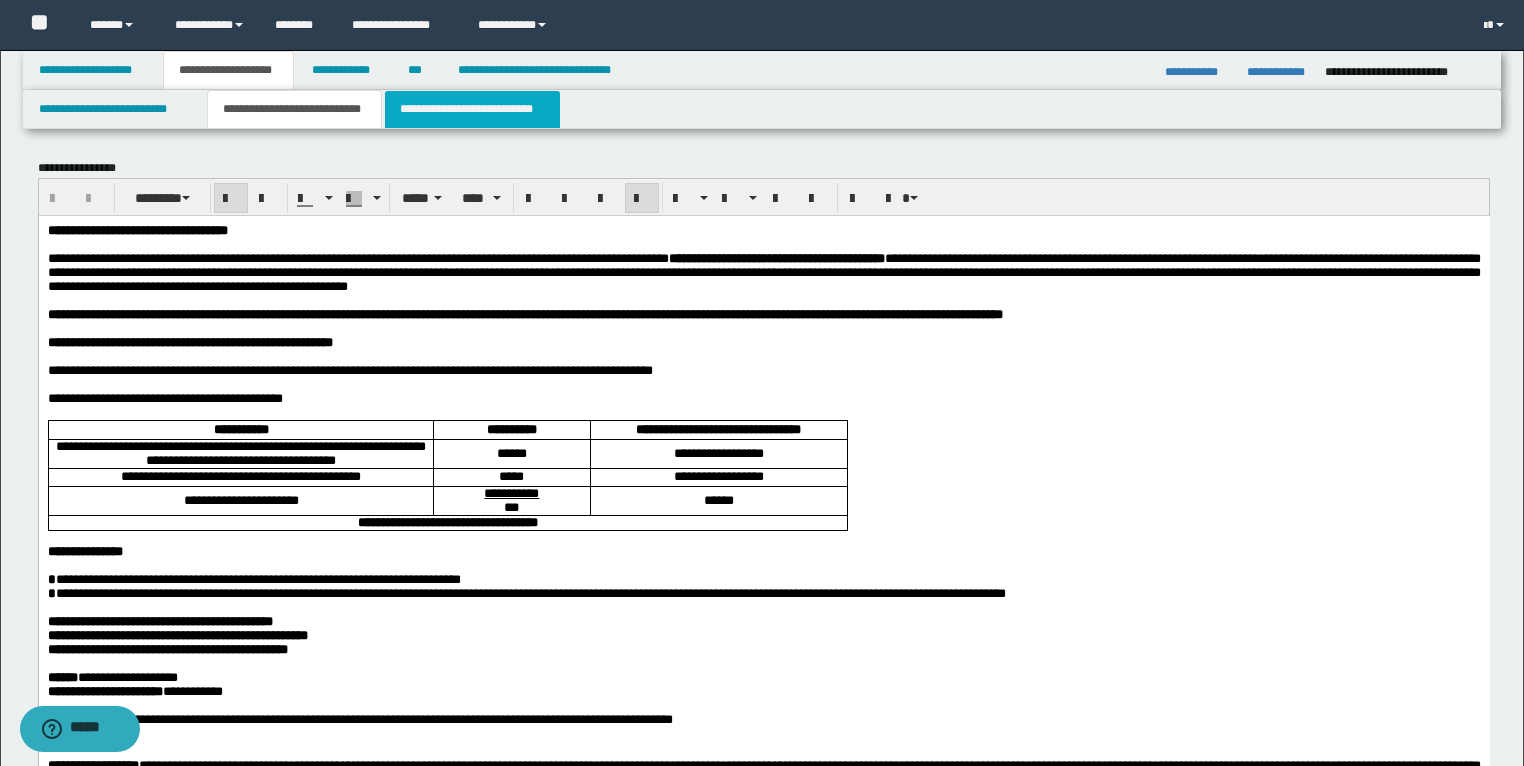 click on "**********" at bounding box center [472, 109] 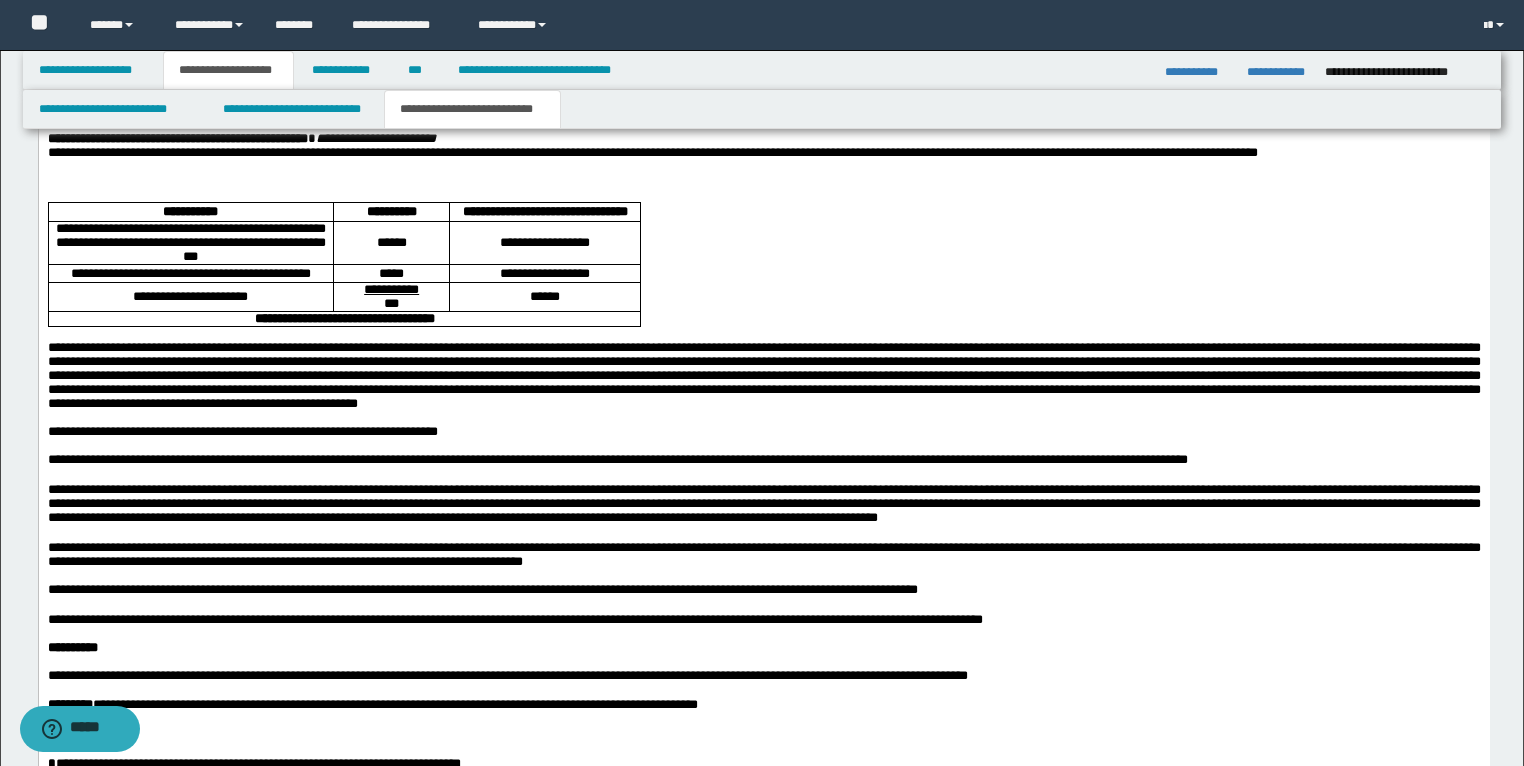 scroll, scrollTop: 2480, scrollLeft: 0, axis: vertical 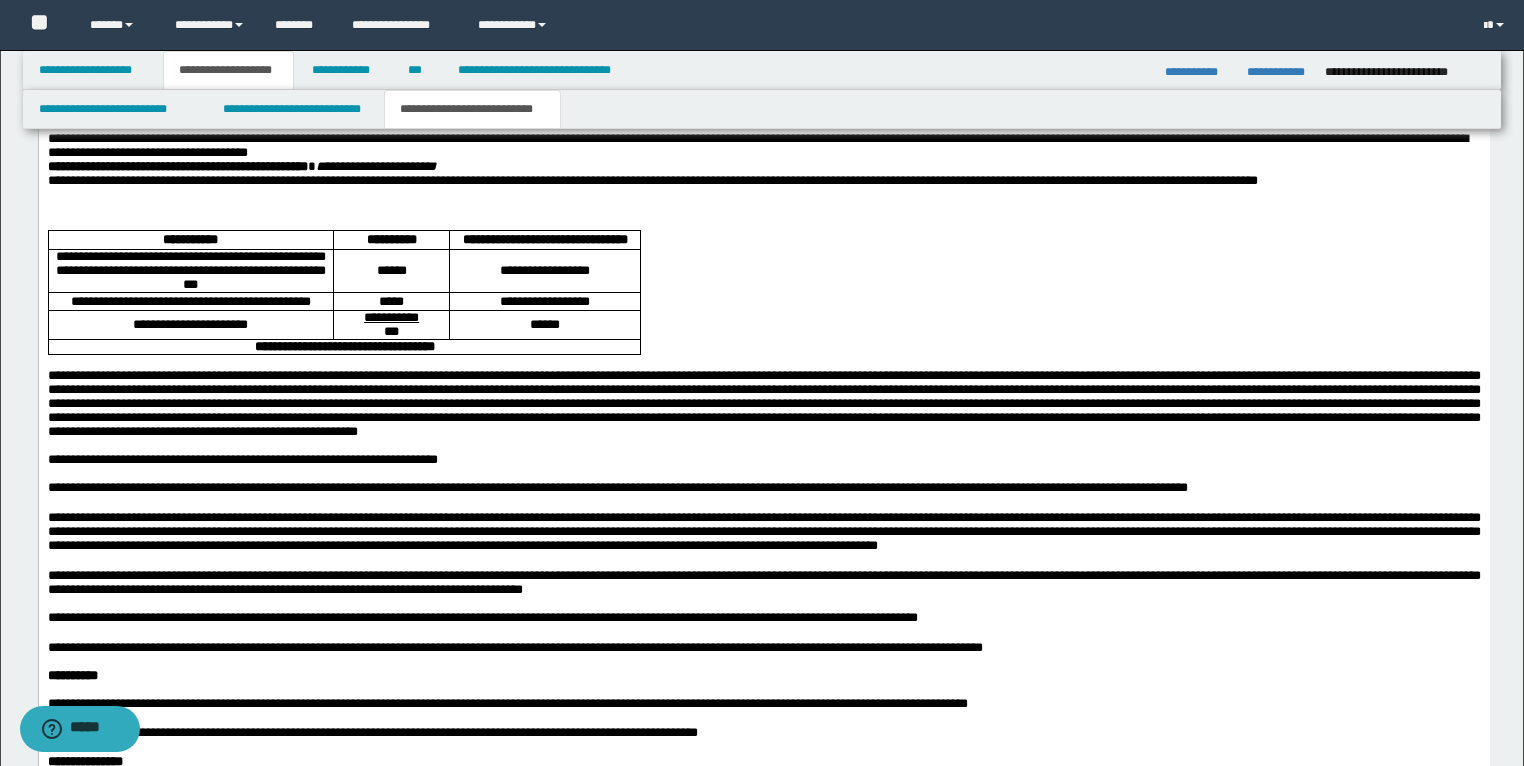 click at bounding box center [763, 195] 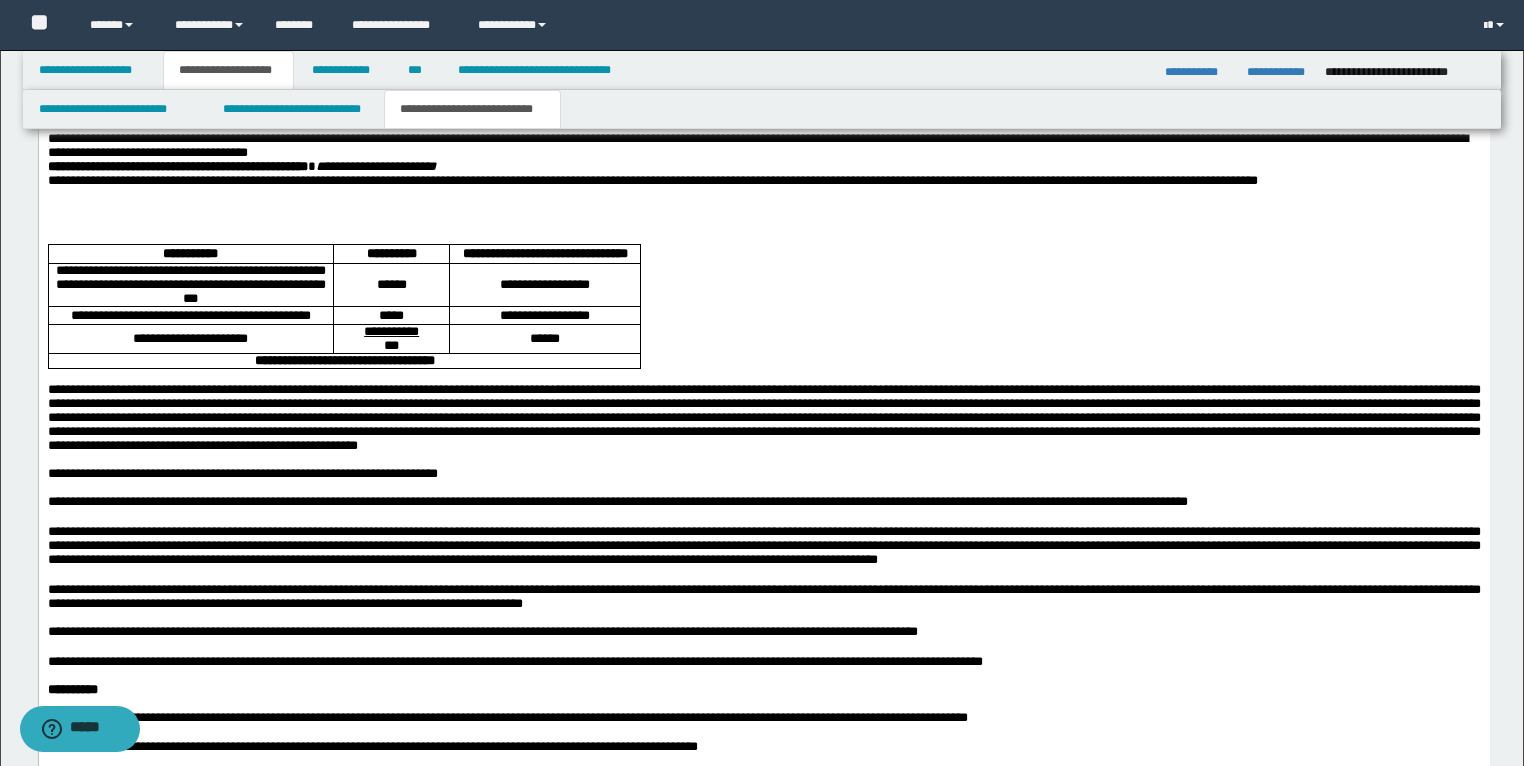 drag, startPoint x: 54, startPoint y: 303, endPoint x: 39, endPoint y: 303, distance: 15 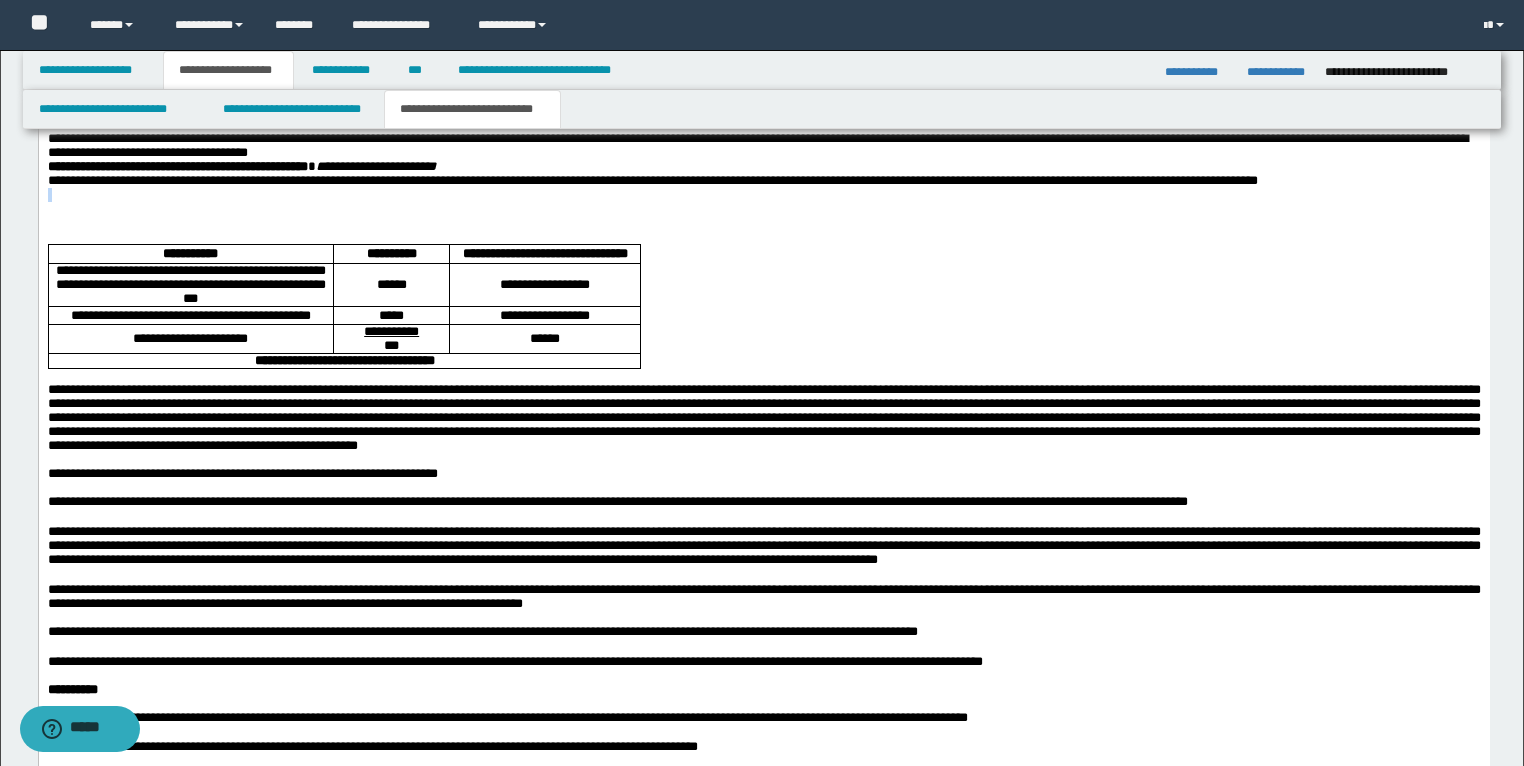 click on "**********" at bounding box center (763, 274) 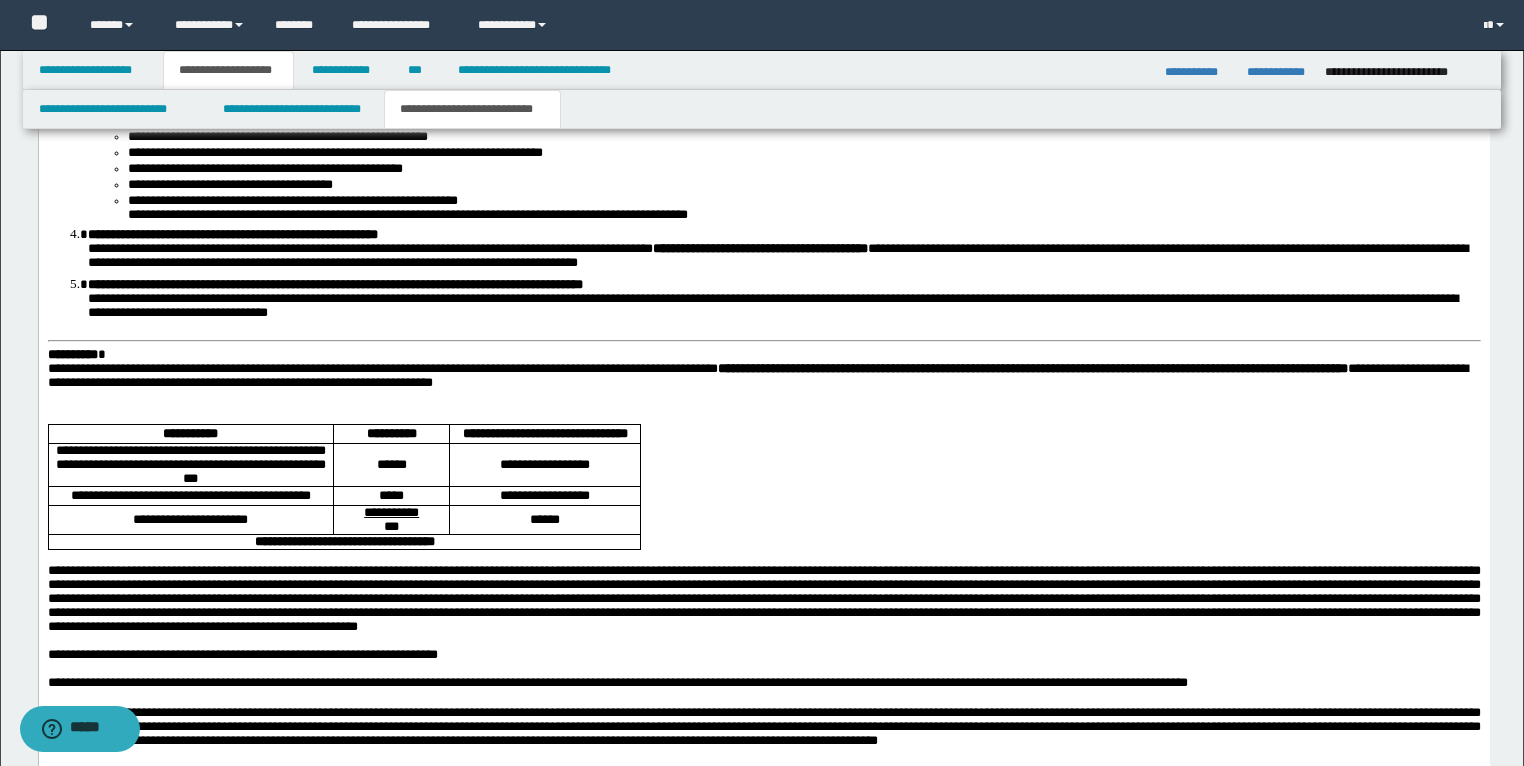 scroll, scrollTop: 2880, scrollLeft: 0, axis: vertical 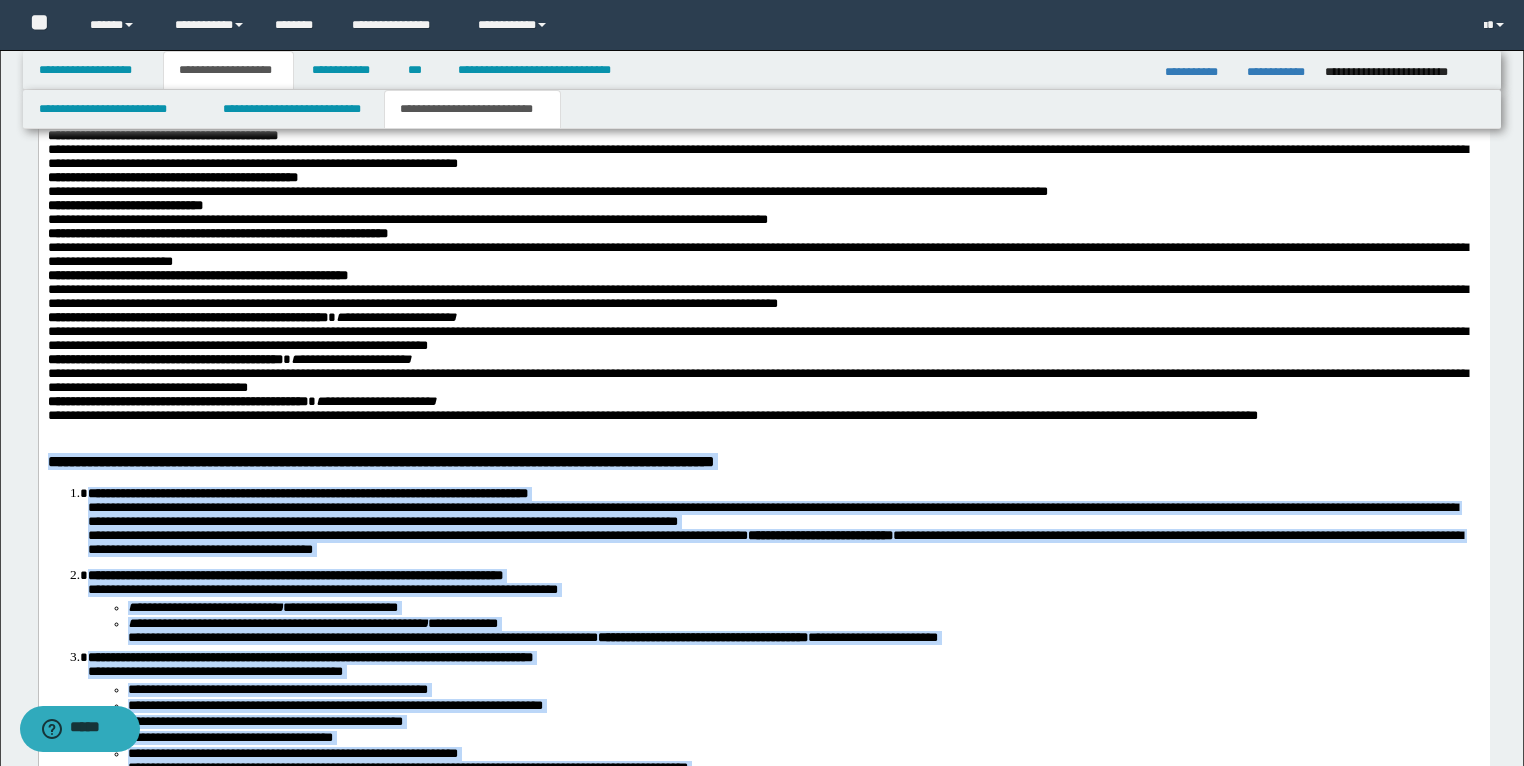 drag, startPoint x: 645, startPoint y: 1045, endPoint x: 230, endPoint y: 491, distance: 692.20013 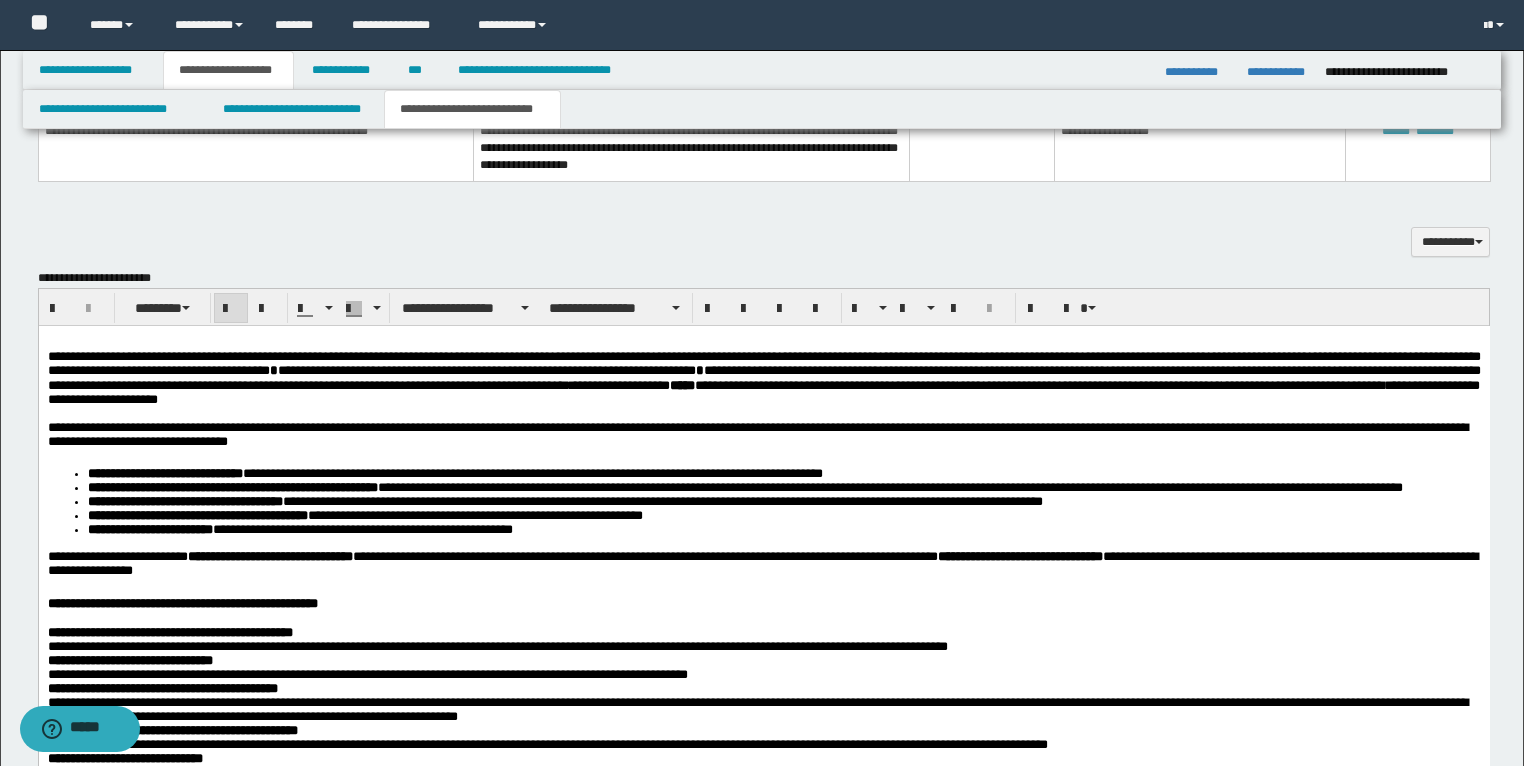 scroll, scrollTop: 1685, scrollLeft: 0, axis: vertical 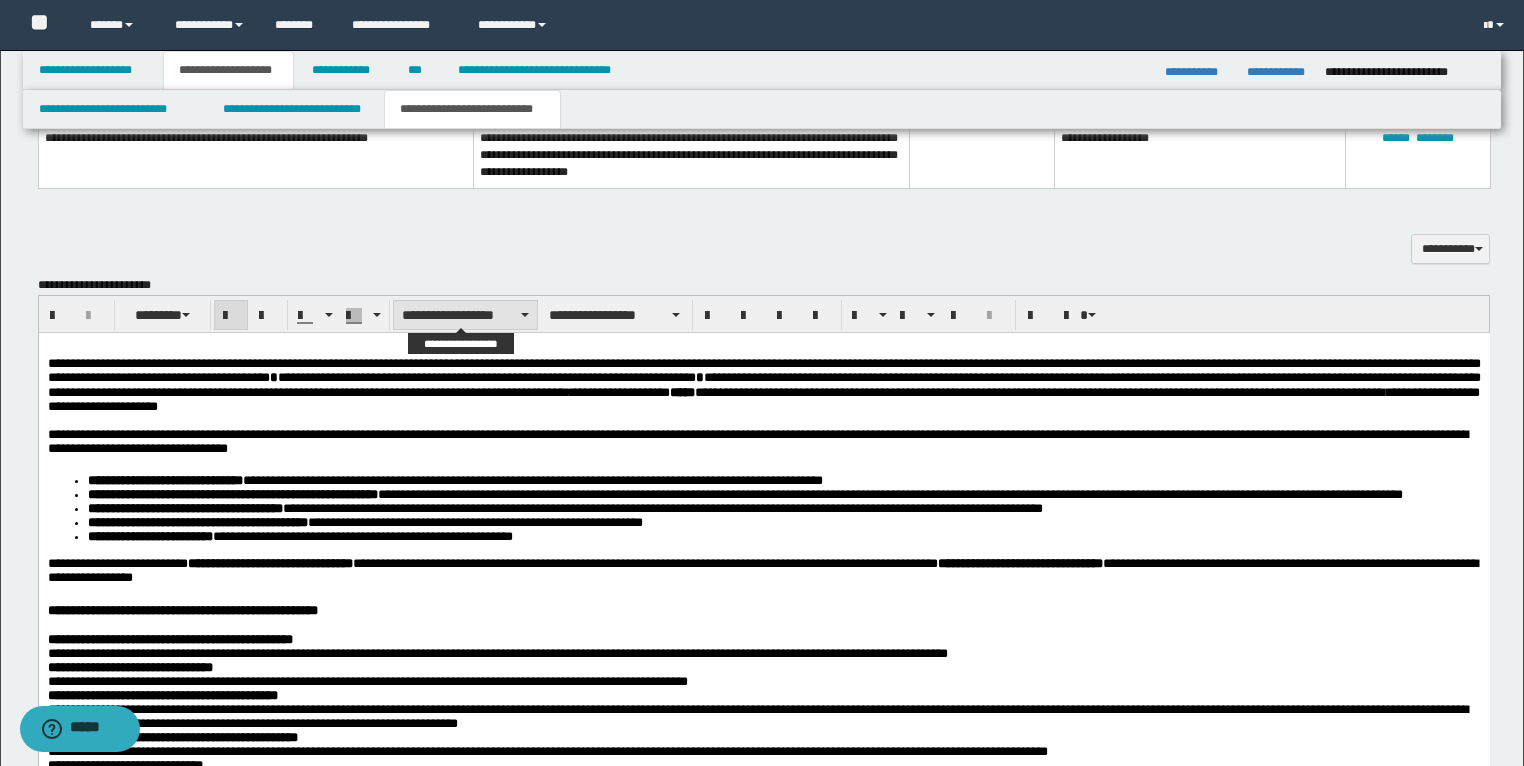 click on "**********" at bounding box center (465, 315) 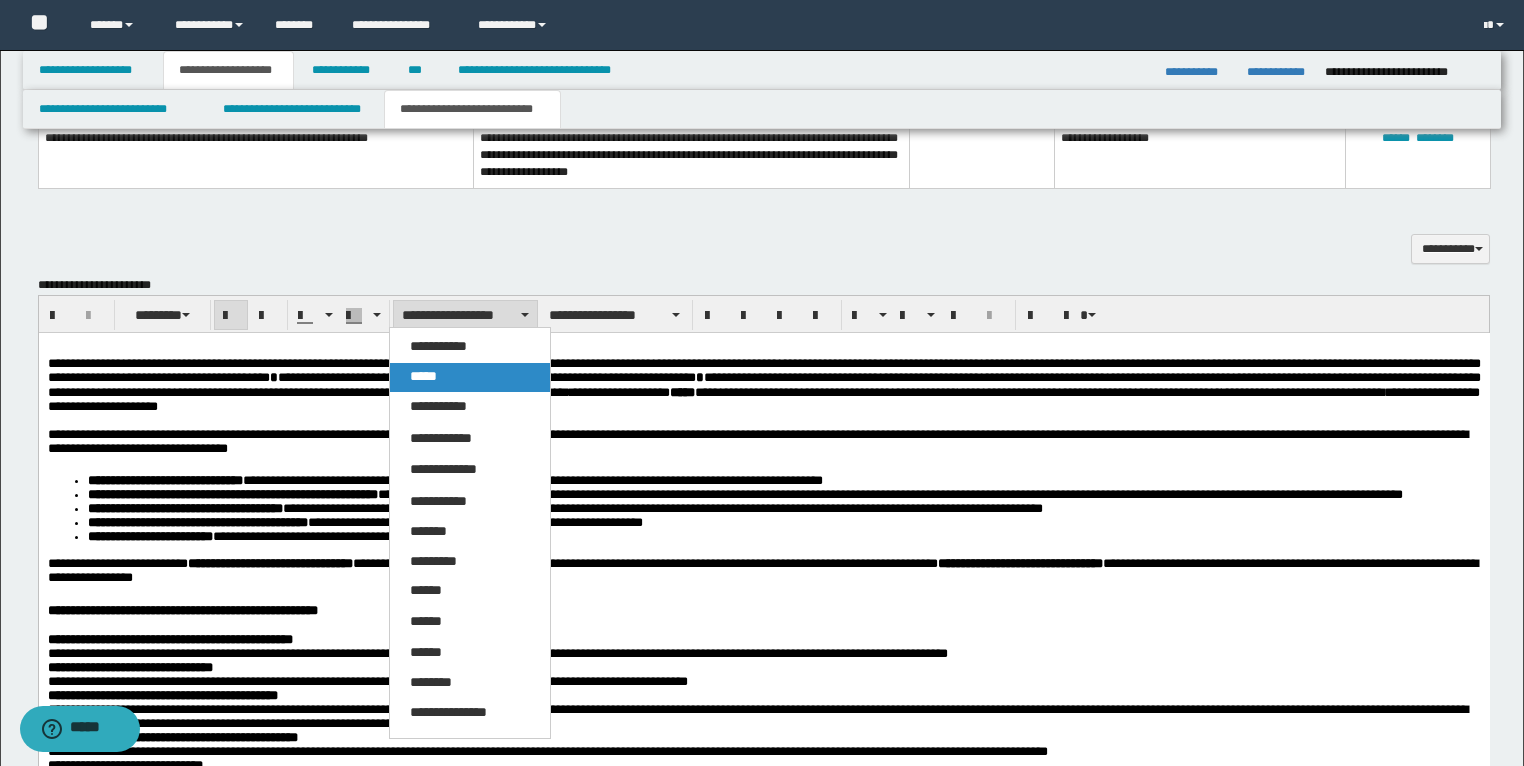 click on "*****" at bounding box center (470, 377) 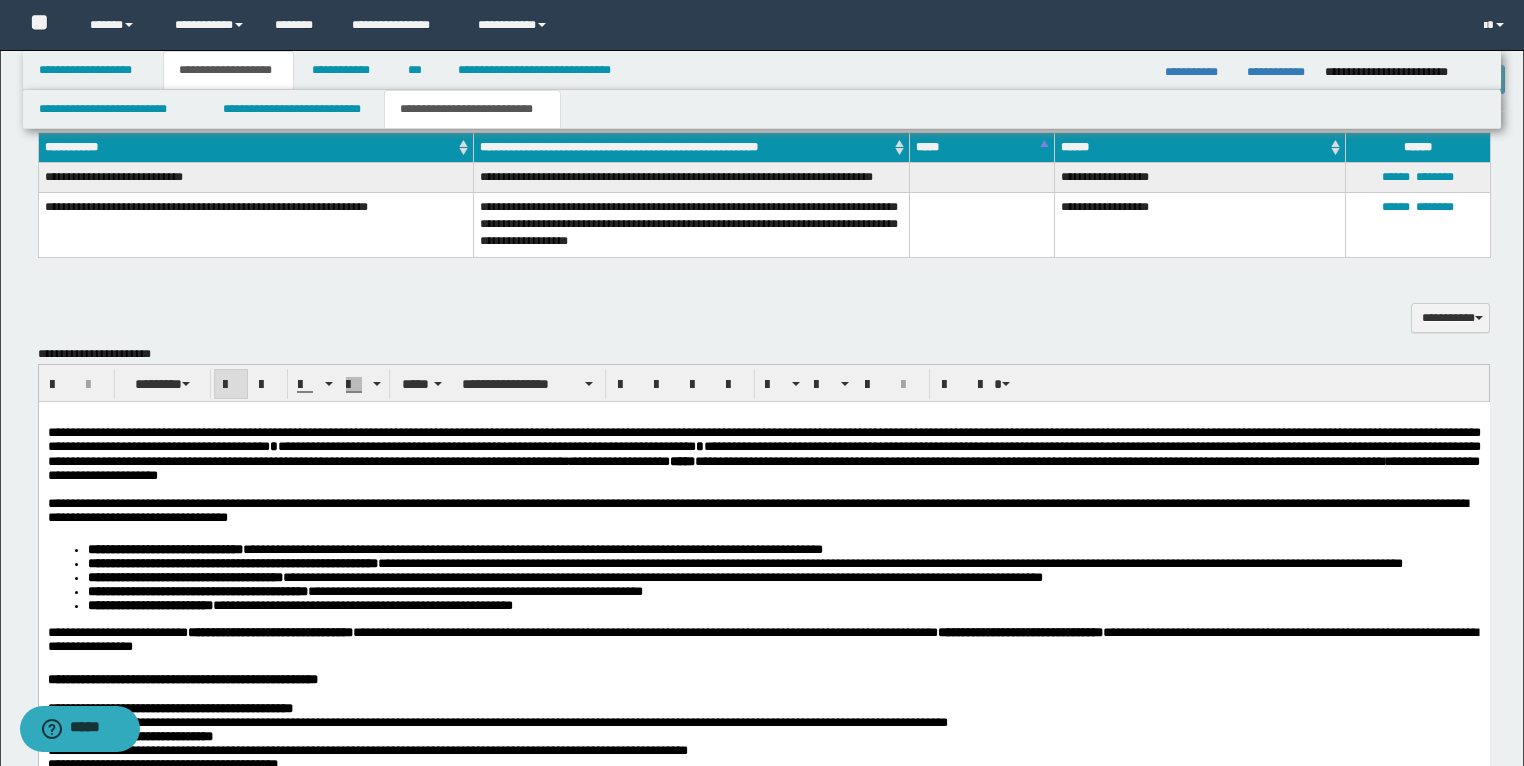 scroll, scrollTop: 1605, scrollLeft: 0, axis: vertical 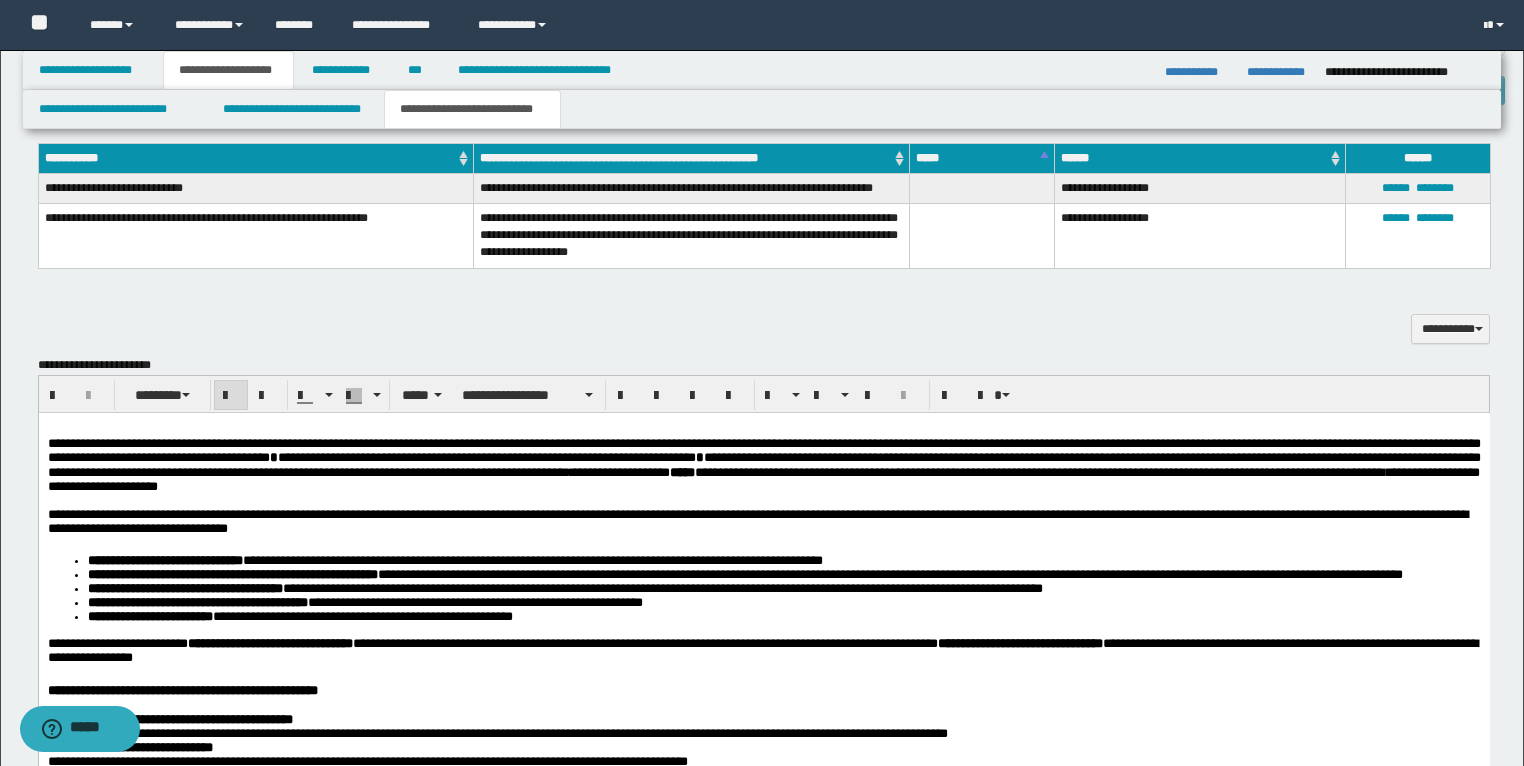 click at bounding box center [231, 395] 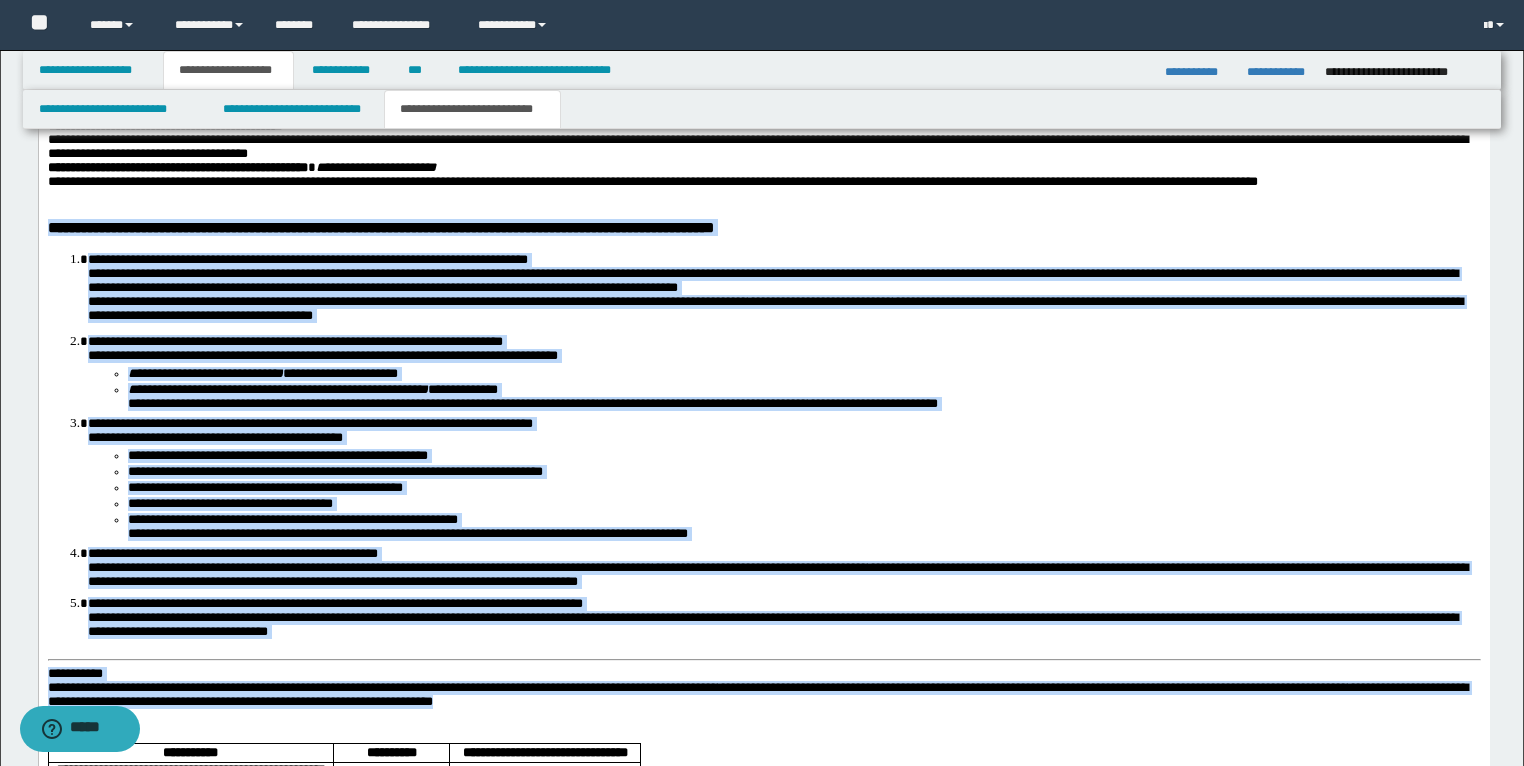 scroll, scrollTop: 2485, scrollLeft: 0, axis: vertical 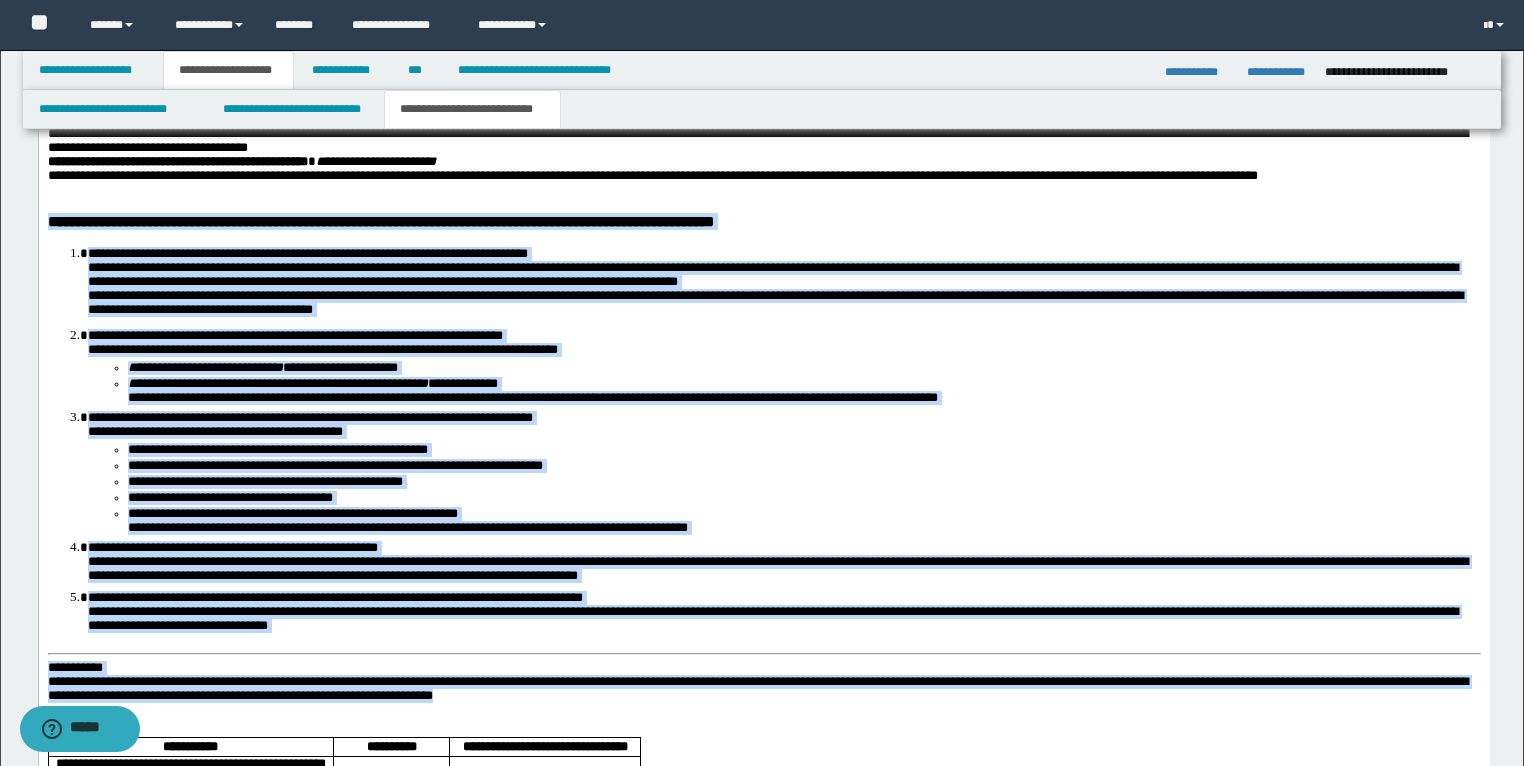 click on "**********" at bounding box center (322, 349) 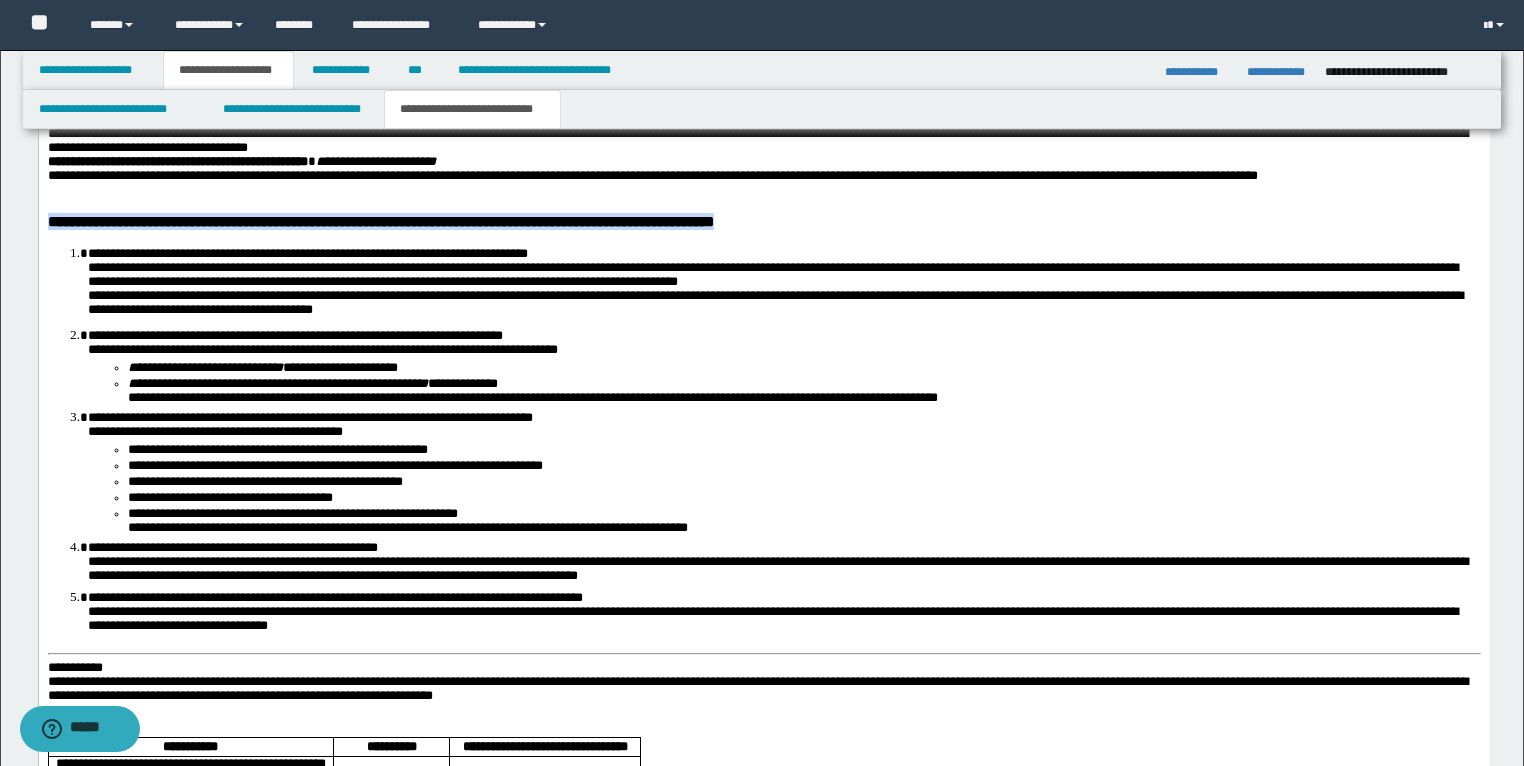 drag, startPoint x: 891, startPoint y: 330, endPoint x: 48, endPoint y: 330, distance: 843 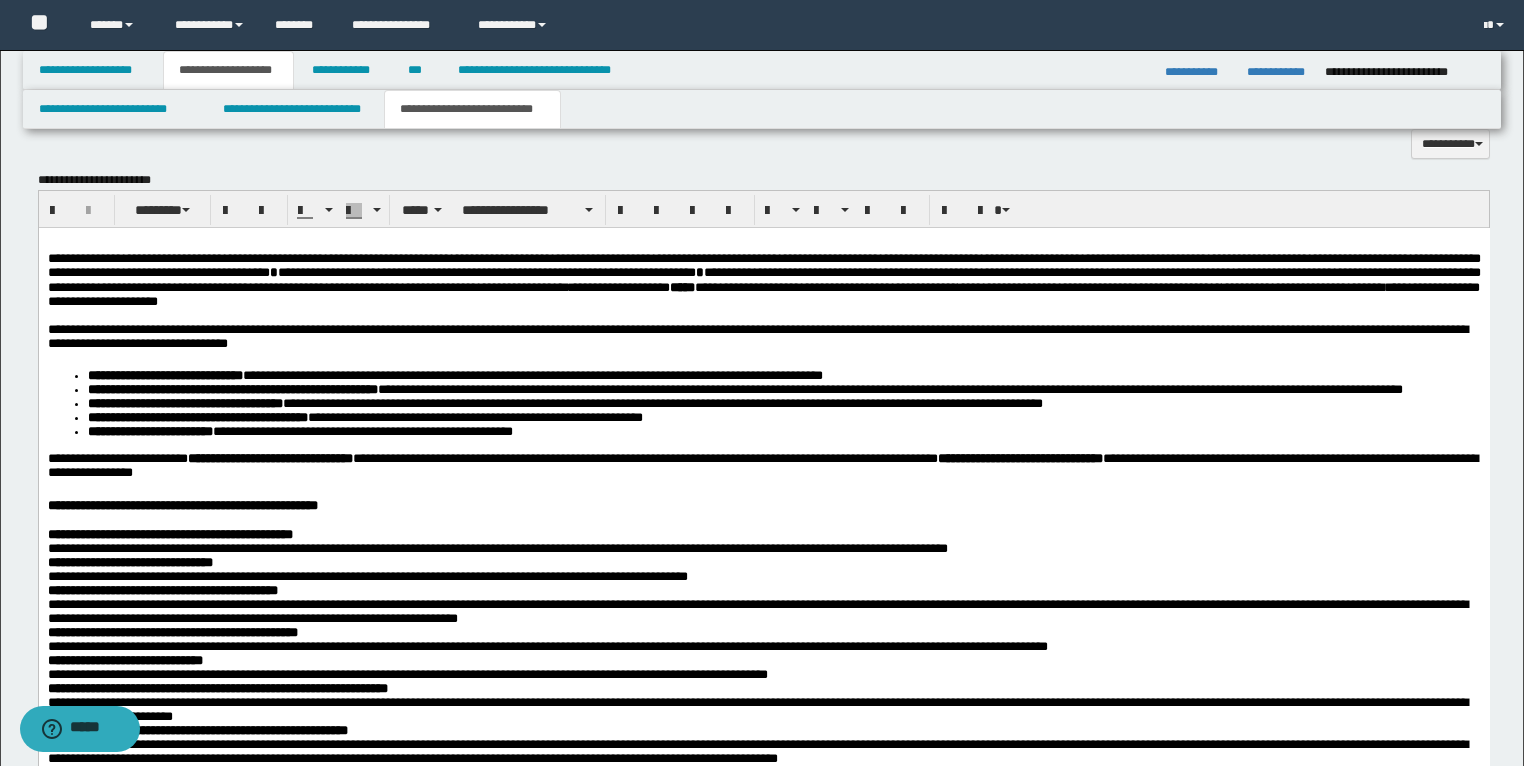 scroll, scrollTop: 1765, scrollLeft: 0, axis: vertical 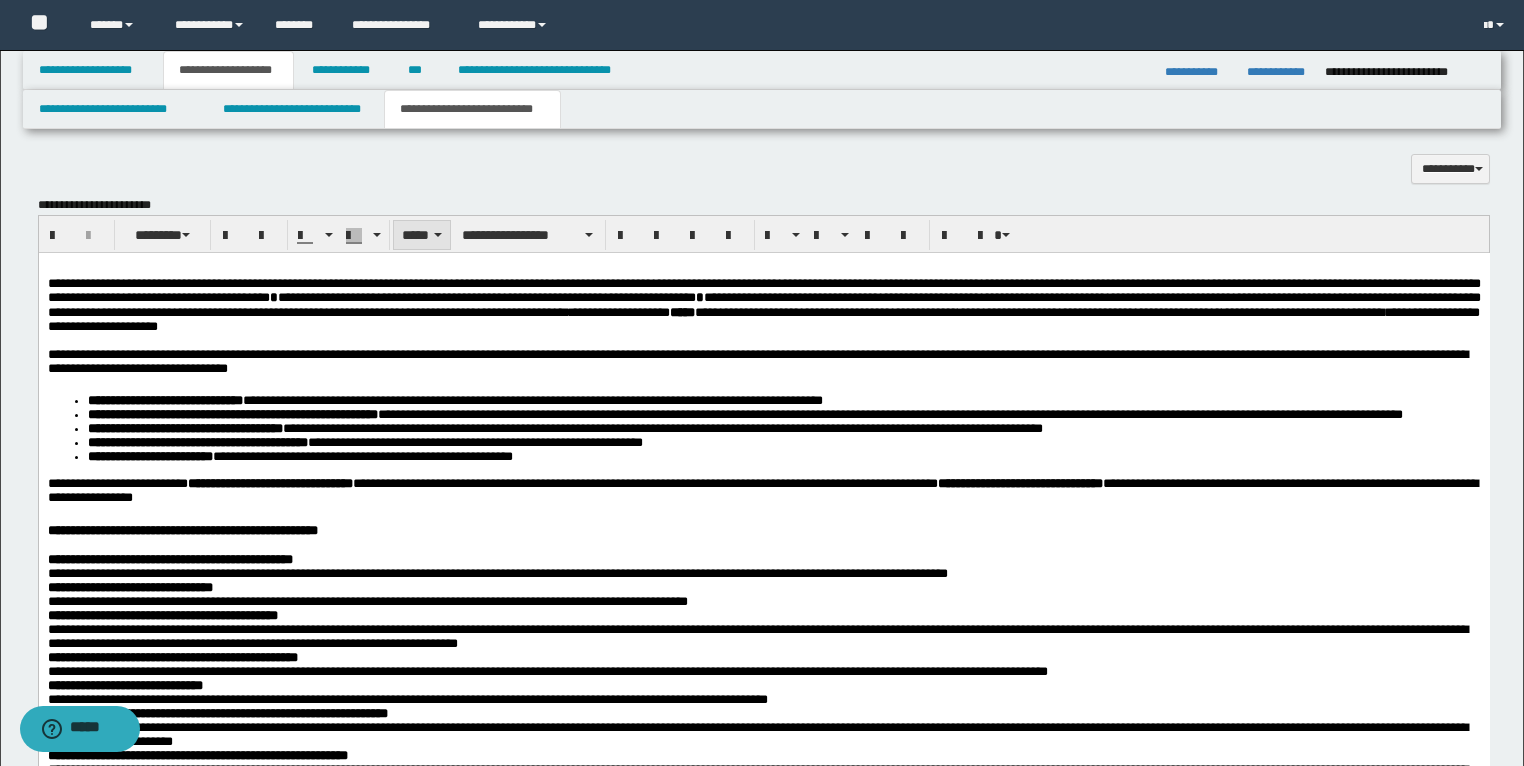click on "*****" at bounding box center (422, 235) 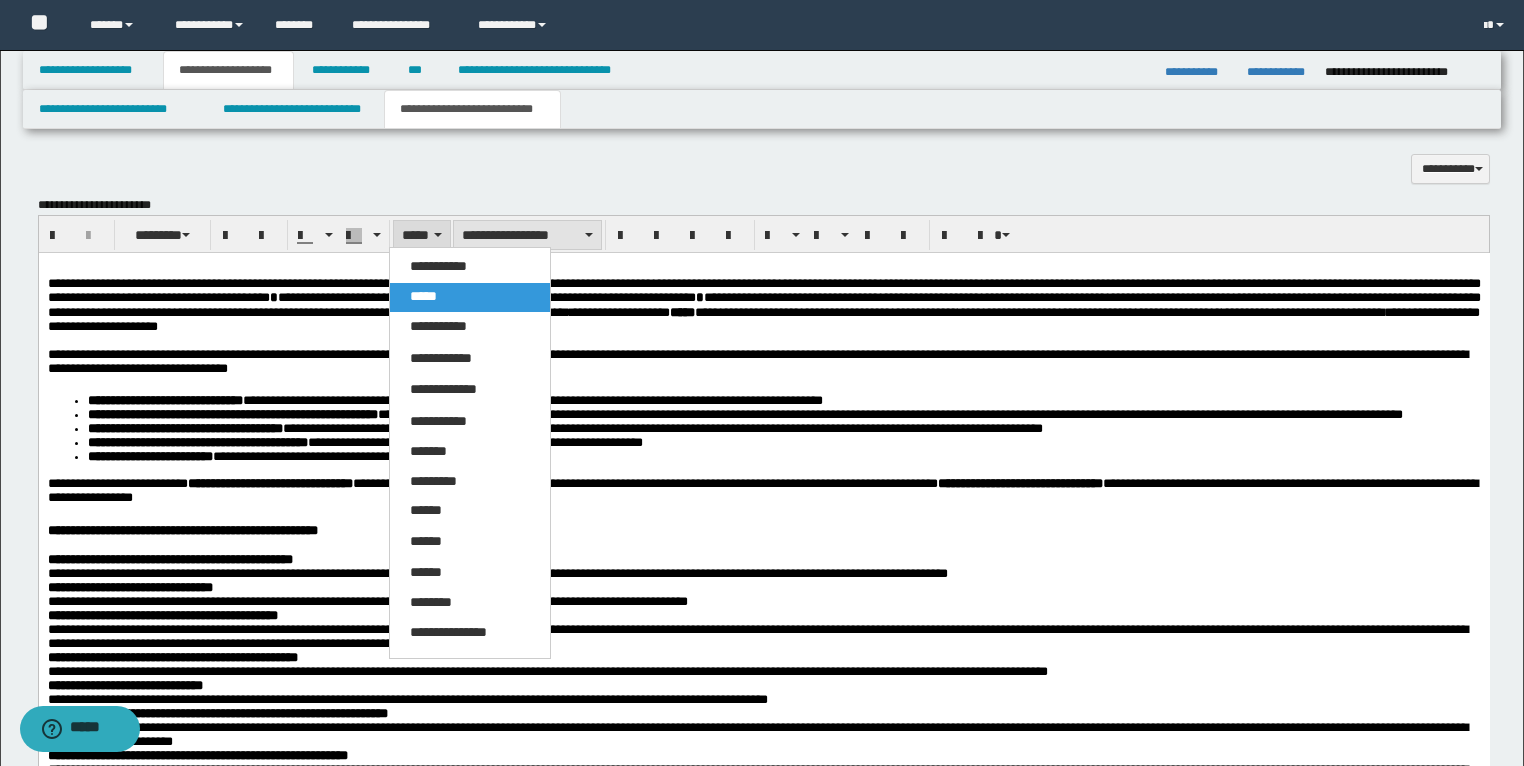 click on "**********" at bounding box center [527, 235] 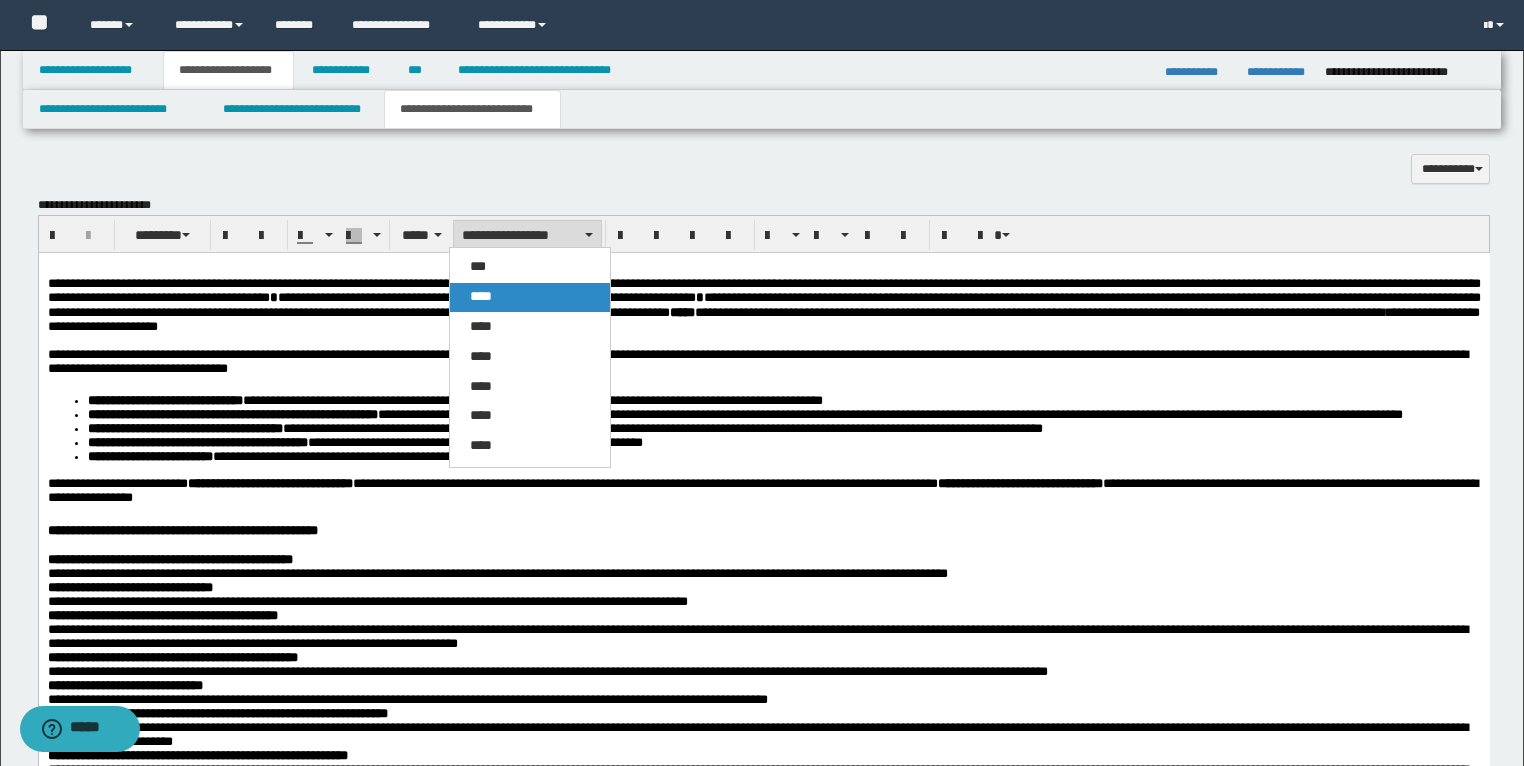 click on "****" at bounding box center (530, 297) 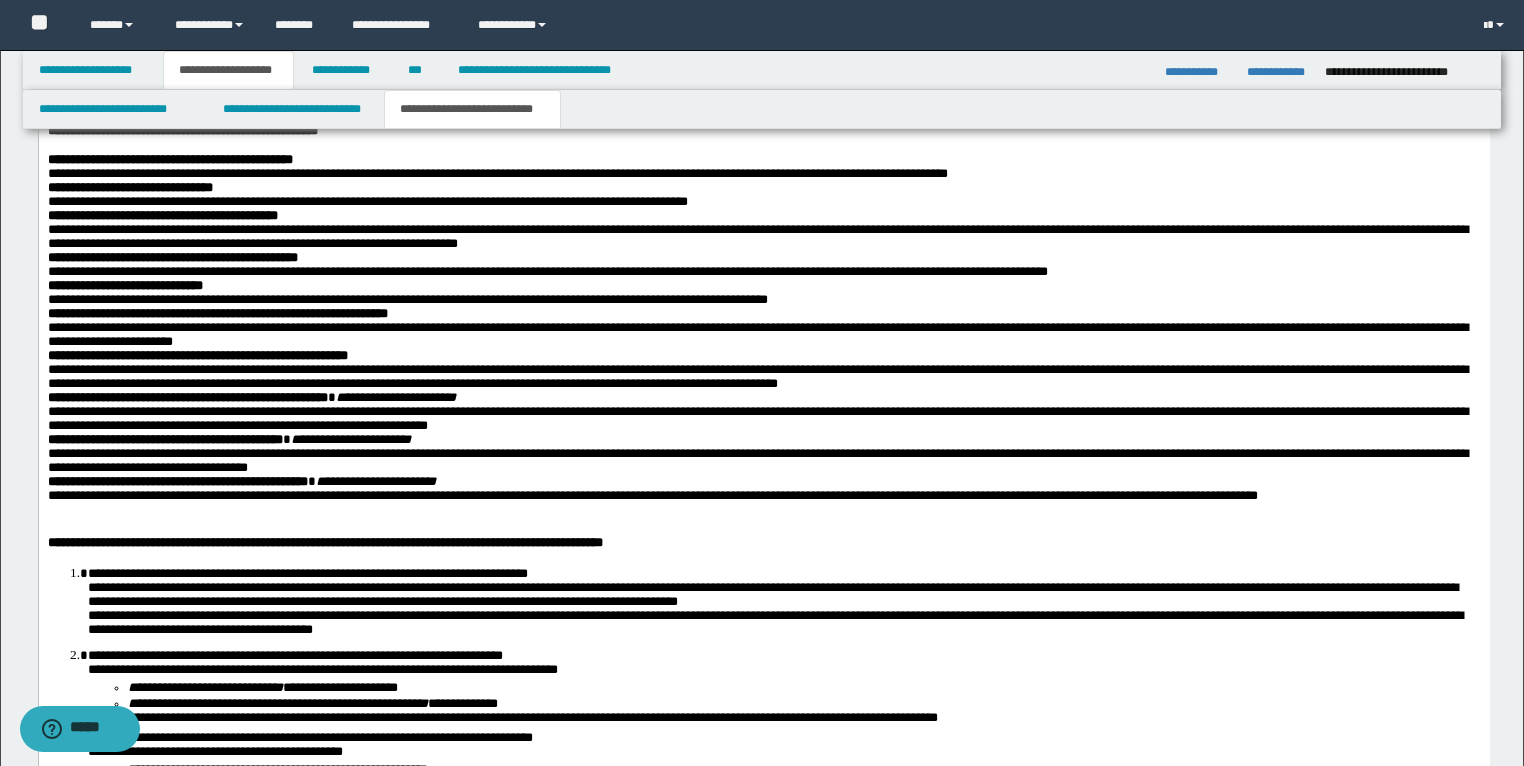 scroll, scrollTop: 2485, scrollLeft: 0, axis: vertical 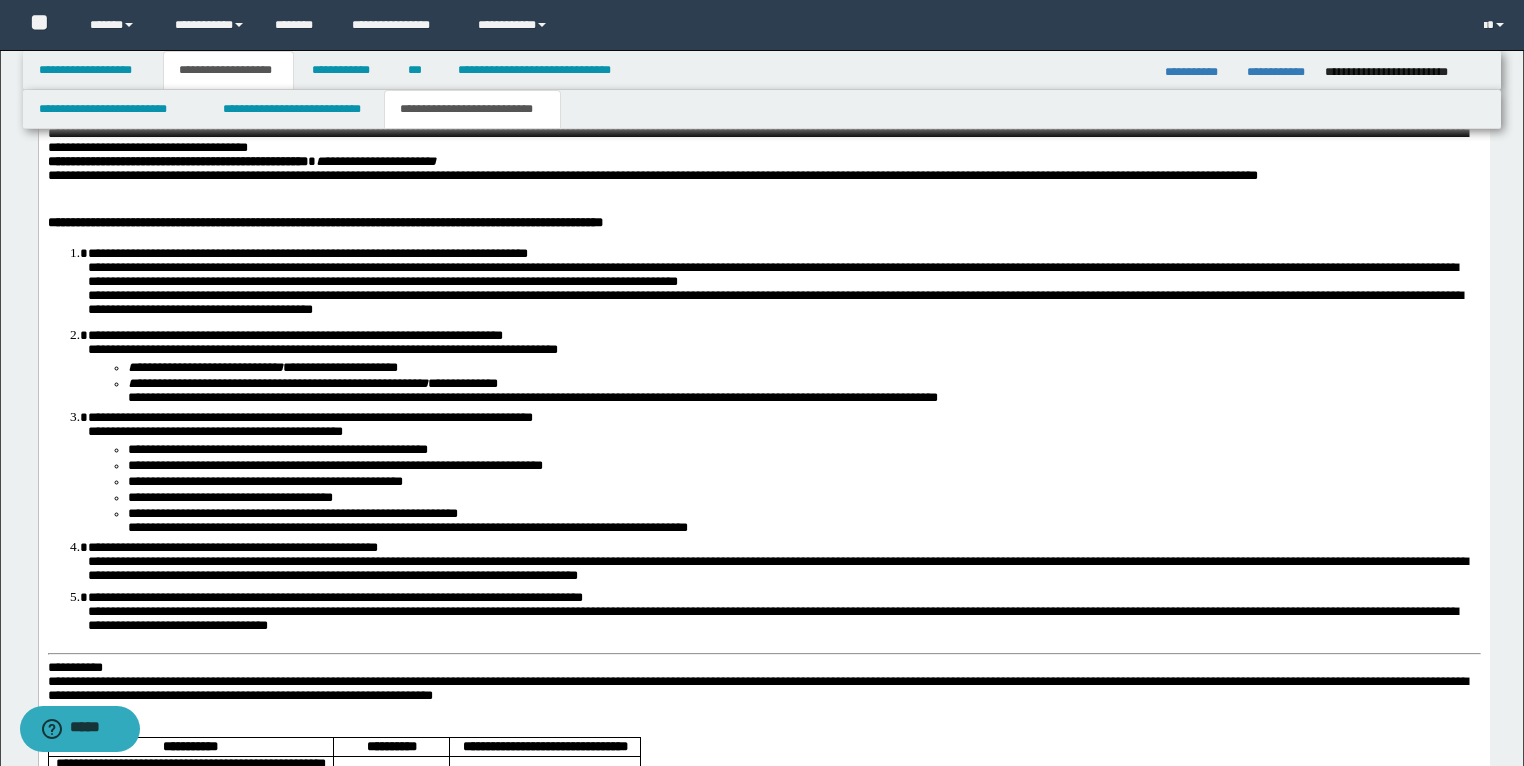 click on "**********" at bounding box center [772, 274] 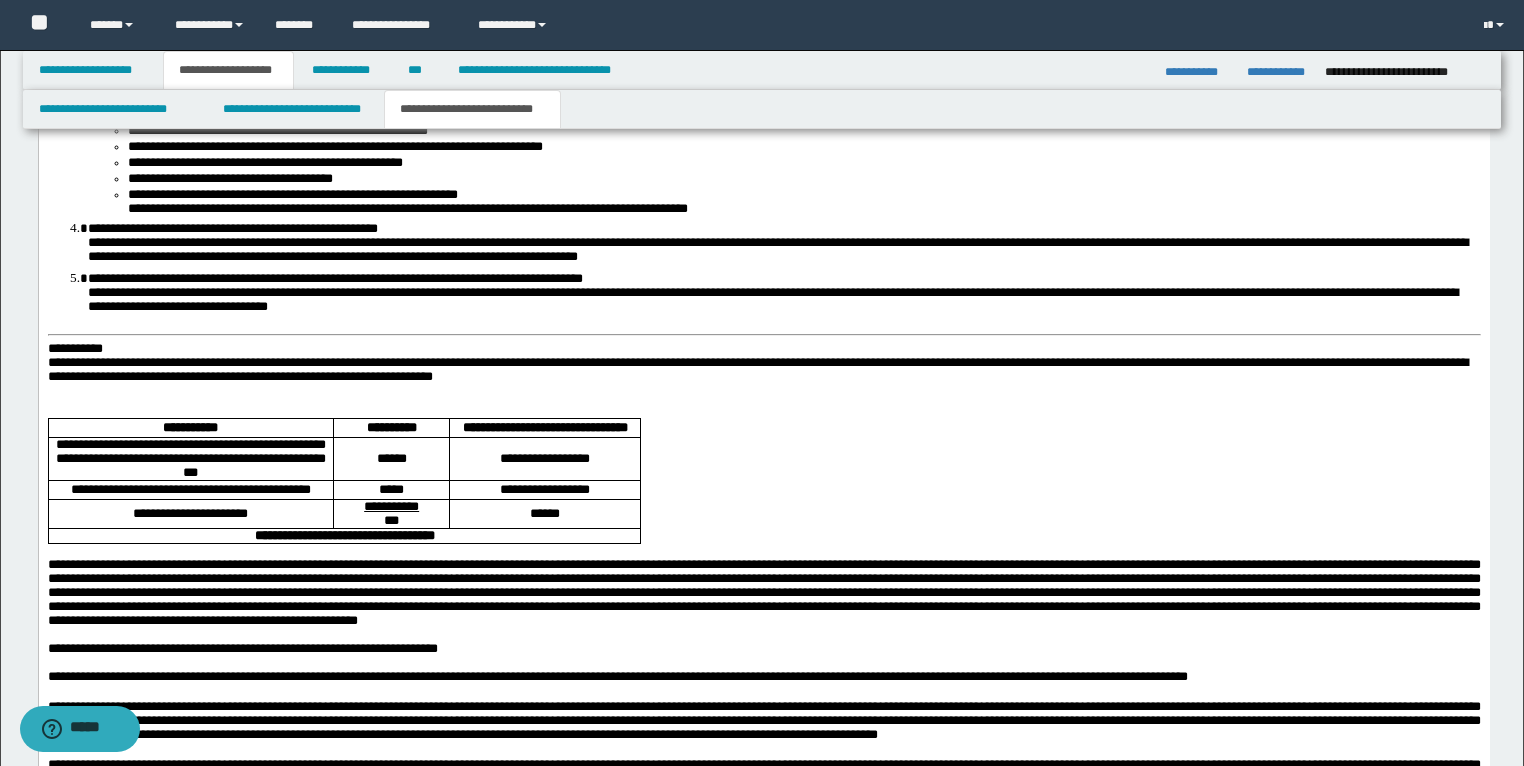 scroll, scrollTop: 2805, scrollLeft: 0, axis: vertical 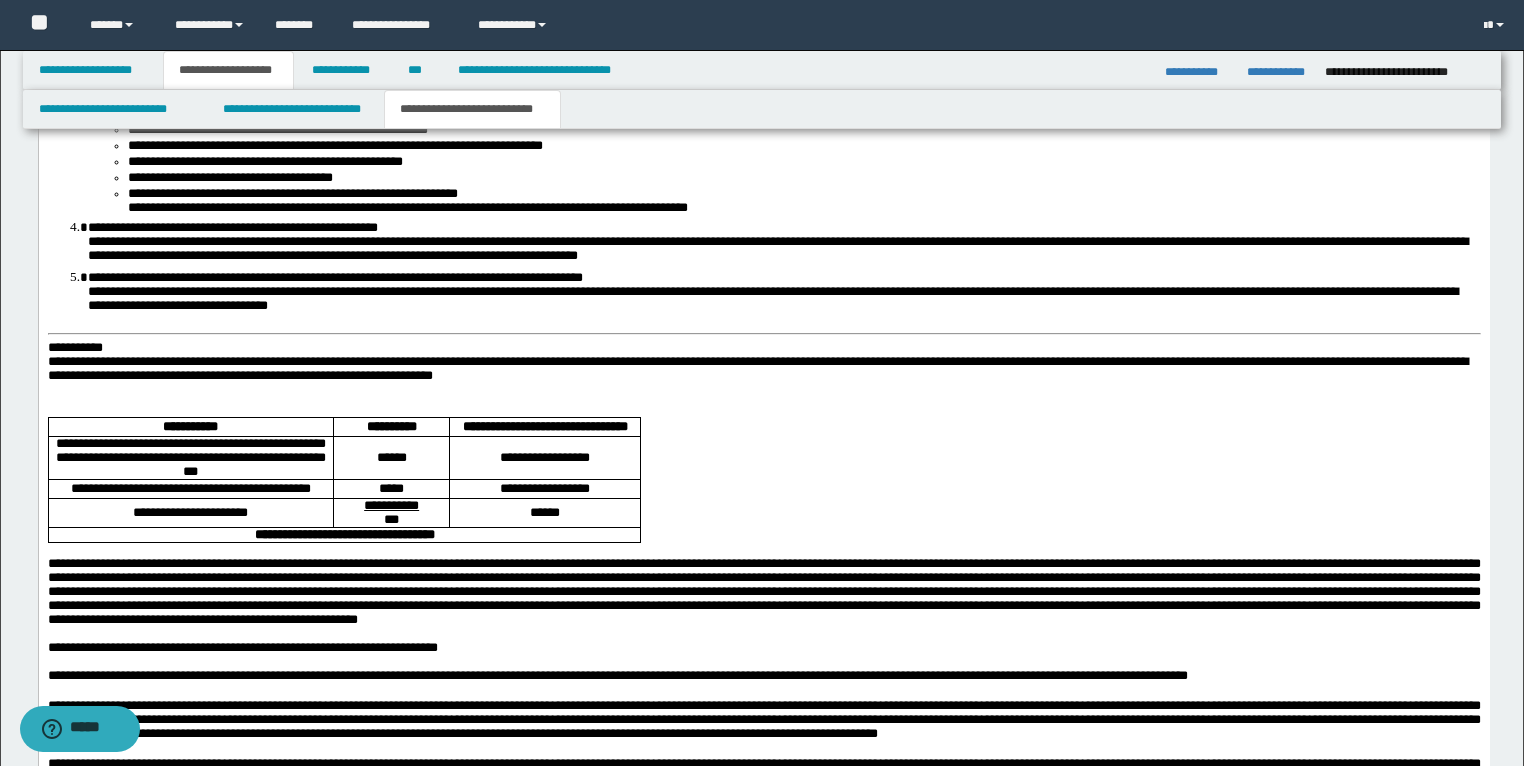 click on "**********" at bounding box center (74, 347) 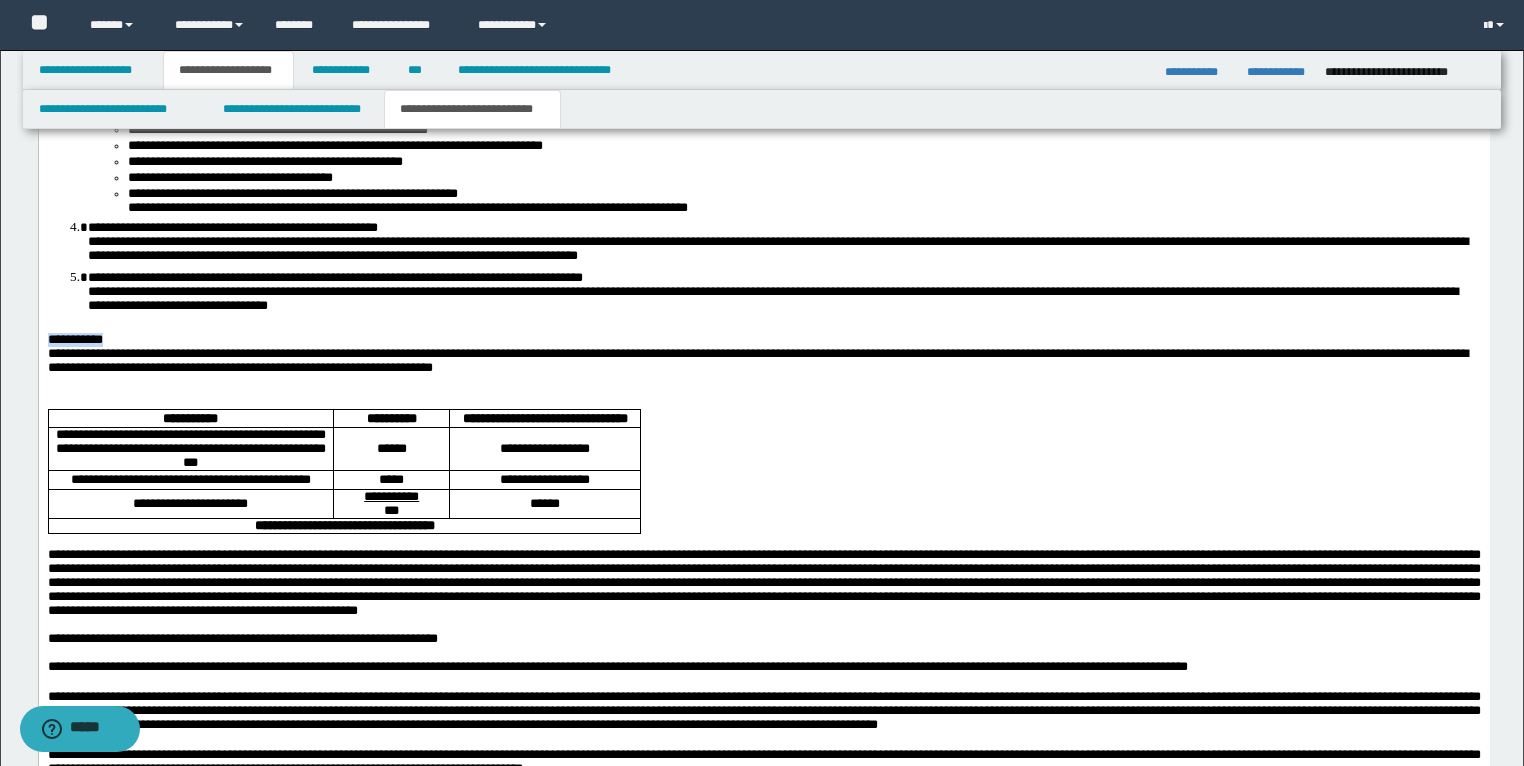 drag, startPoint x: 149, startPoint y: 435, endPoint x: 49, endPoint y: 432, distance: 100.04499 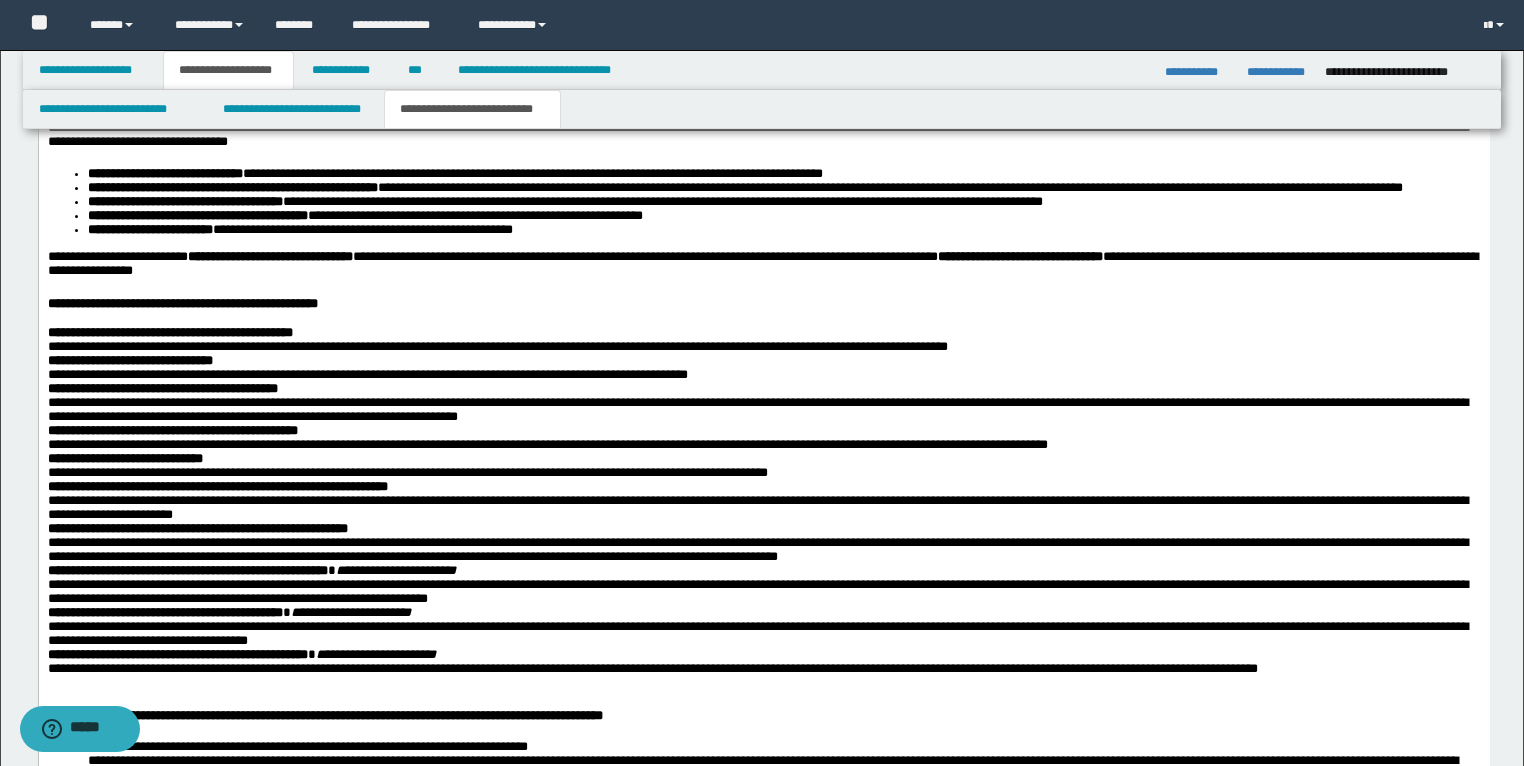 scroll, scrollTop: 1765, scrollLeft: 0, axis: vertical 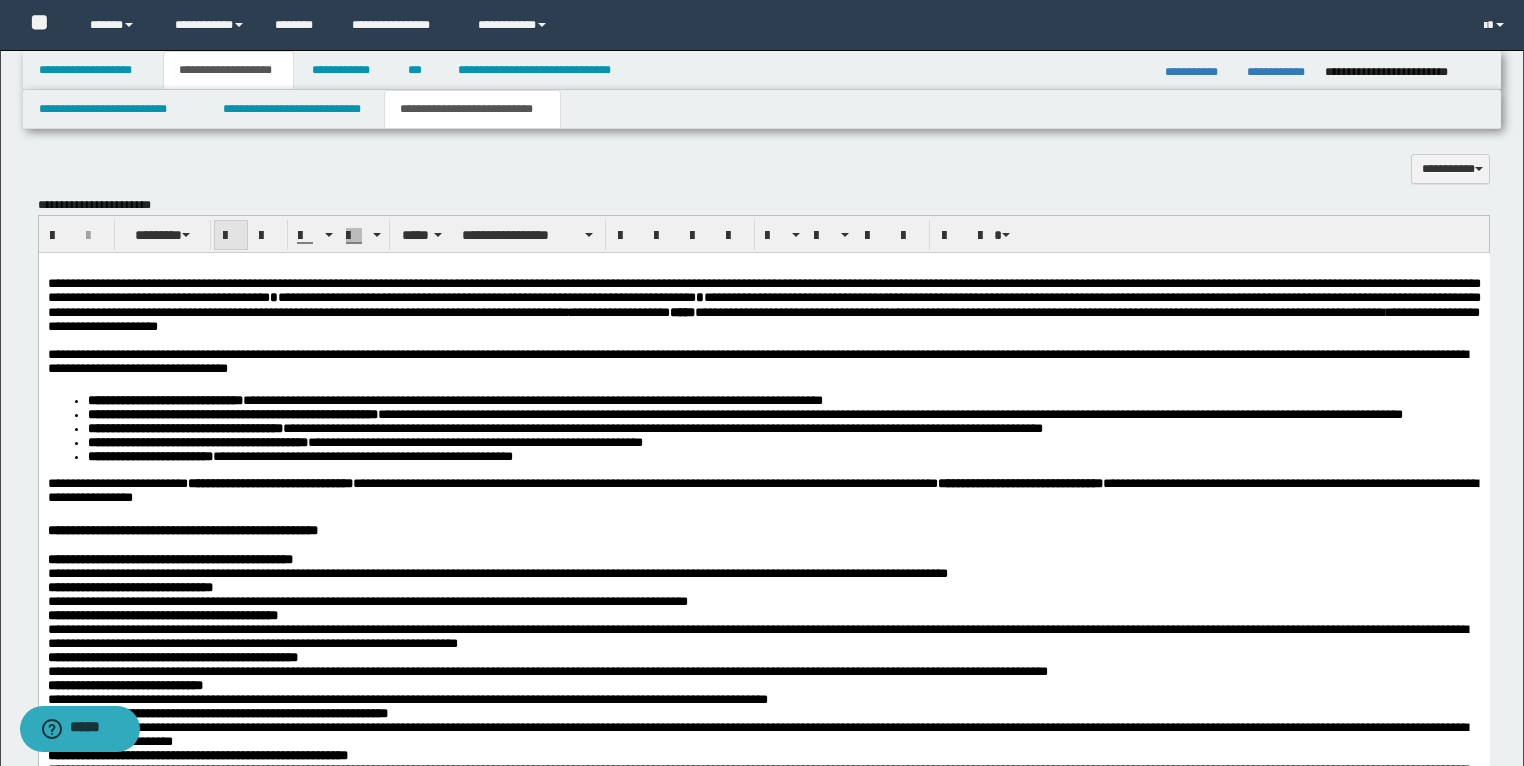 click at bounding box center (231, 235) 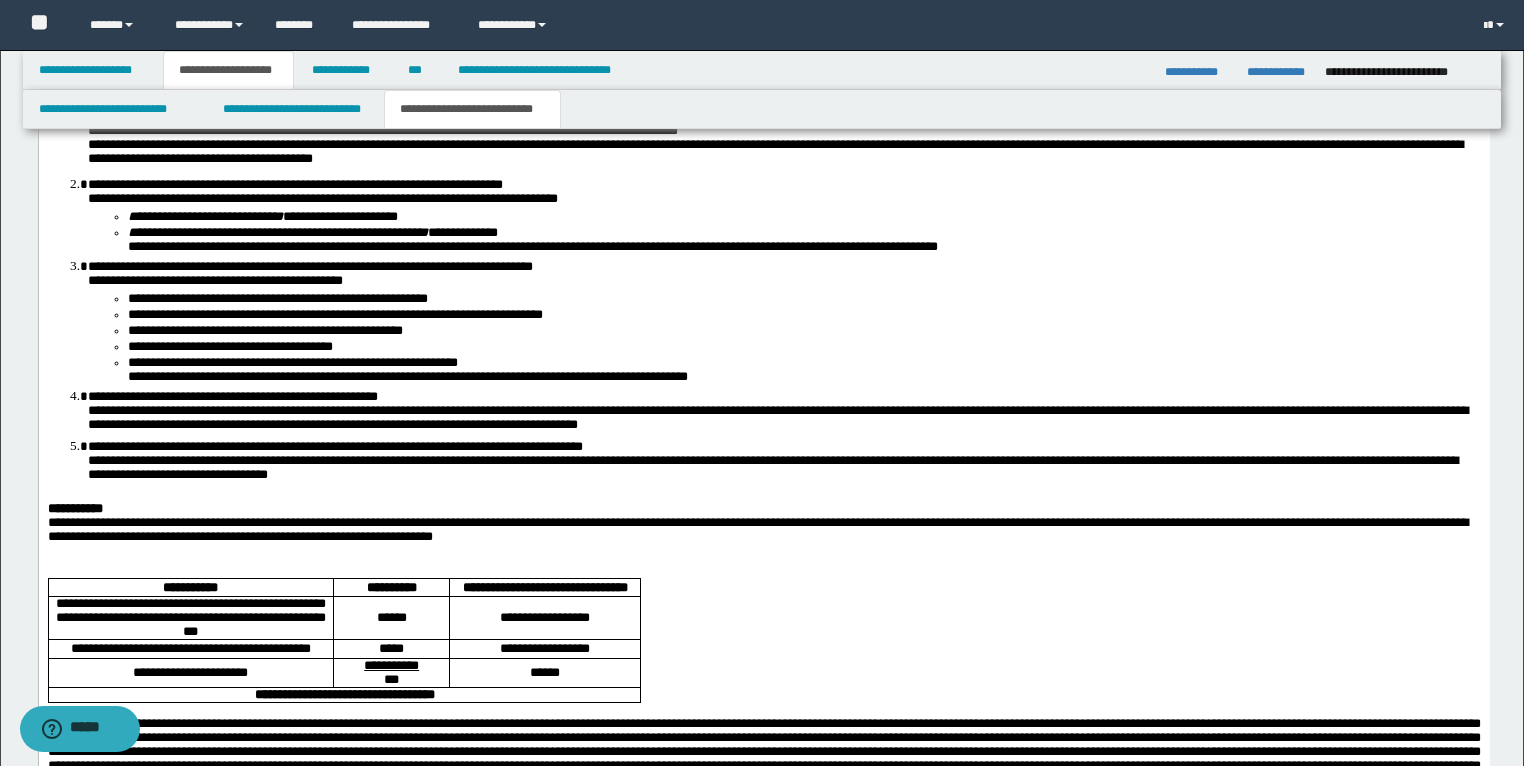 scroll, scrollTop: 2725, scrollLeft: 0, axis: vertical 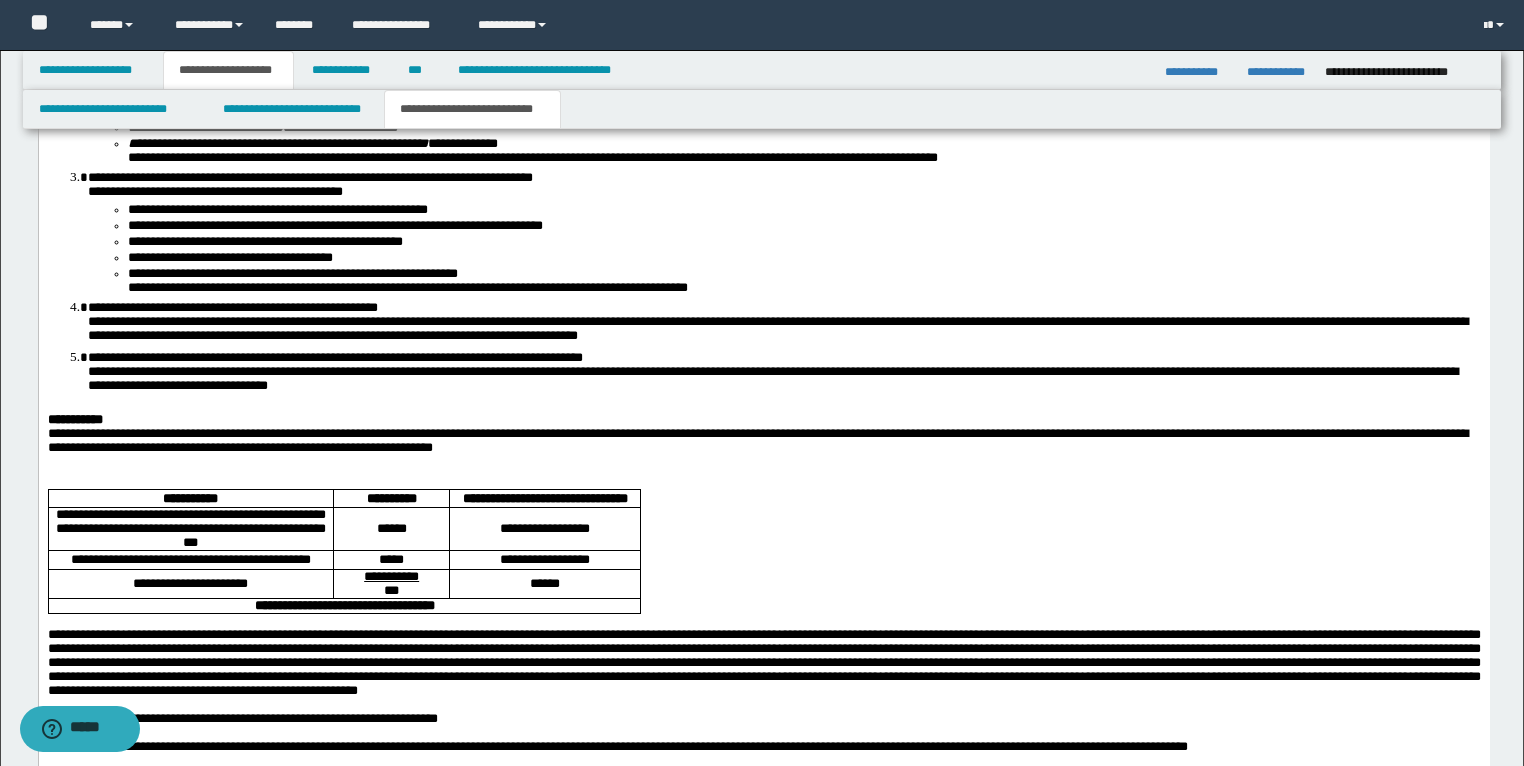 click on "**********" at bounding box center (757, 440) 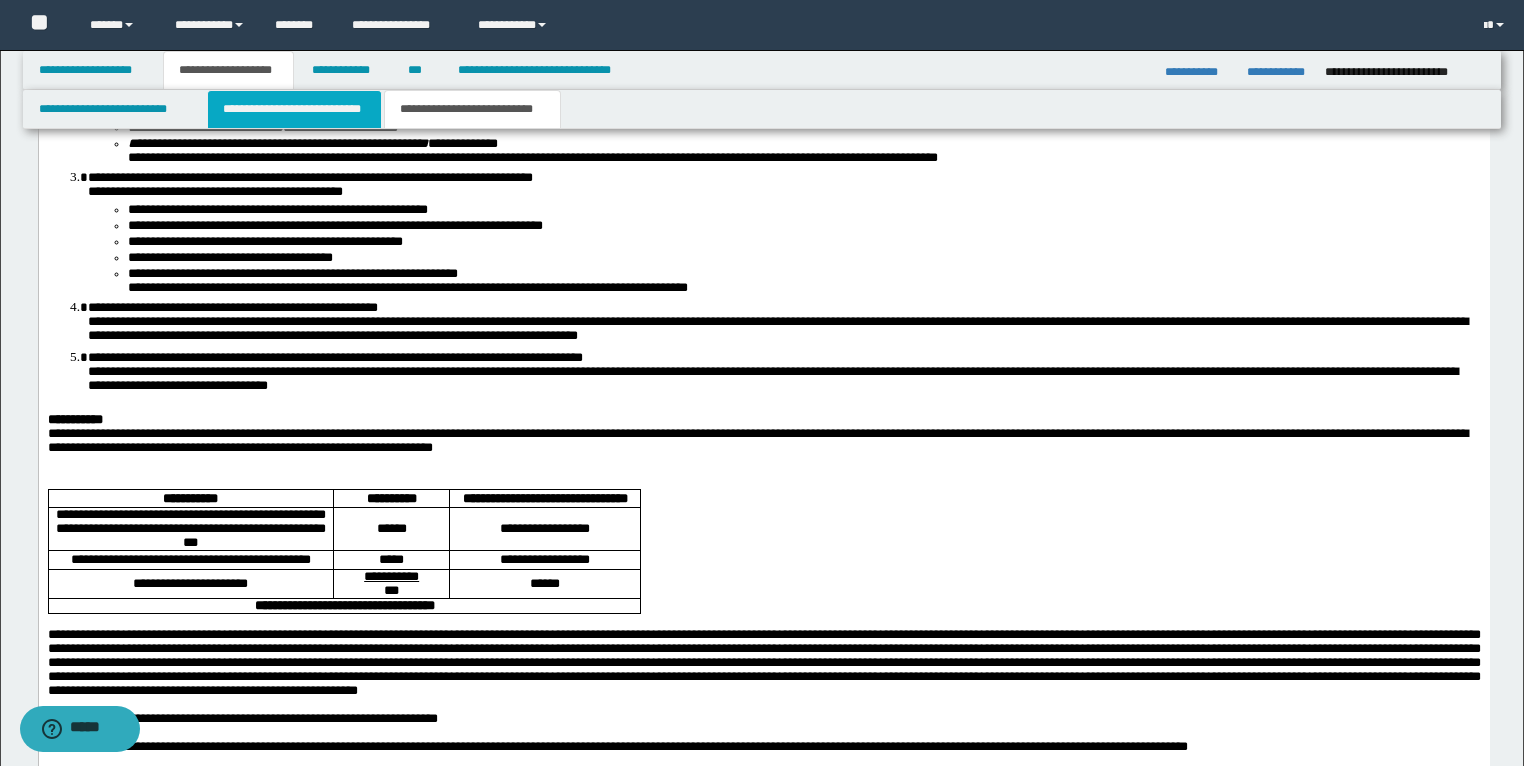 click on "**********" at bounding box center [294, 109] 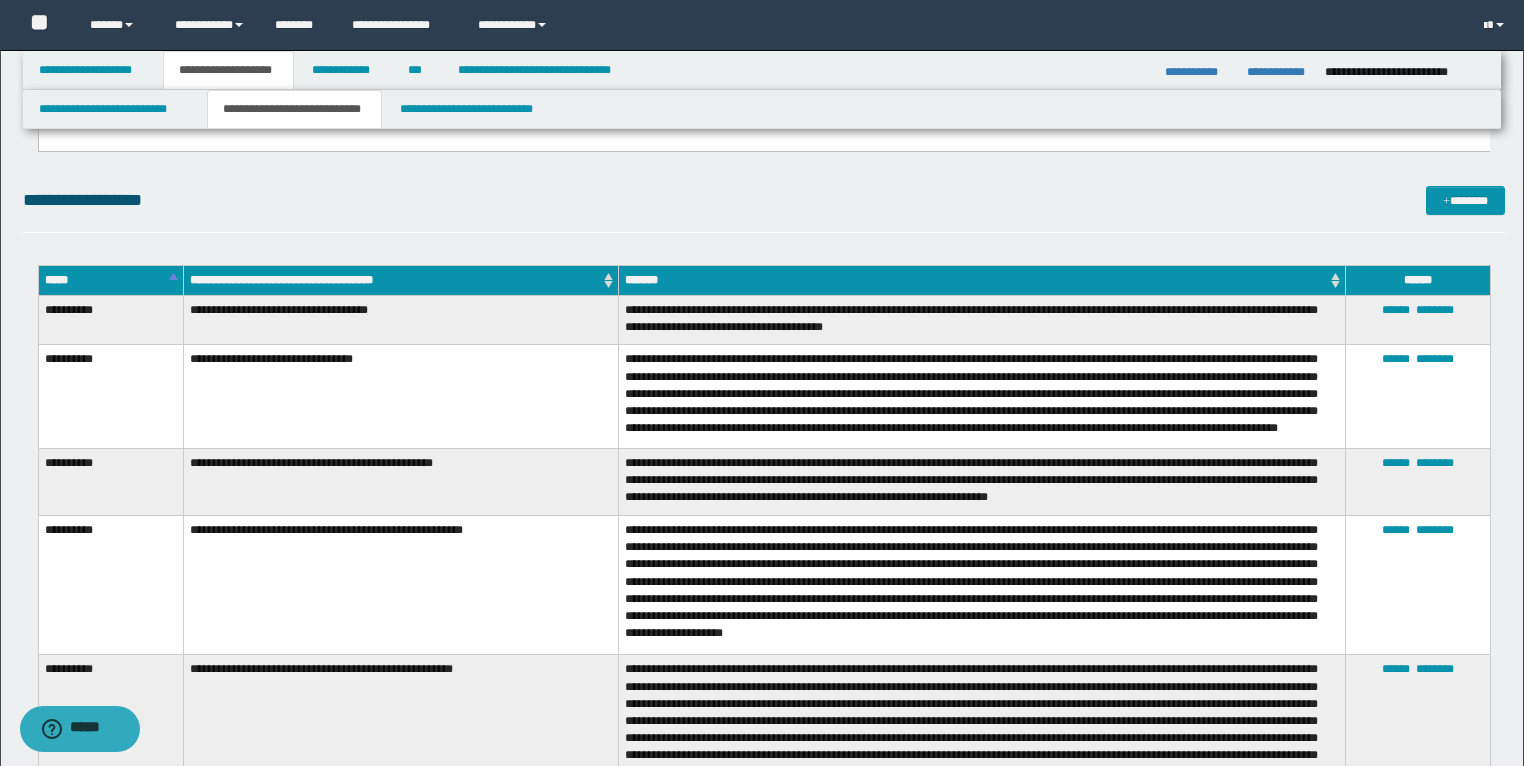 click on "**********" at bounding box center (764, 209) 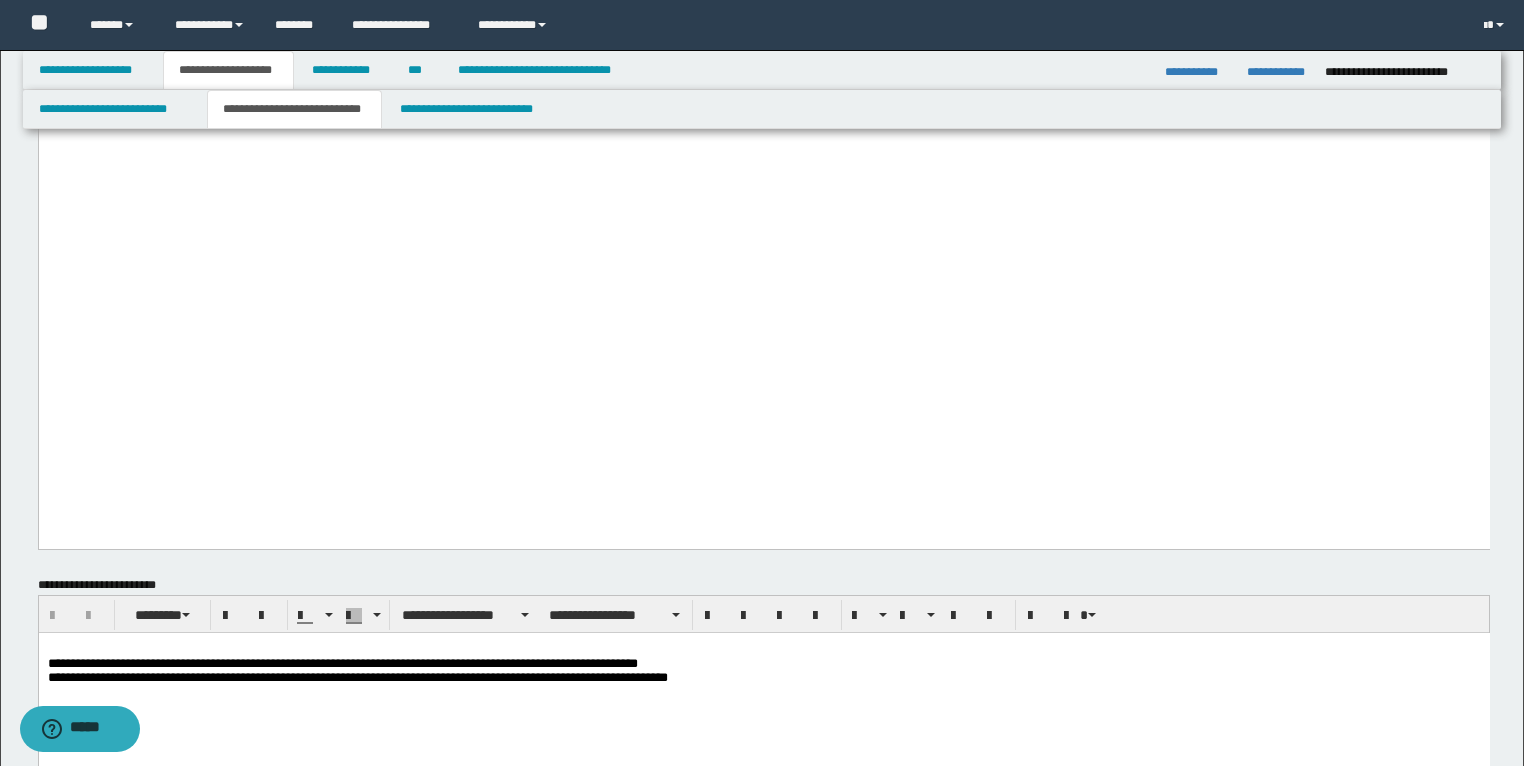 scroll, scrollTop: 2085, scrollLeft: 0, axis: vertical 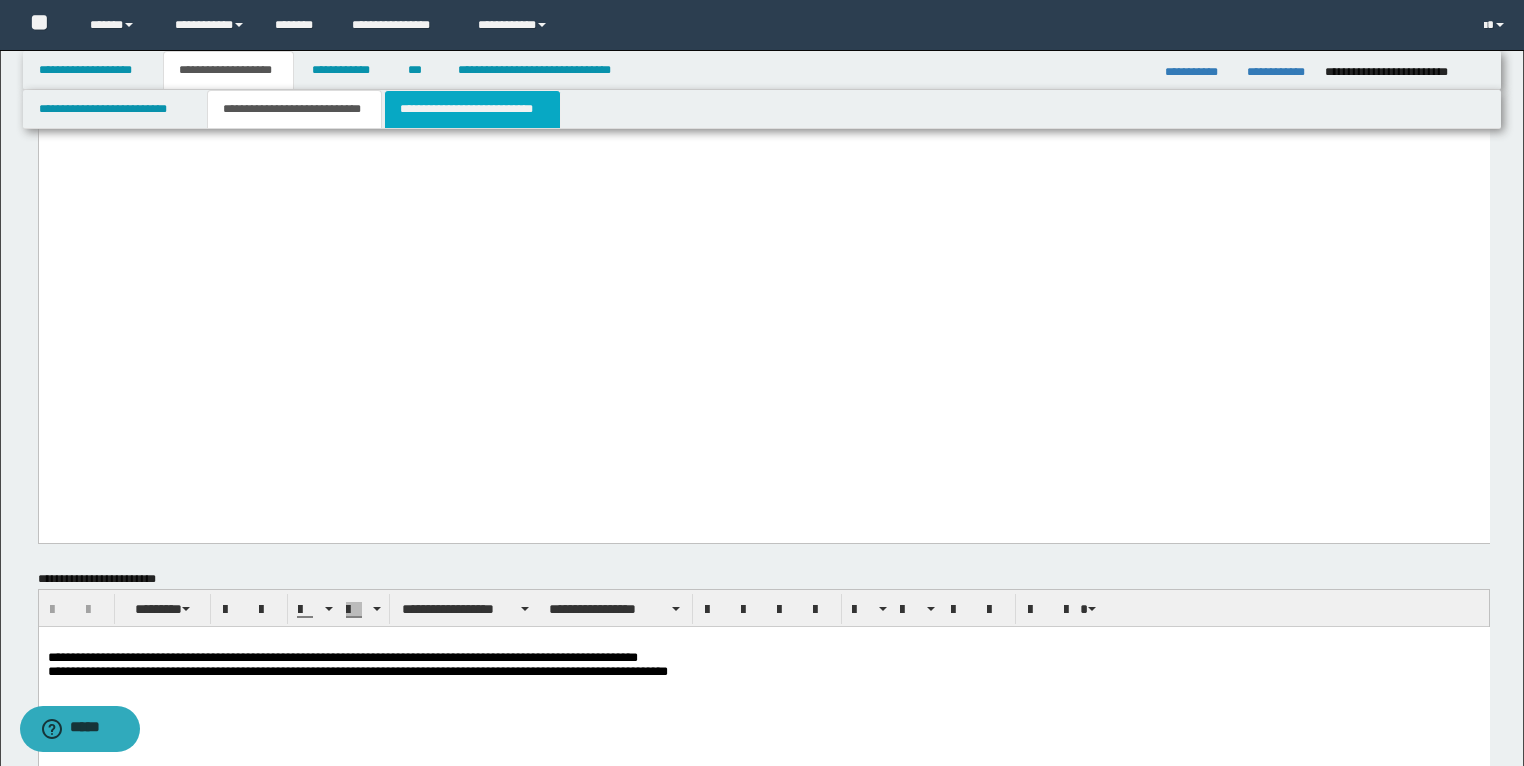 click on "**********" at bounding box center [472, 109] 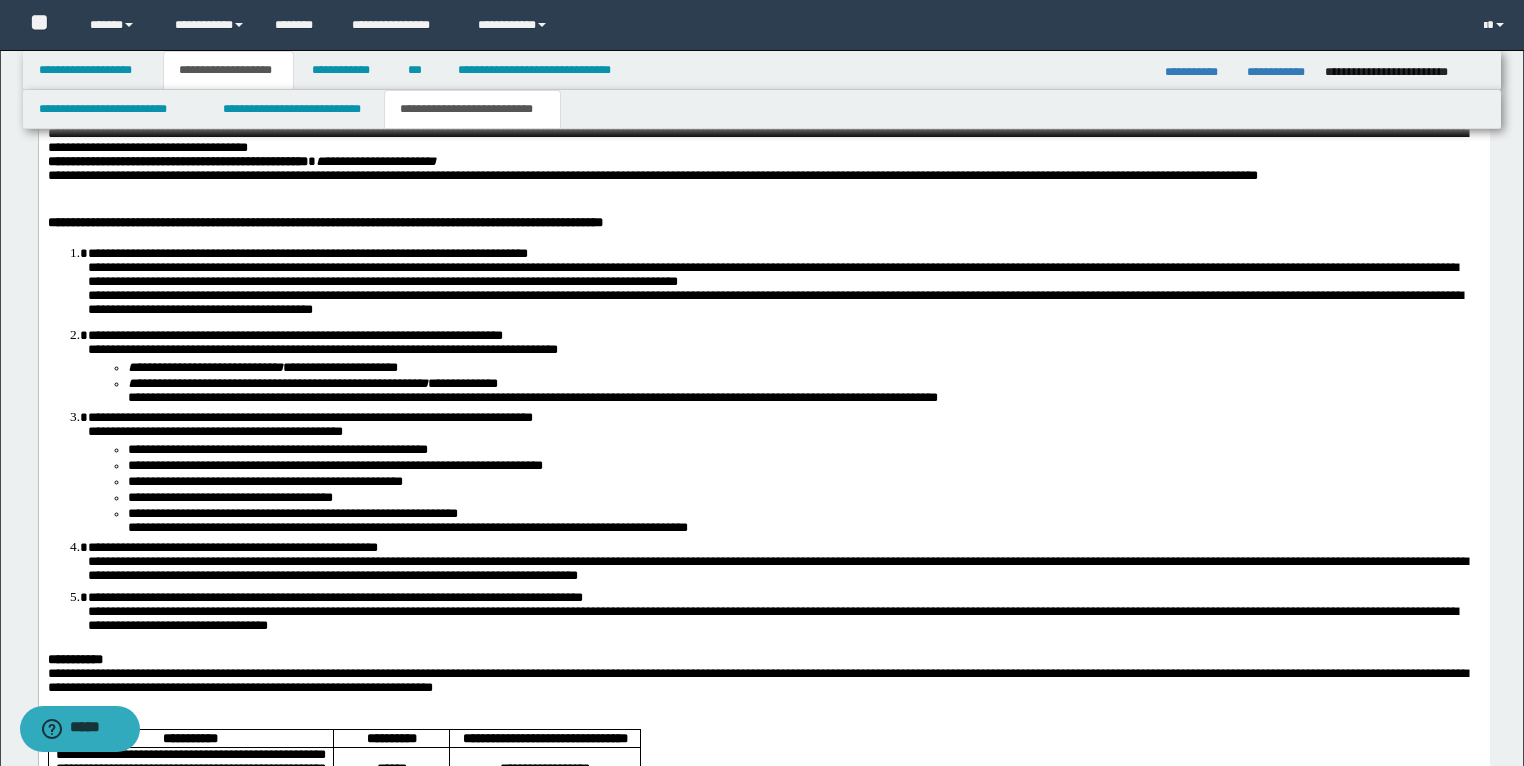 scroll, scrollTop: 2565, scrollLeft: 0, axis: vertical 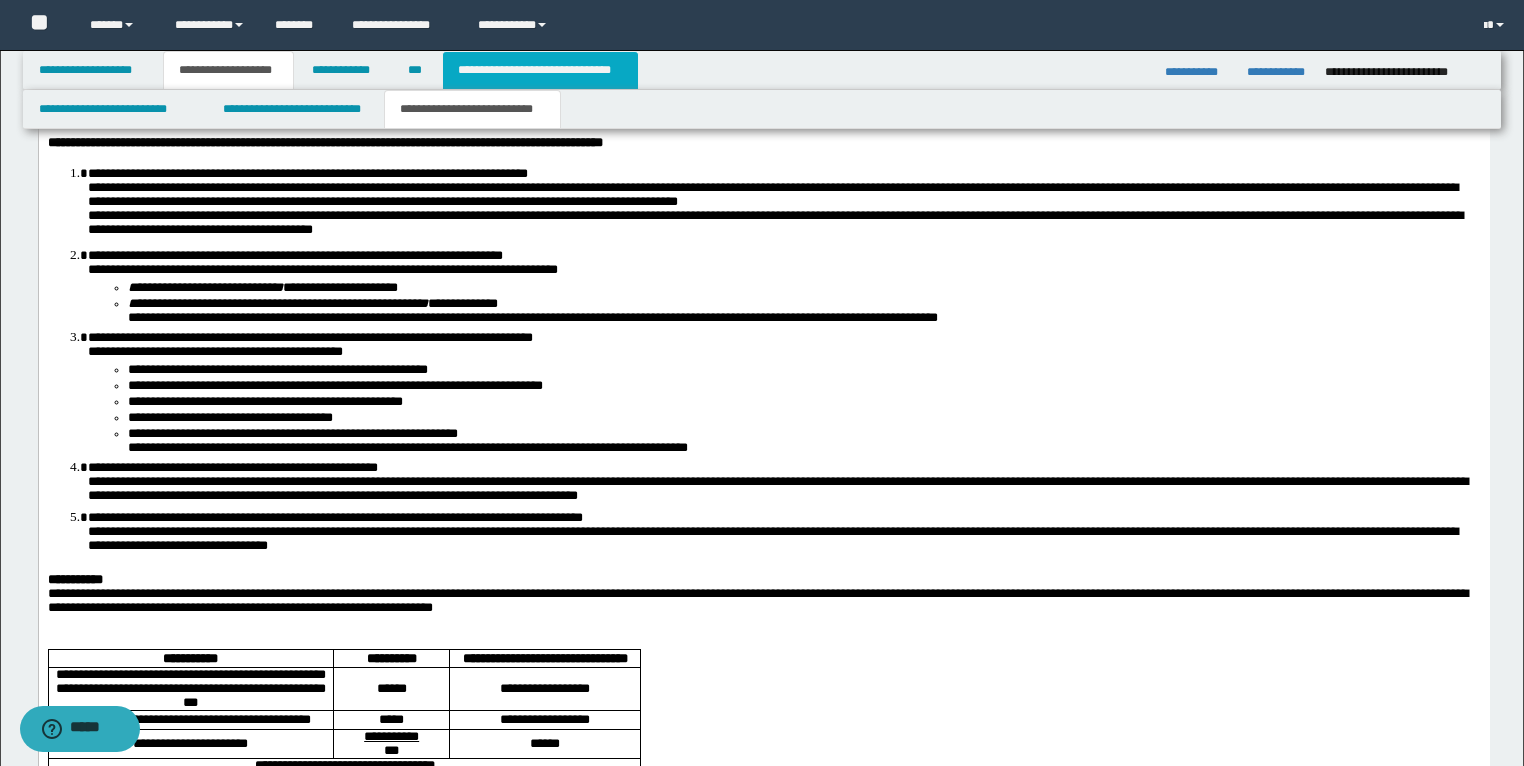 click on "**********" at bounding box center [540, 70] 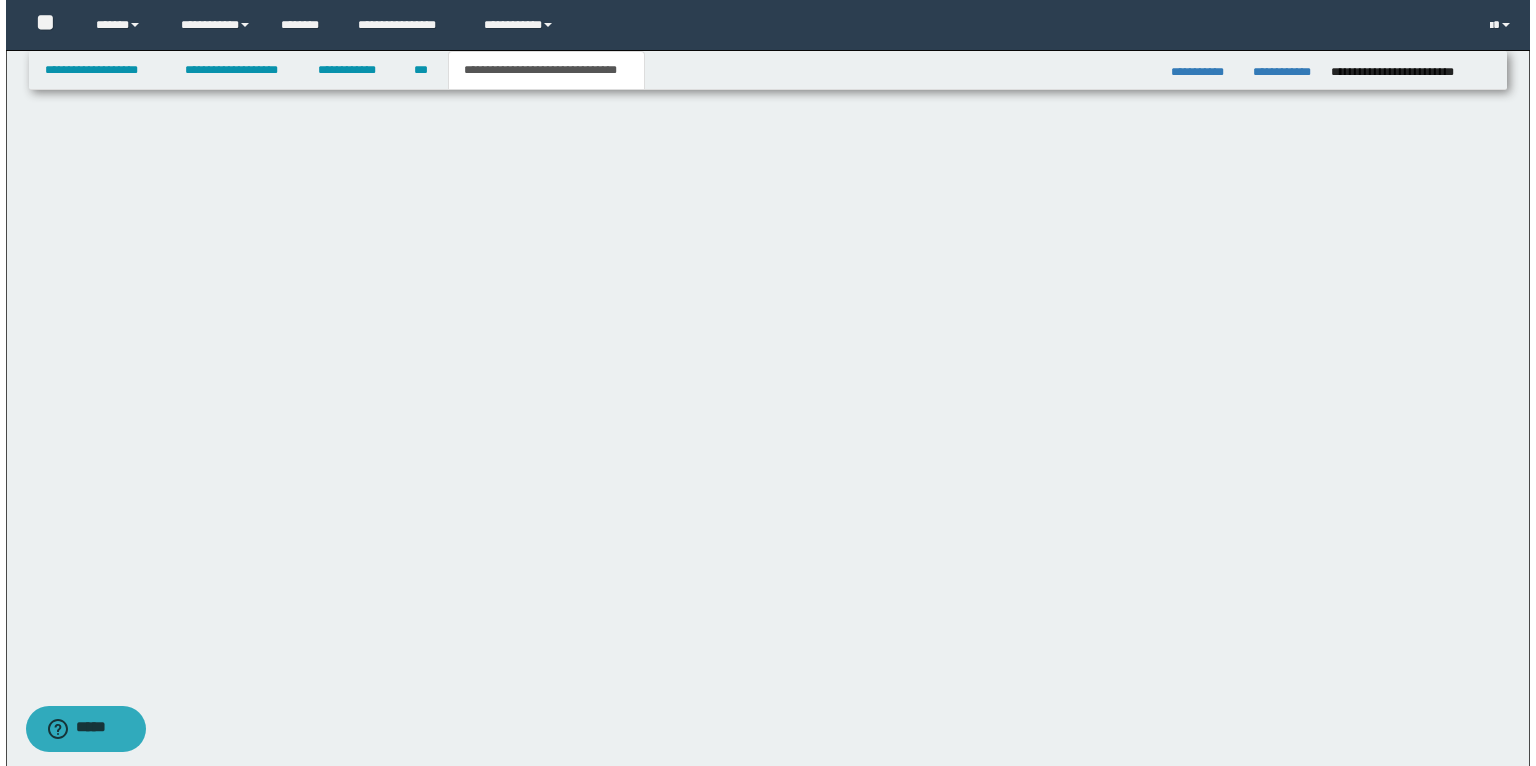 scroll, scrollTop: 0, scrollLeft: 0, axis: both 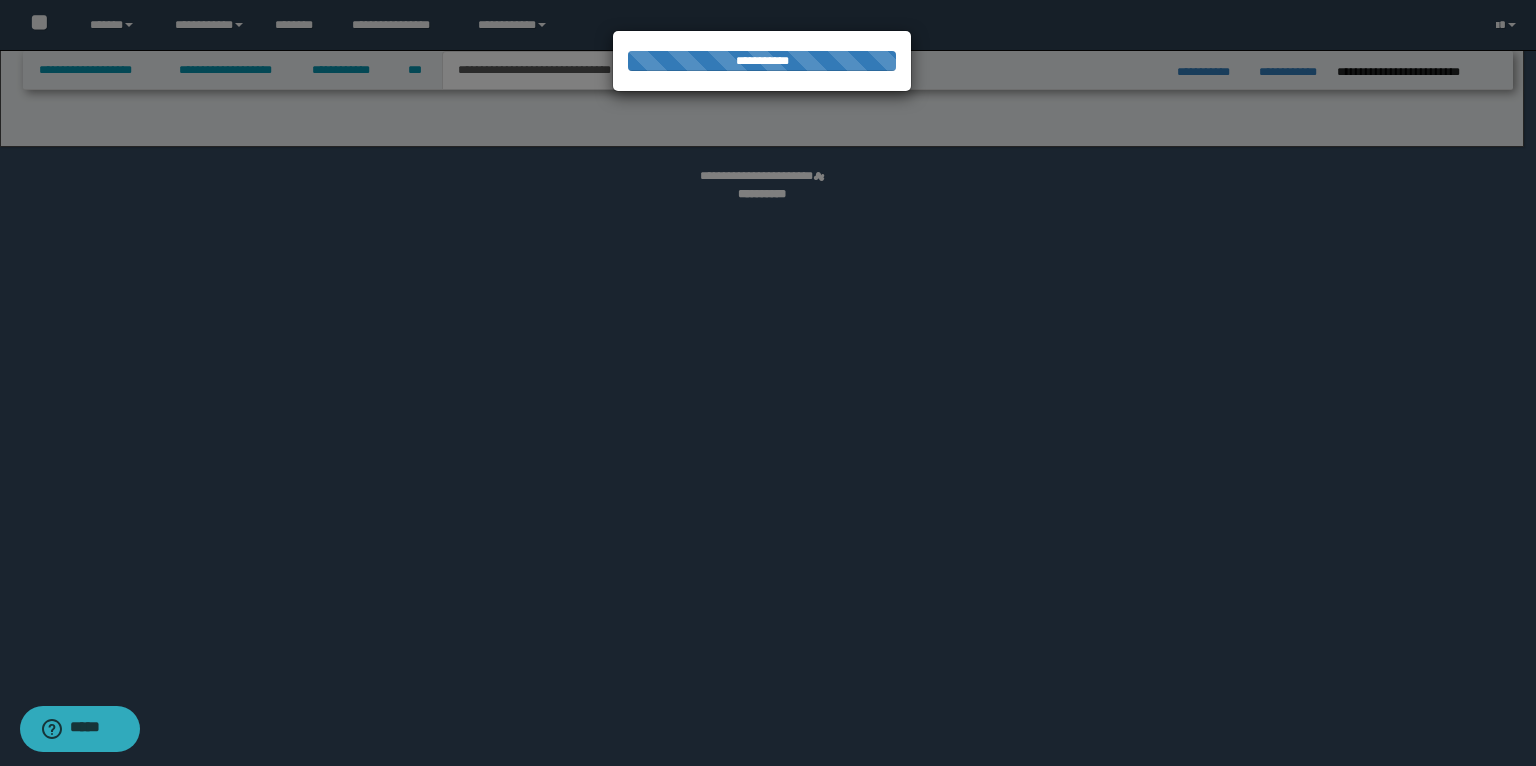 select on "*" 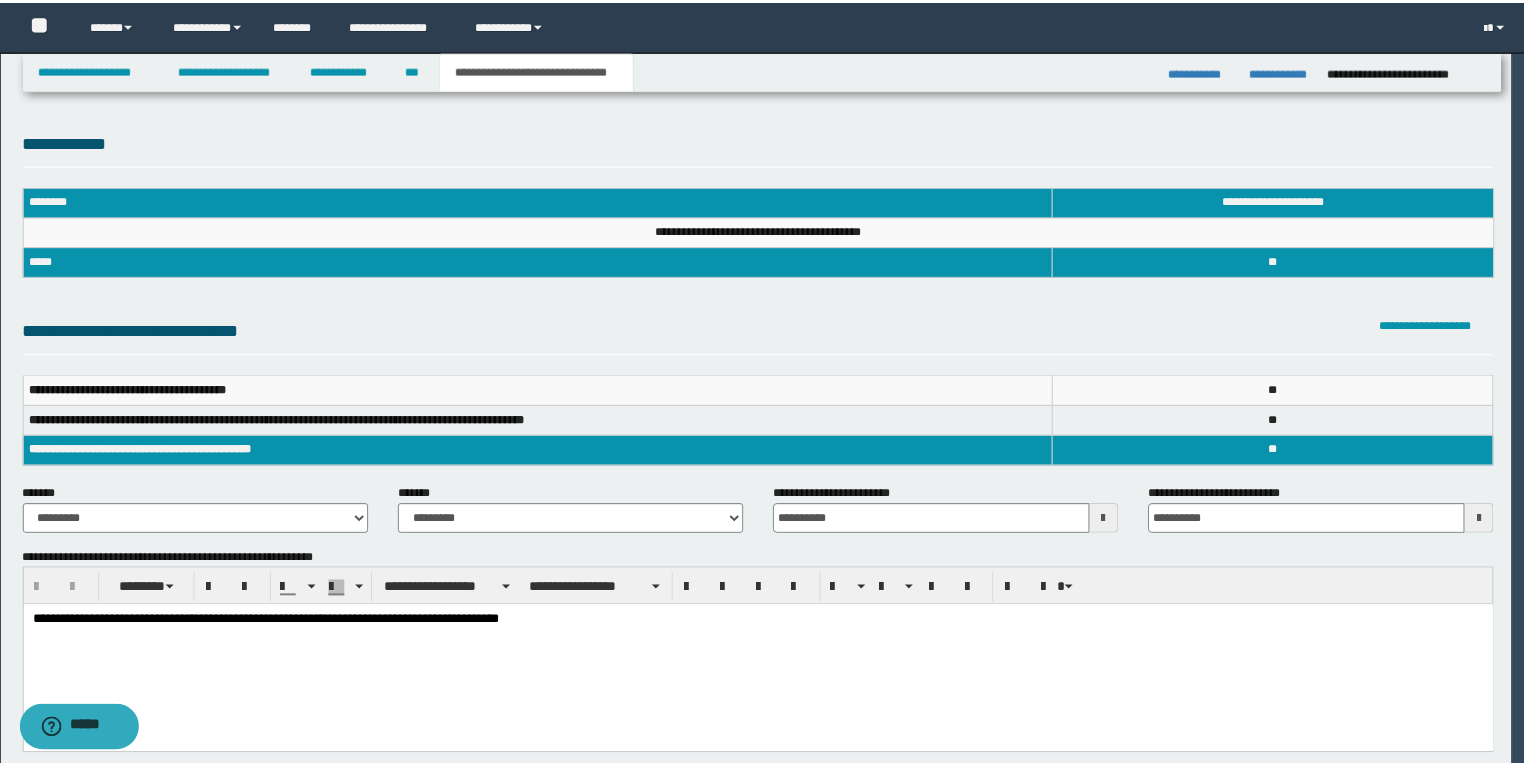 scroll, scrollTop: 0, scrollLeft: 0, axis: both 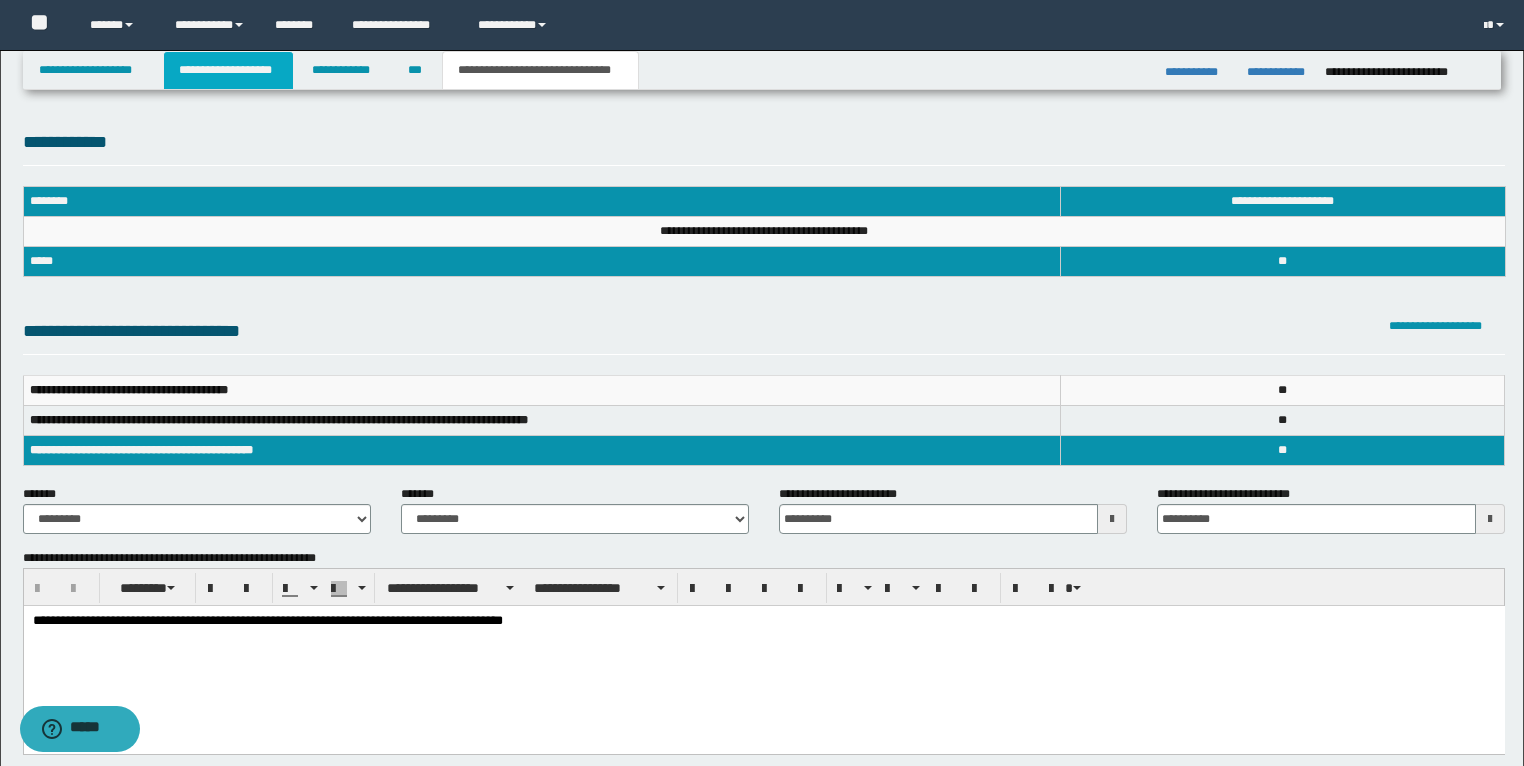 click on "**********" at bounding box center (228, 70) 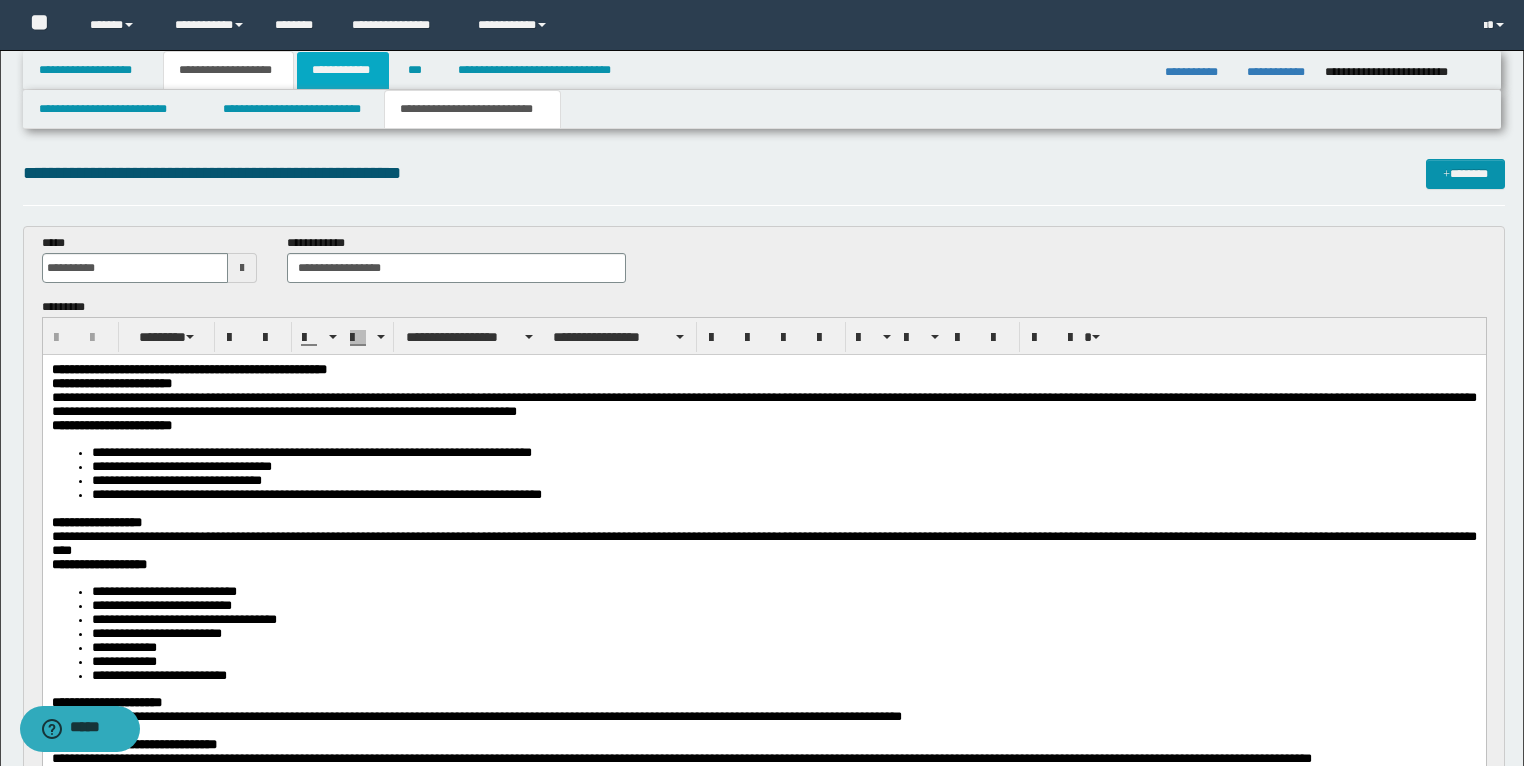 click on "**********" at bounding box center (343, 70) 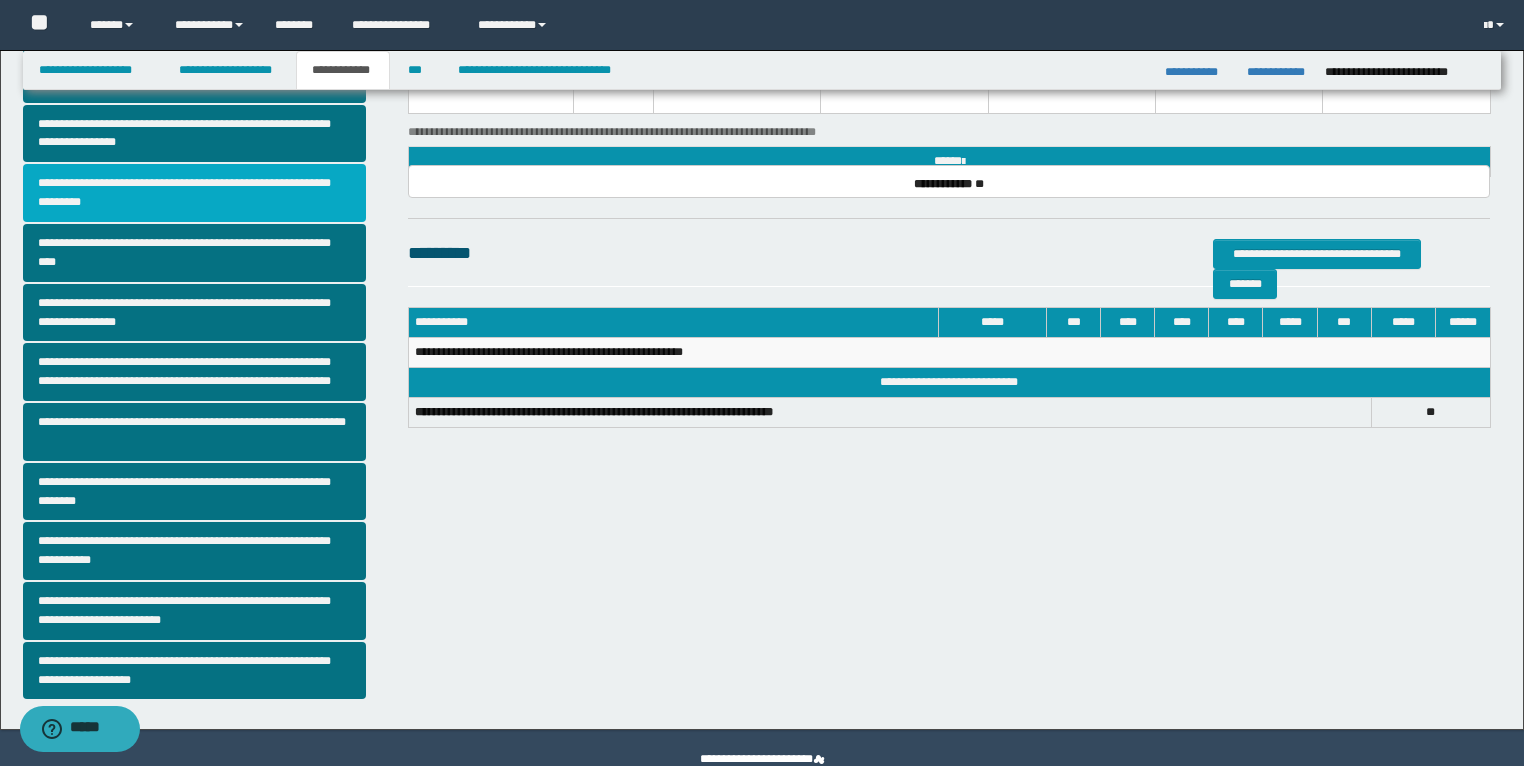 scroll, scrollTop: 345, scrollLeft: 0, axis: vertical 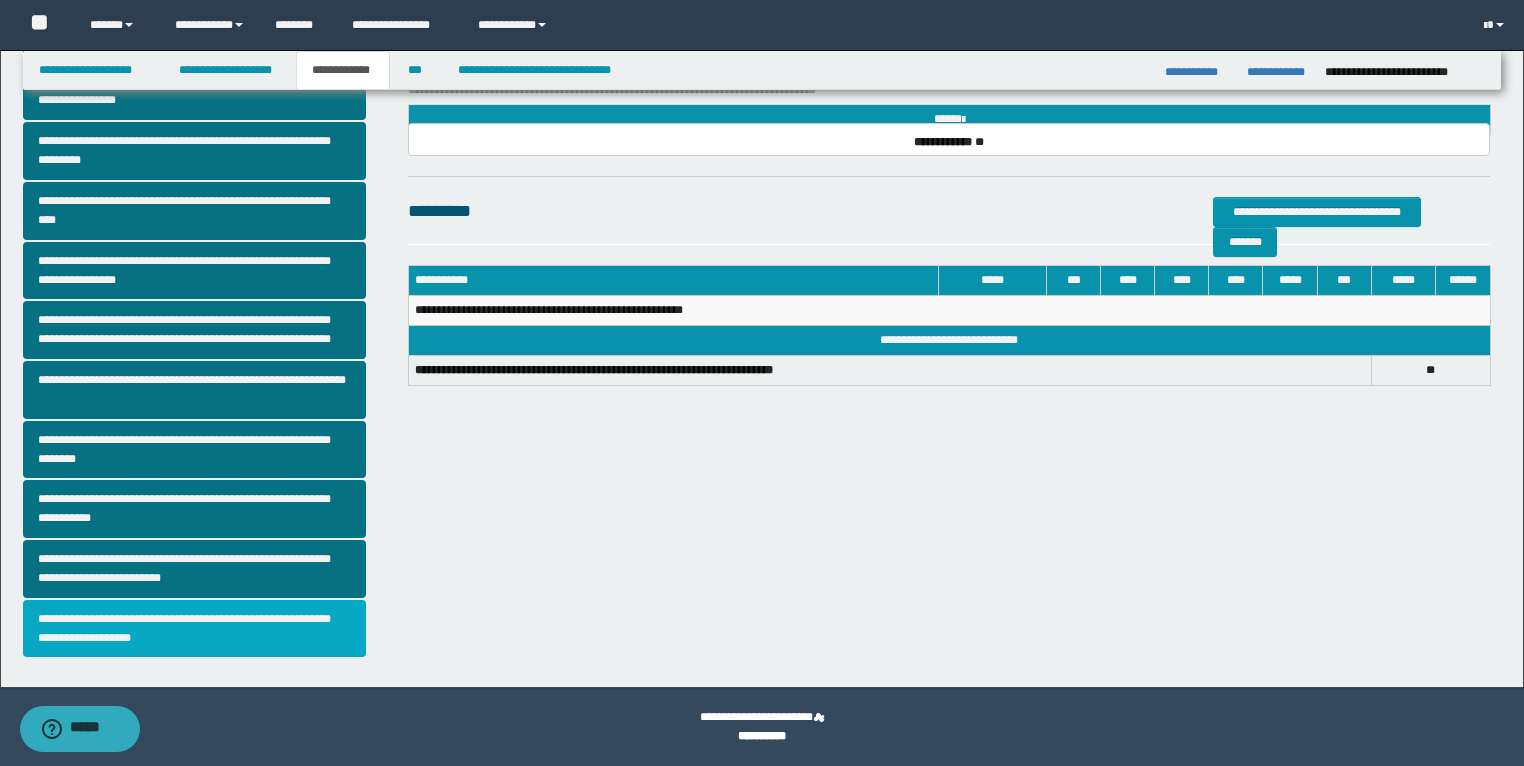 click on "**********" at bounding box center (195, 629) 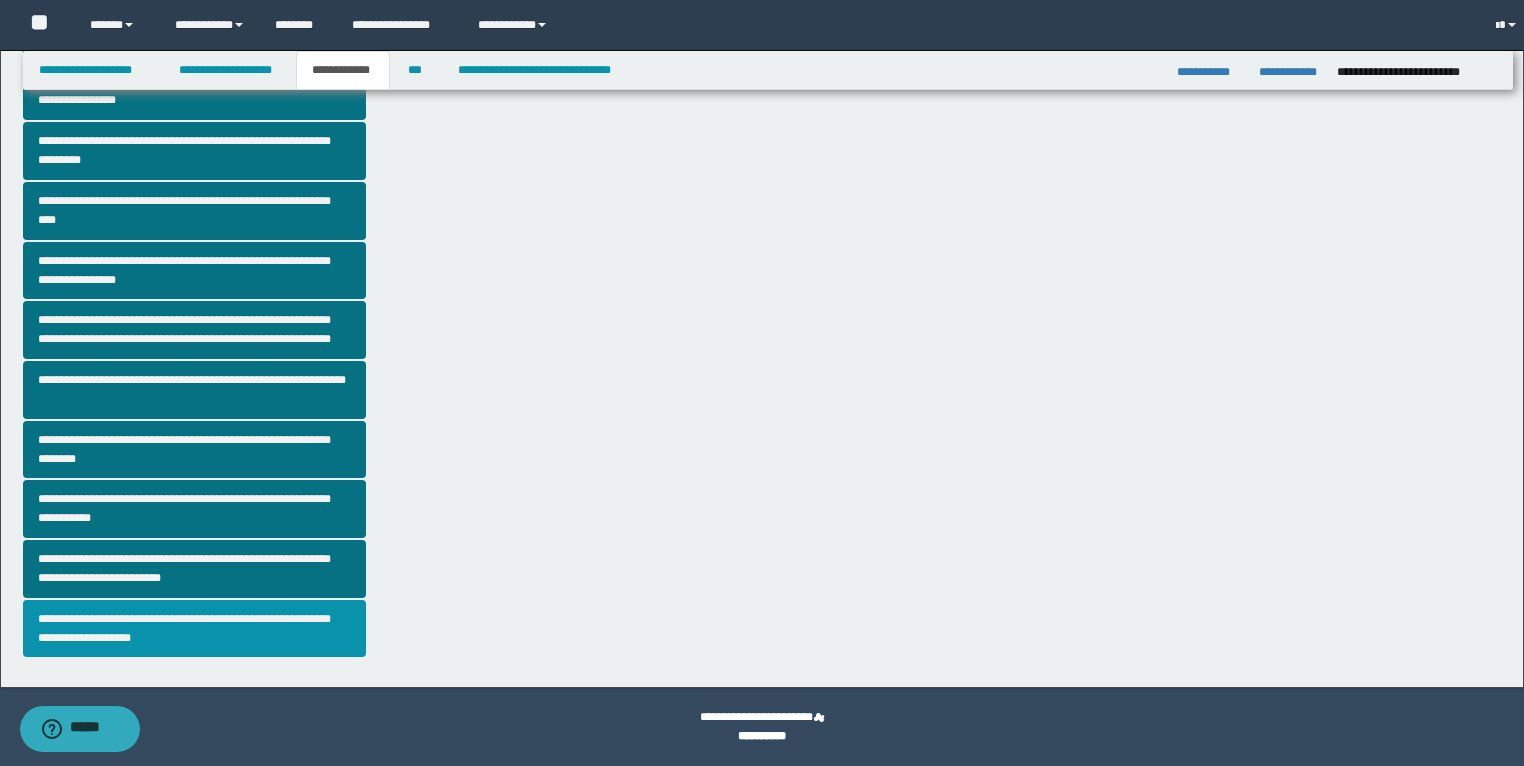 scroll, scrollTop: 0, scrollLeft: 0, axis: both 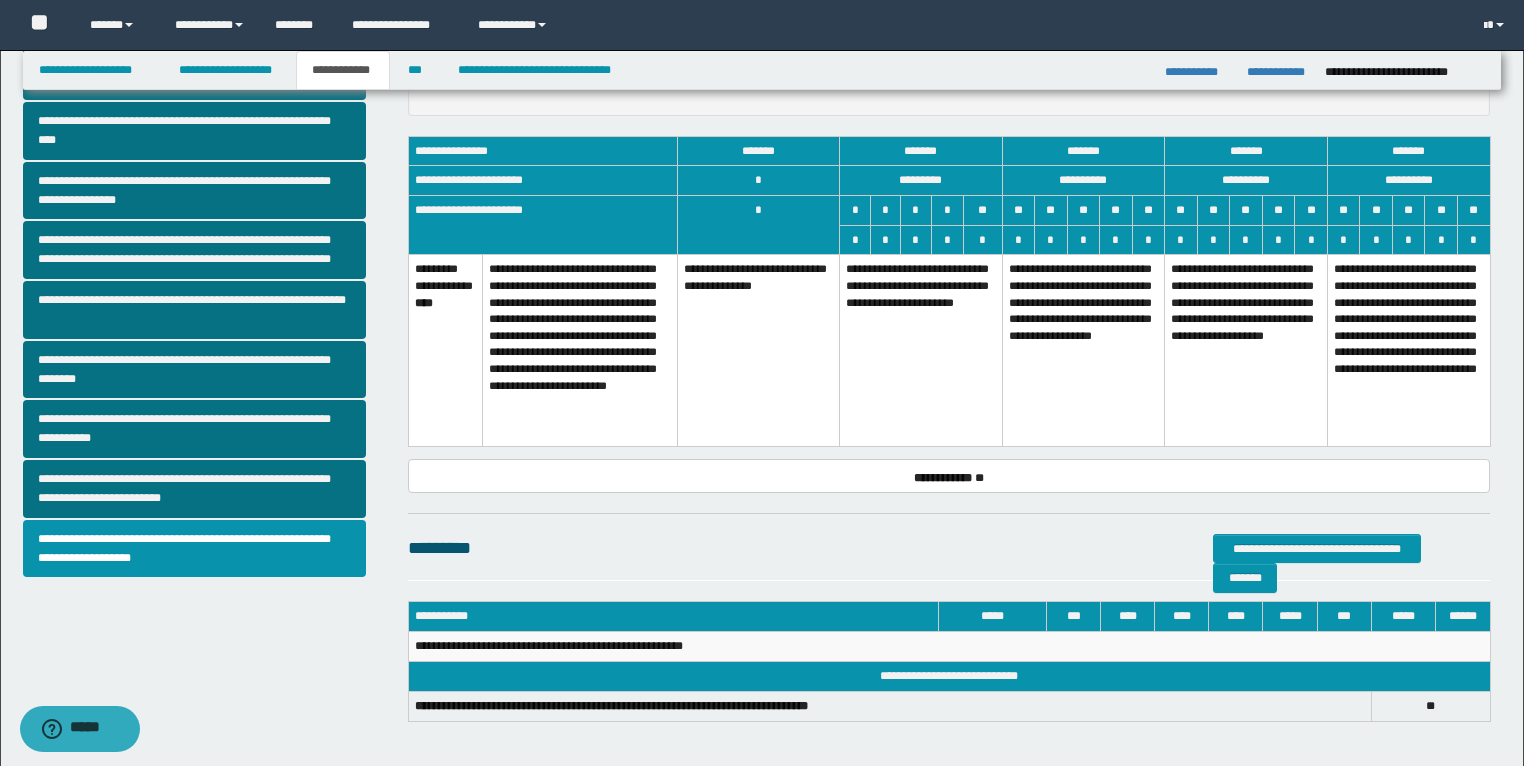 click on "**********" at bounding box center [921, 351] 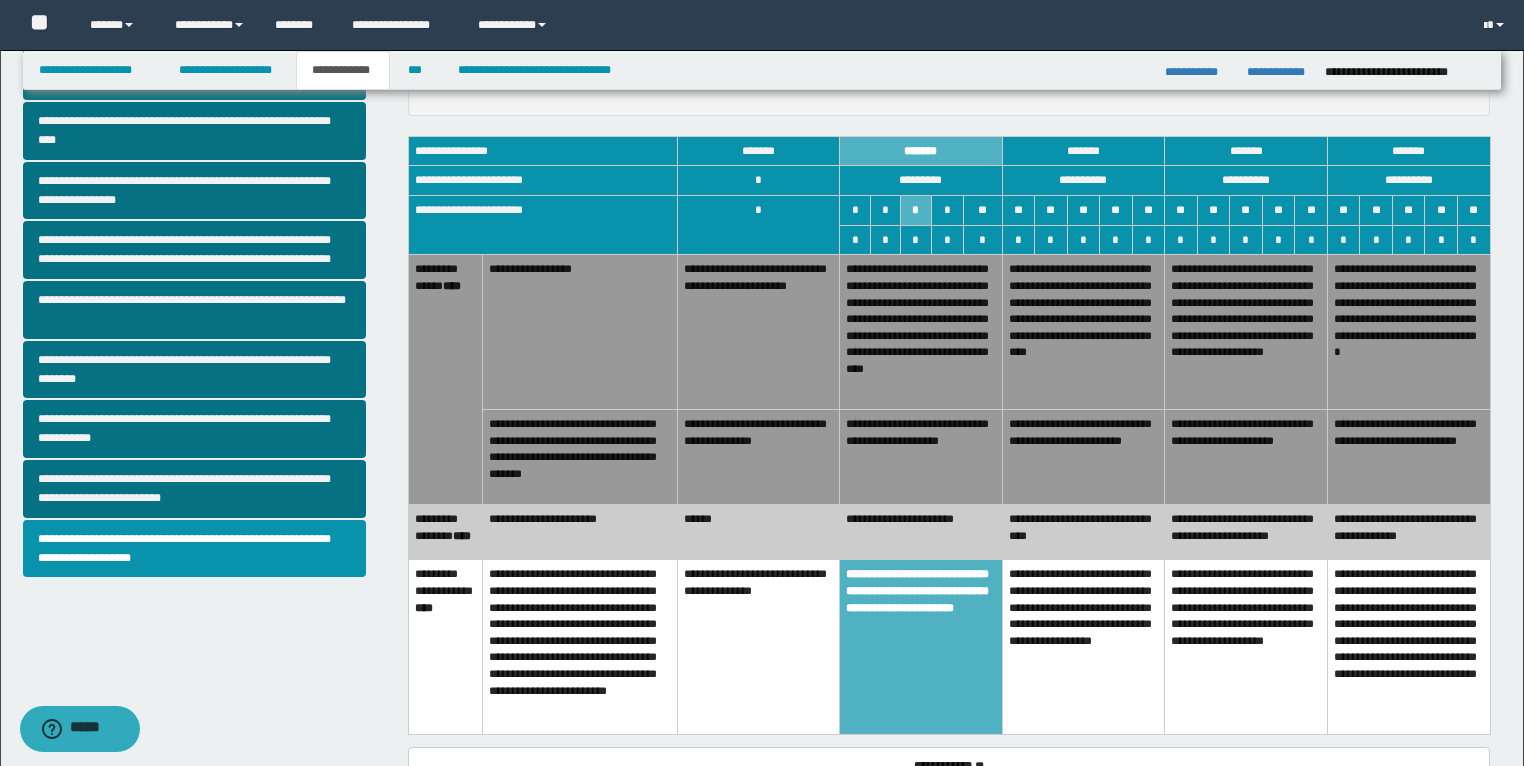 click on "**********" at bounding box center (758, 457) 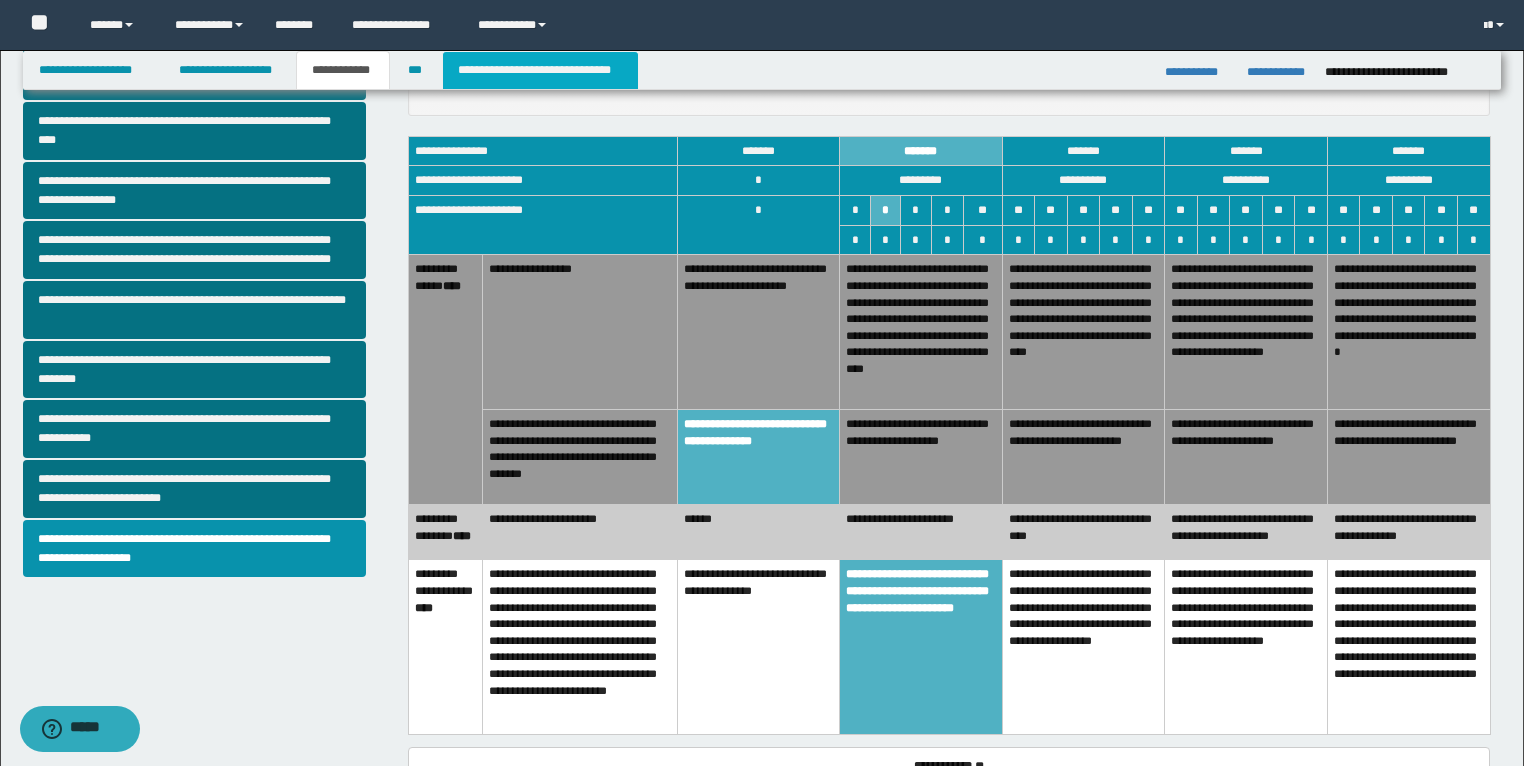 click on "**********" at bounding box center (540, 70) 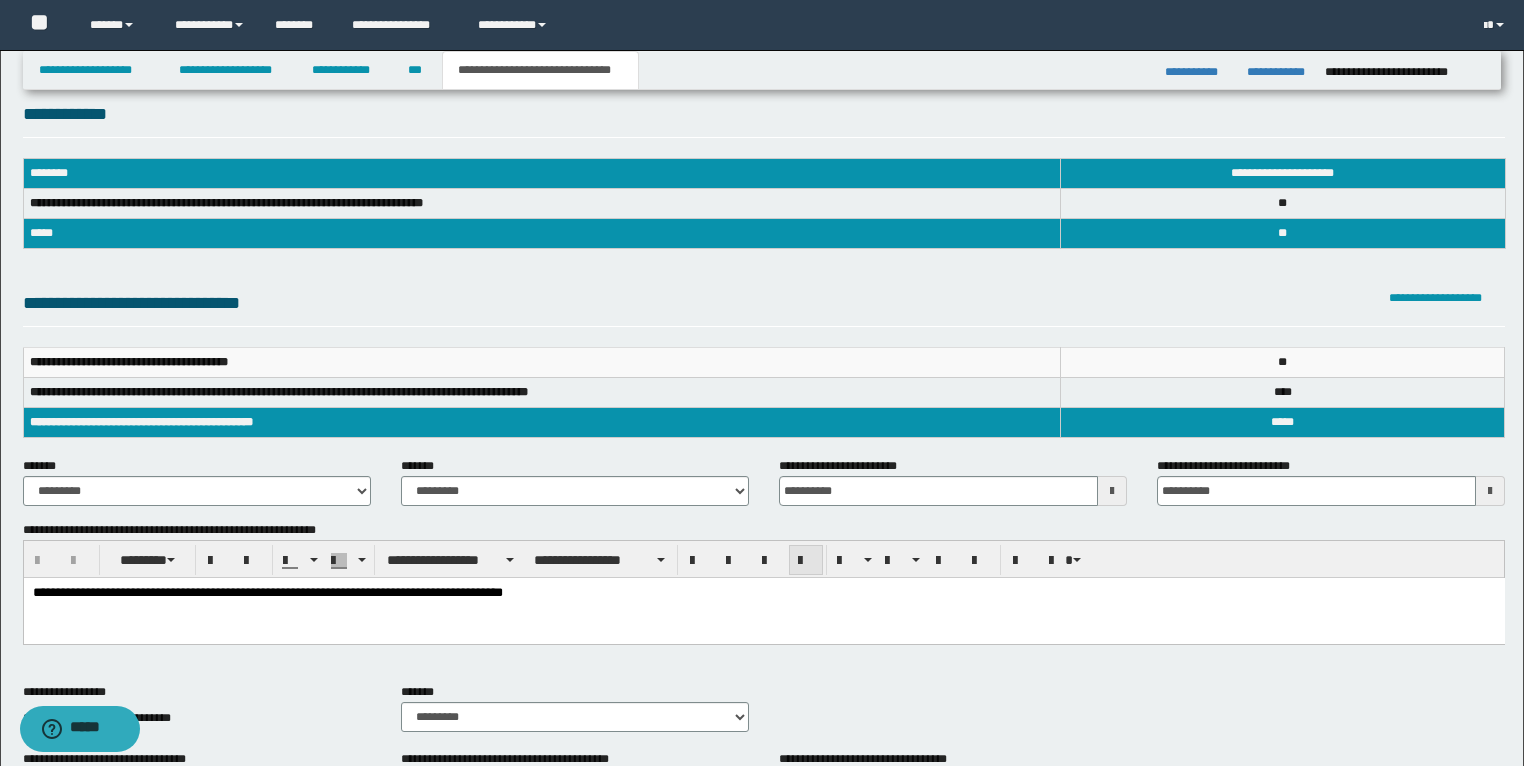 scroll, scrollTop: 25, scrollLeft: 0, axis: vertical 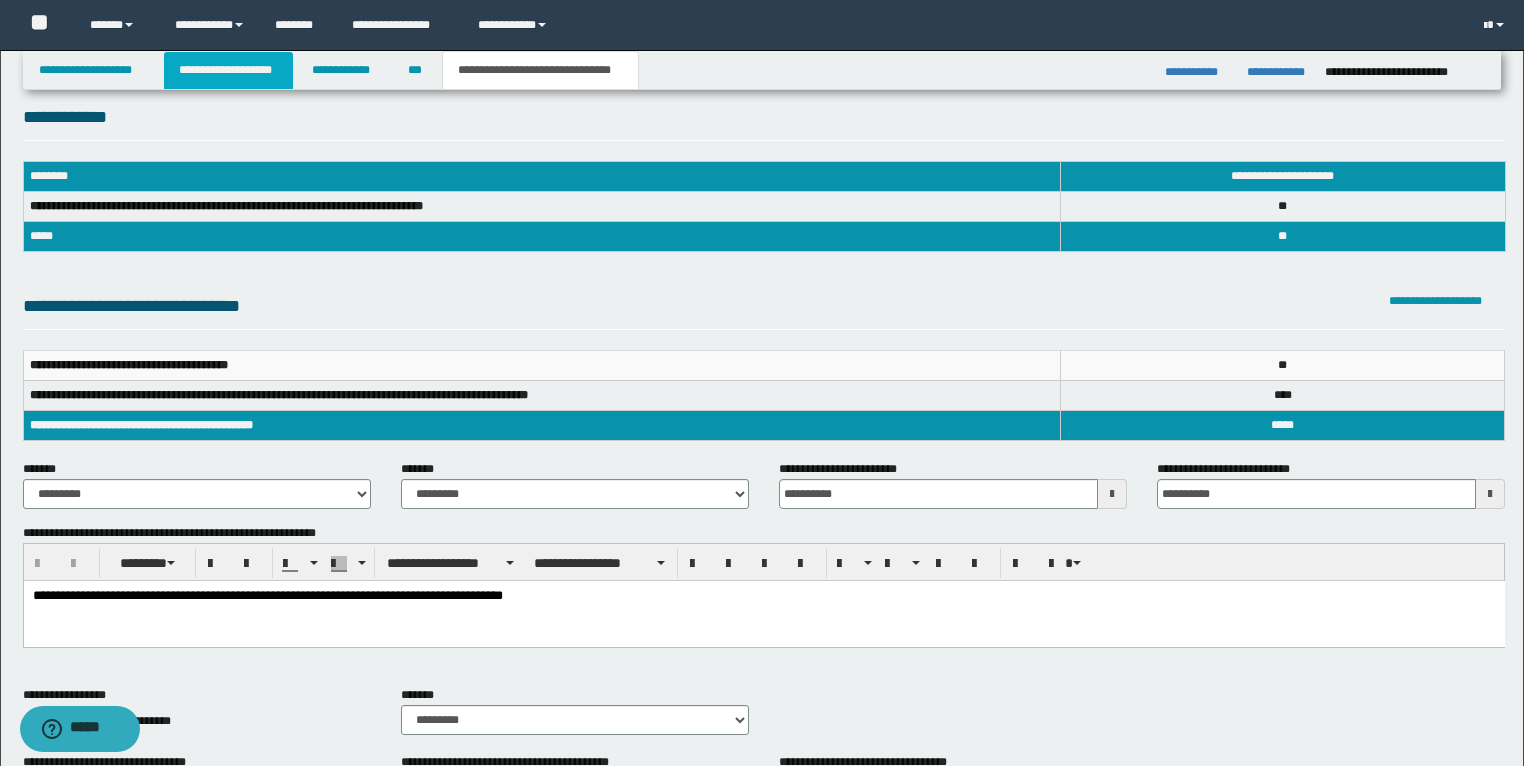 click on "**********" at bounding box center (228, 70) 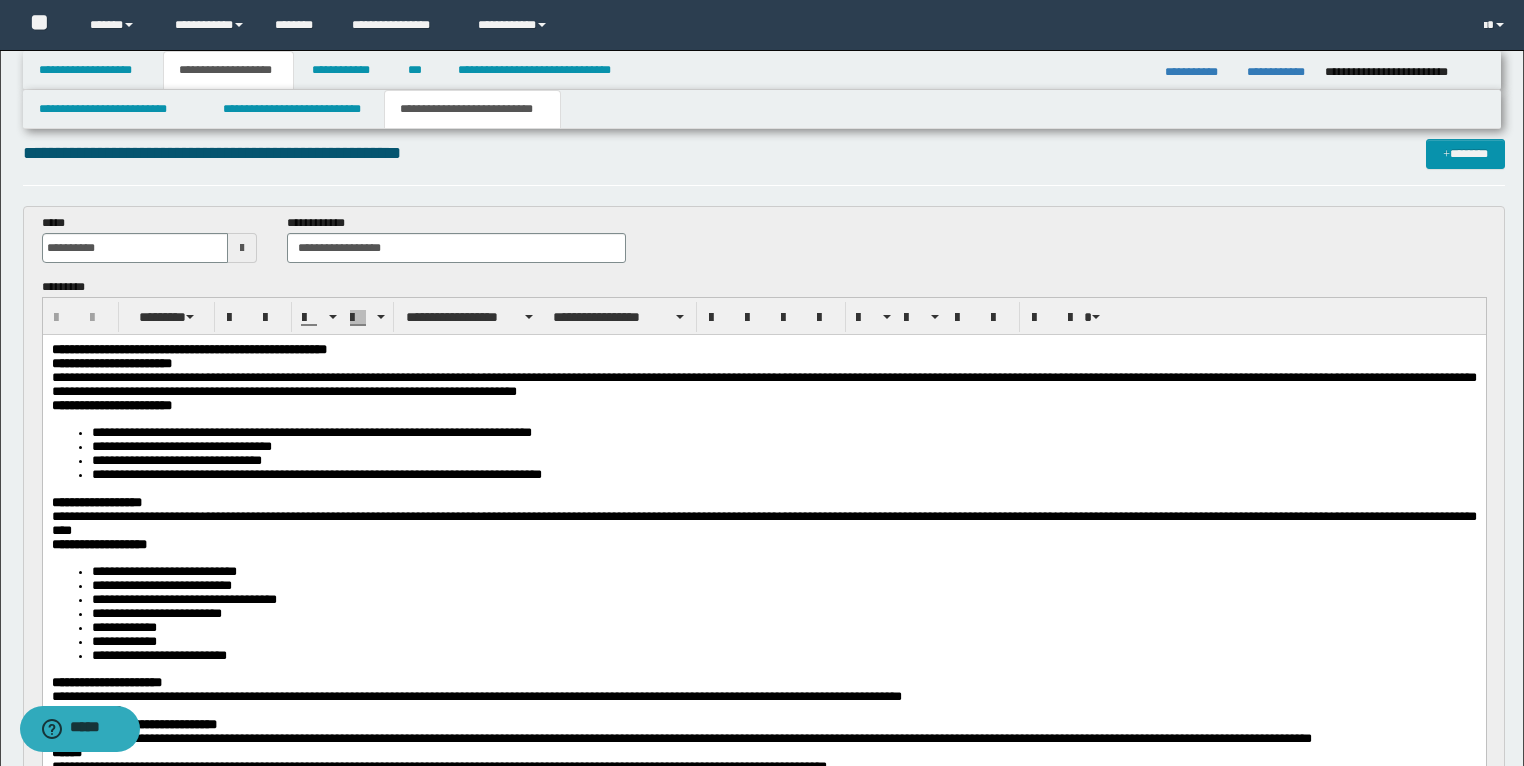 scroll, scrollTop: 0, scrollLeft: 0, axis: both 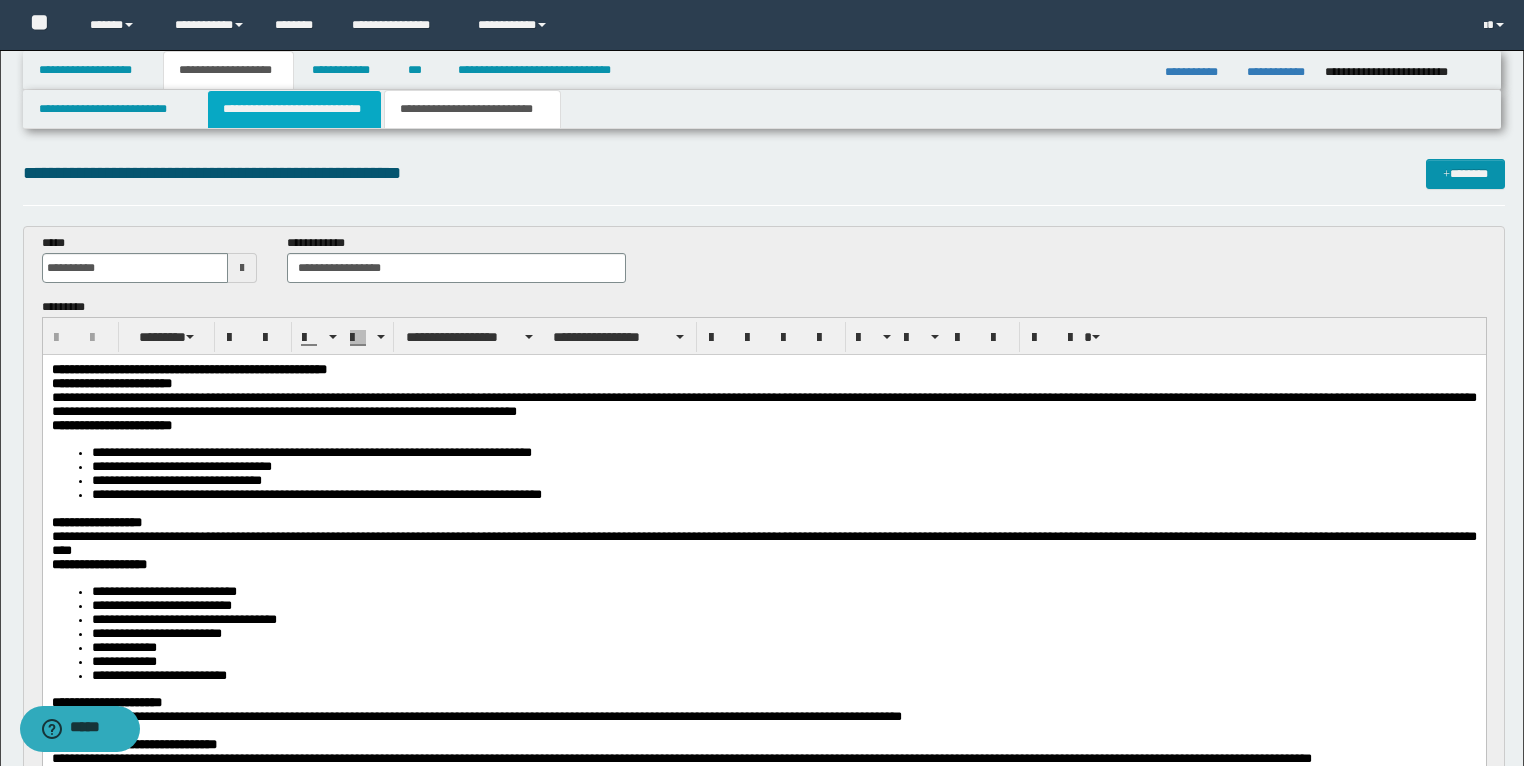 click on "**********" at bounding box center [294, 109] 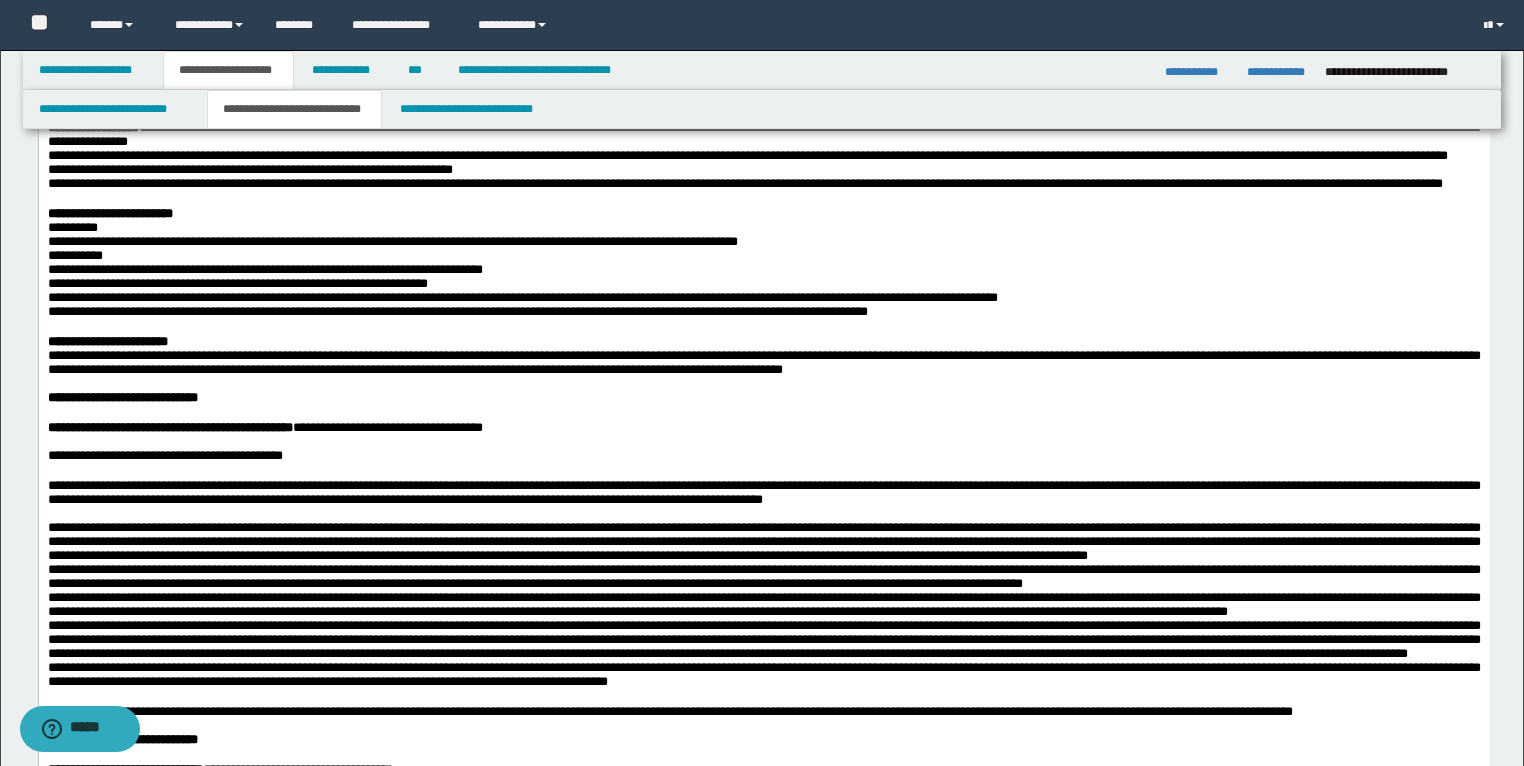 scroll, scrollTop: 560, scrollLeft: 0, axis: vertical 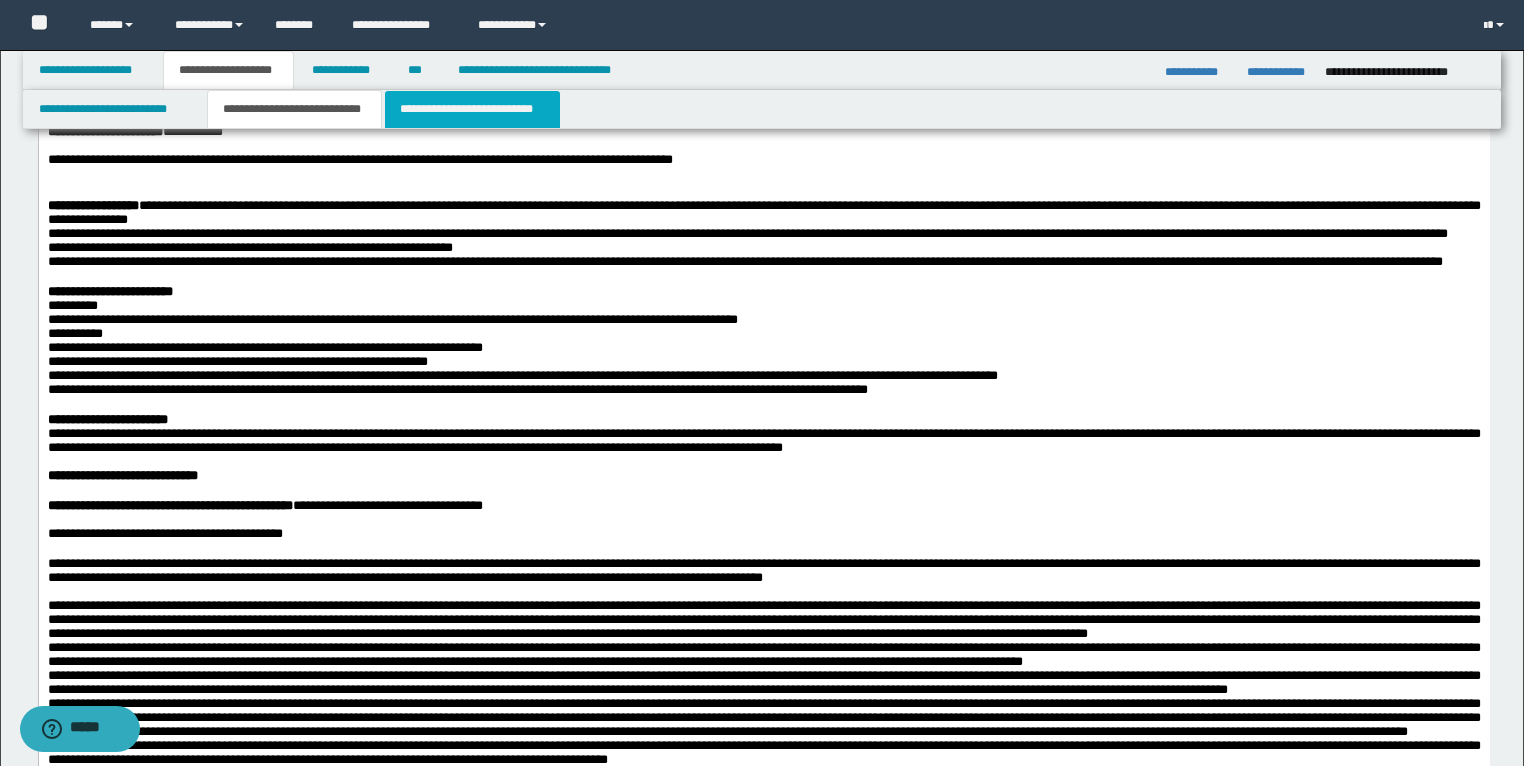 click on "**********" at bounding box center [472, 109] 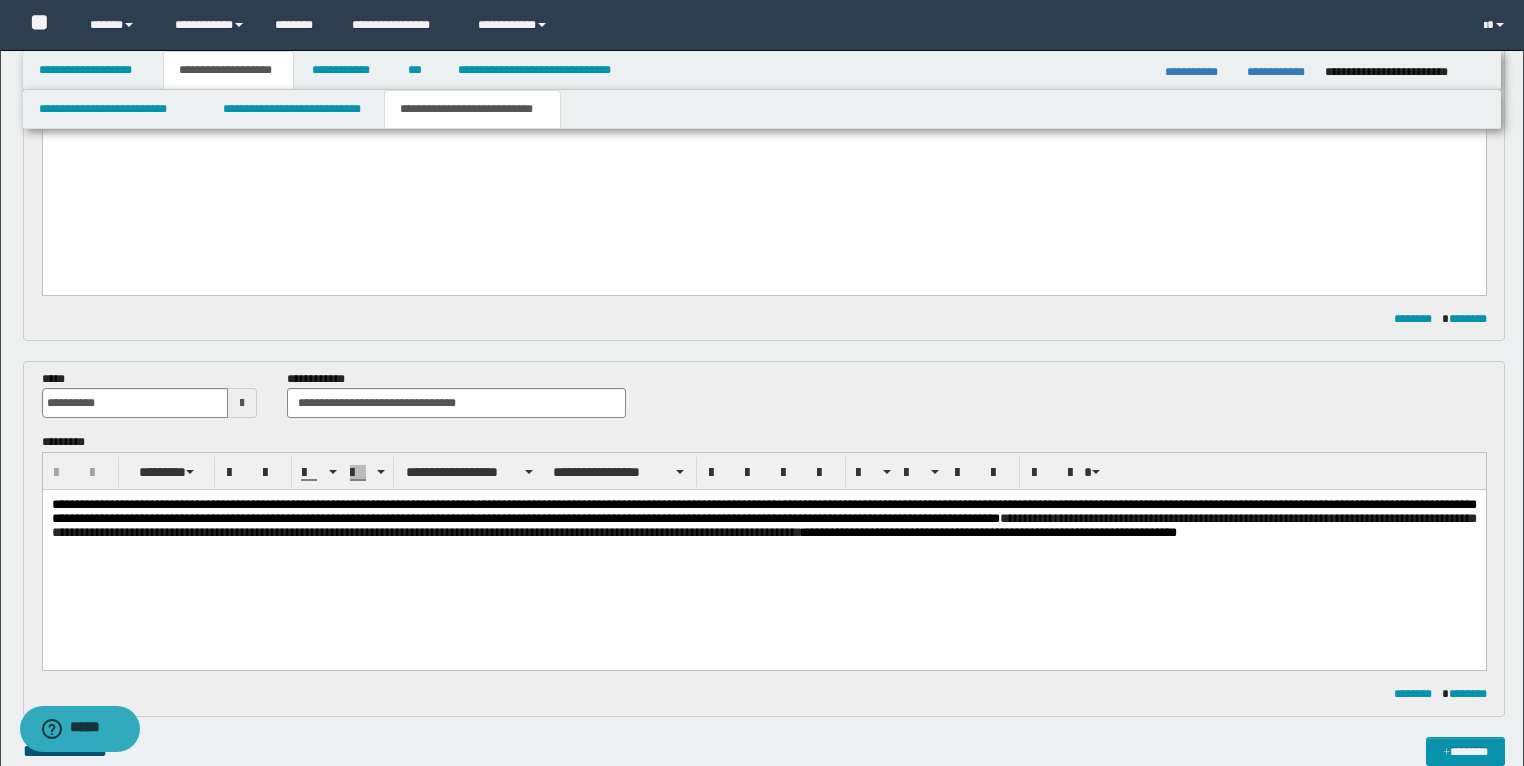 scroll, scrollTop: 960, scrollLeft: 0, axis: vertical 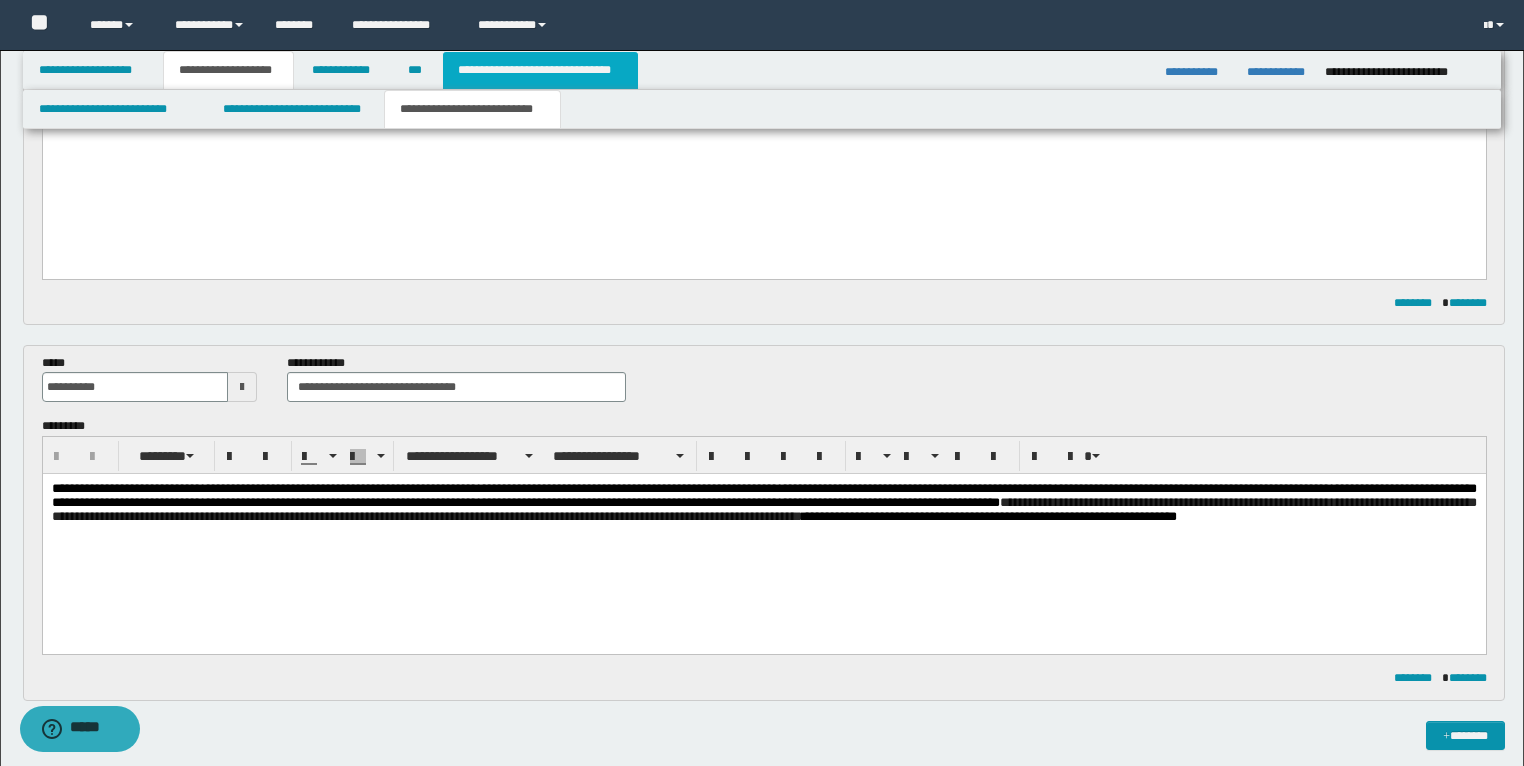 click on "**********" at bounding box center [540, 70] 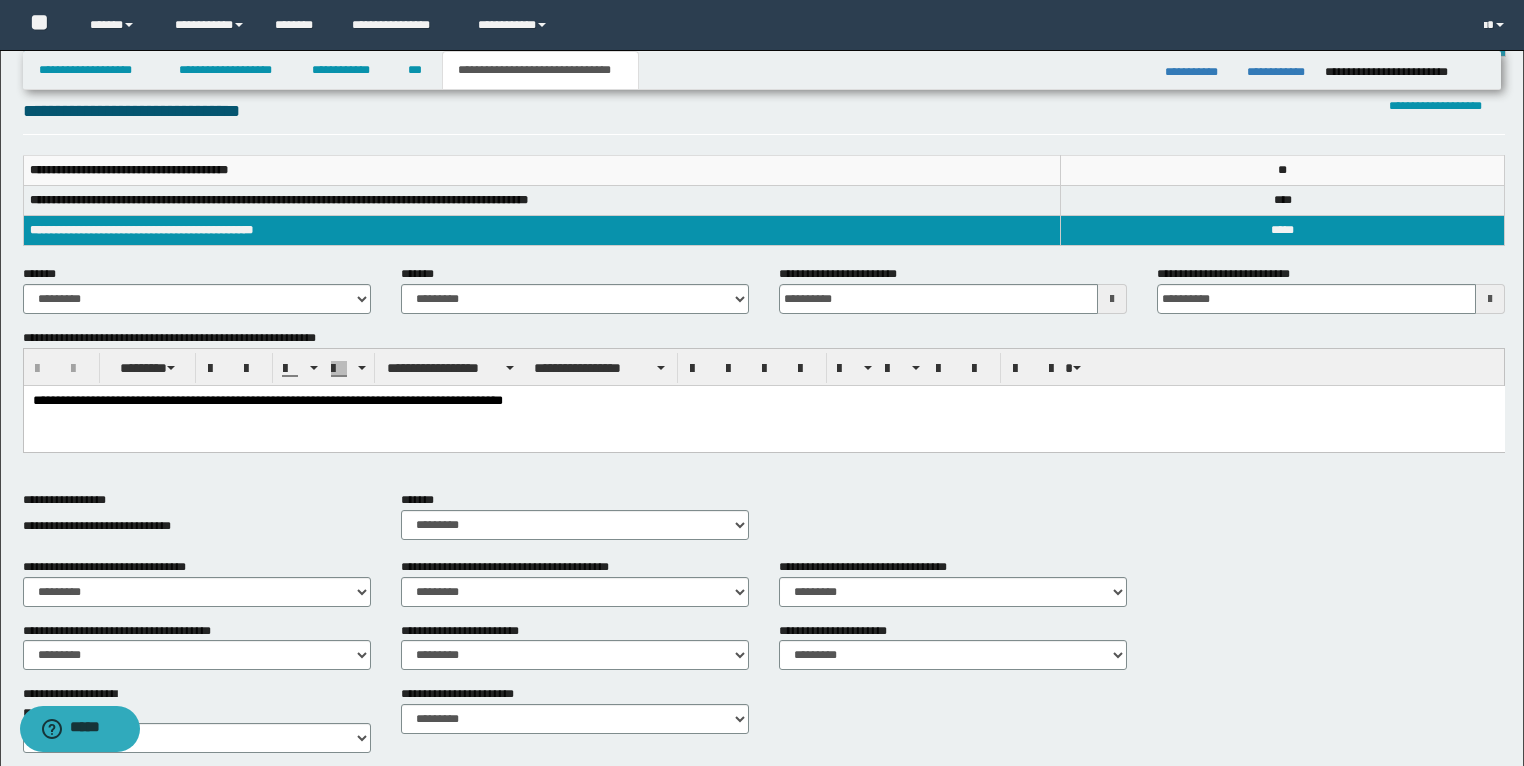 scroll, scrollTop: 71, scrollLeft: 0, axis: vertical 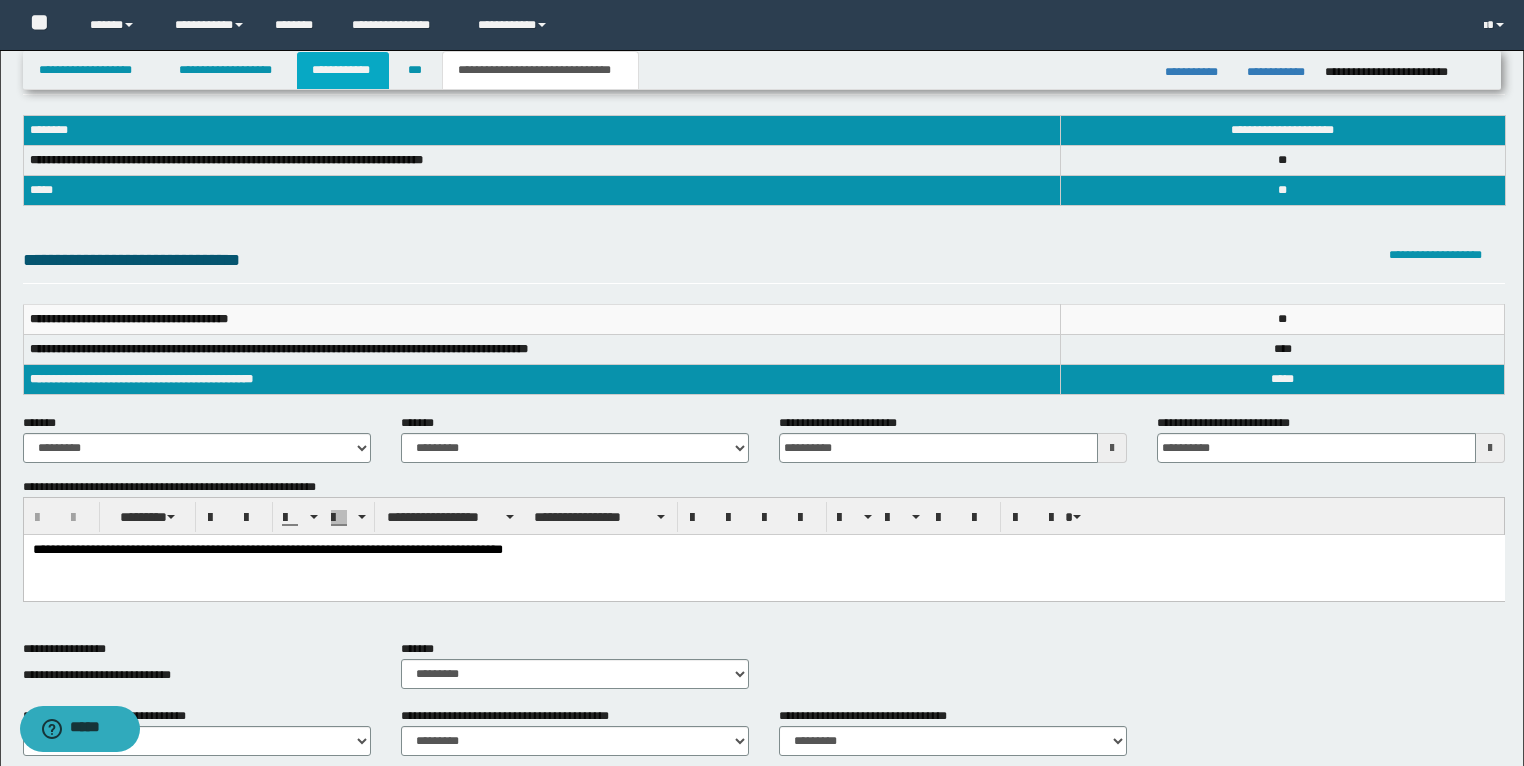 click on "**********" at bounding box center [343, 70] 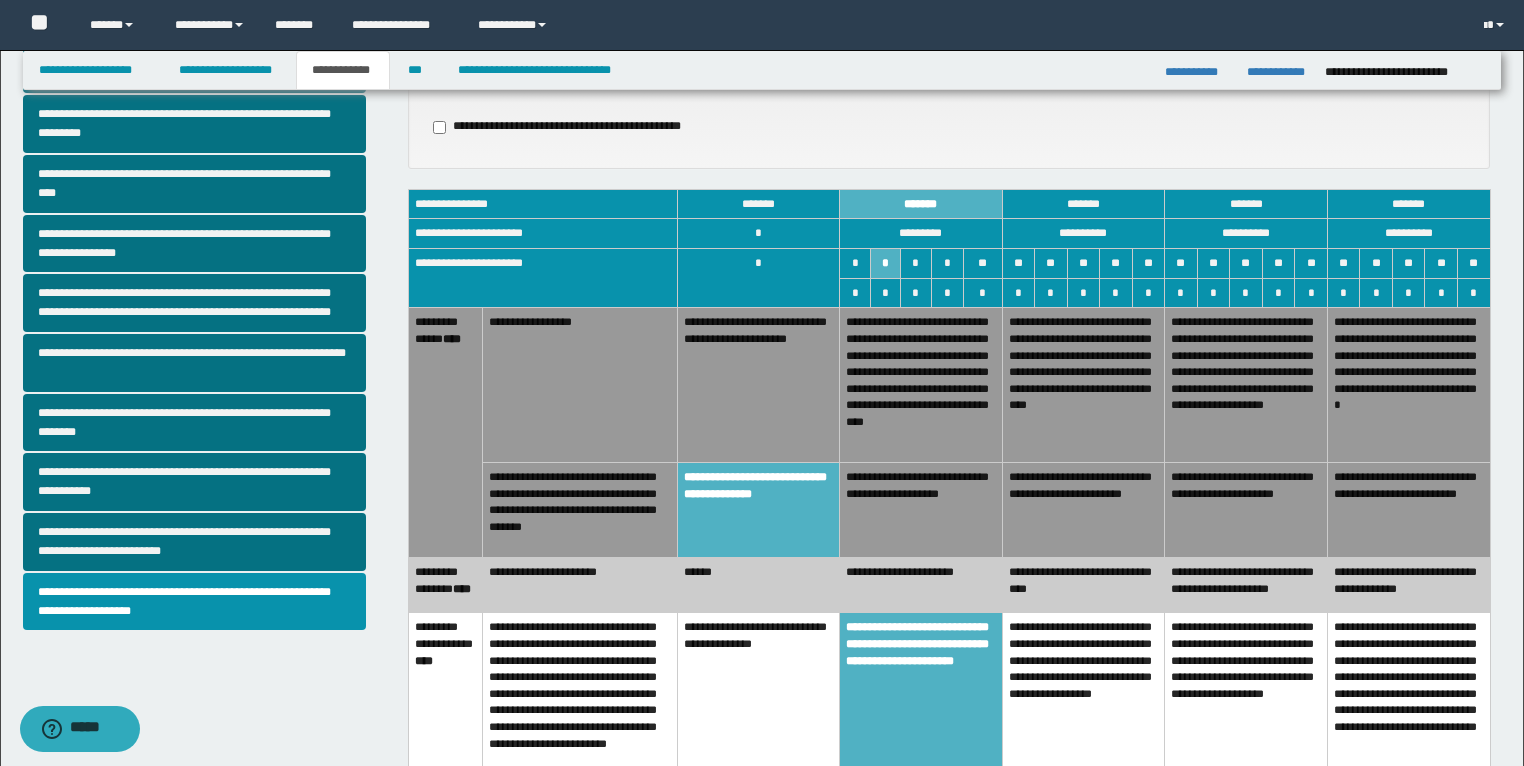 scroll, scrollTop: 391, scrollLeft: 0, axis: vertical 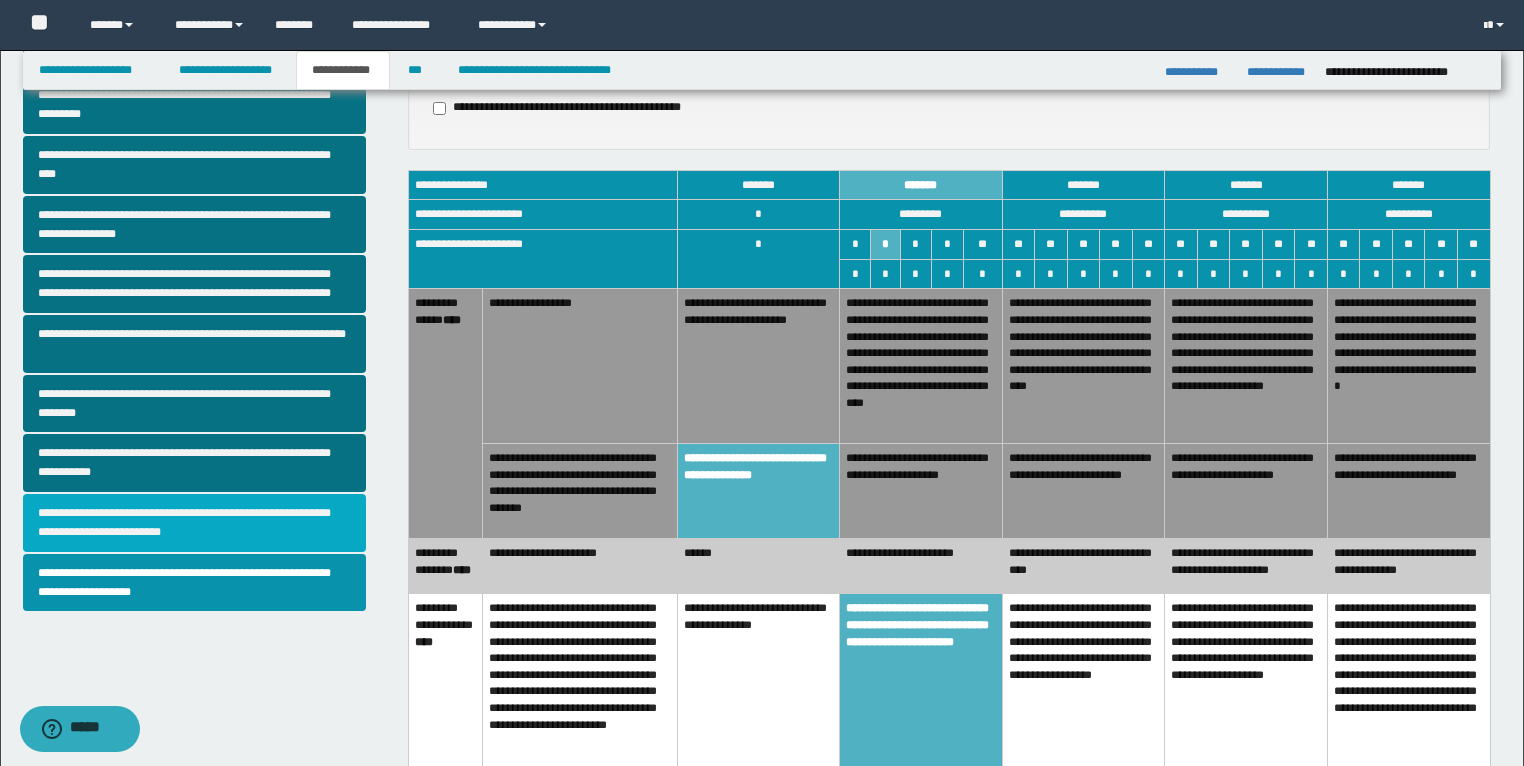 click on "**********" at bounding box center (195, 523) 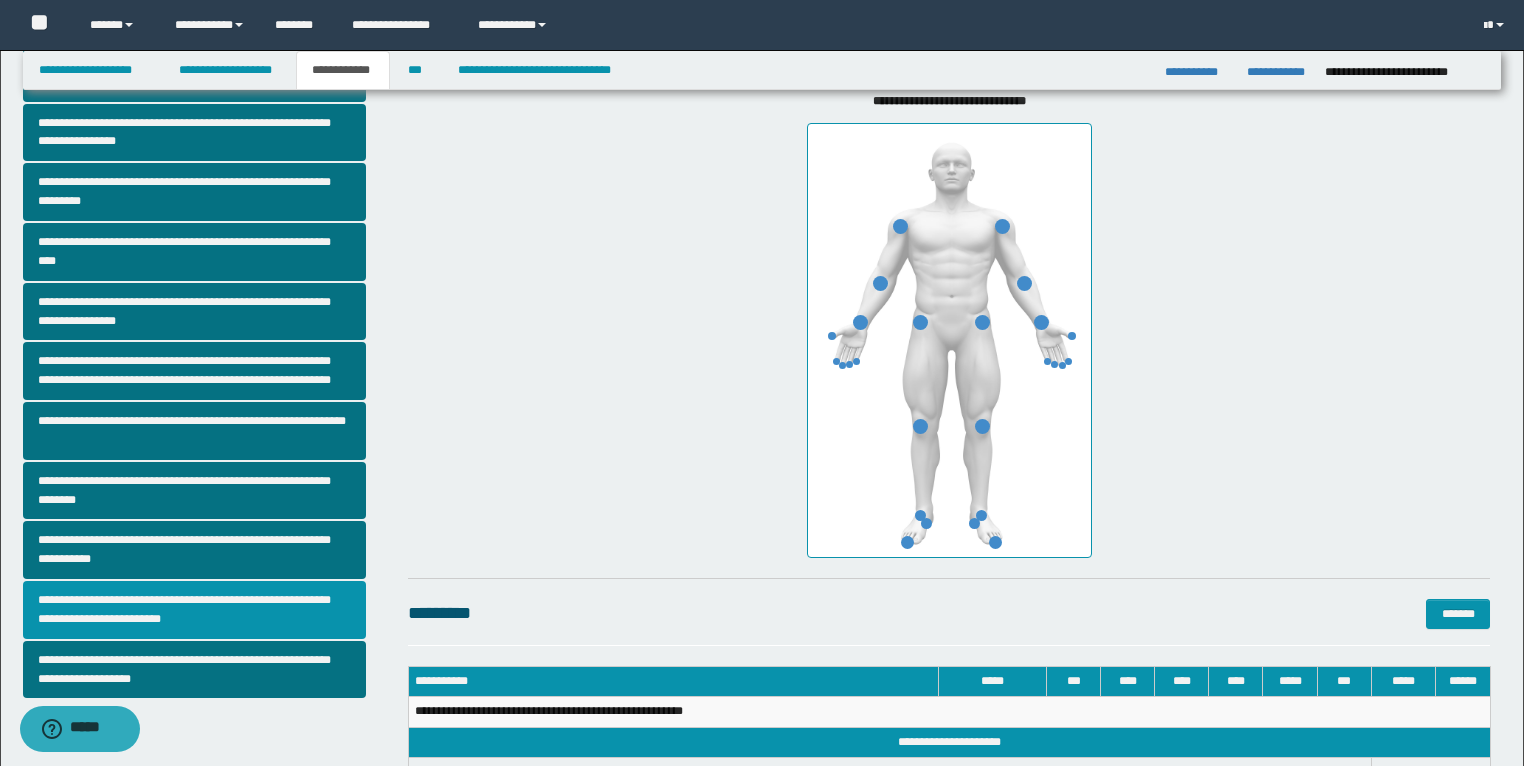 scroll, scrollTop: 320, scrollLeft: 0, axis: vertical 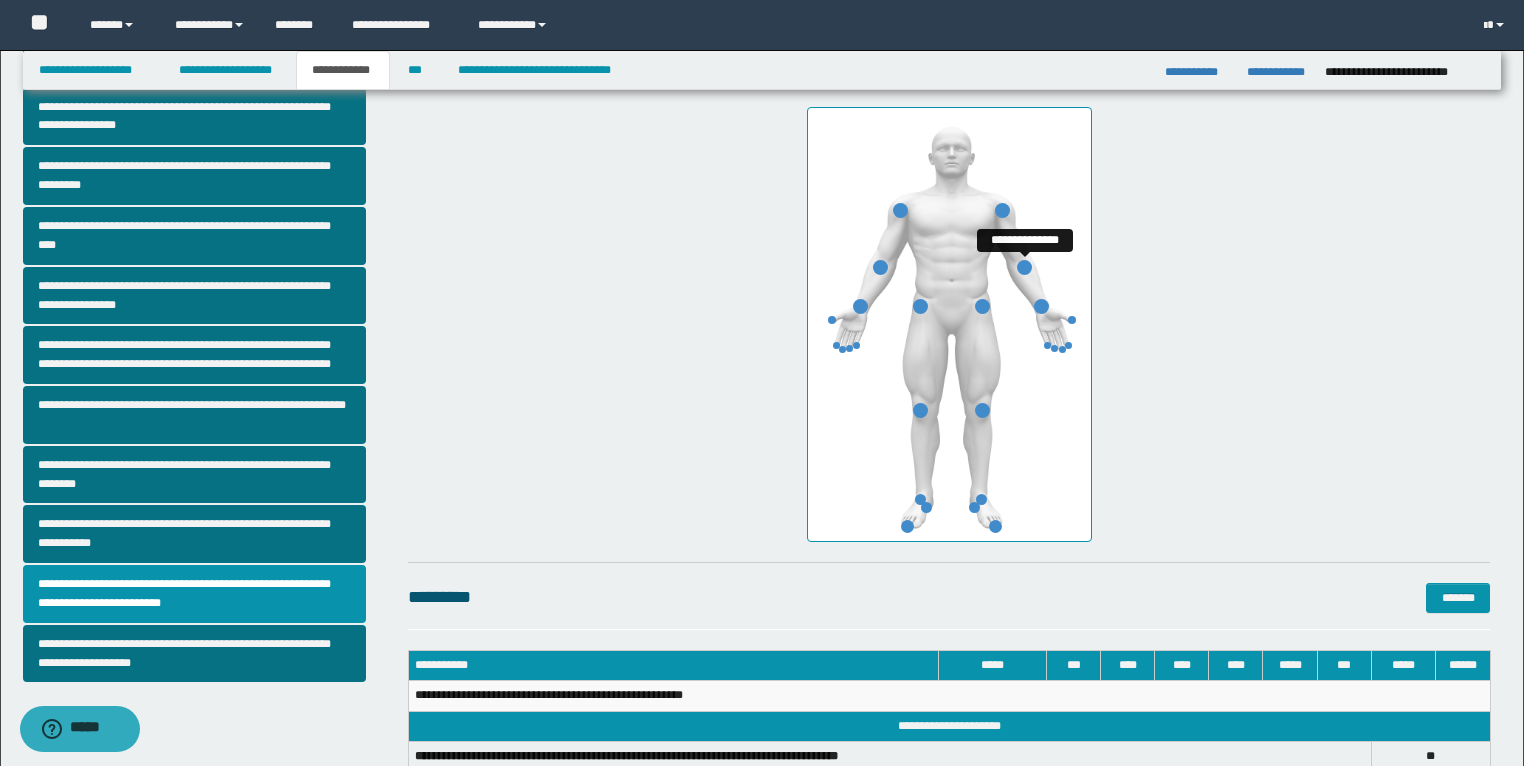 click at bounding box center [1024, 267] 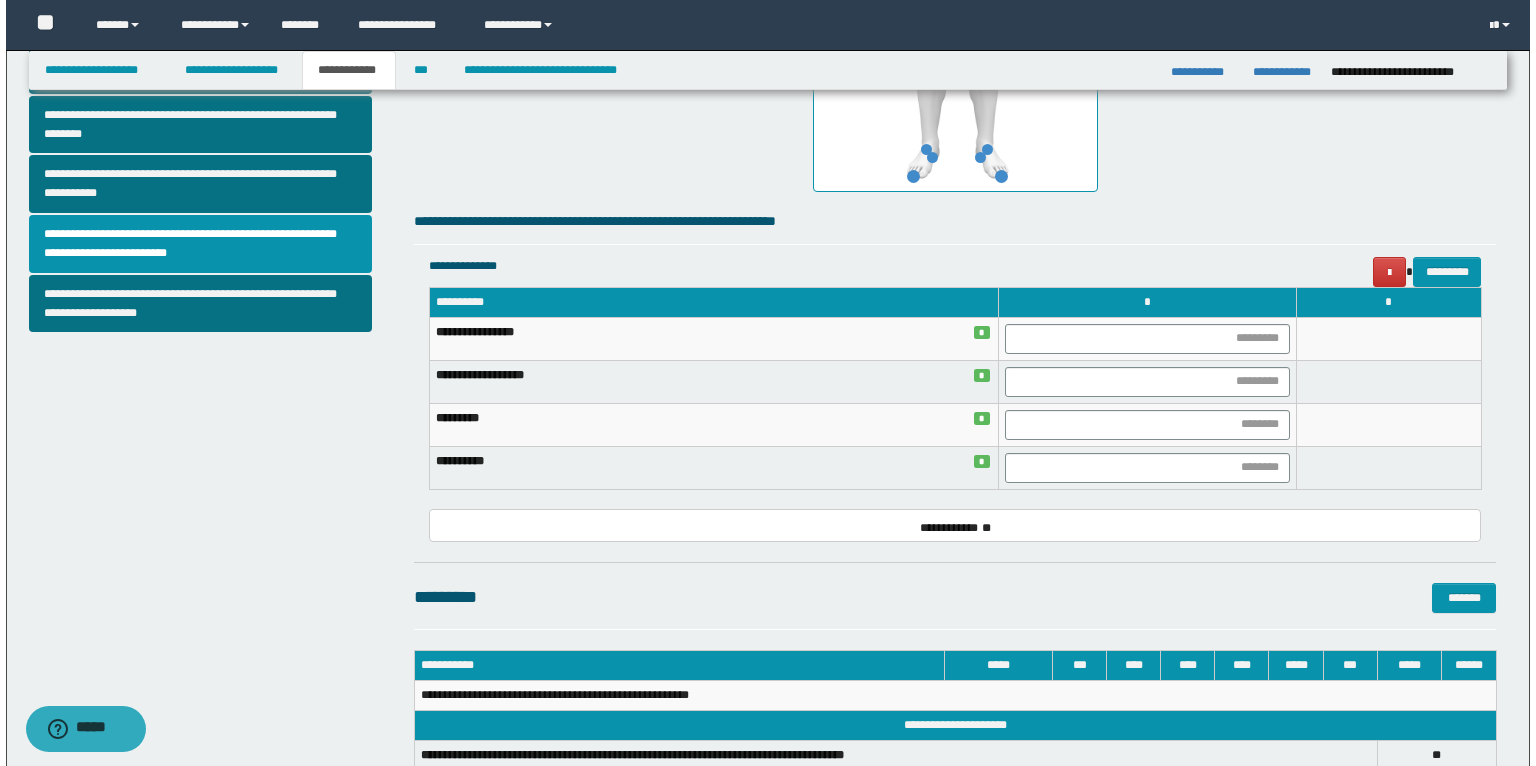 scroll, scrollTop: 720, scrollLeft: 0, axis: vertical 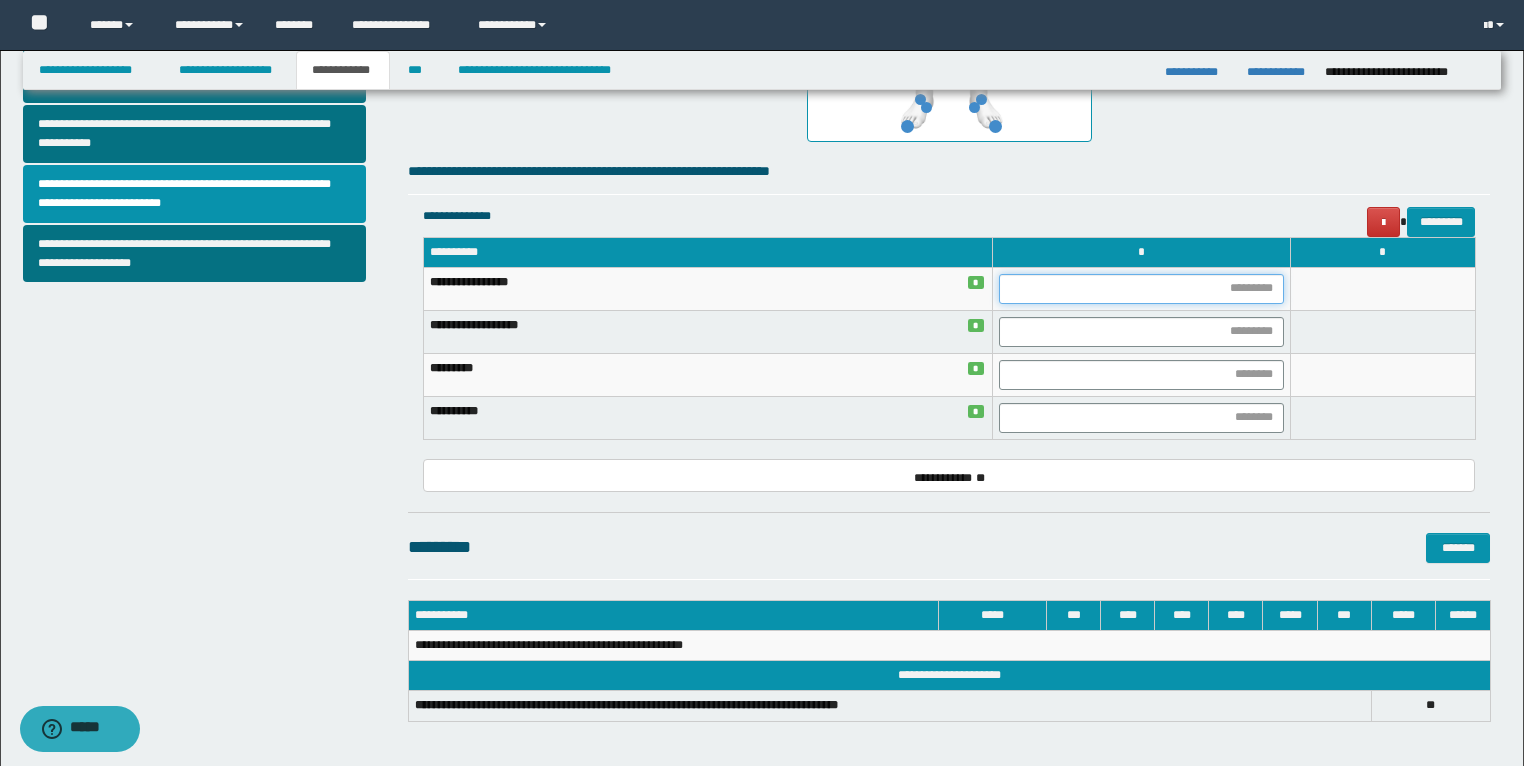 click at bounding box center [1141, 289] 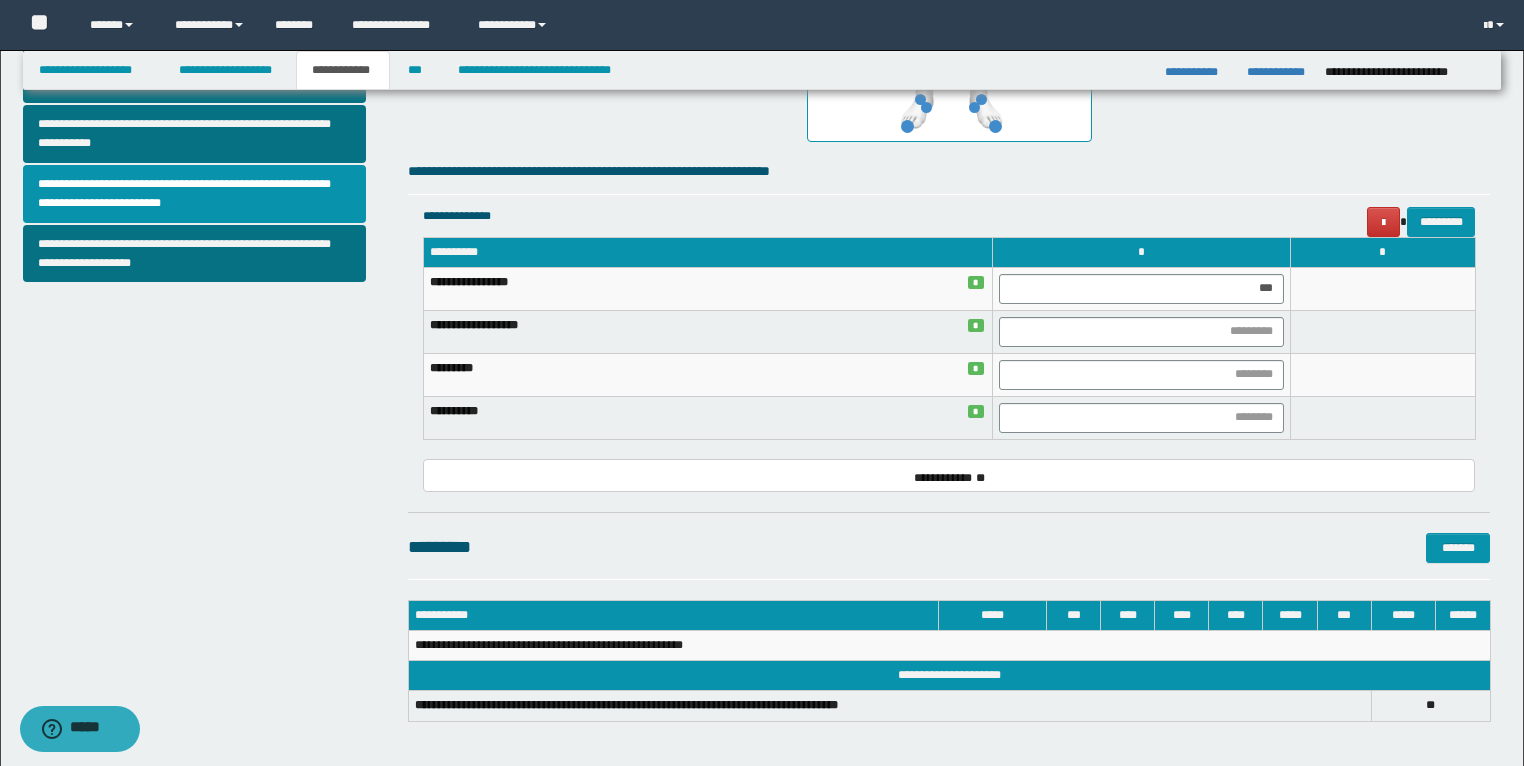 click at bounding box center (1382, 417) 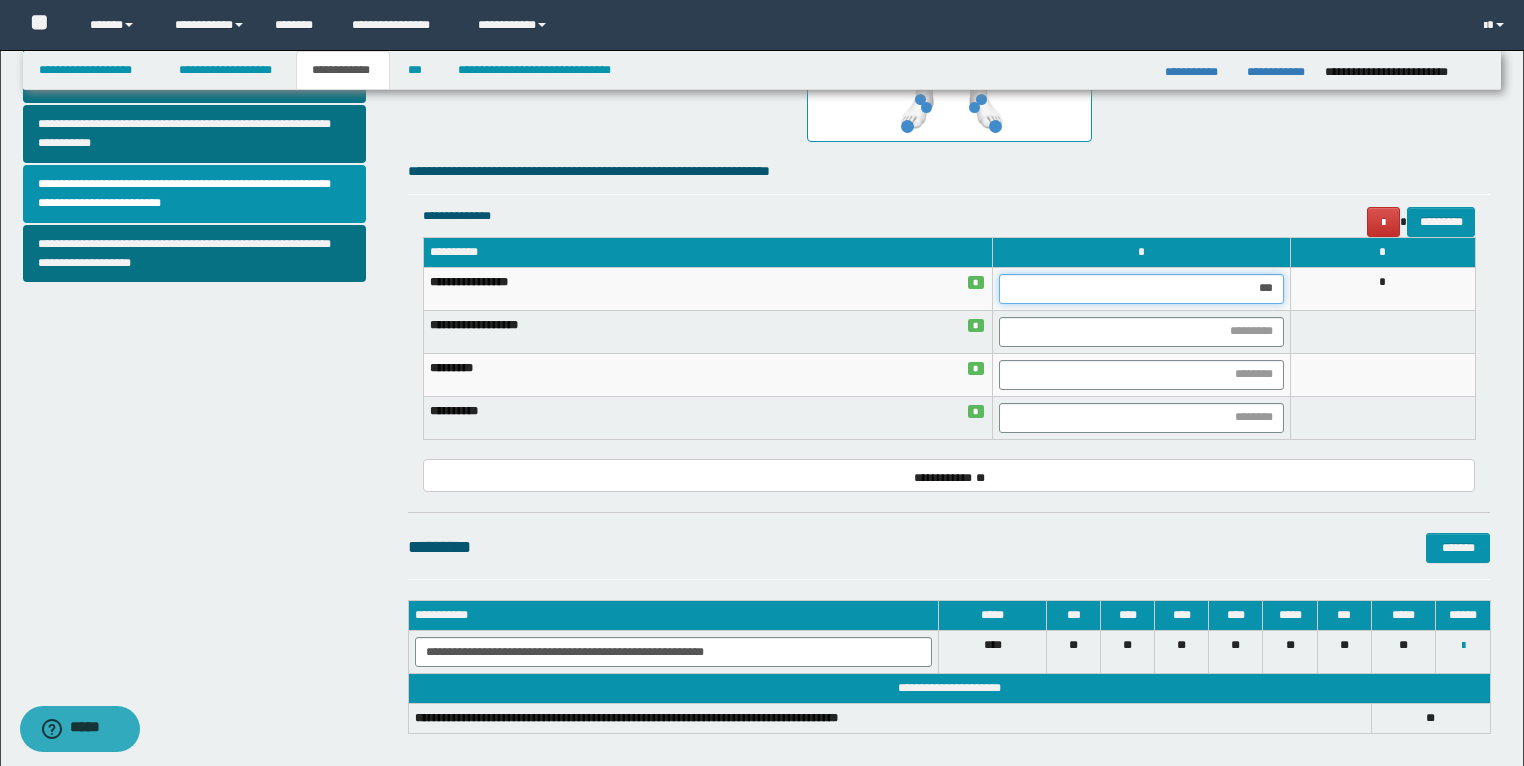 click on "***" at bounding box center [1141, 289] 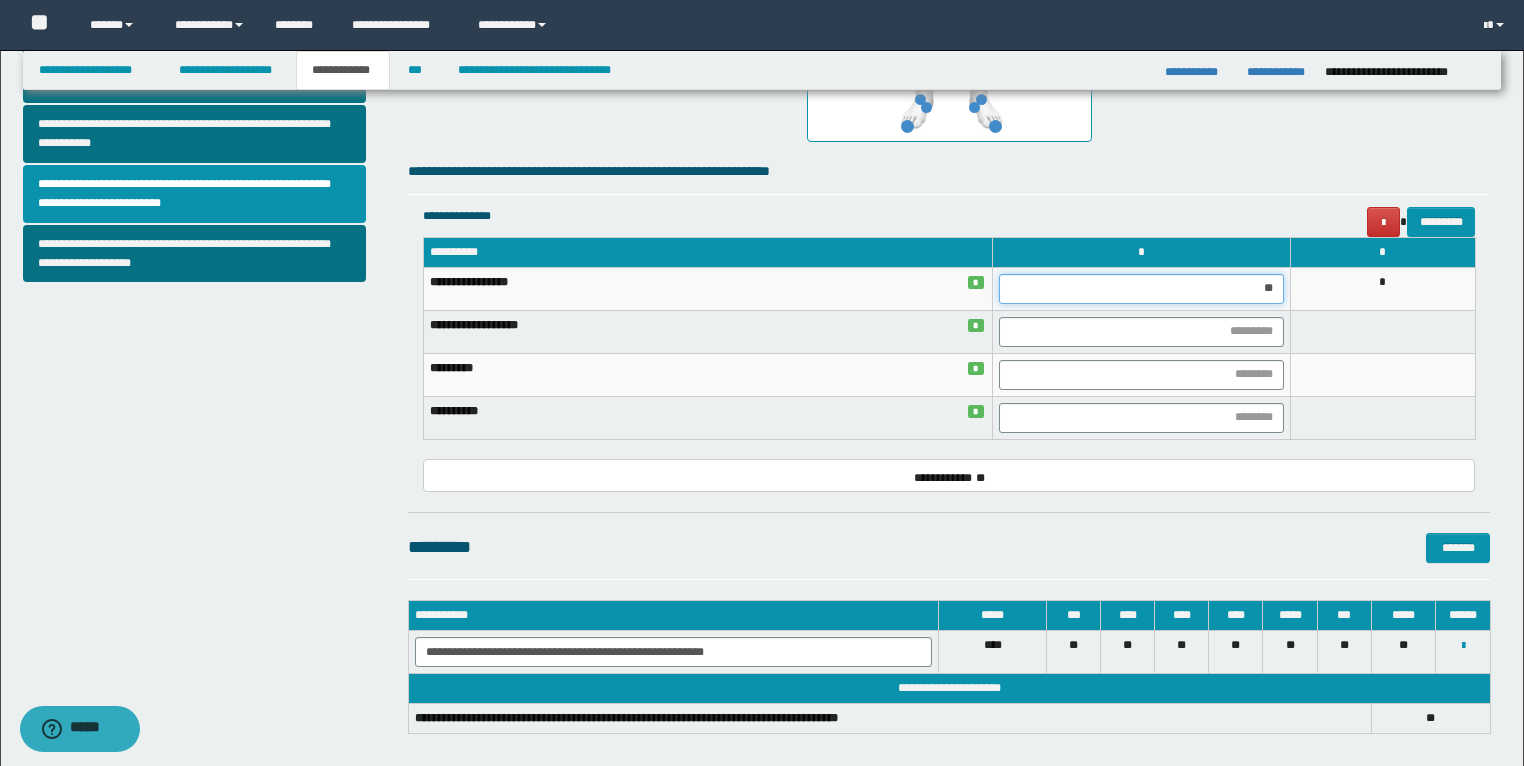 type on "*" 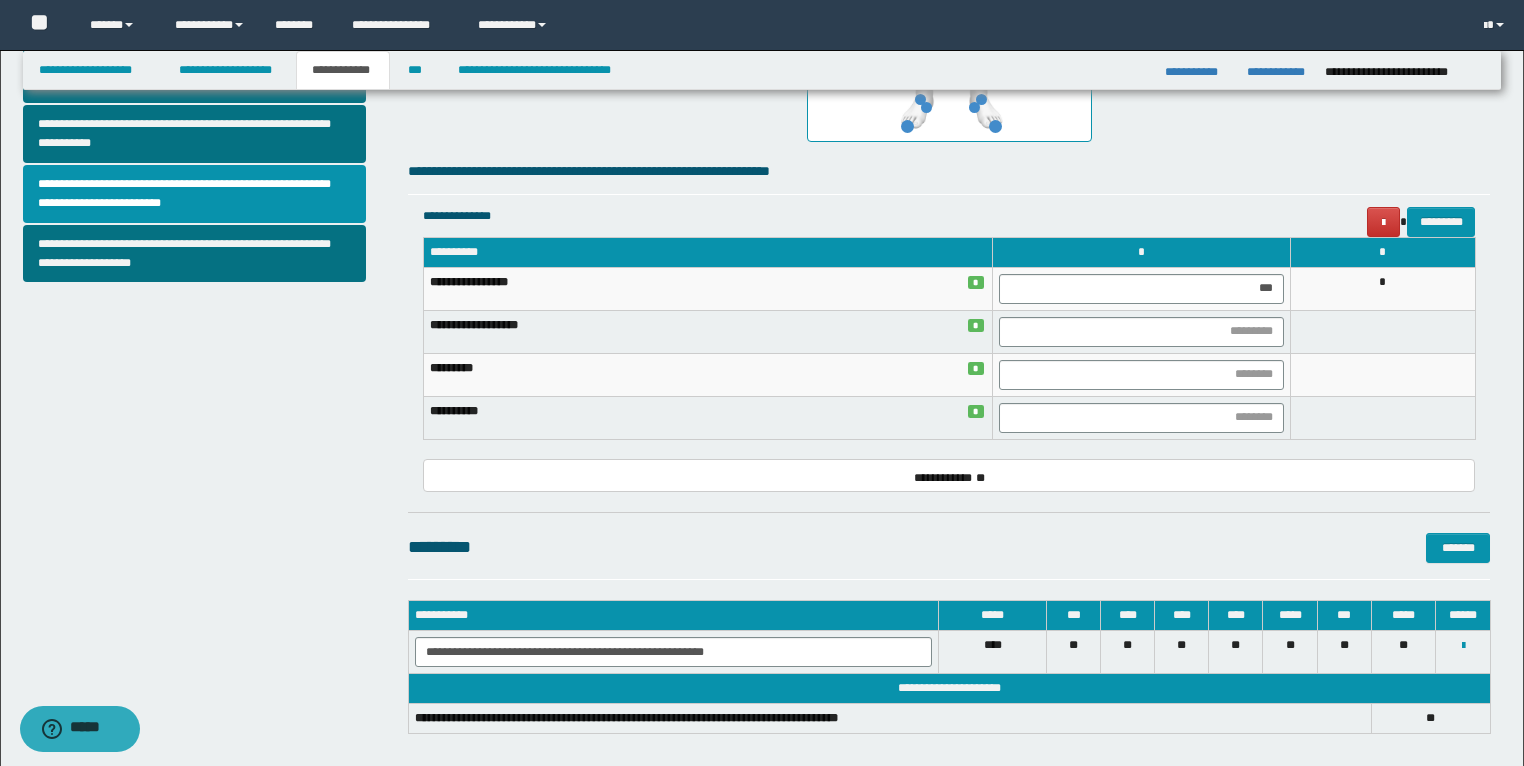 click on "**********" at bounding box center (949, 348) 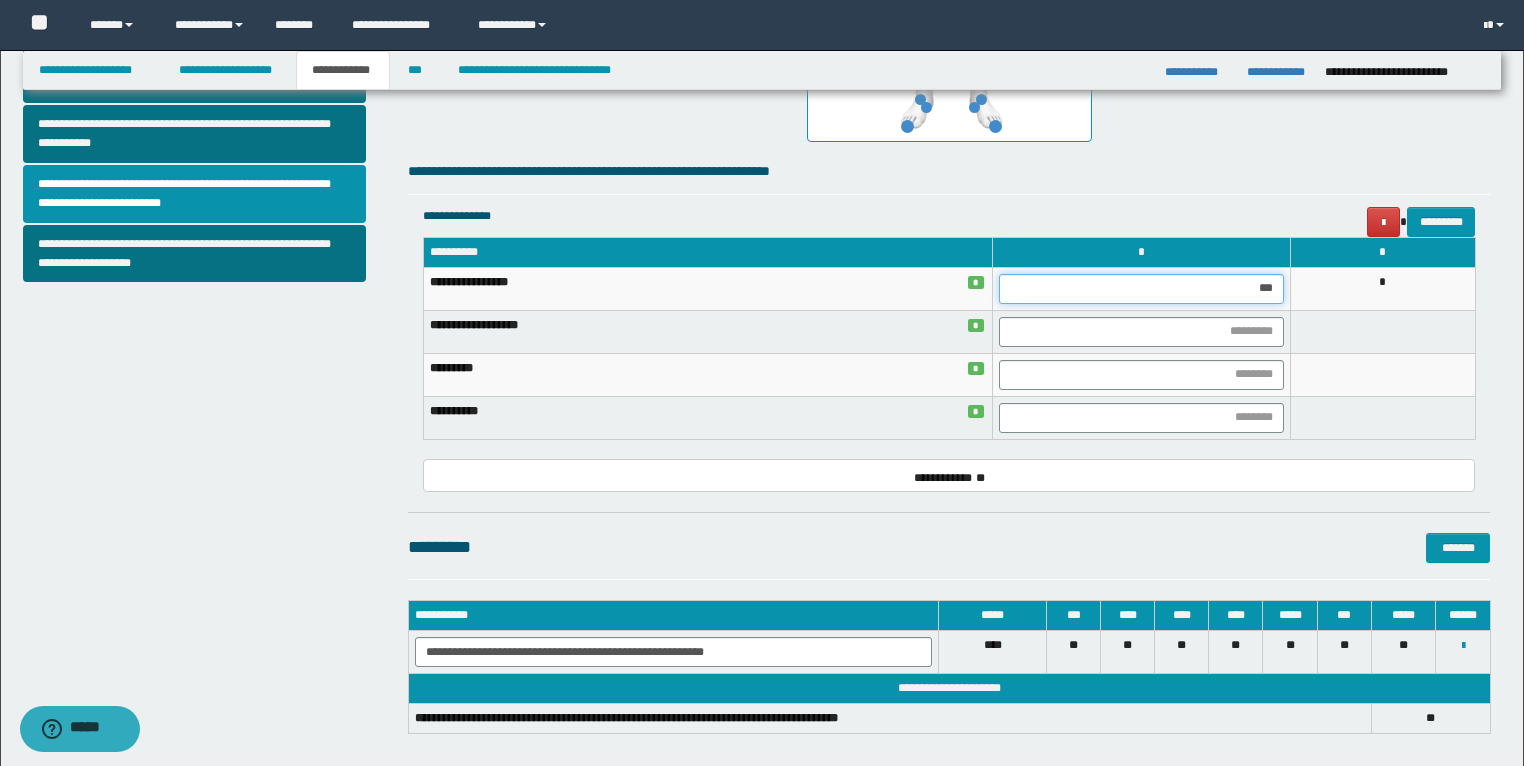 click on "***" at bounding box center (1141, 289) 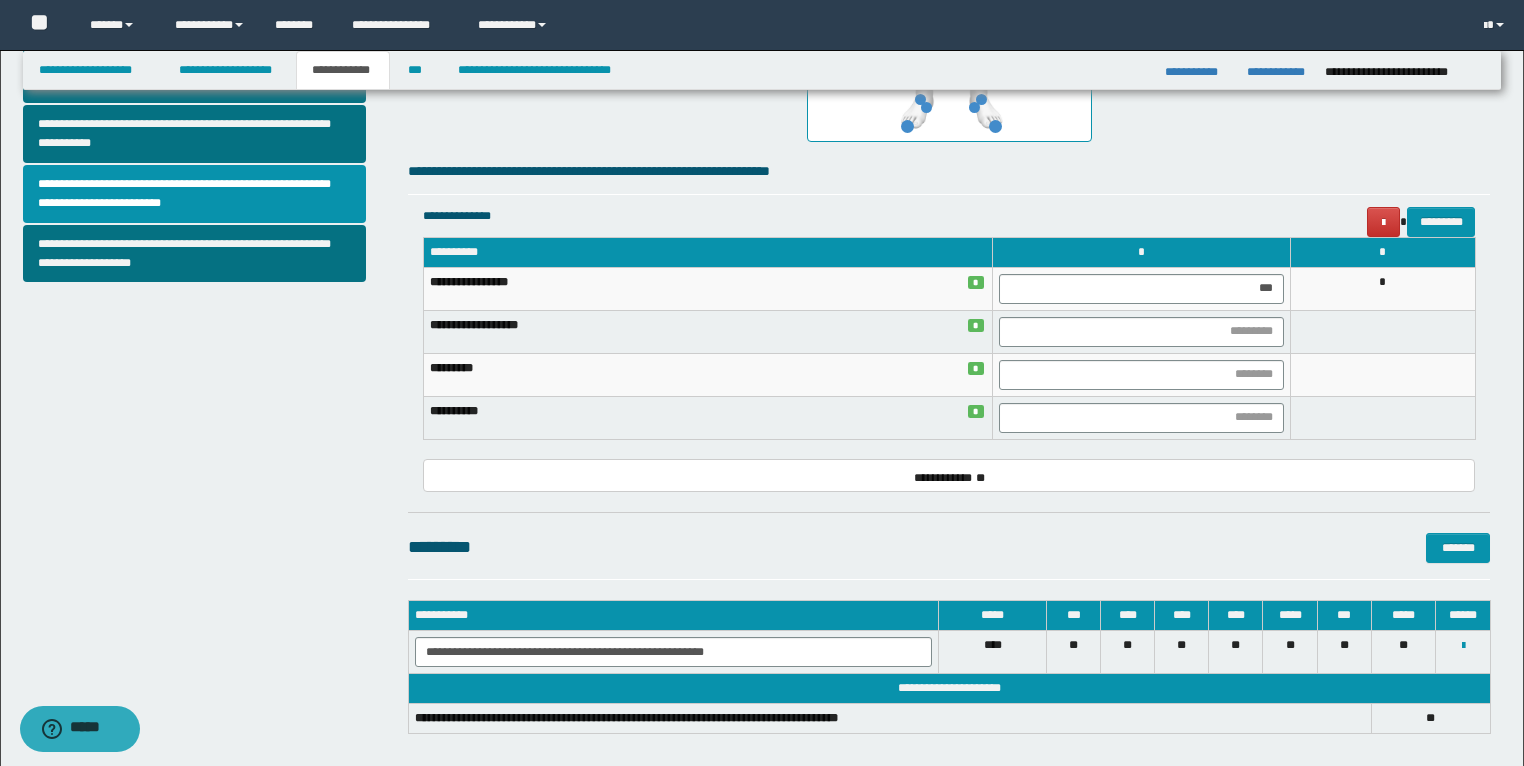click at bounding box center [1463, 652] 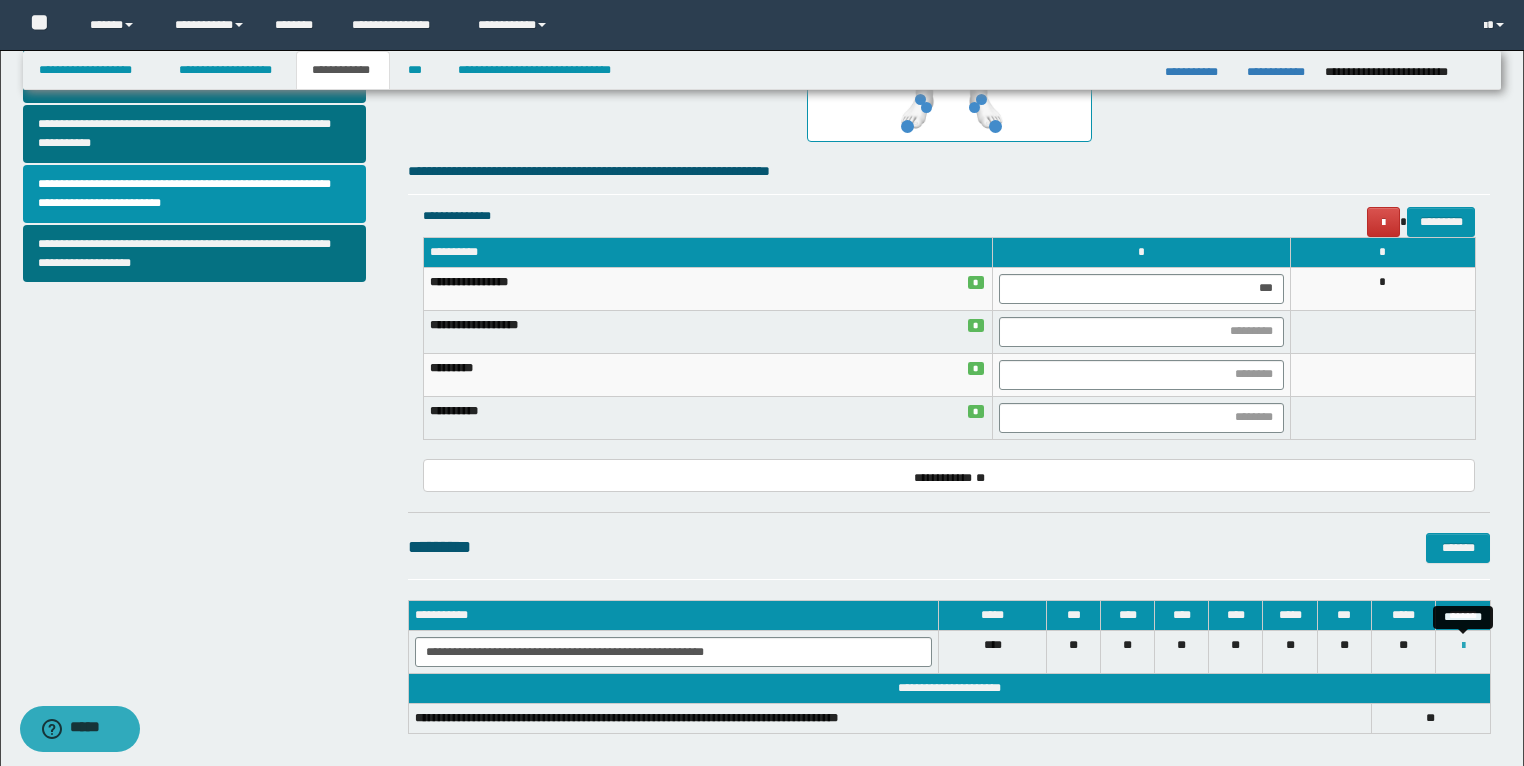 click at bounding box center (1463, 646) 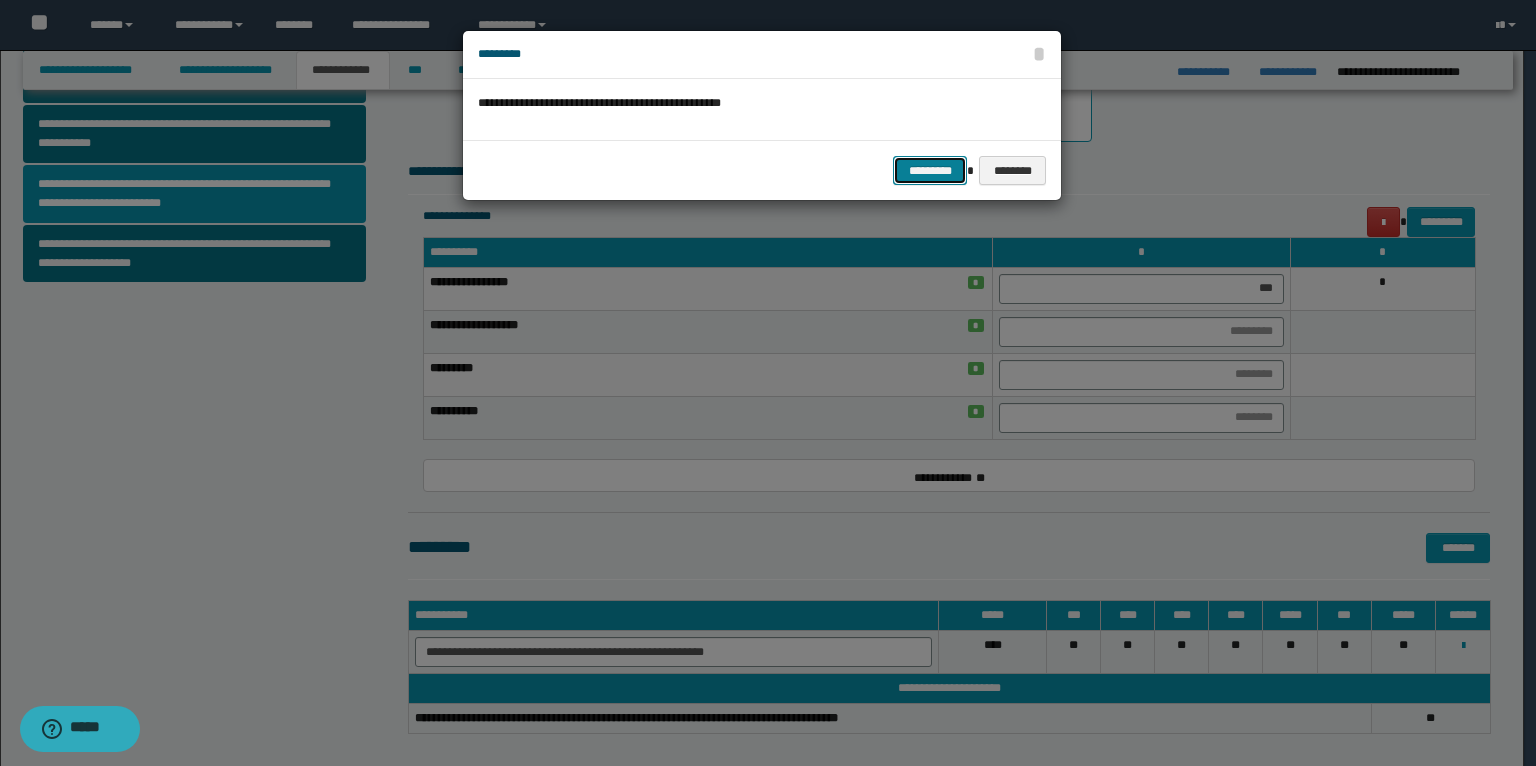 click on "*********" at bounding box center (930, 171) 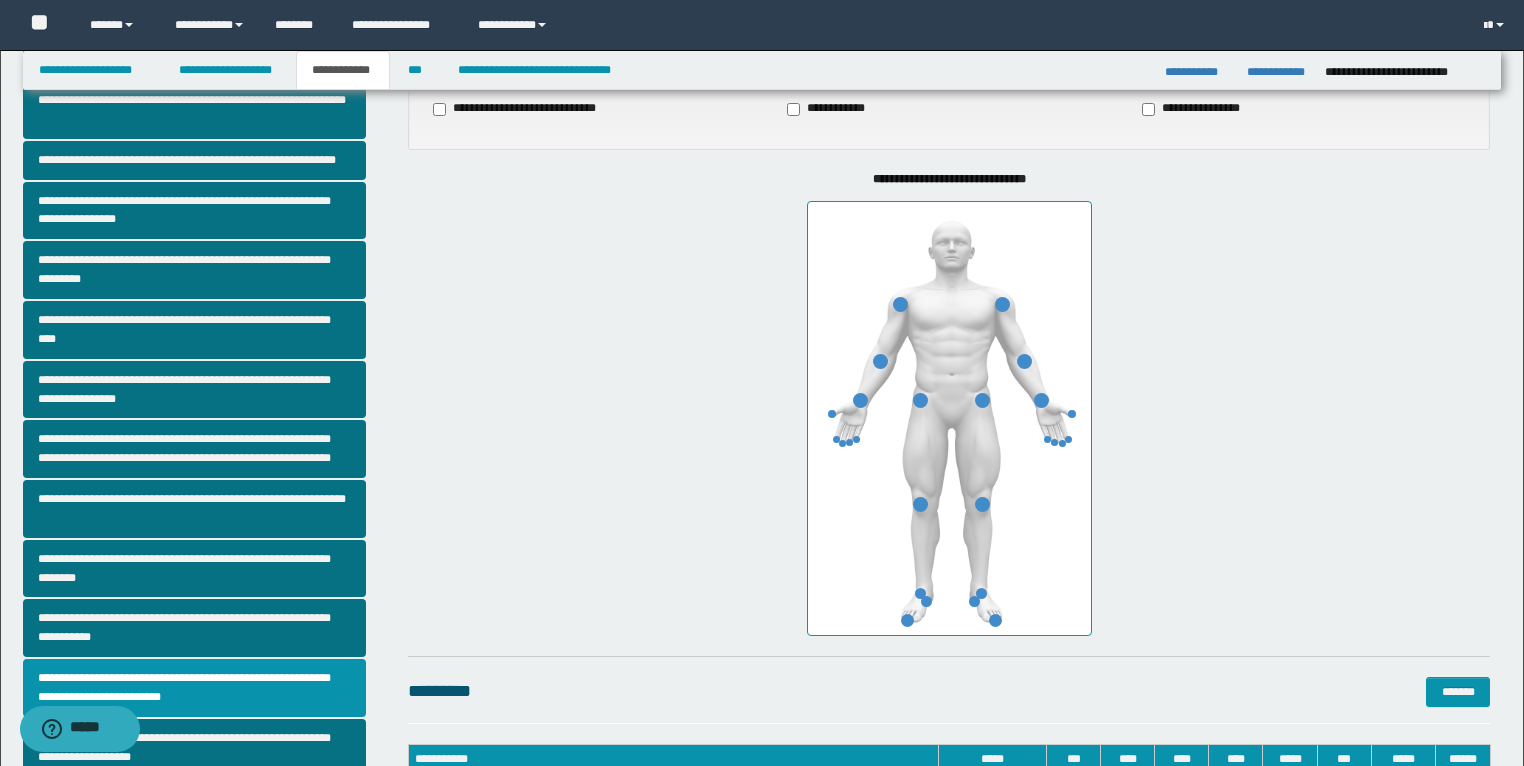 scroll, scrollTop: 213, scrollLeft: 0, axis: vertical 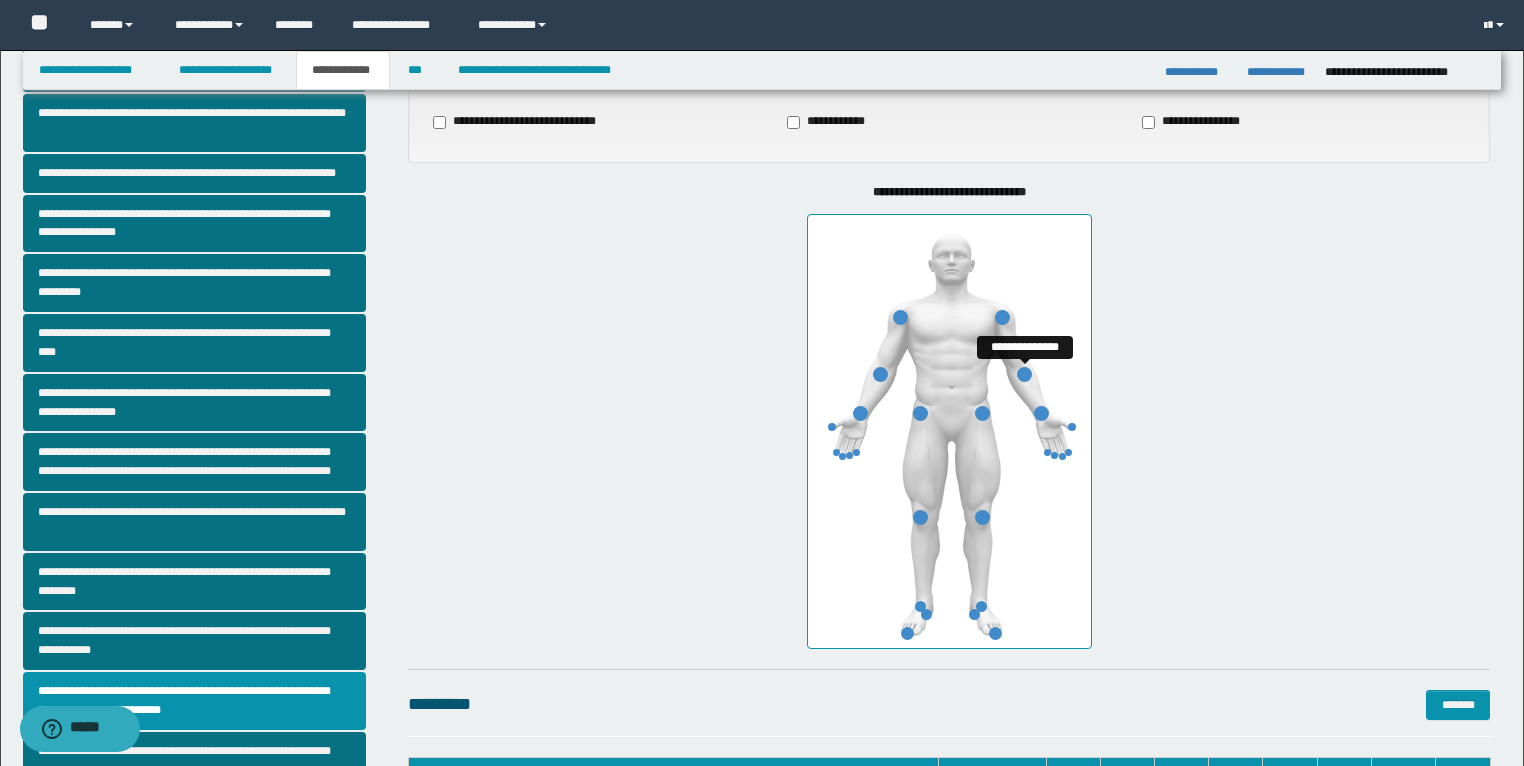 click at bounding box center (1024, 374) 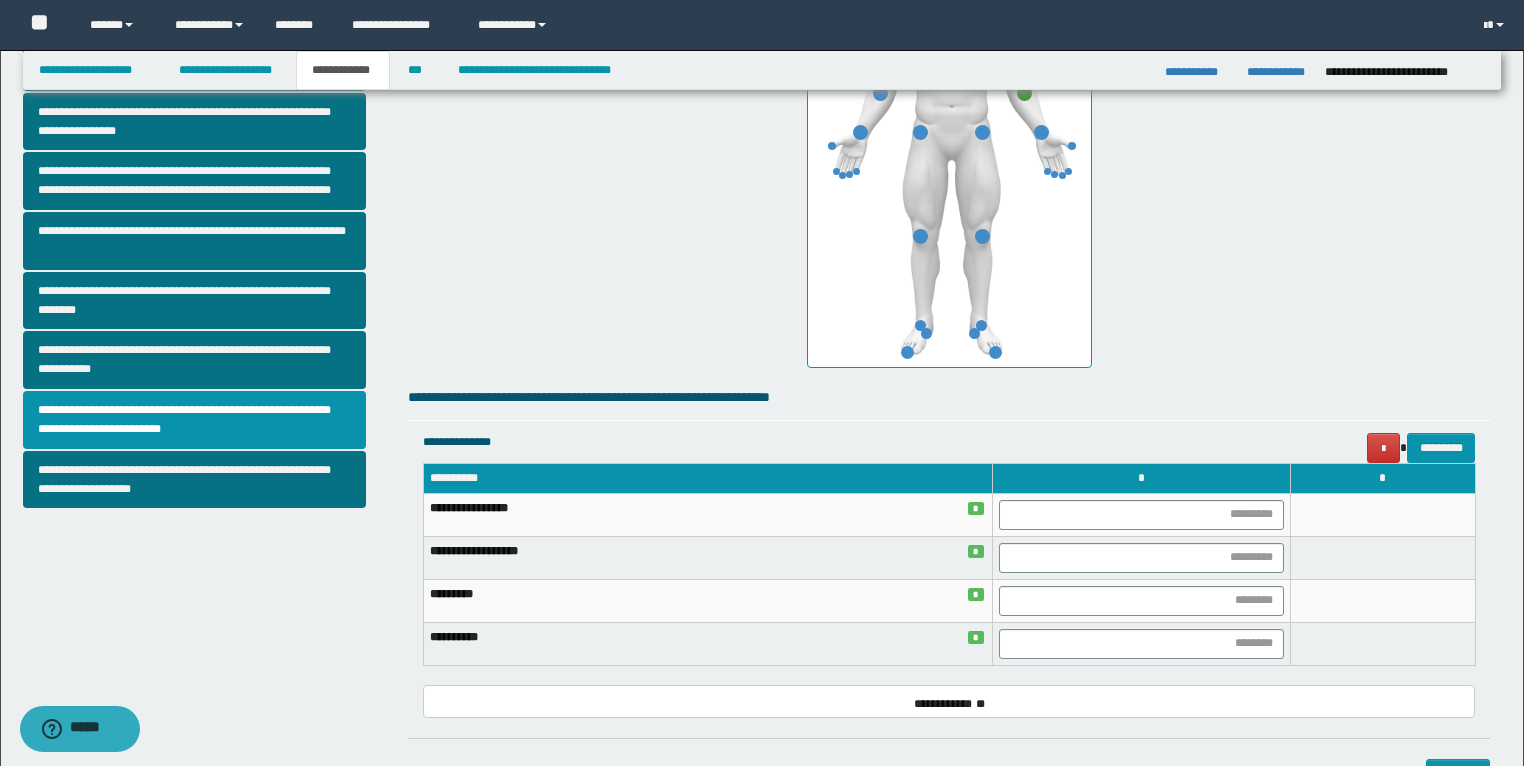 scroll, scrollTop: 533, scrollLeft: 0, axis: vertical 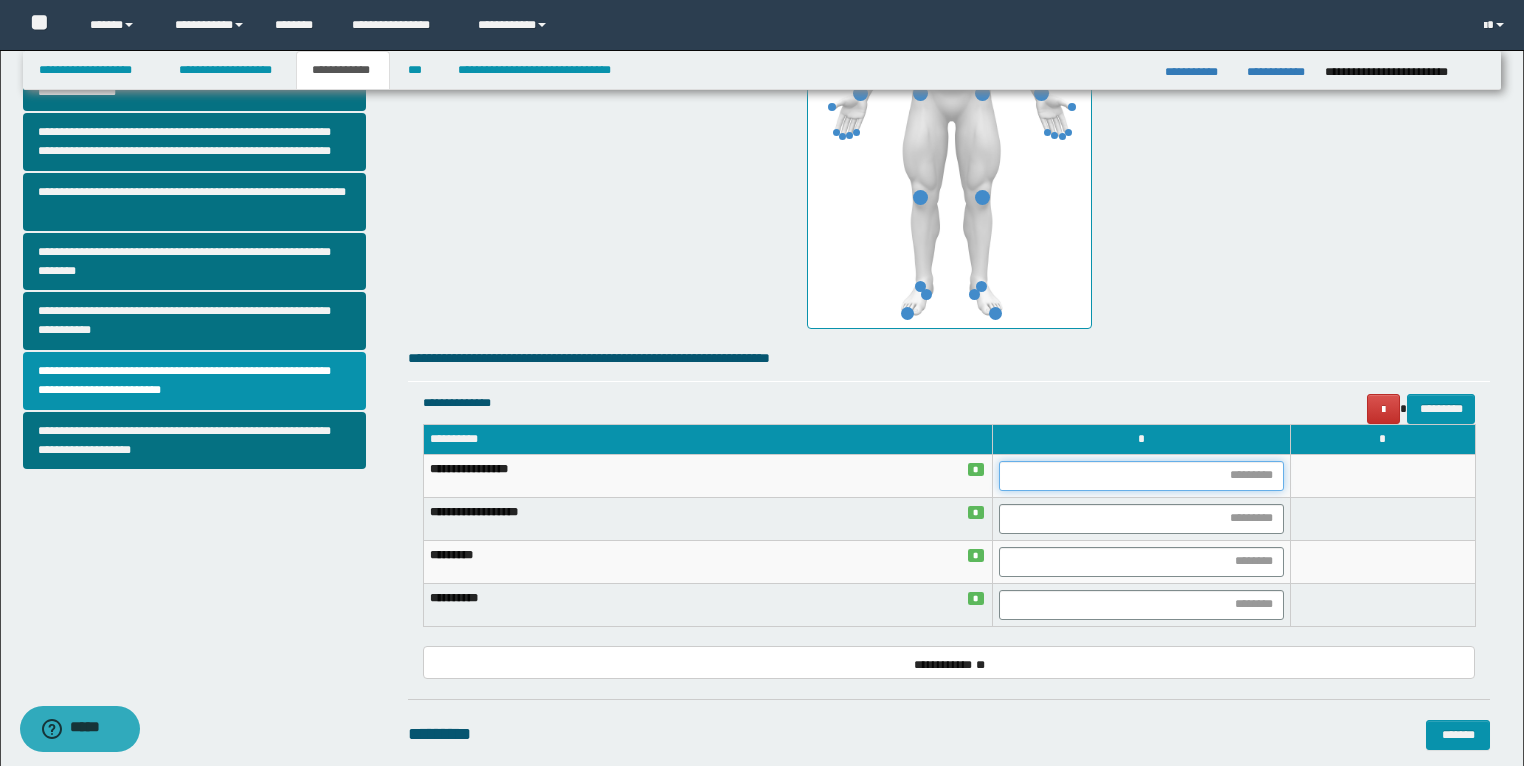 click at bounding box center [1141, 476] 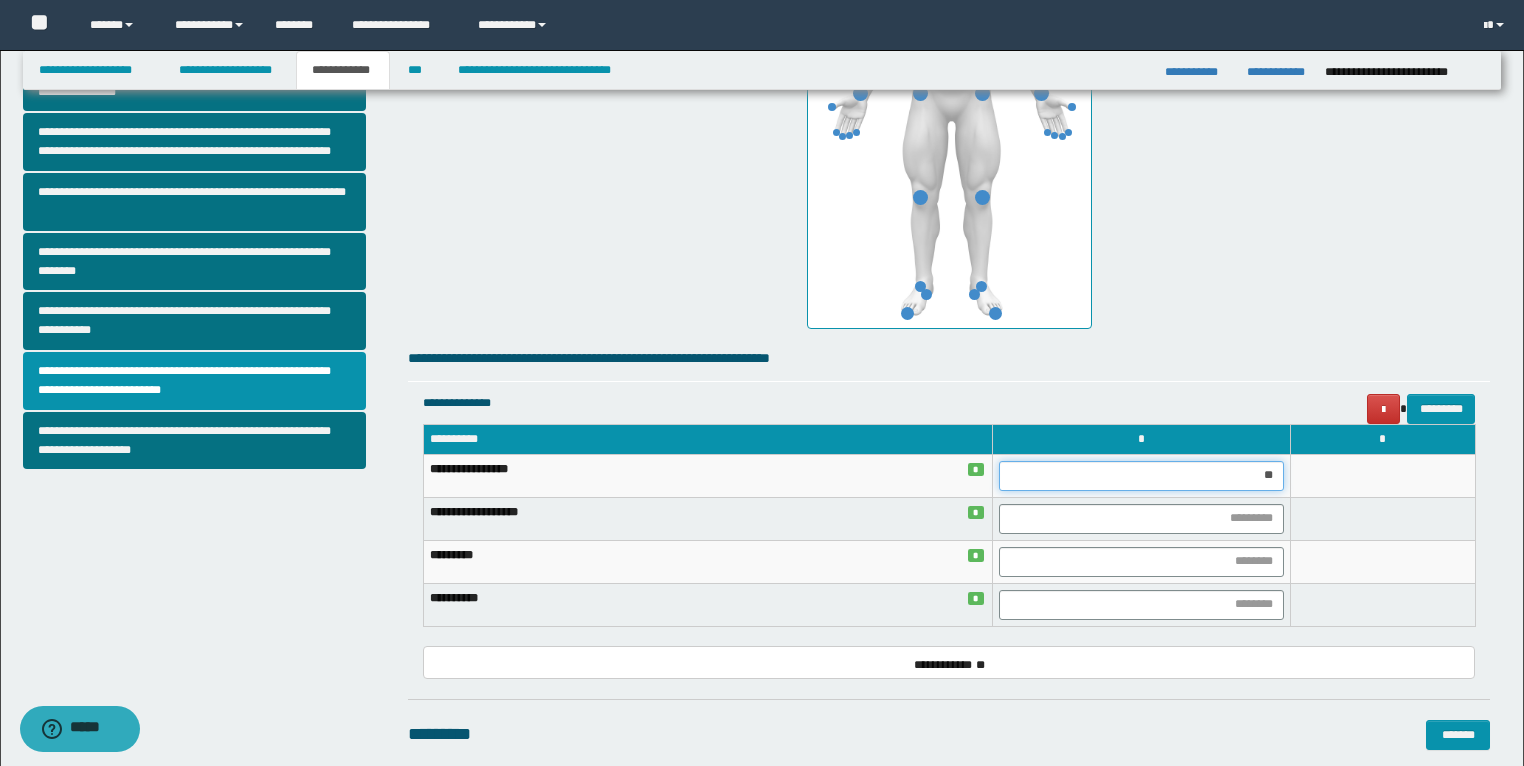 type on "***" 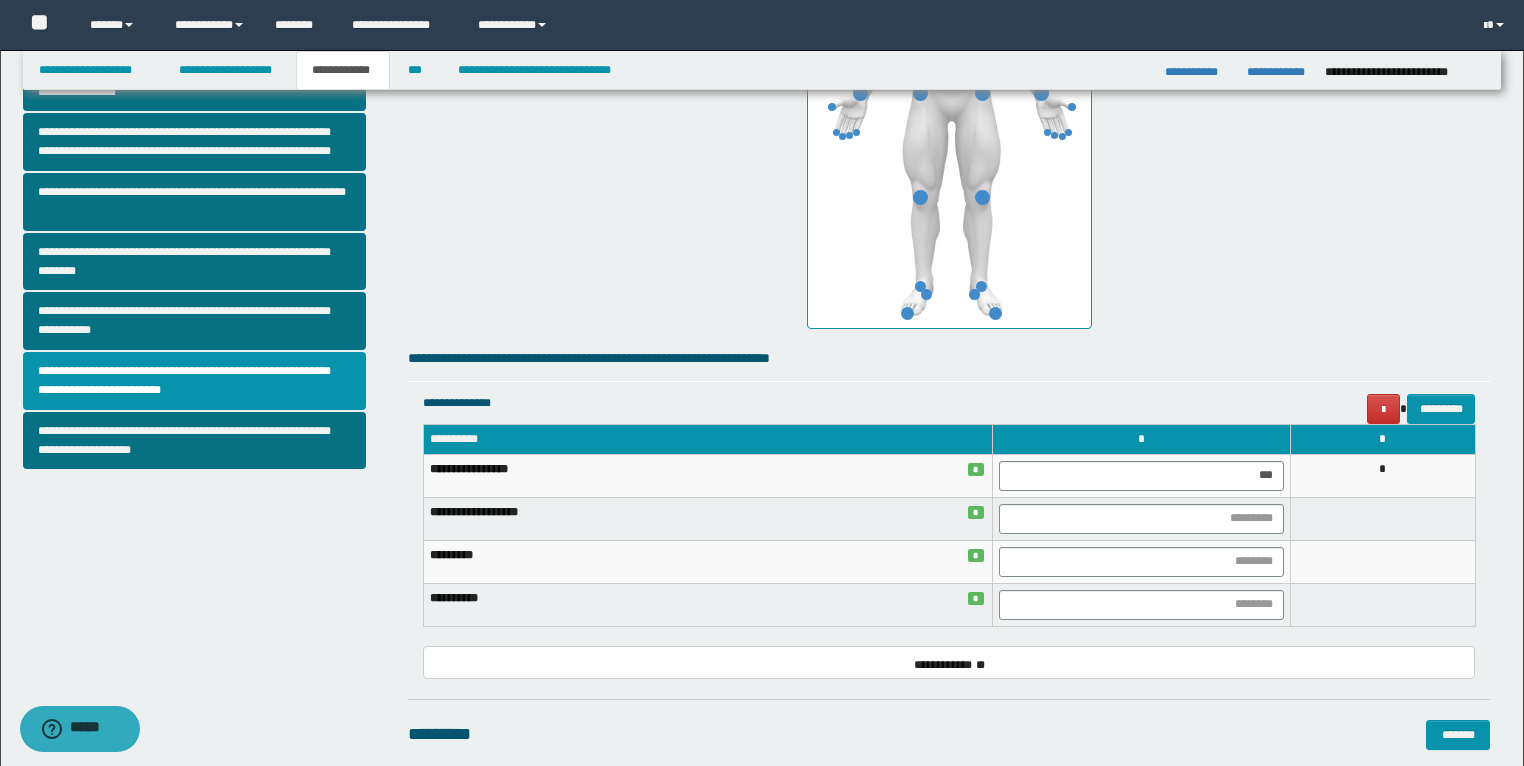 click at bounding box center (1382, 518) 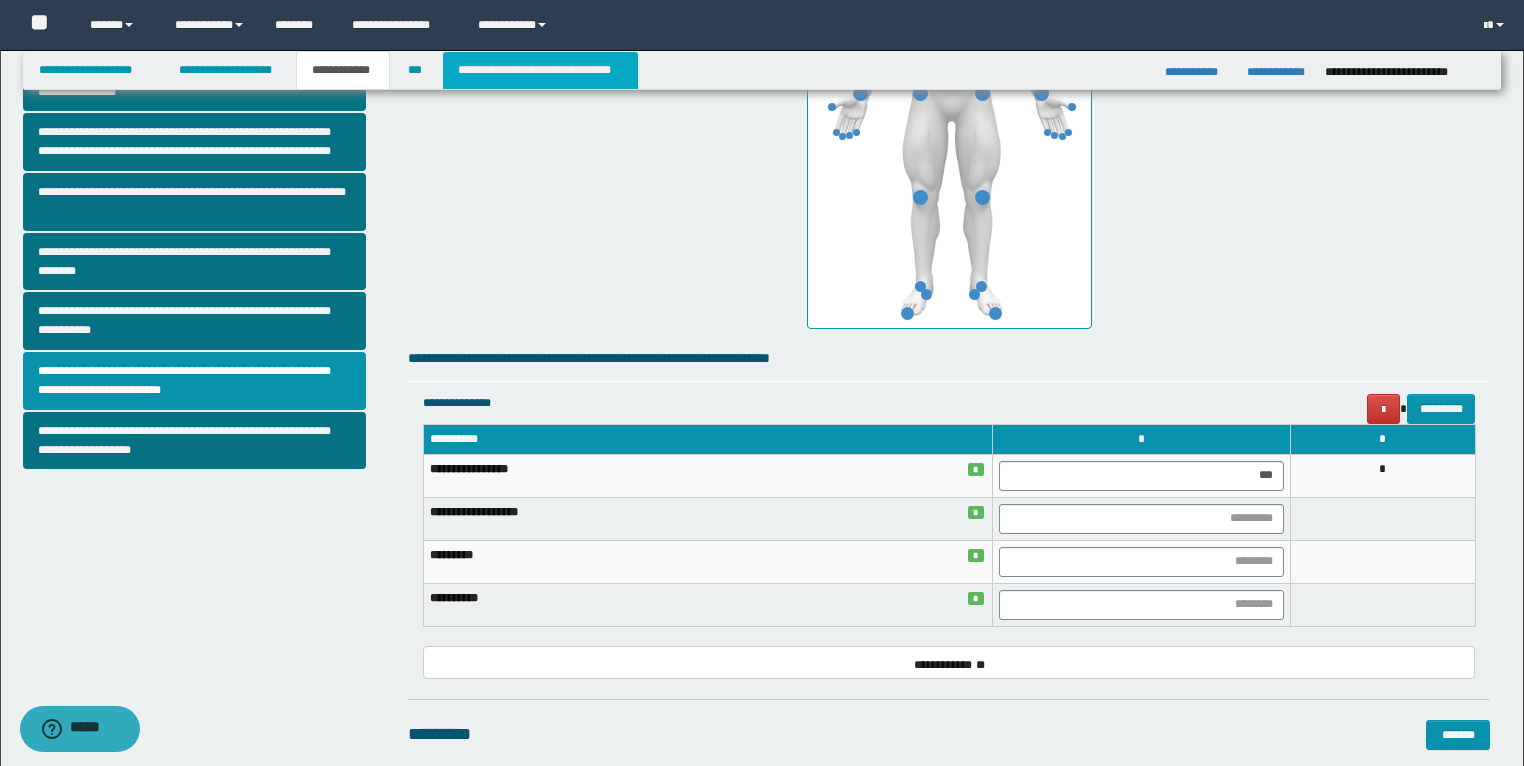 click on "**********" at bounding box center [540, 70] 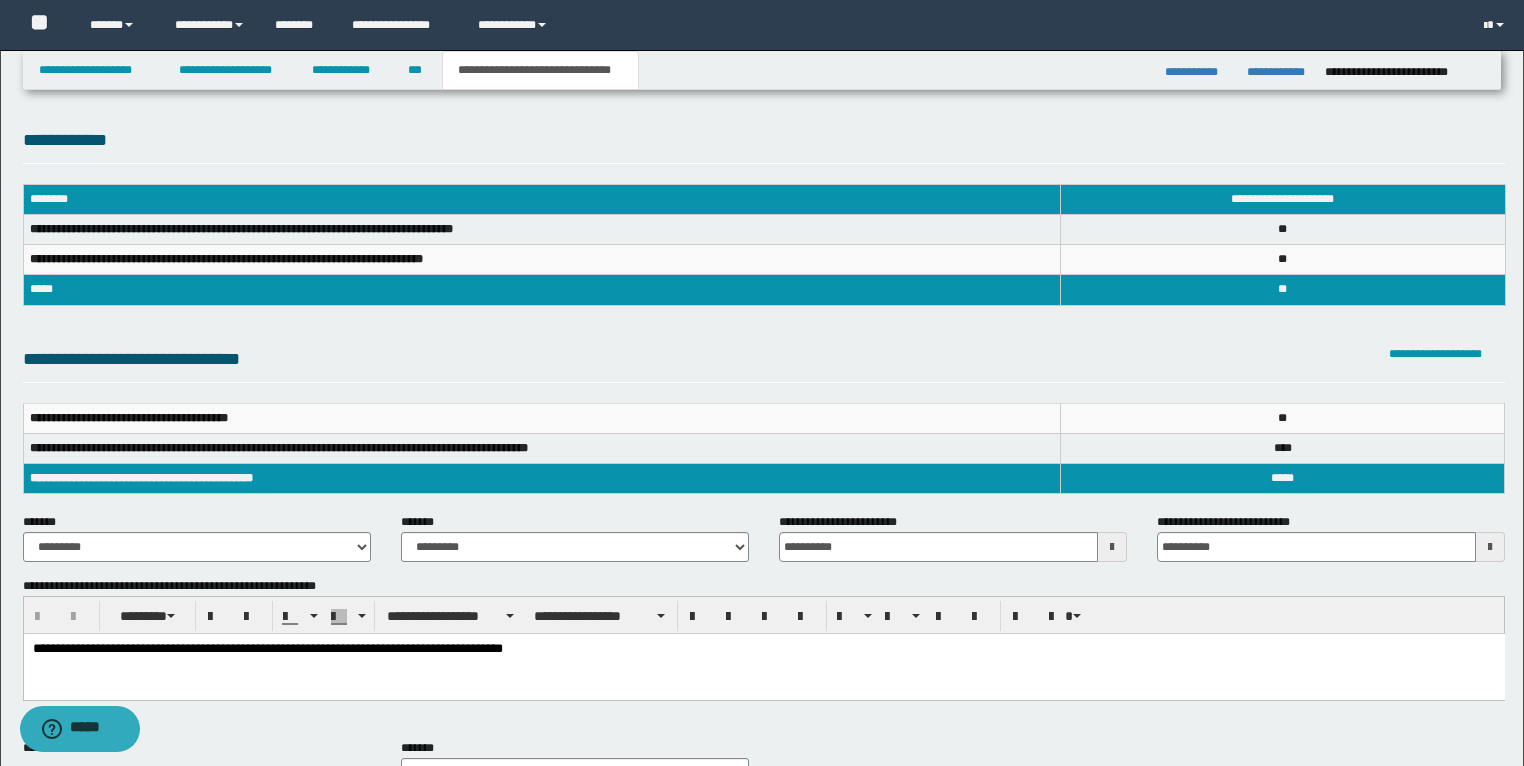 scroll, scrollTop: 0, scrollLeft: 0, axis: both 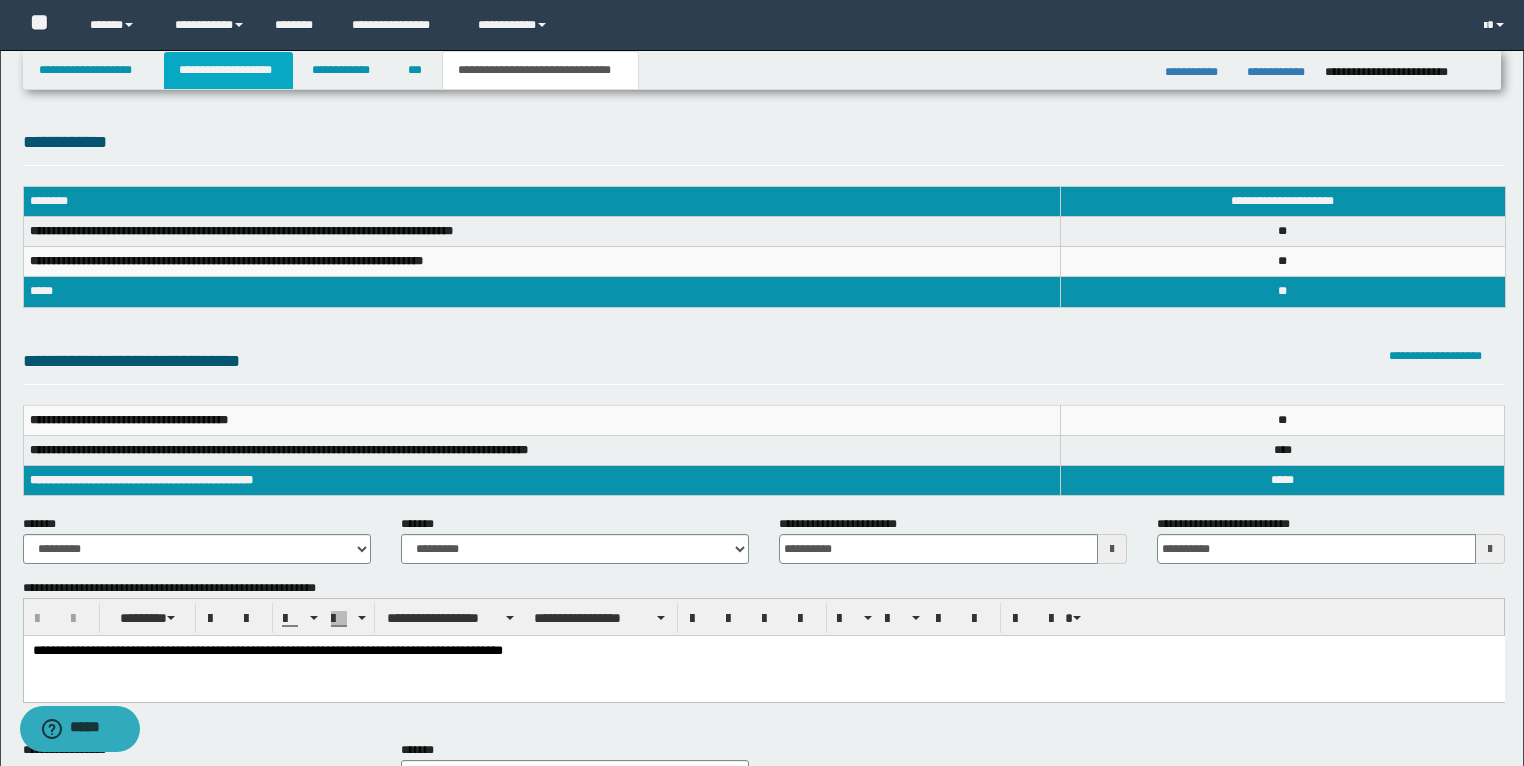 click on "**********" at bounding box center (228, 70) 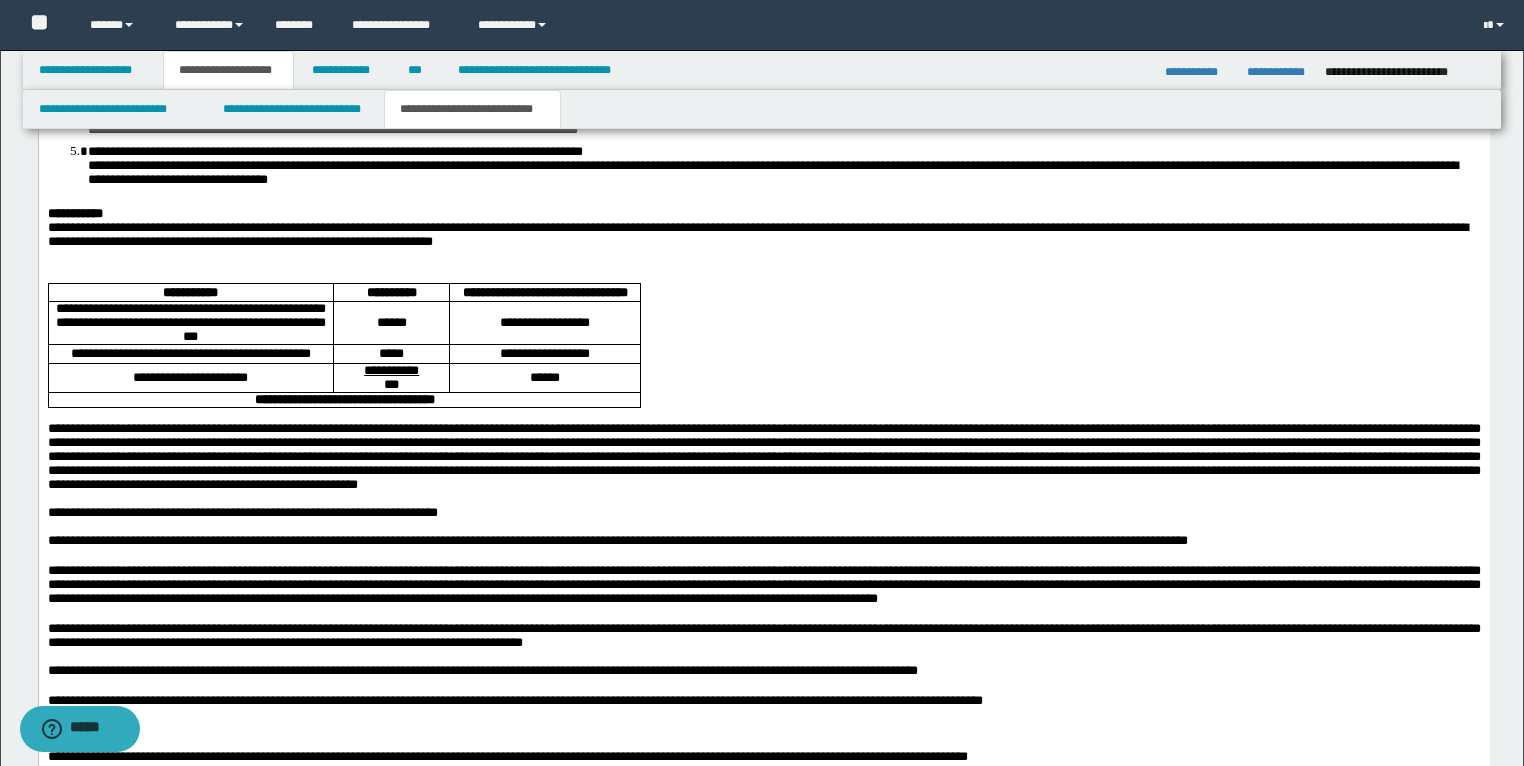 scroll, scrollTop: 2960, scrollLeft: 0, axis: vertical 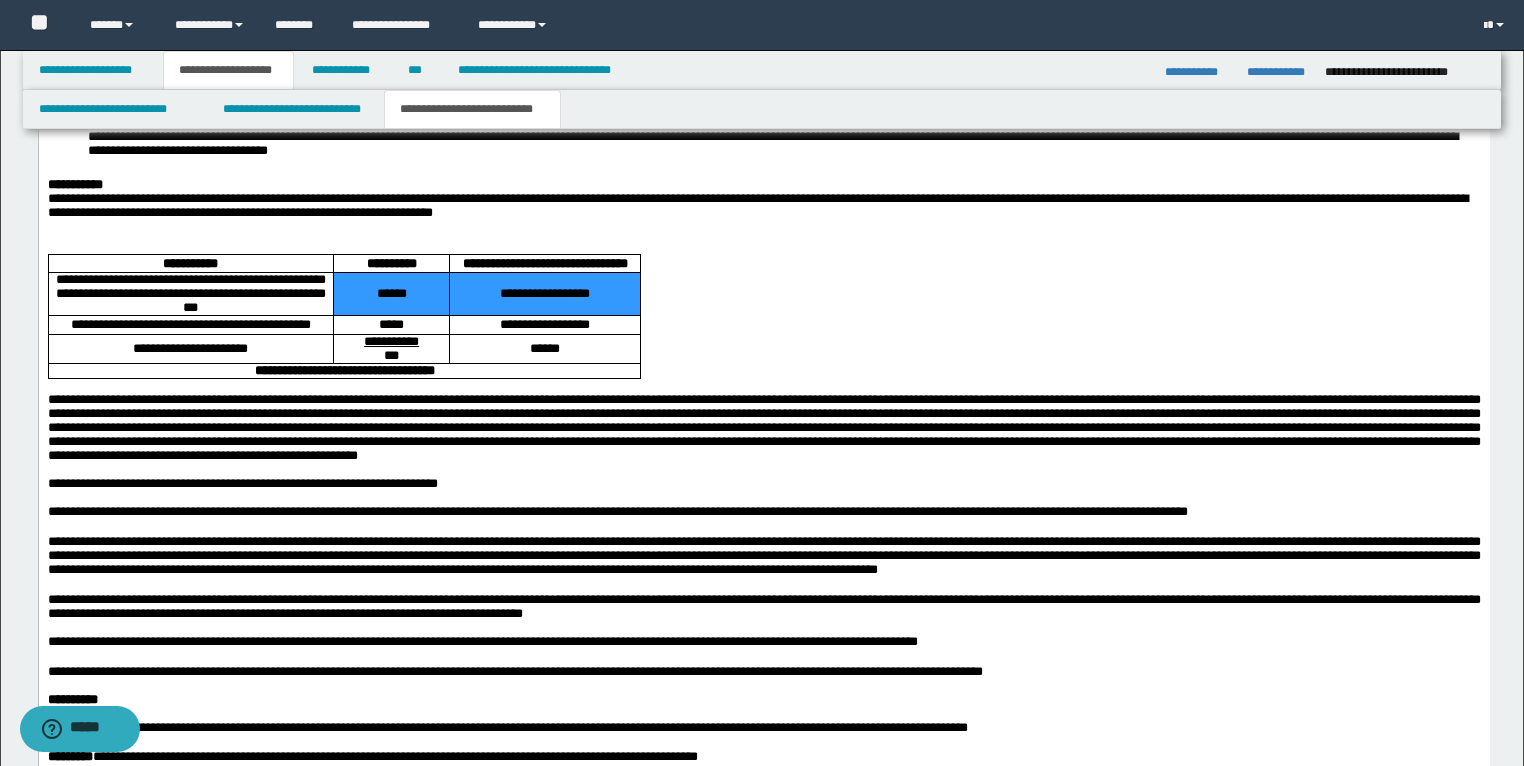 drag, startPoint x: 625, startPoint y: 411, endPoint x: 223, endPoint y: 414, distance: 402.0112 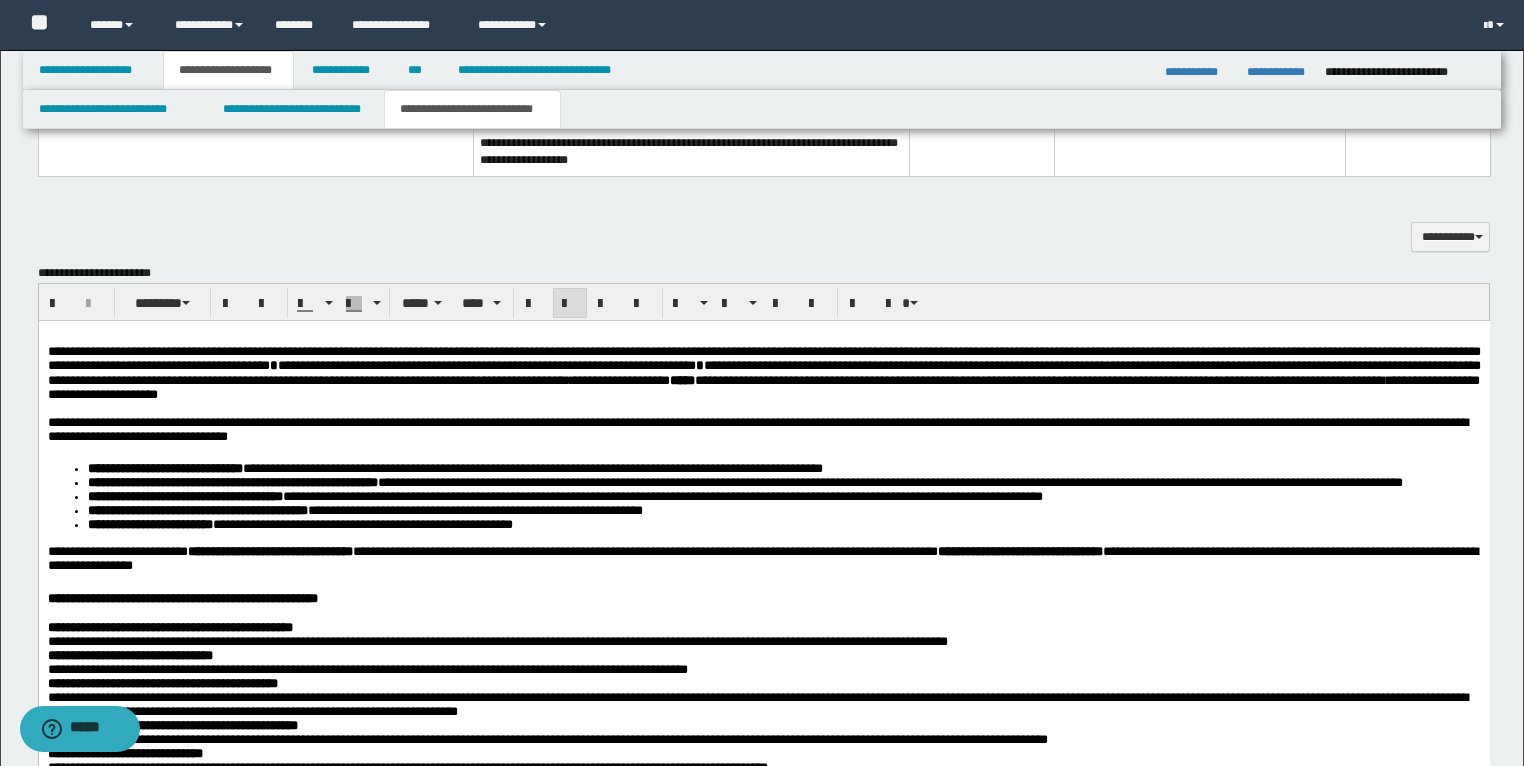 scroll, scrollTop: 1680, scrollLeft: 0, axis: vertical 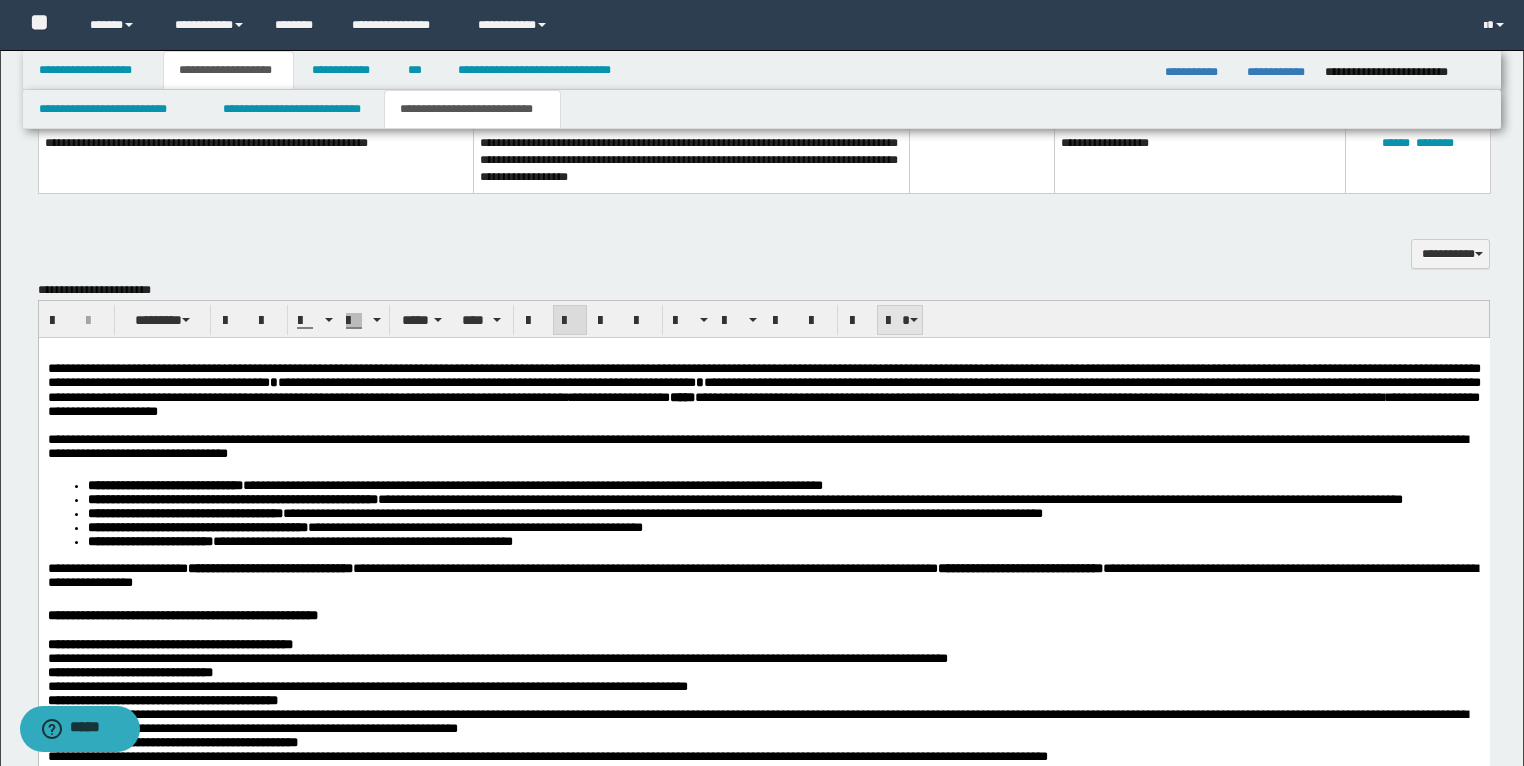 click at bounding box center (914, 320) 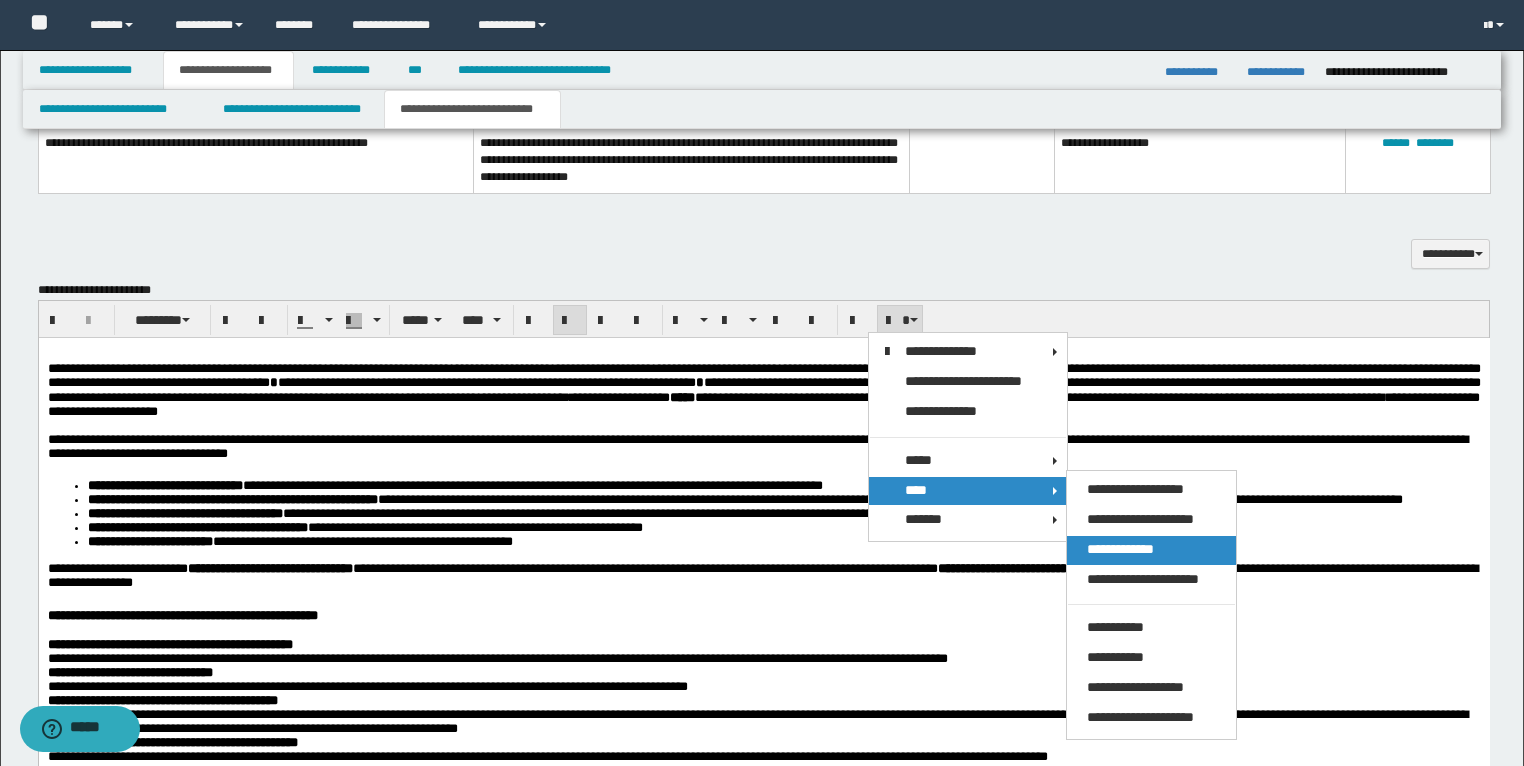 click on "**********" at bounding box center (1120, 549) 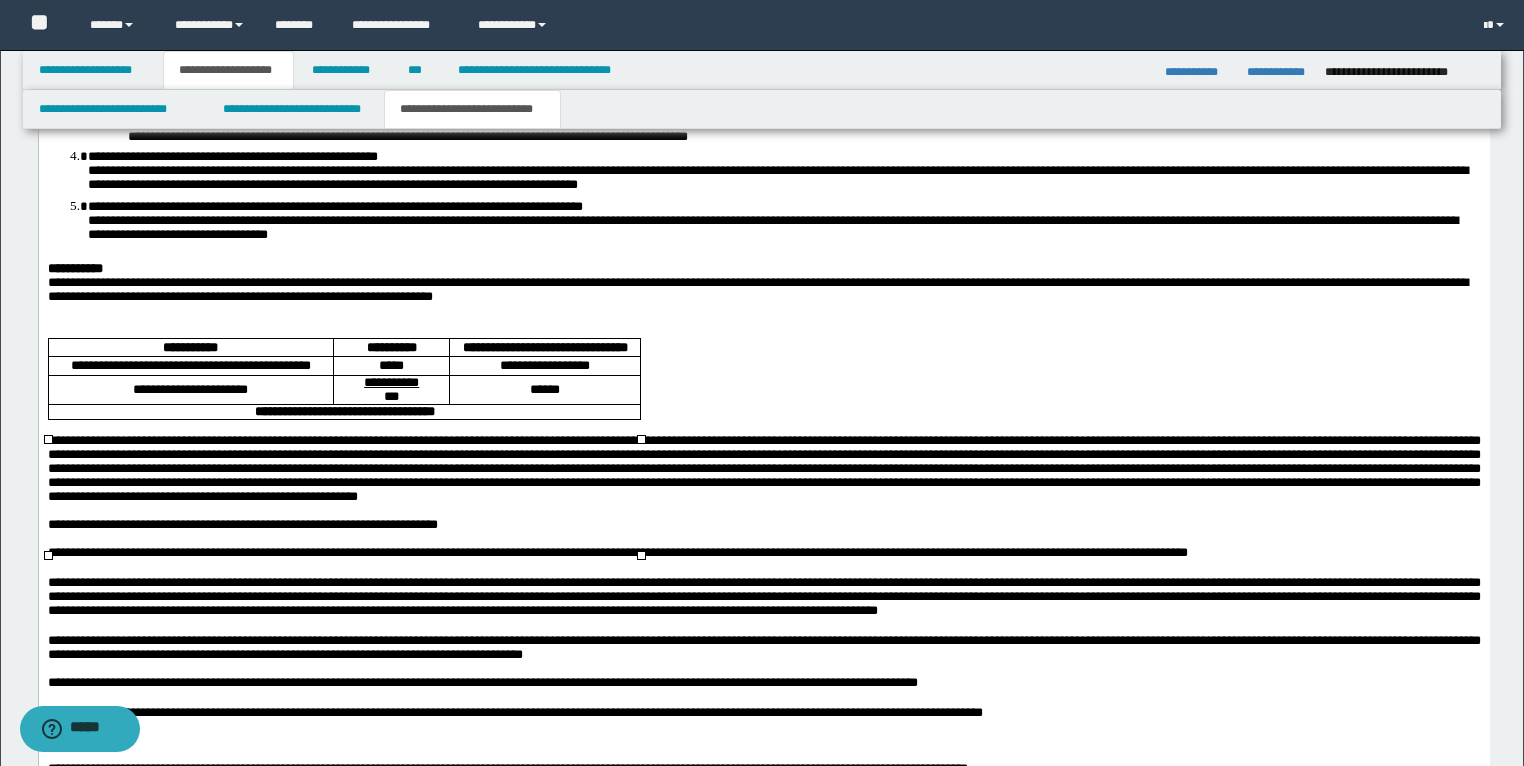 scroll, scrollTop: 2880, scrollLeft: 0, axis: vertical 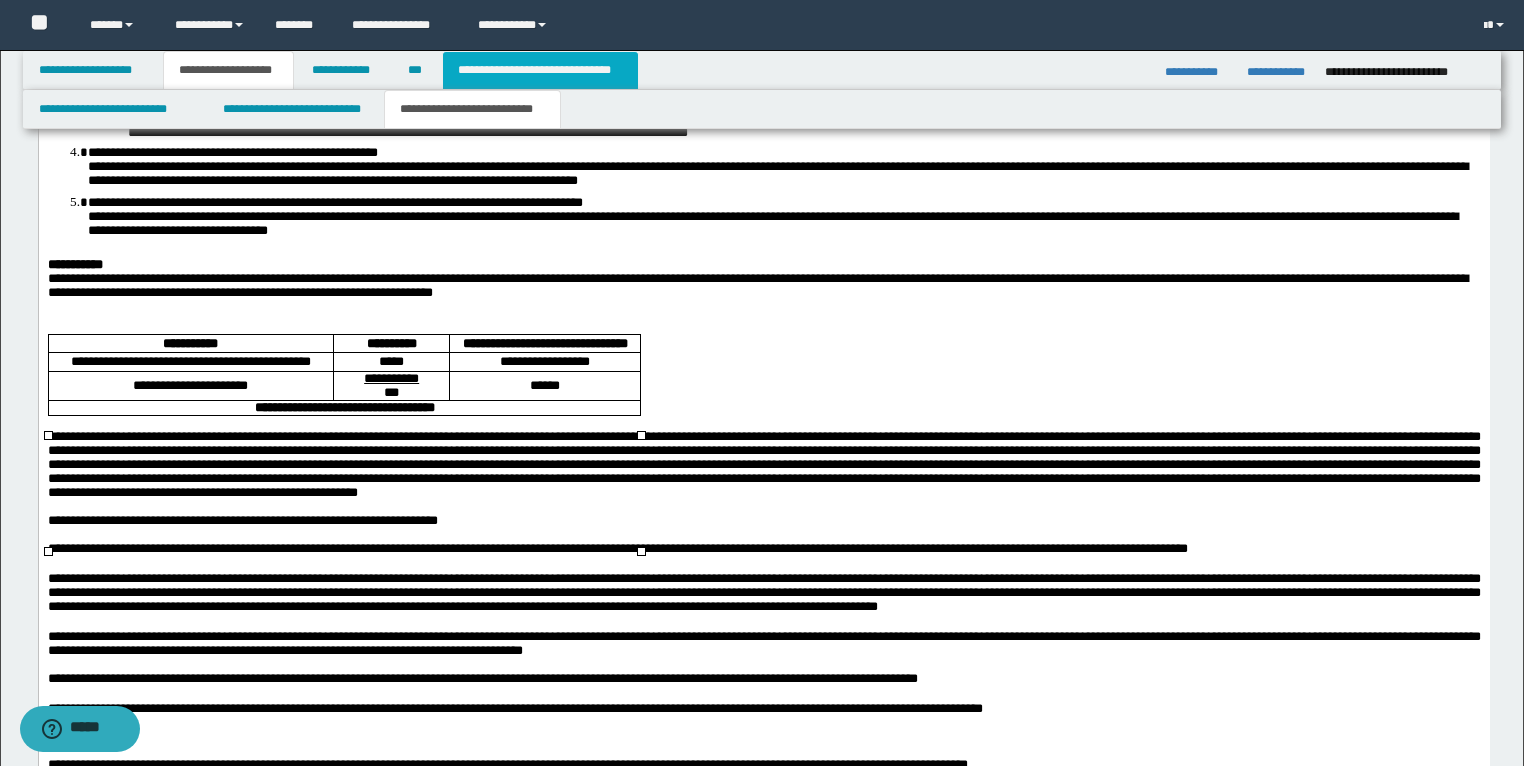 click on "**********" at bounding box center (540, 70) 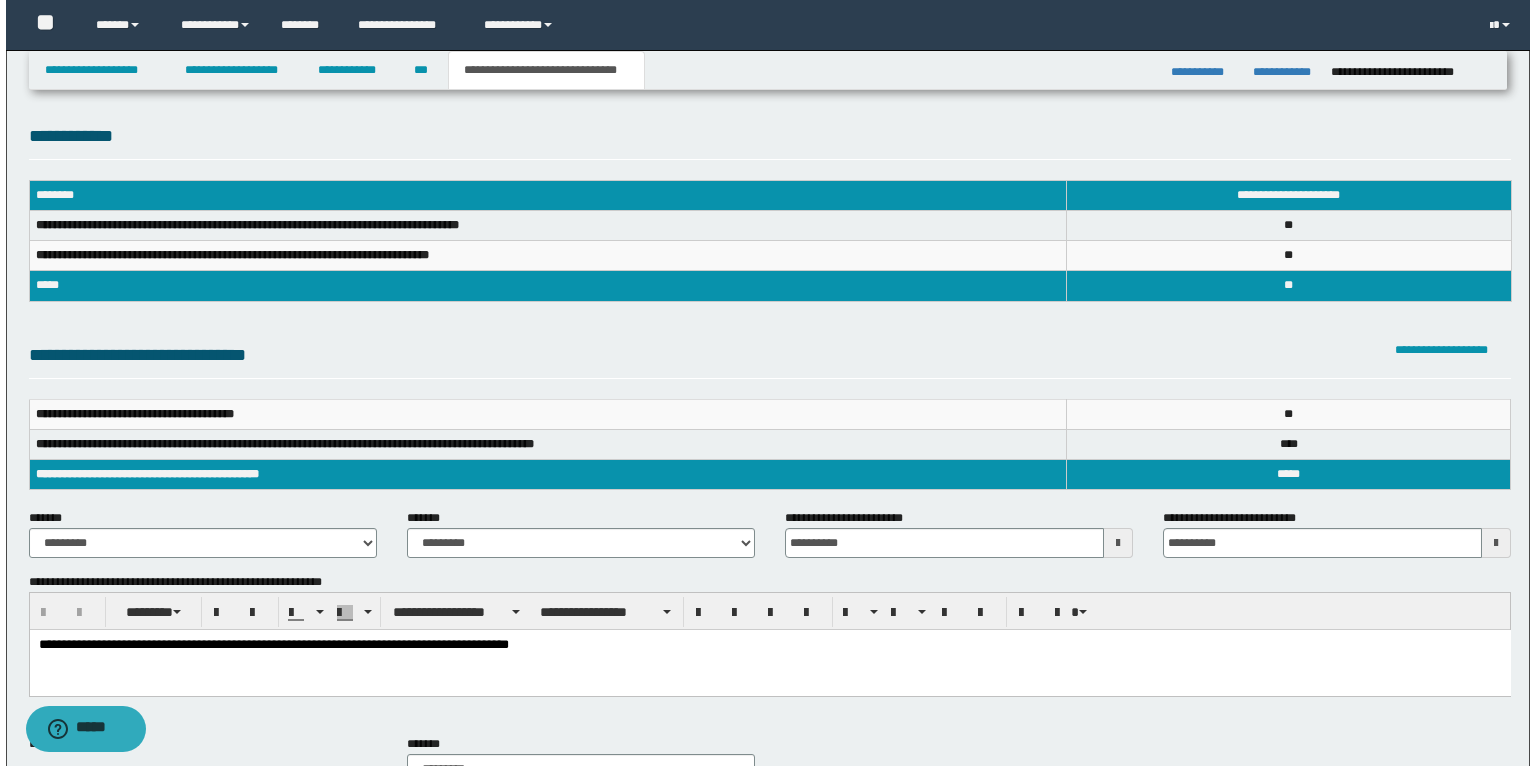 scroll, scrollTop: 0, scrollLeft: 0, axis: both 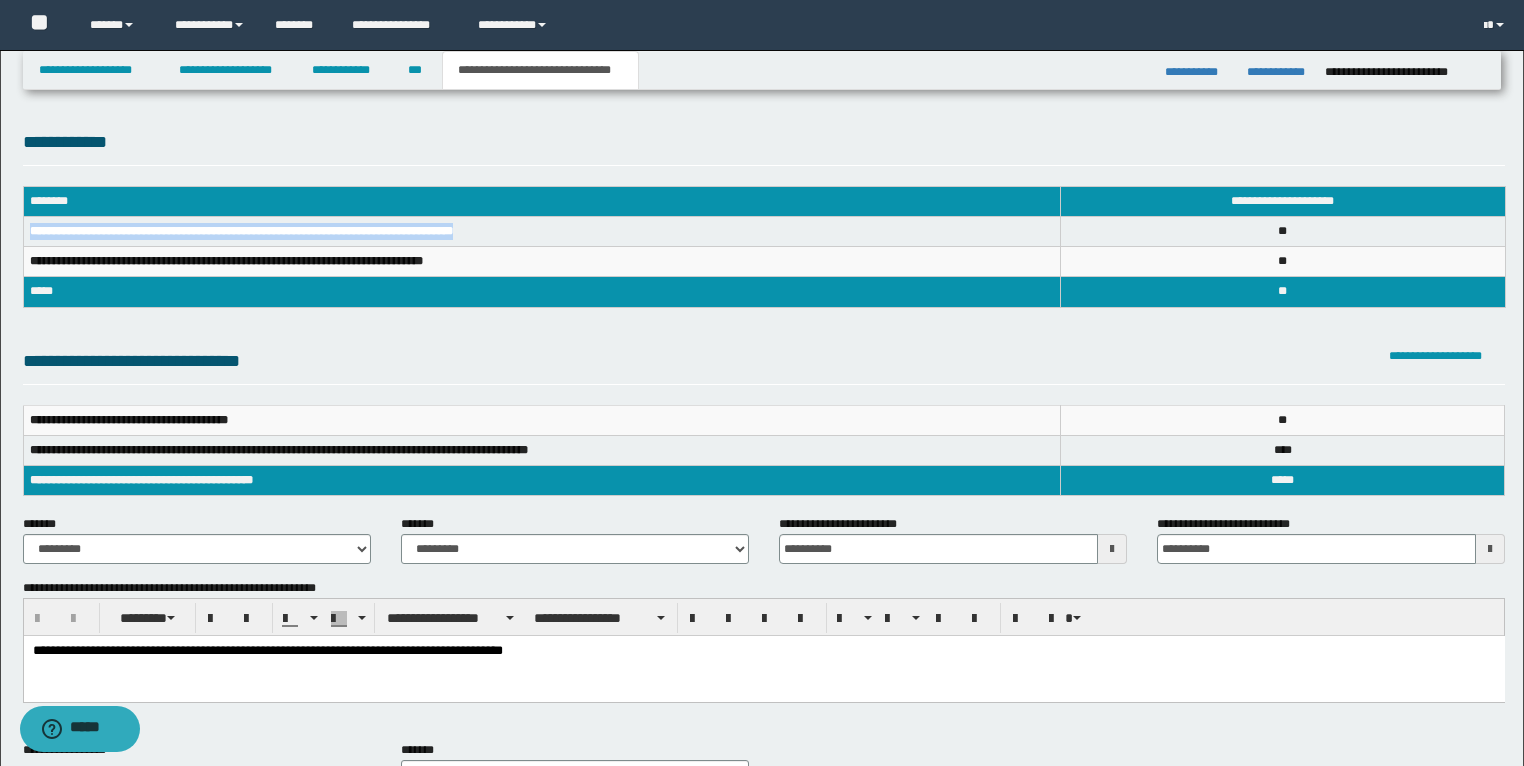 drag, startPoint x: 550, startPoint y: 226, endPoint x: 28, endPoint y: 233, distance: 522.04694 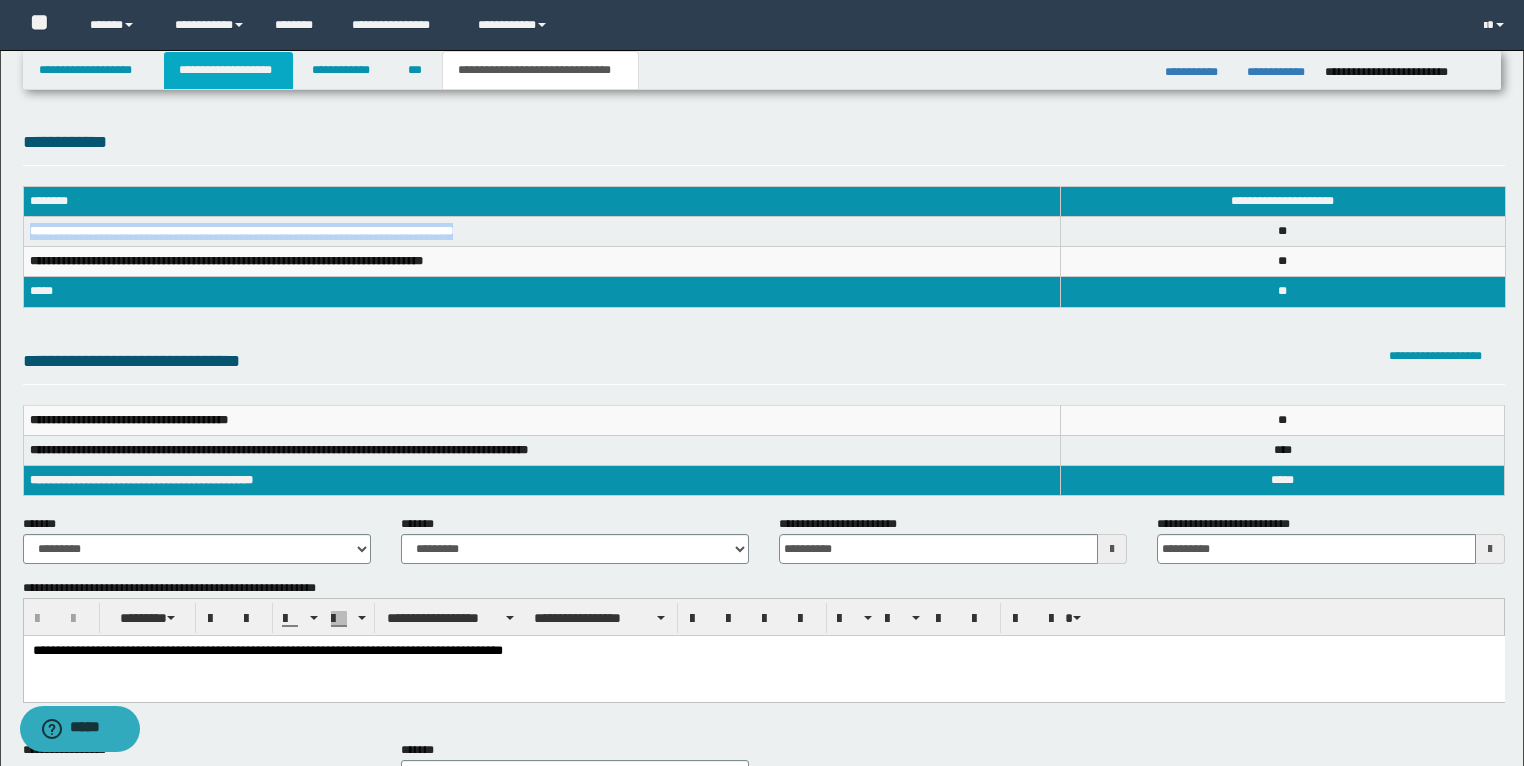 click on "**********" at bounding box center [228, 70] 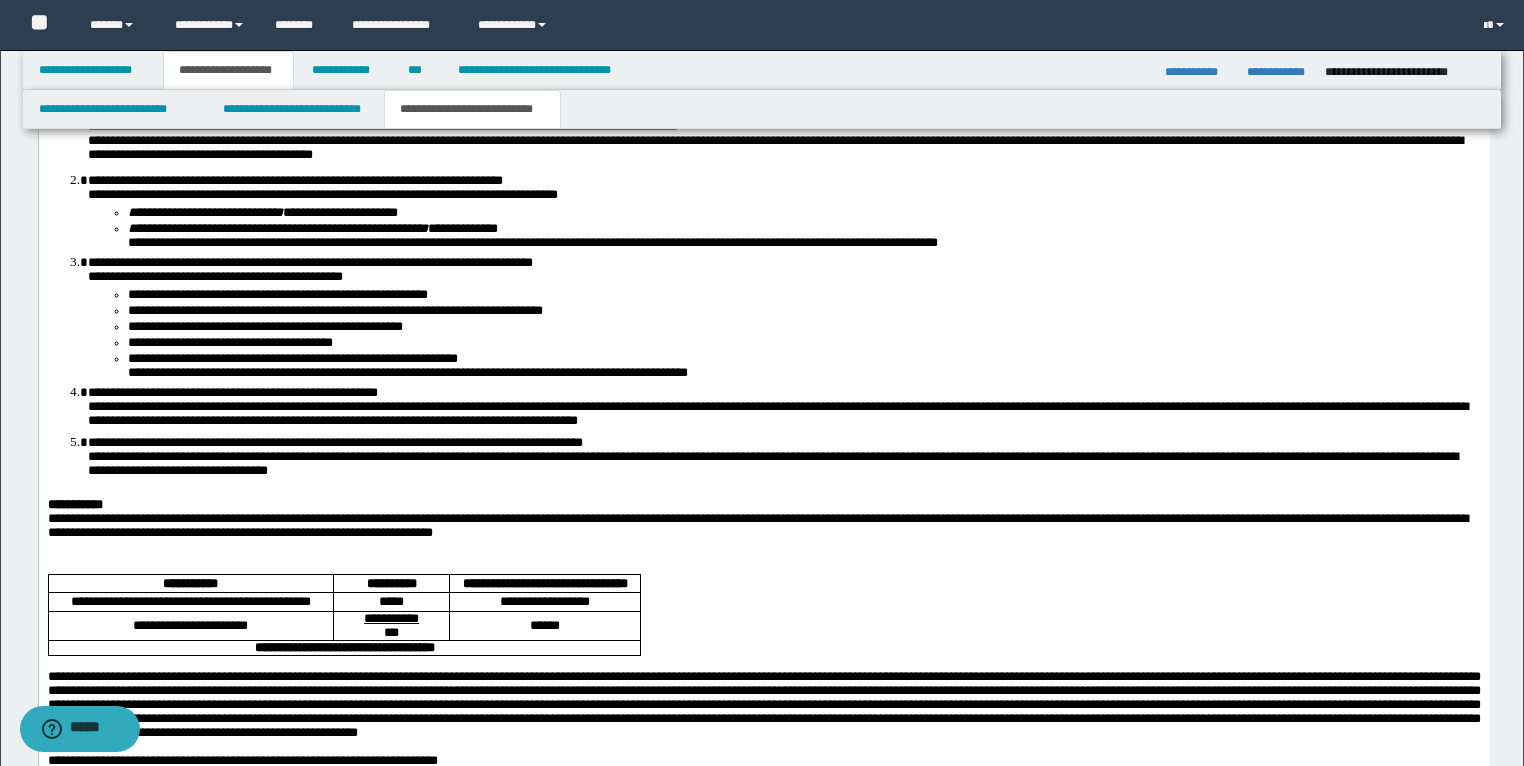 scroll, scrollTop: 2880, scrollLeft: 0, axis: vertical 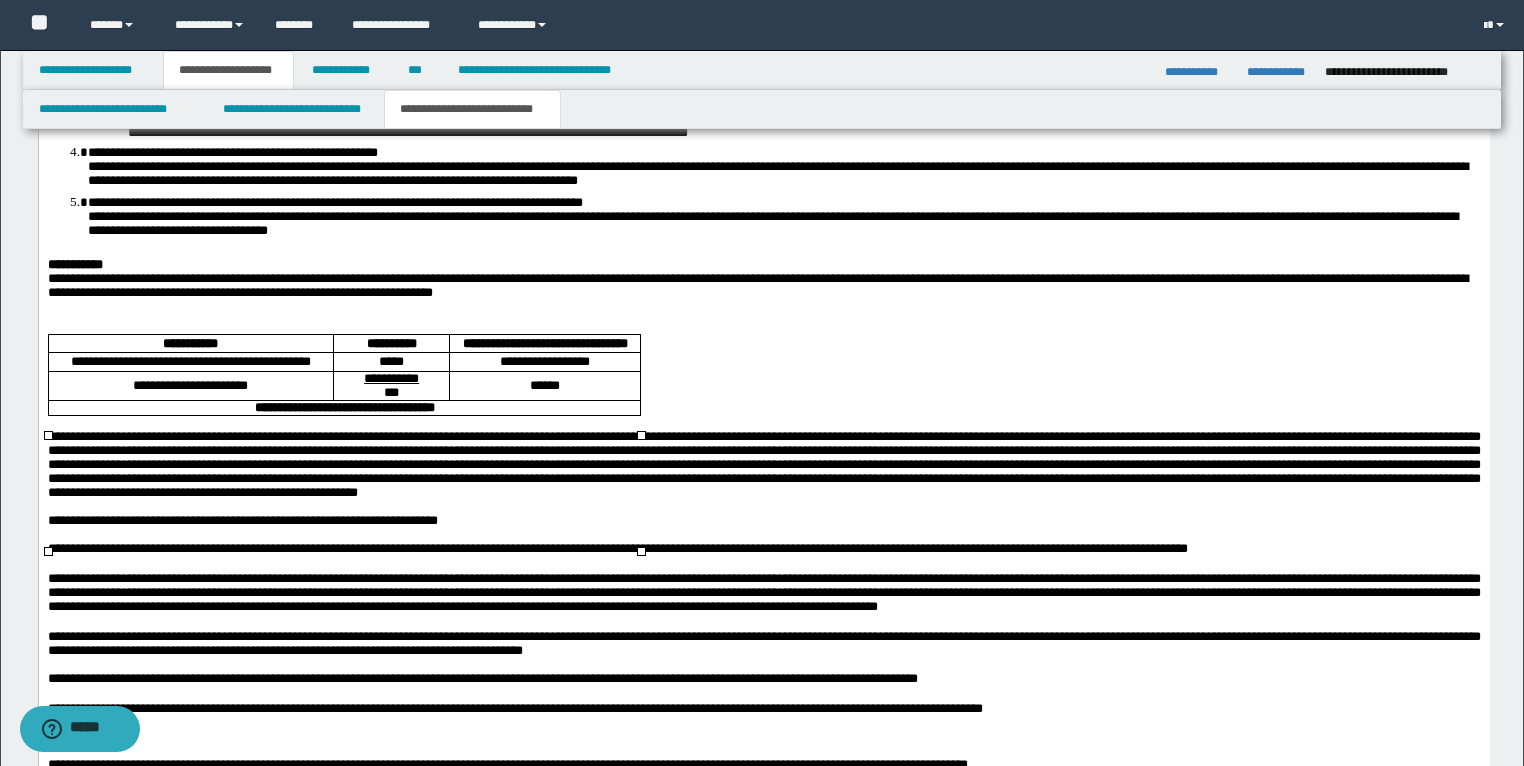 click on "**********" at bounding box center [190, 361] 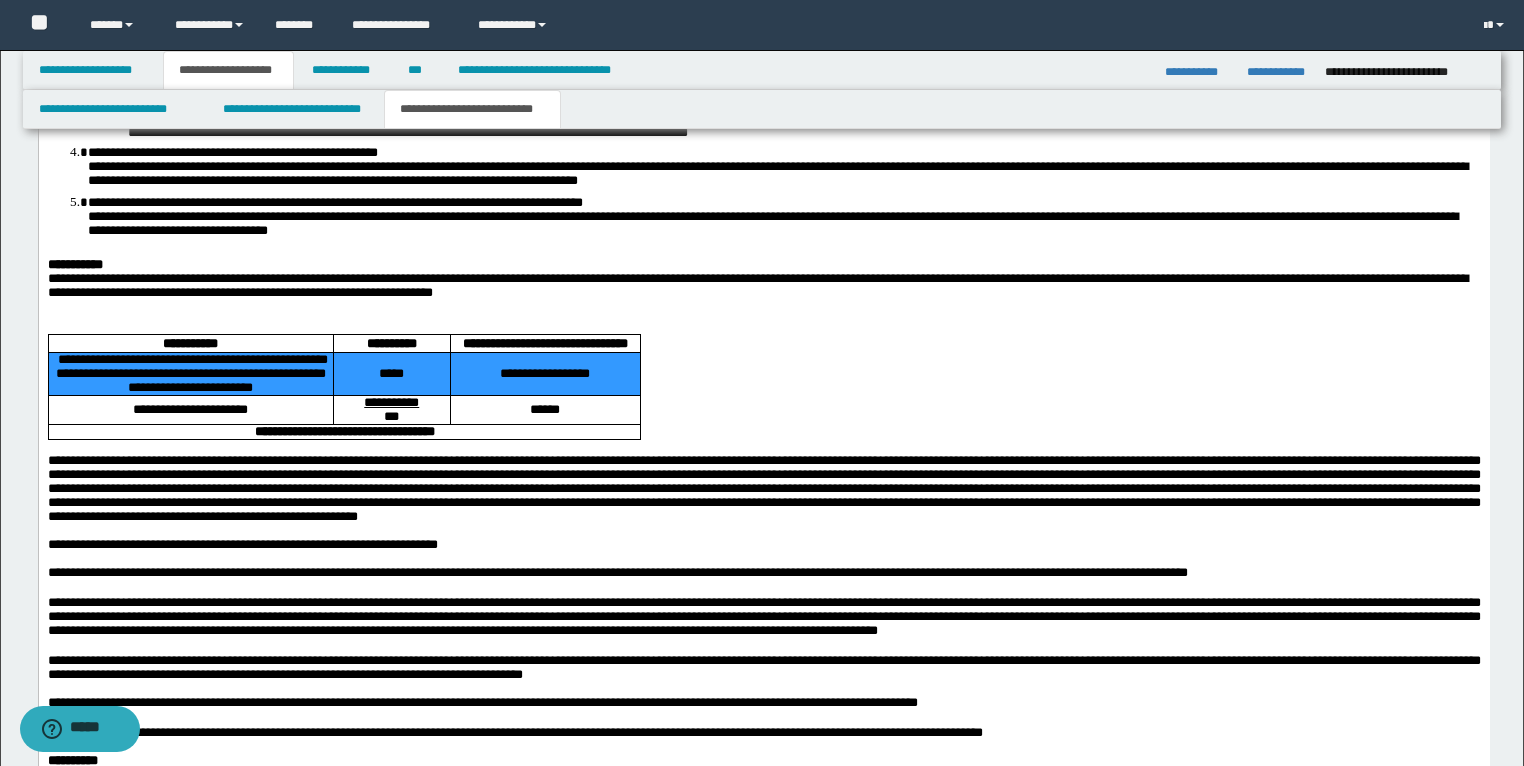 drag, startPoint x: 294, startPoint y: 495, endPoint x: 529, endPoint y: 501, distance: 235.07658 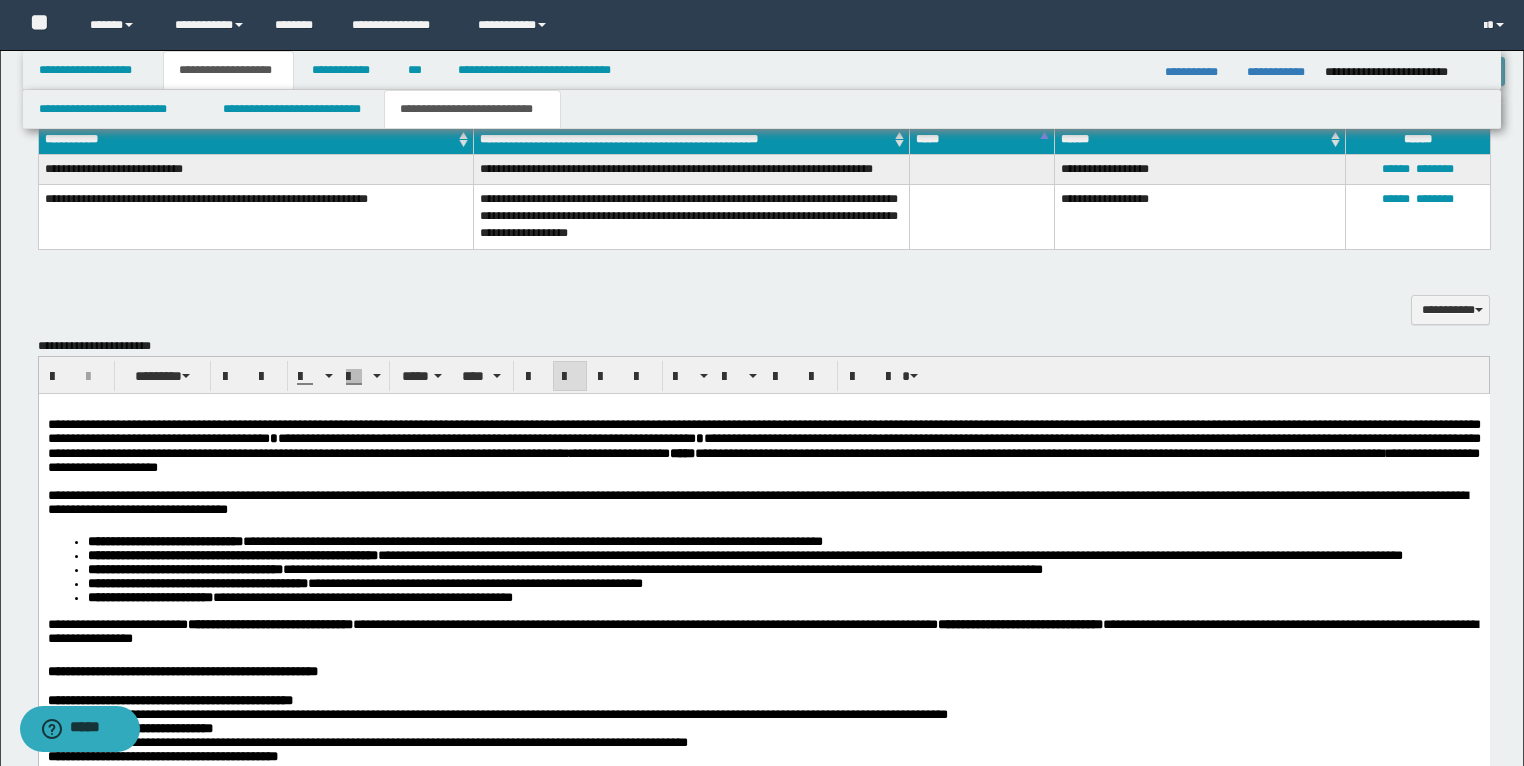 scroll, scrollTop: 1600, scrollLeft: 0, axis: vertical 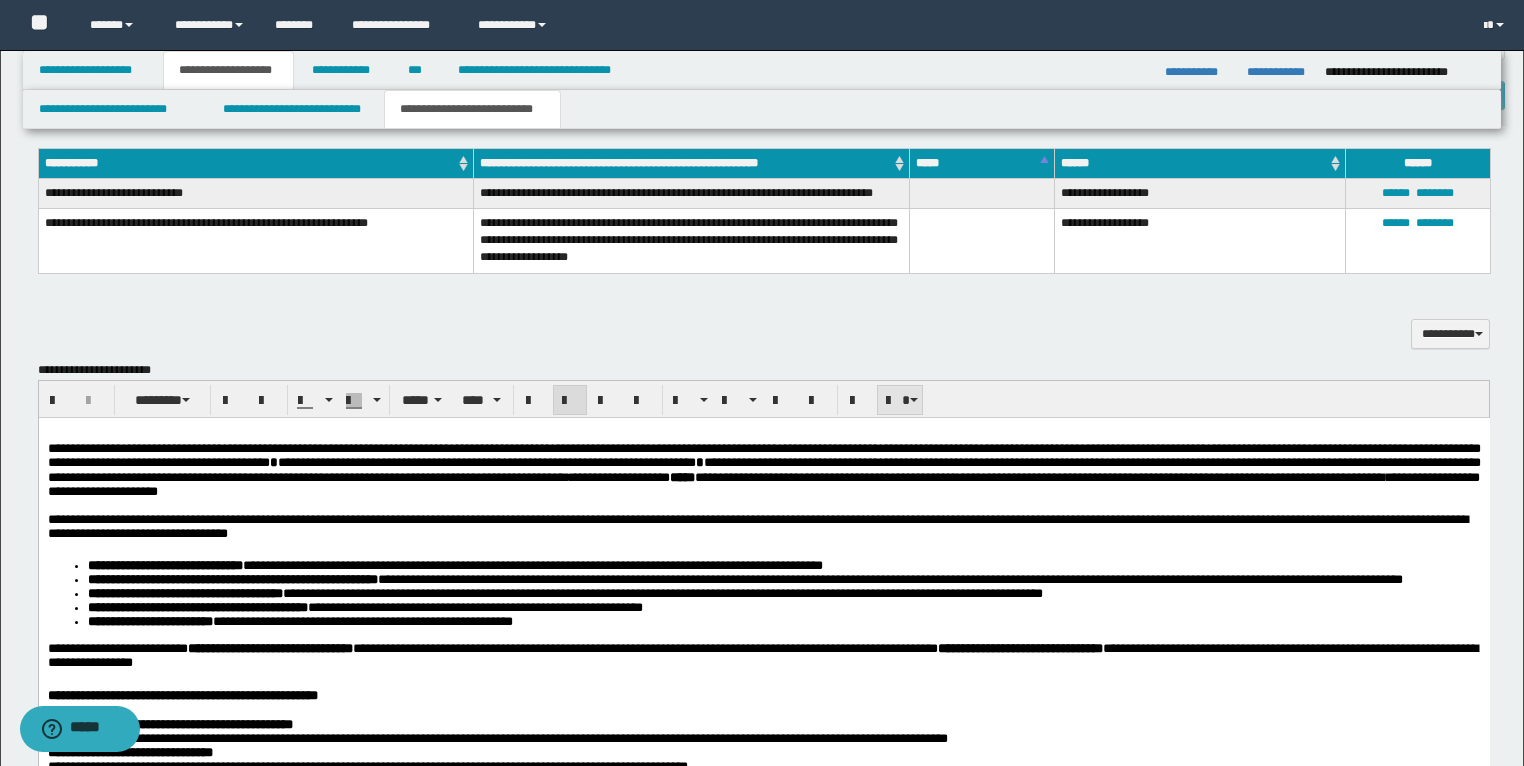 click at bounding box center [900, 400] 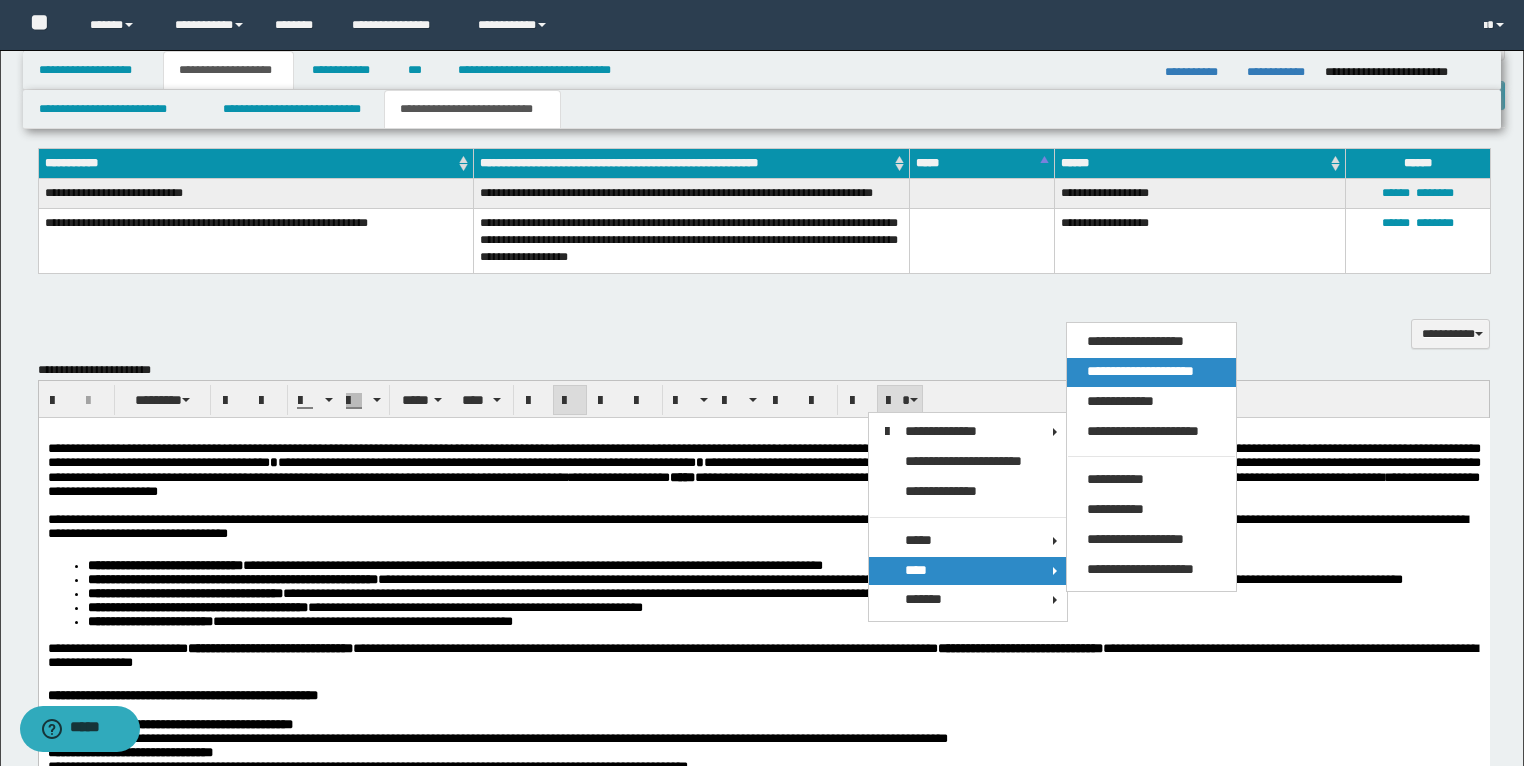 click on "**********" at bounding box center (1140, 371) 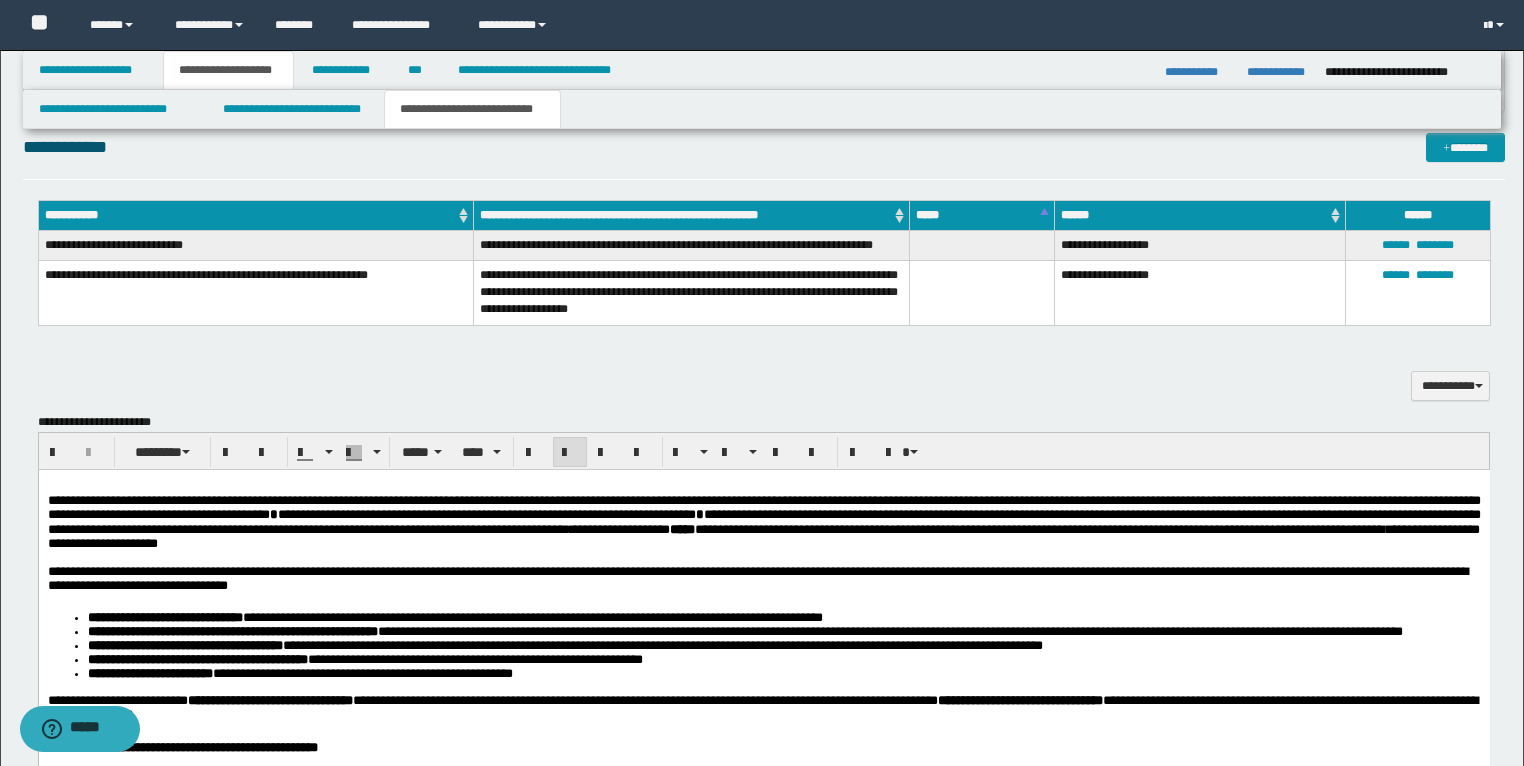 scroll, scrollTop: 1520, scrollLeft: 0, axis: vertical 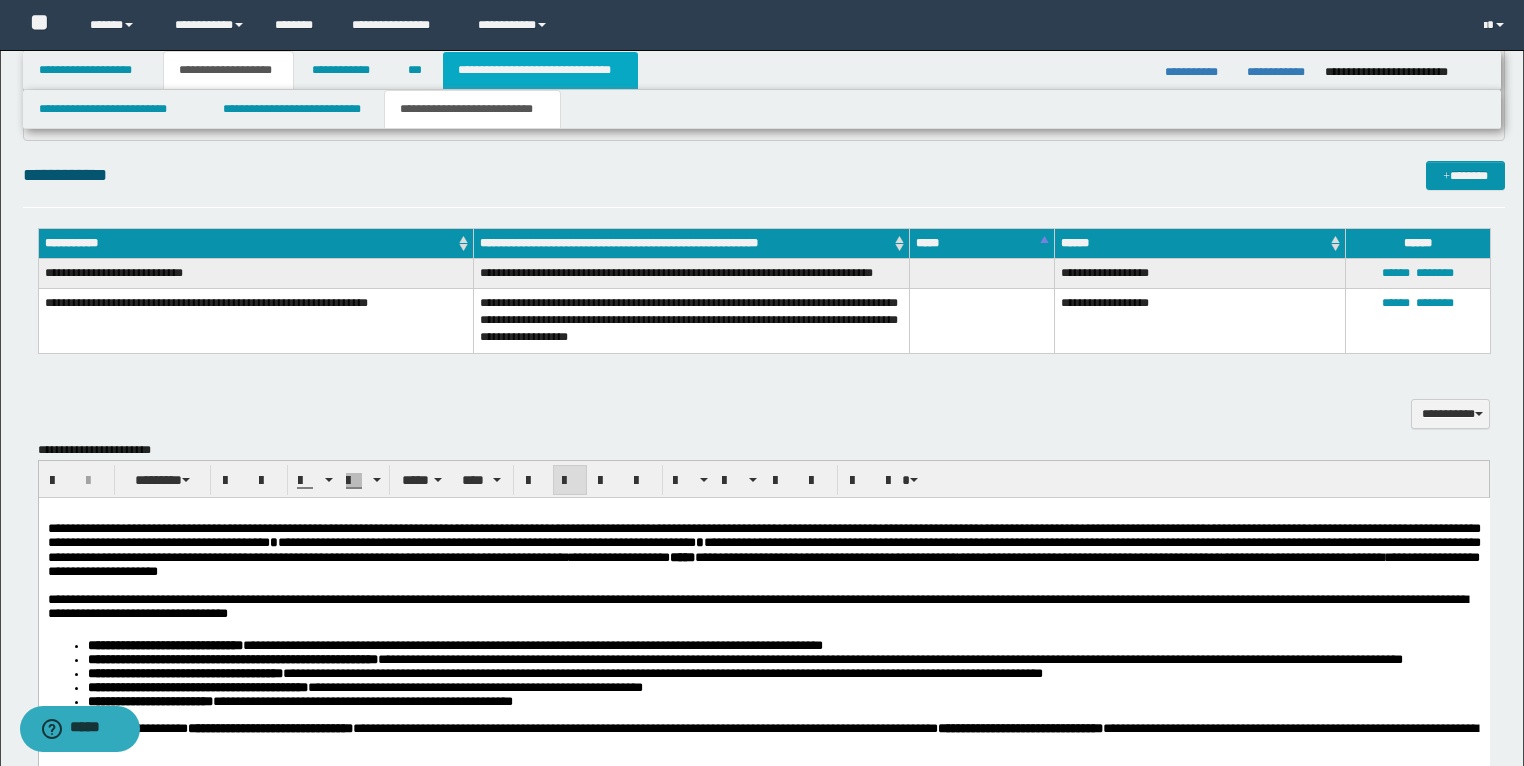 click on "**********" at bounding box center (540, 70) 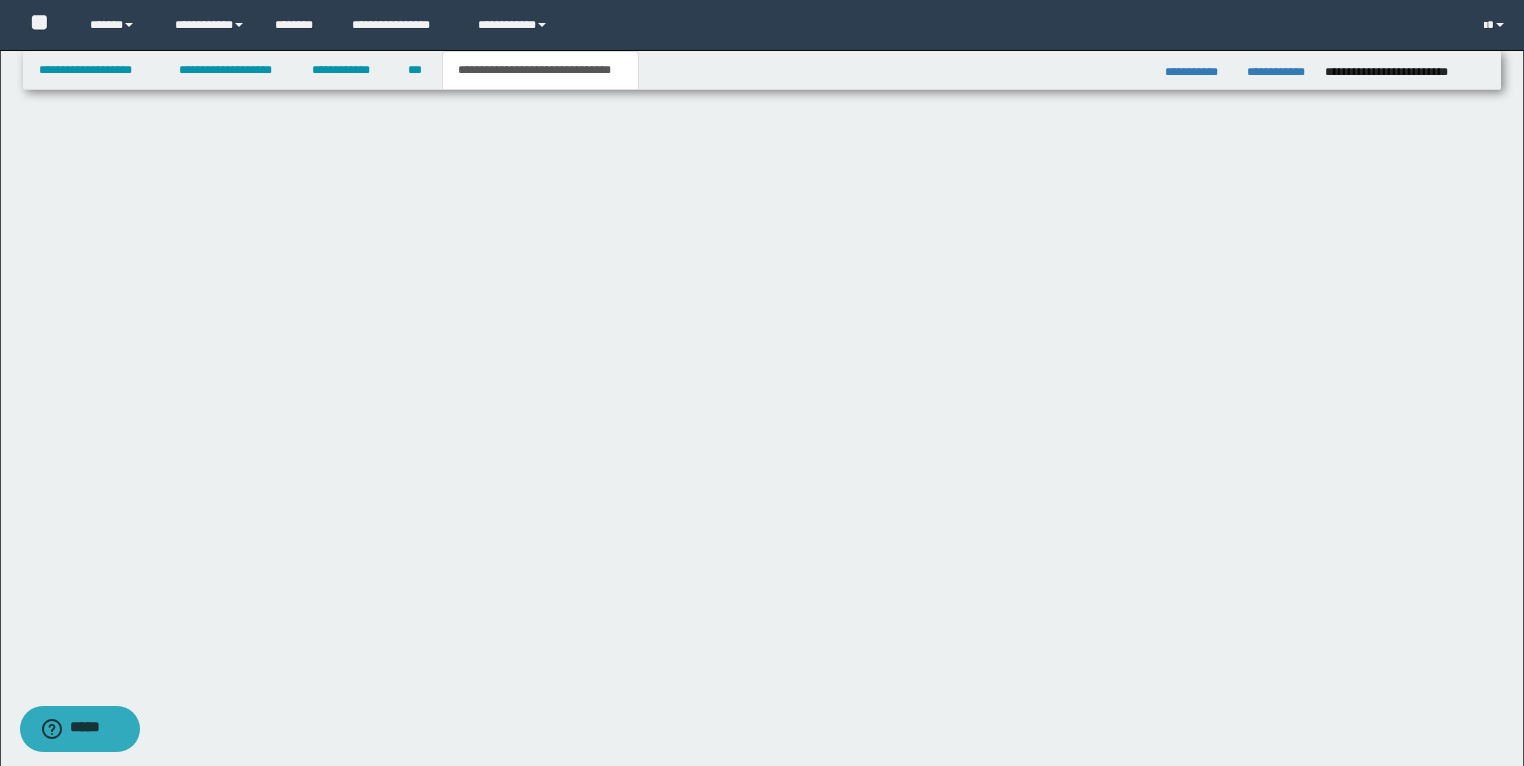 type on "**********" 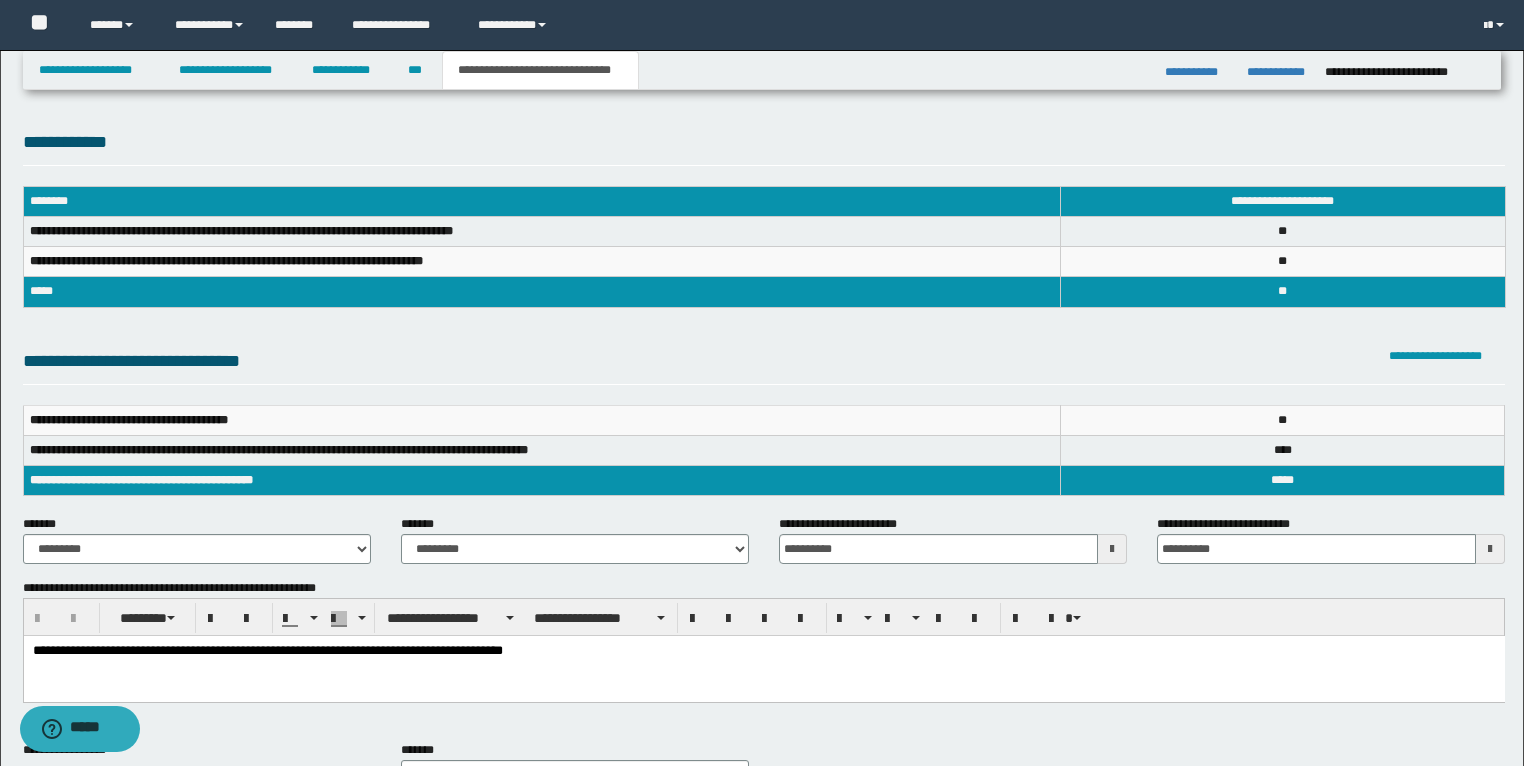 scroll, scrollTop: 0, scrollLeft: 0, axis: both 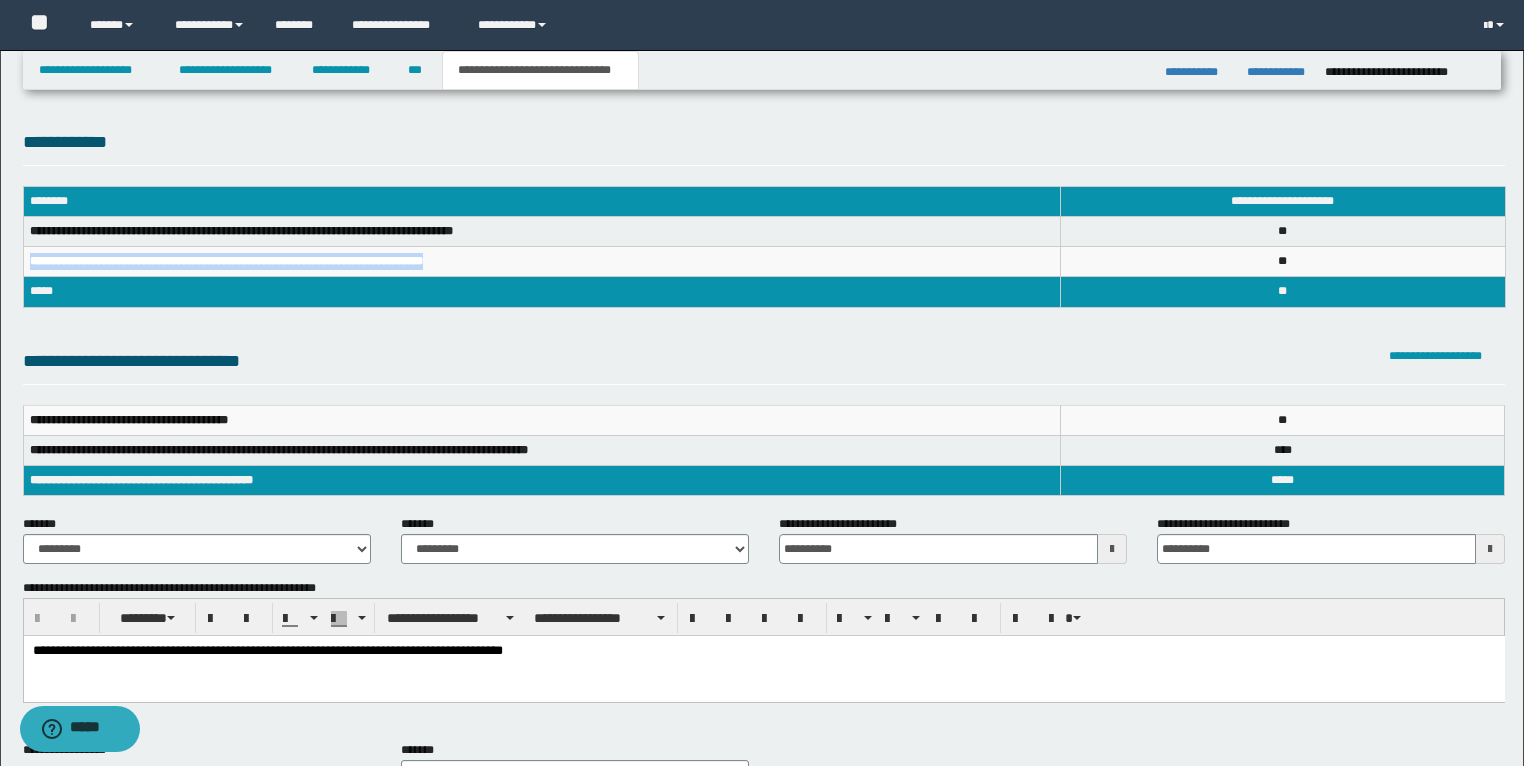 drag, startPoint x: 499, startPoint y: 253, endPoint x: 27, endPoint y: 269, distance: 472.27112 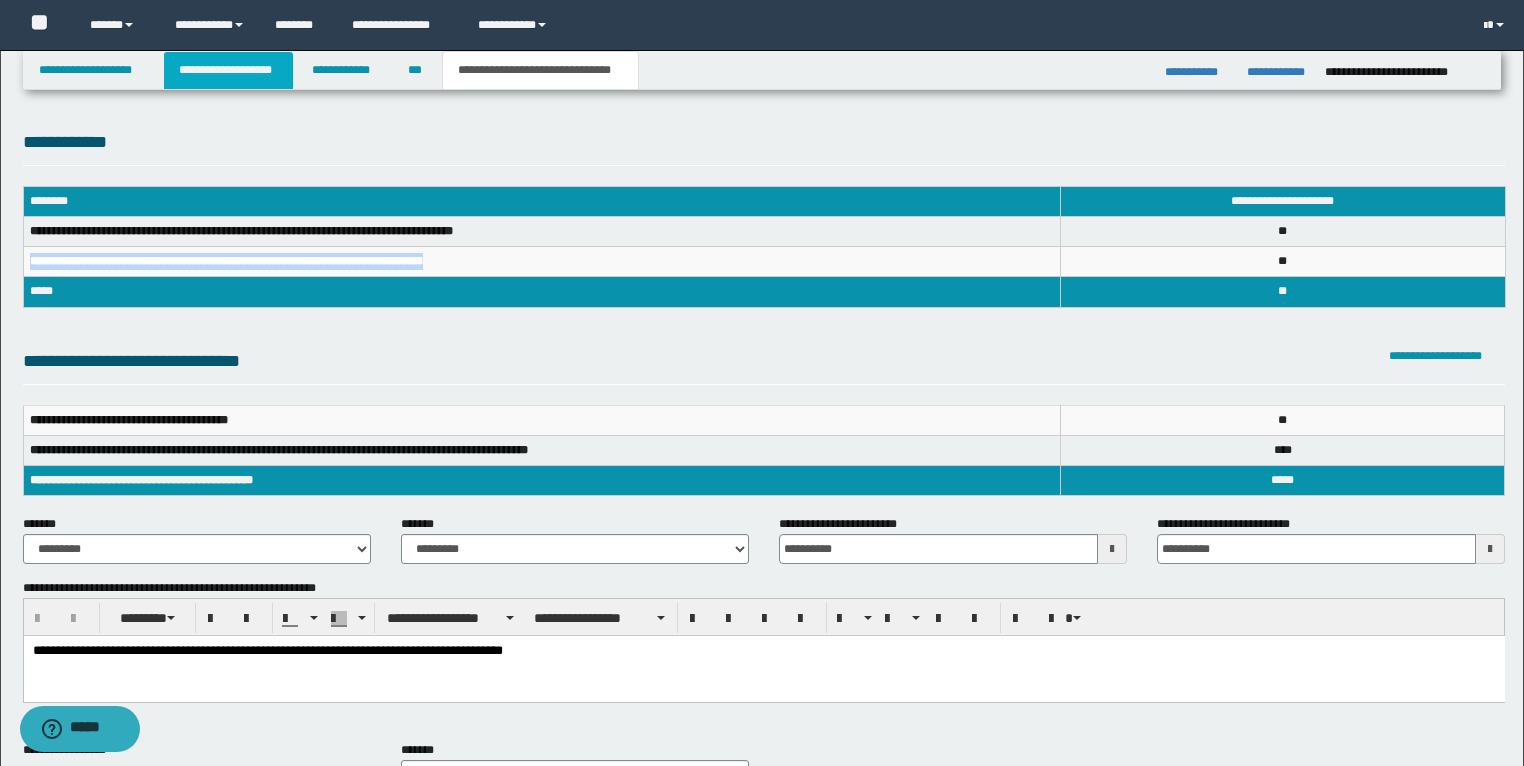 click on "**********" at bounding box center (228, 70) 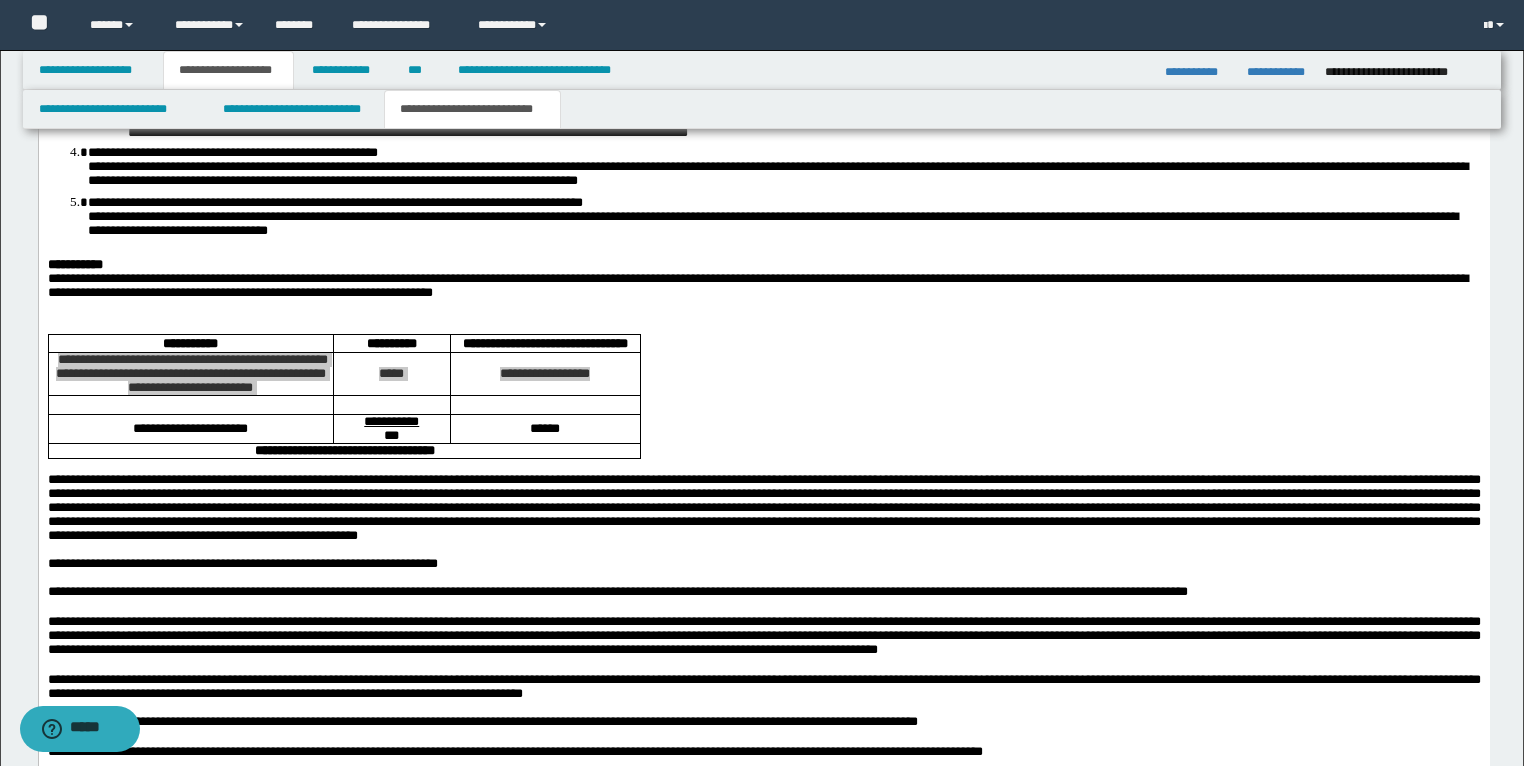 scroll, scrollTop: 3040, scrollLeft: 0, axis: vertical 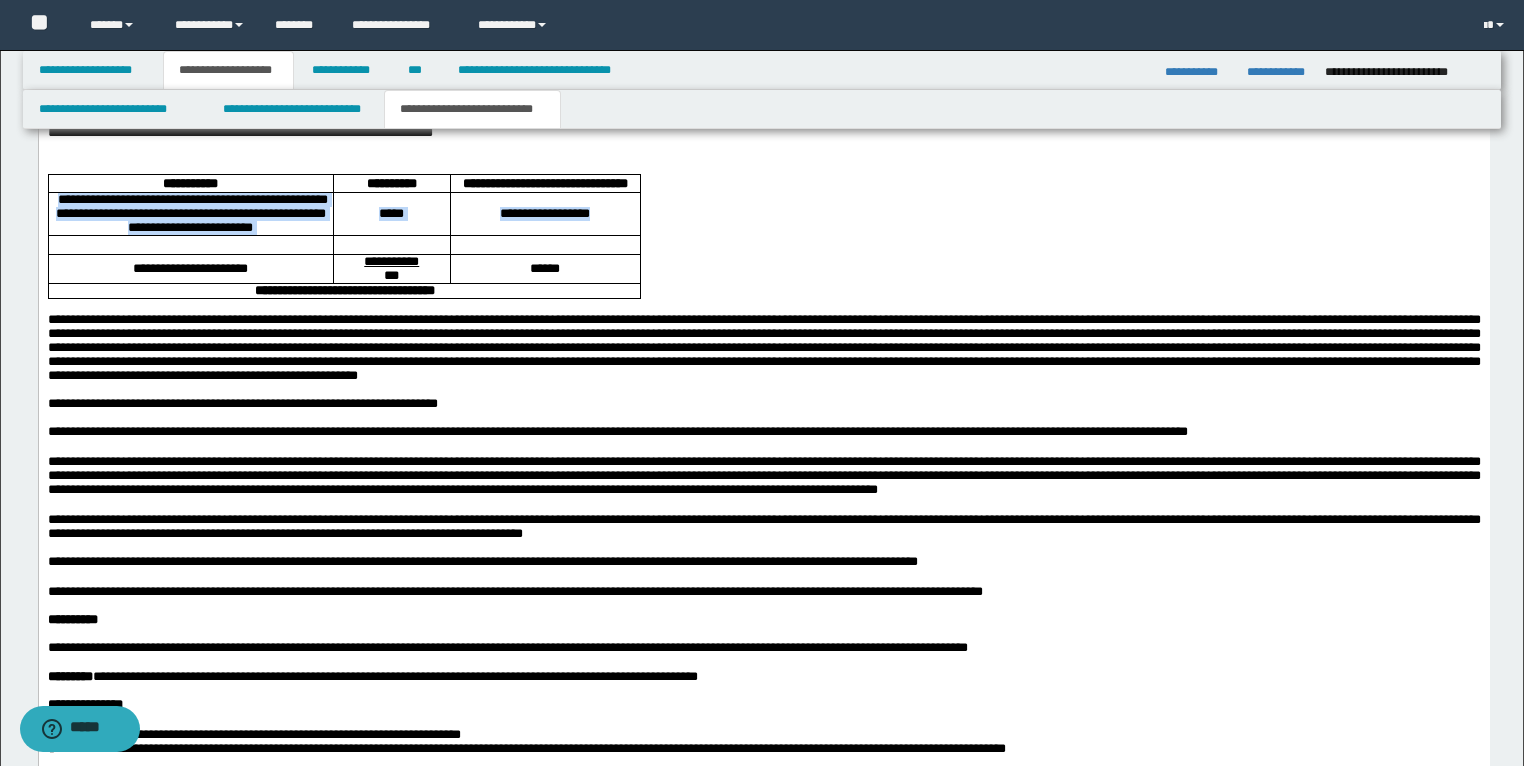click at bounding box center (190, 245) 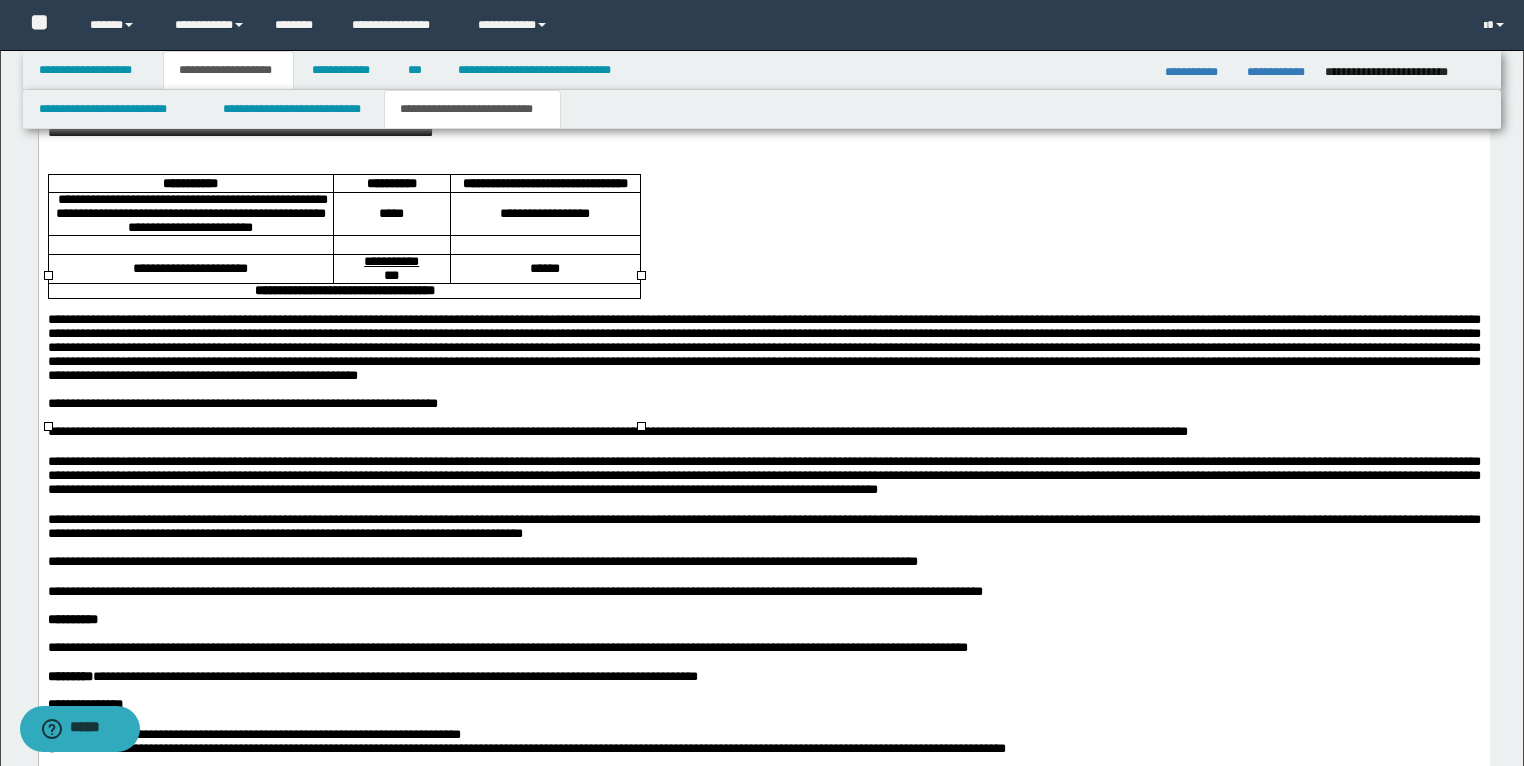 click at bounding box center (190, 245) 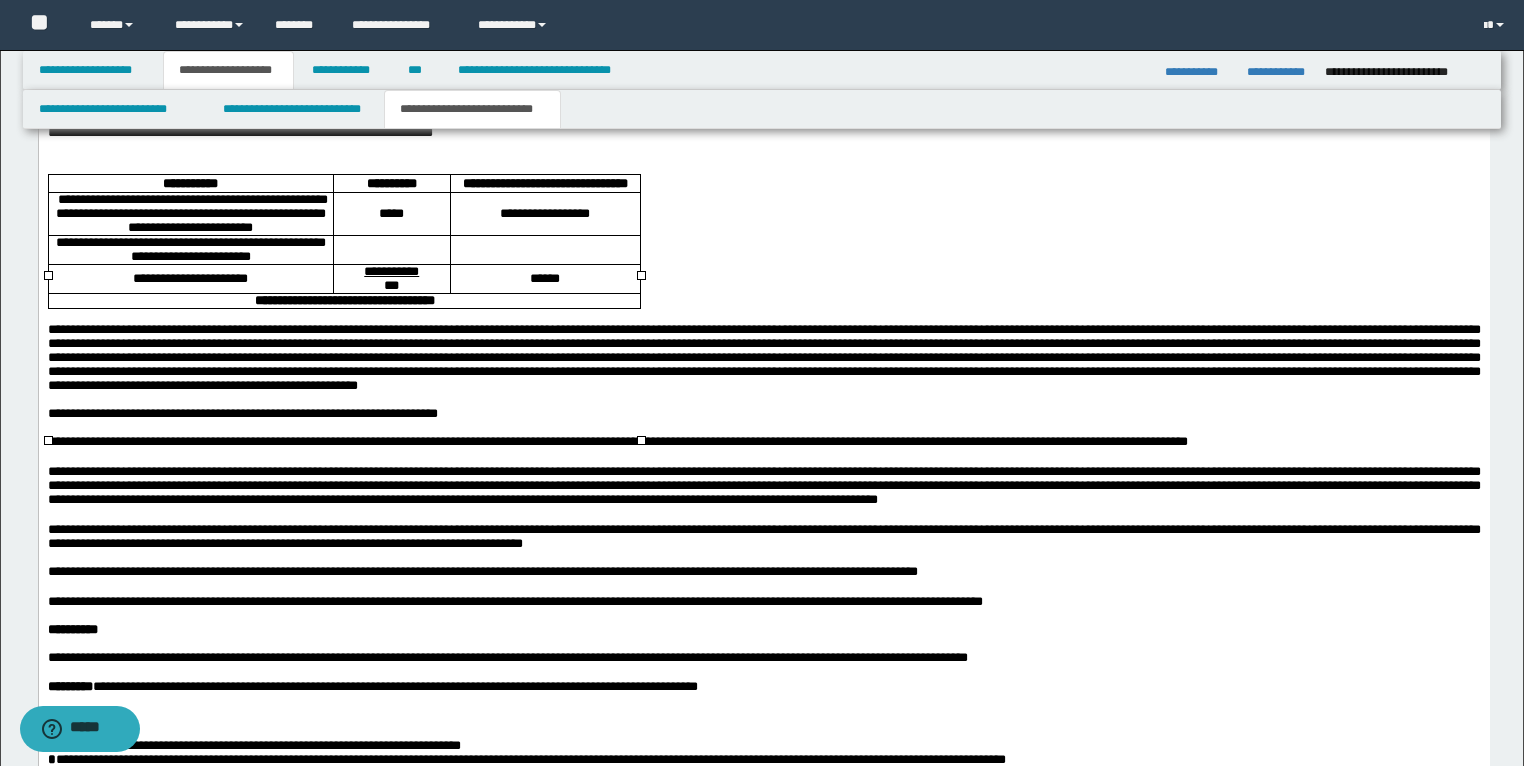 click on "*****" at bounding box center [390, 213] 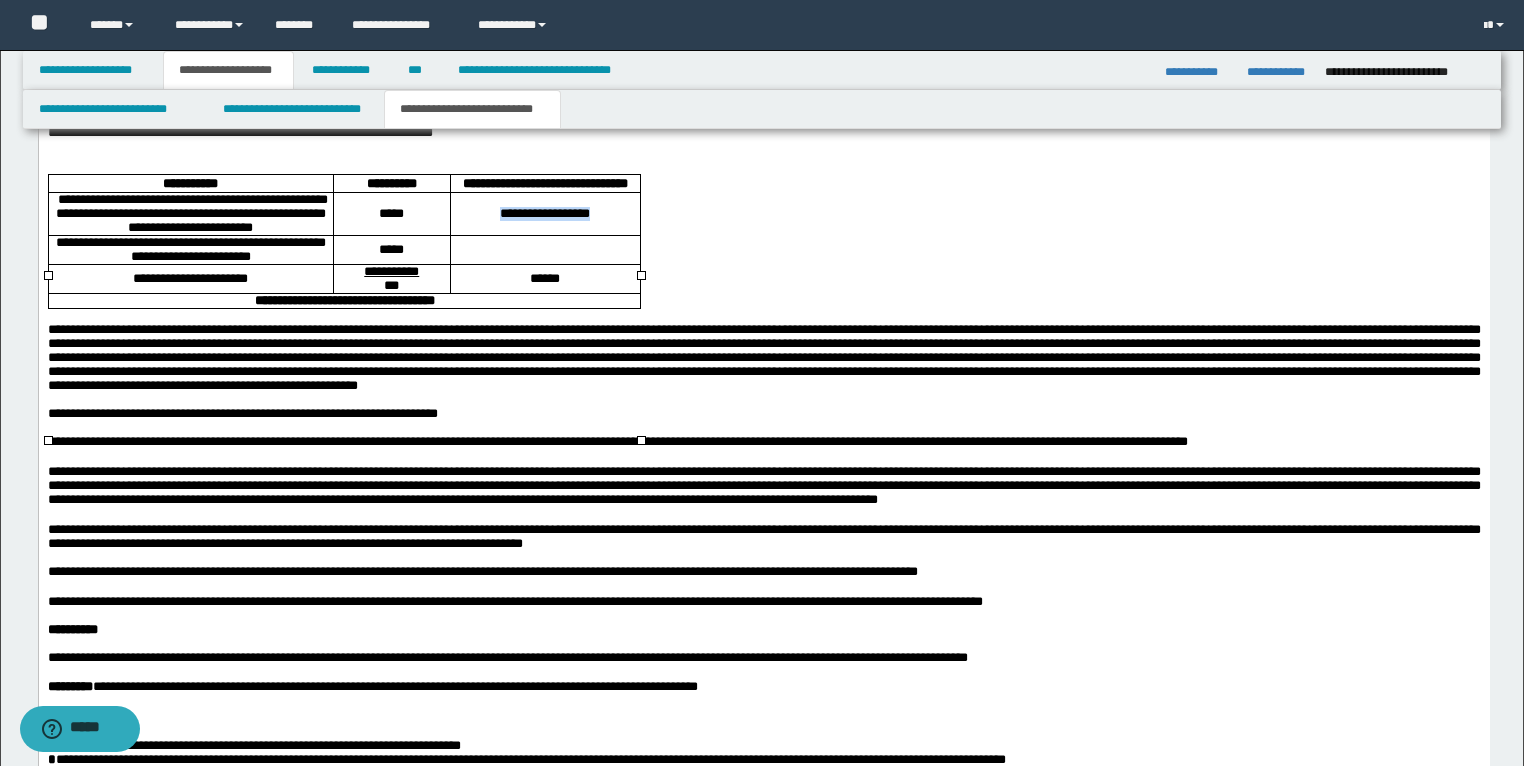 drag, startPoint x: 603, startPoint y: 327, endPoint x: 484, endPoint y: 335, distance: 119.26861 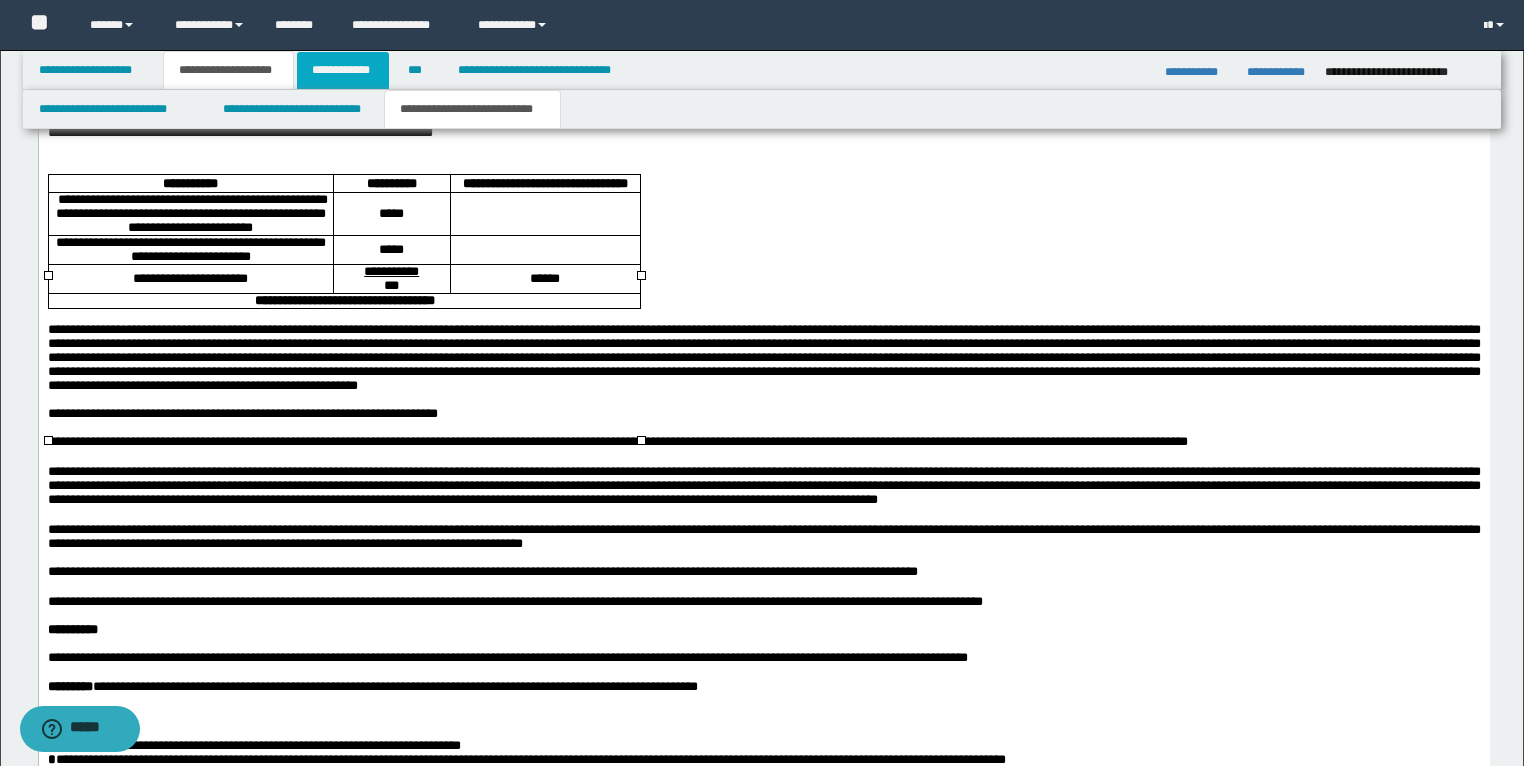 click on "**********" at bounding box center (343, 70) 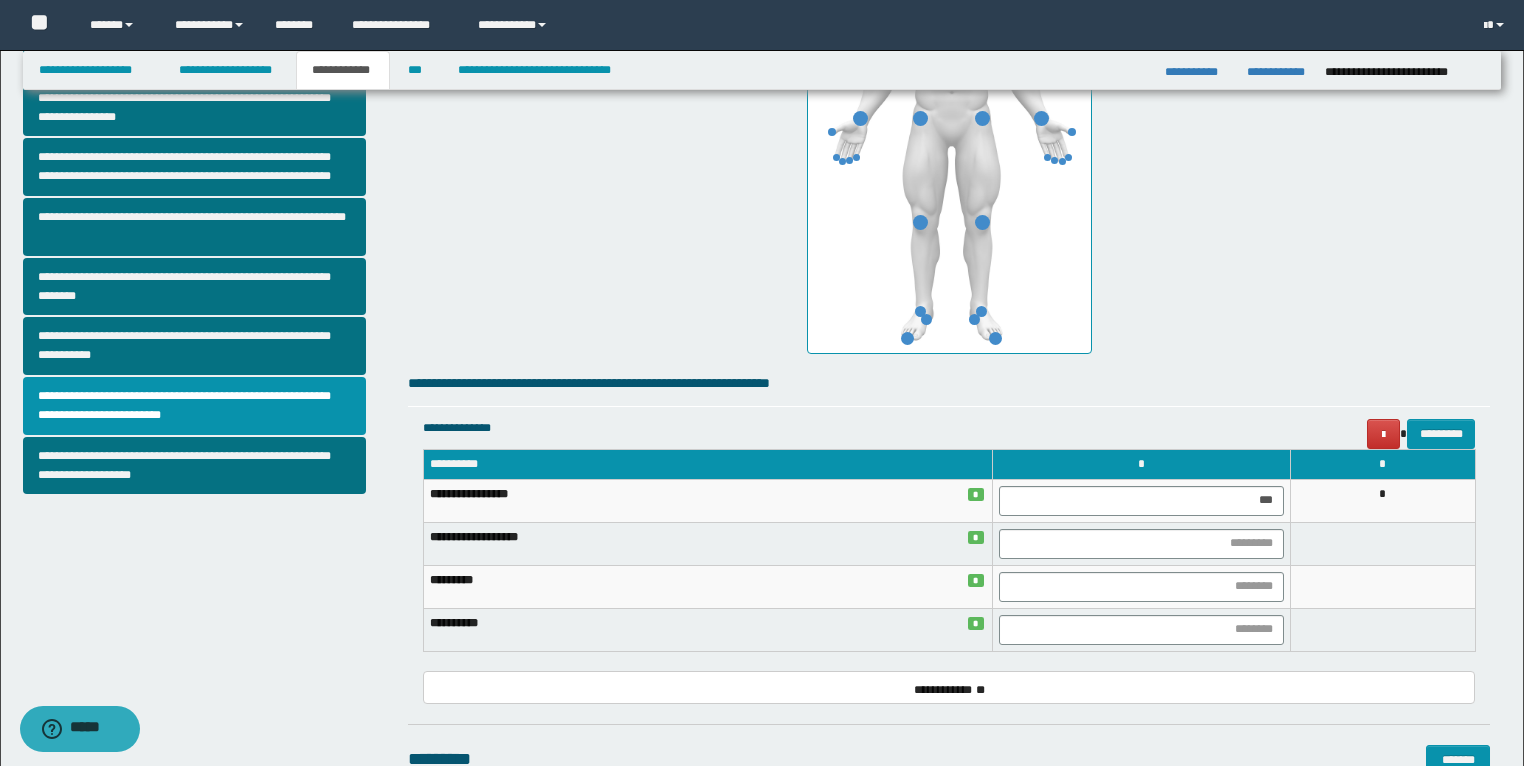 scroll, scrollTop: 496, scrollLeft: 0, axis: vertical 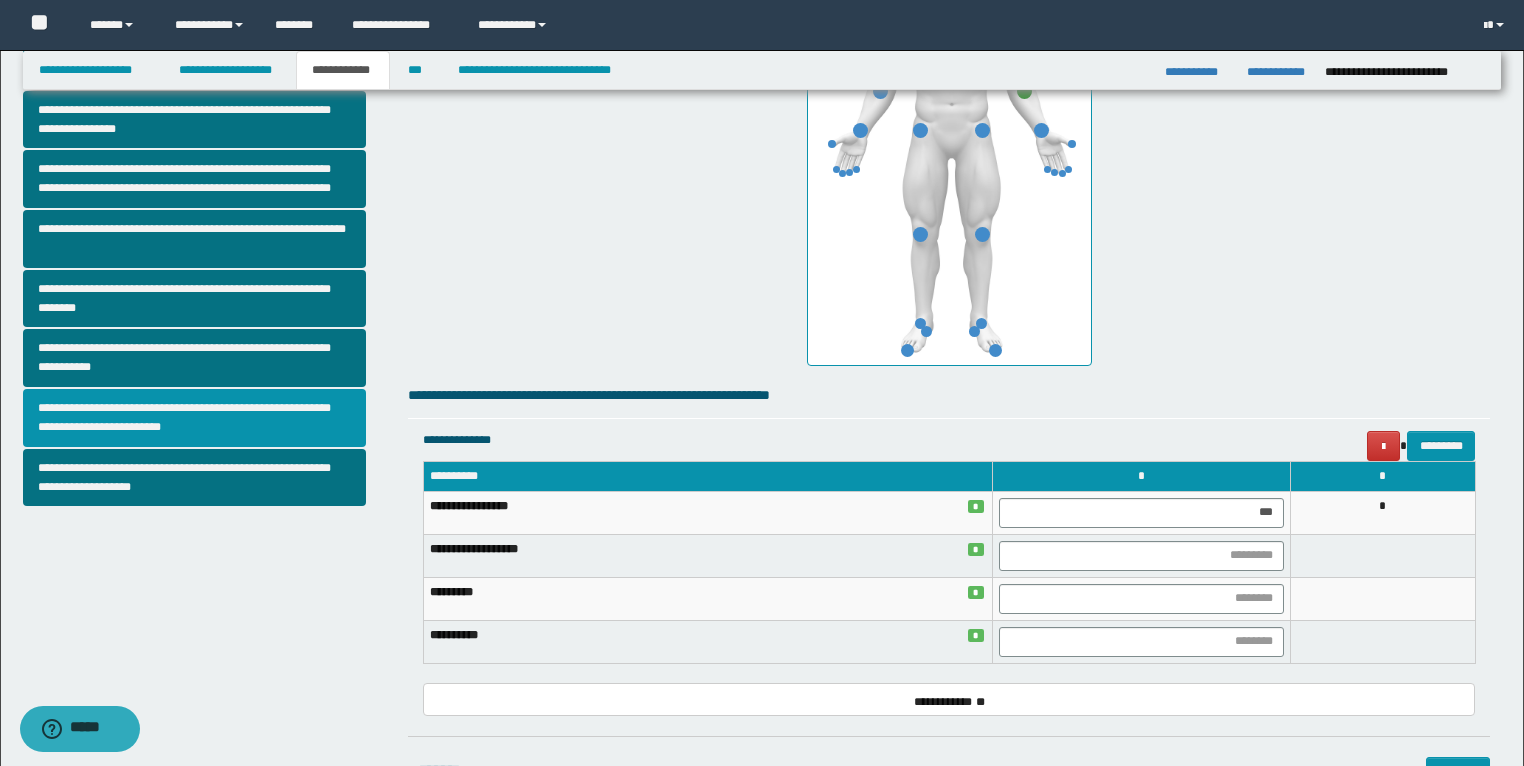 click on "**********" at bounding box center (195, 418) 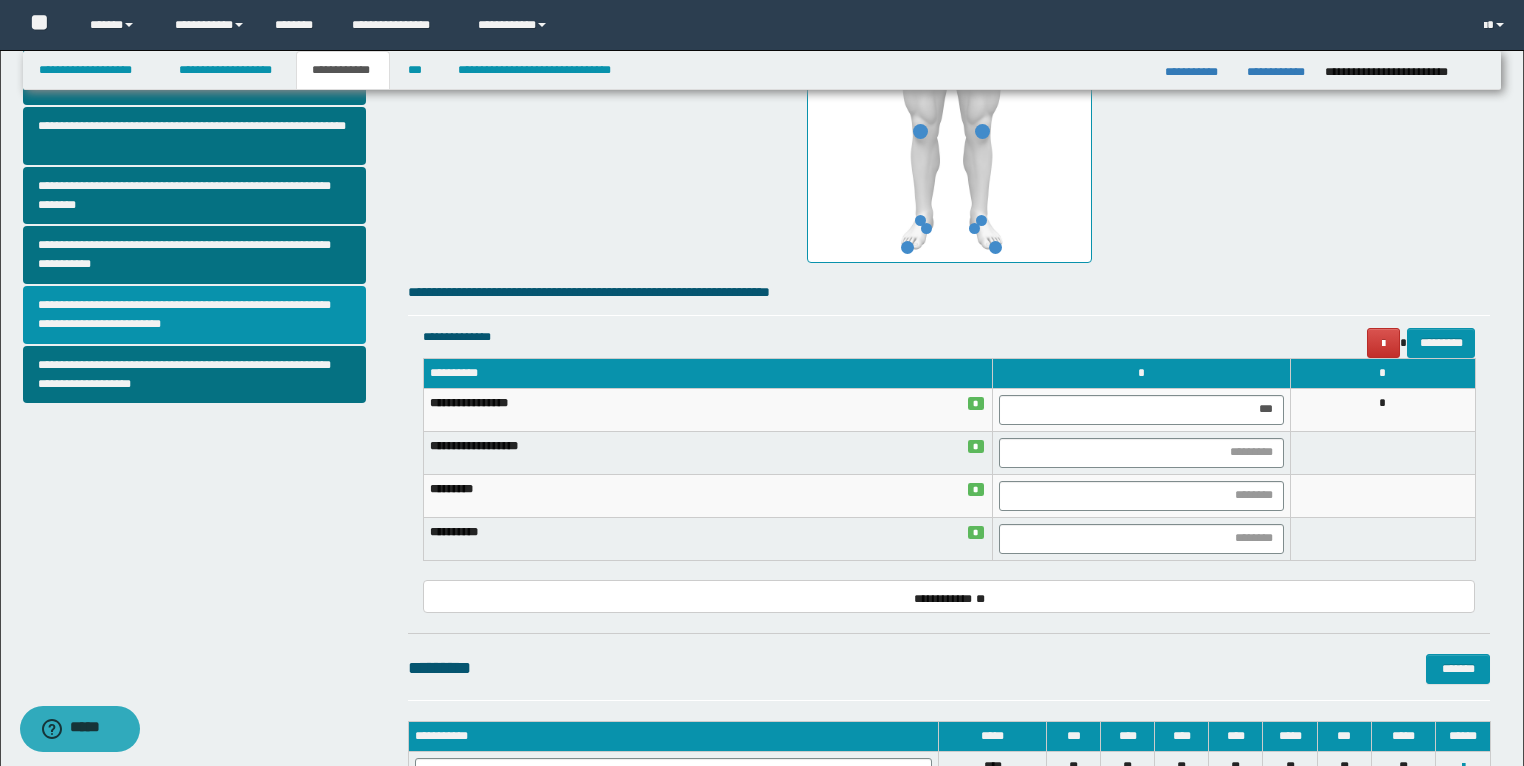 scroll, scrollTop: 576, scrollLeft: 0, axis: vertical 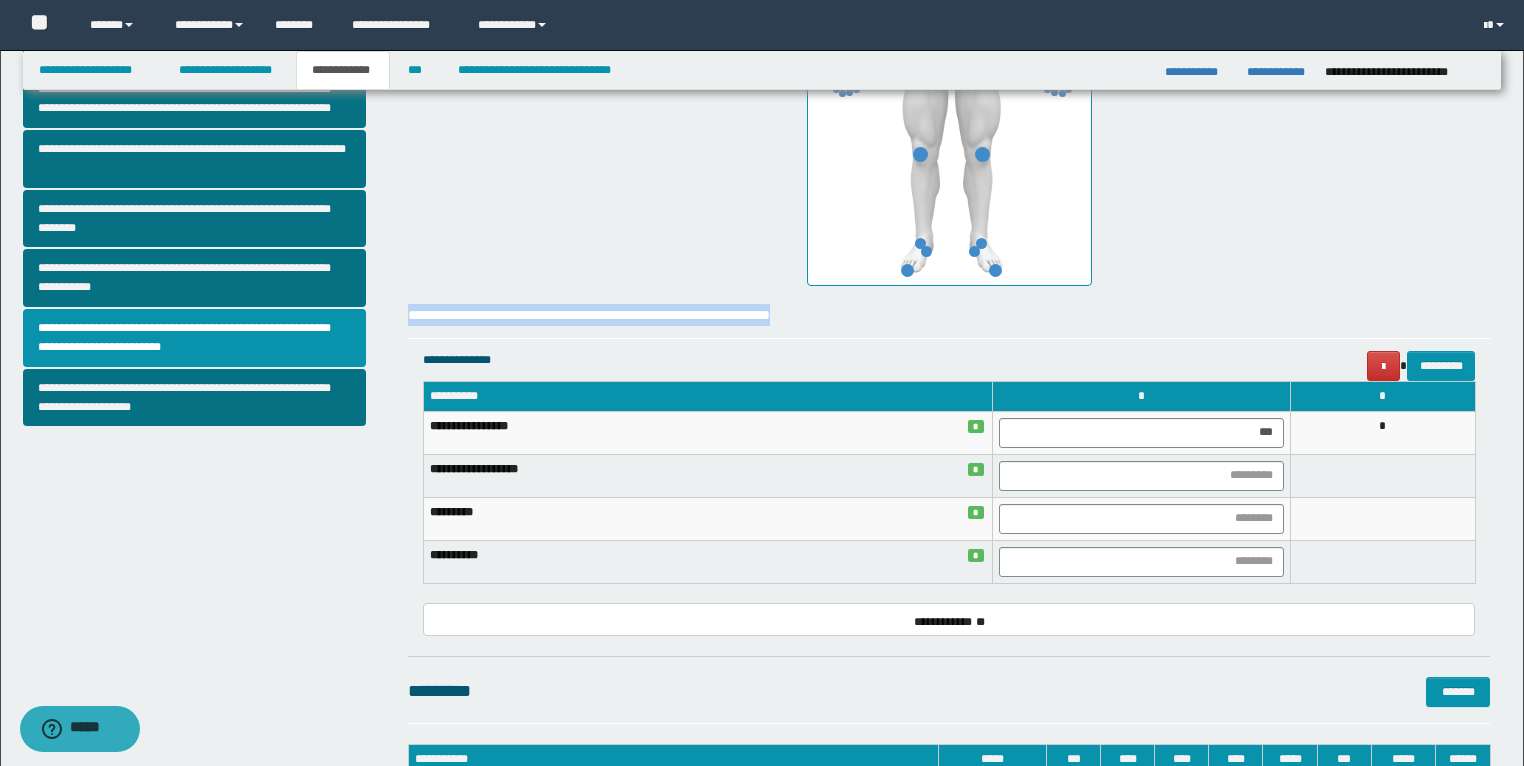 drag, startPoint x: 885, startPoint y: 314, endPoint x: 406, endPoint y: 324, distance: 479.10437 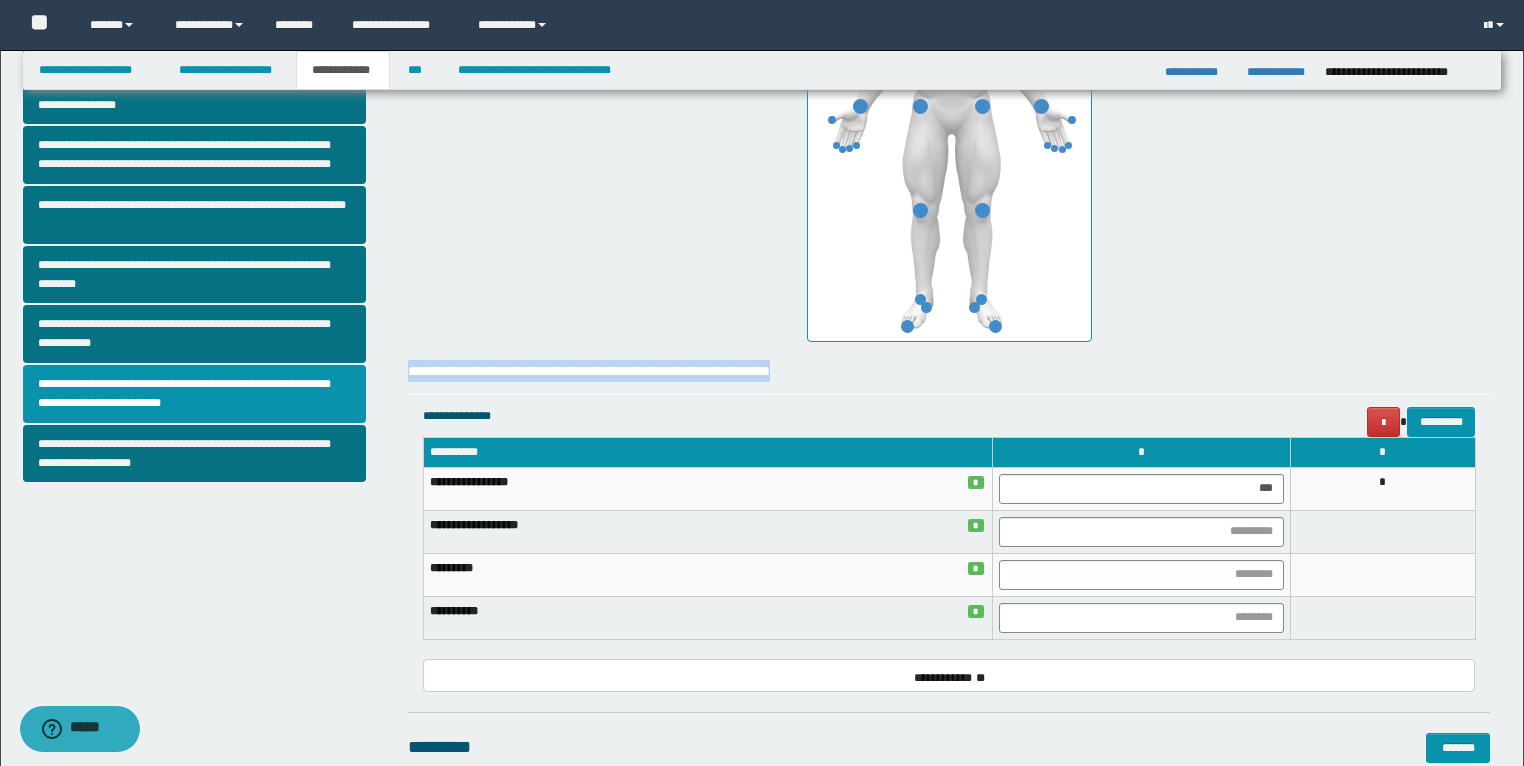 scroll, scrollTop: 496, scrollLeft: 0, axis: vertical 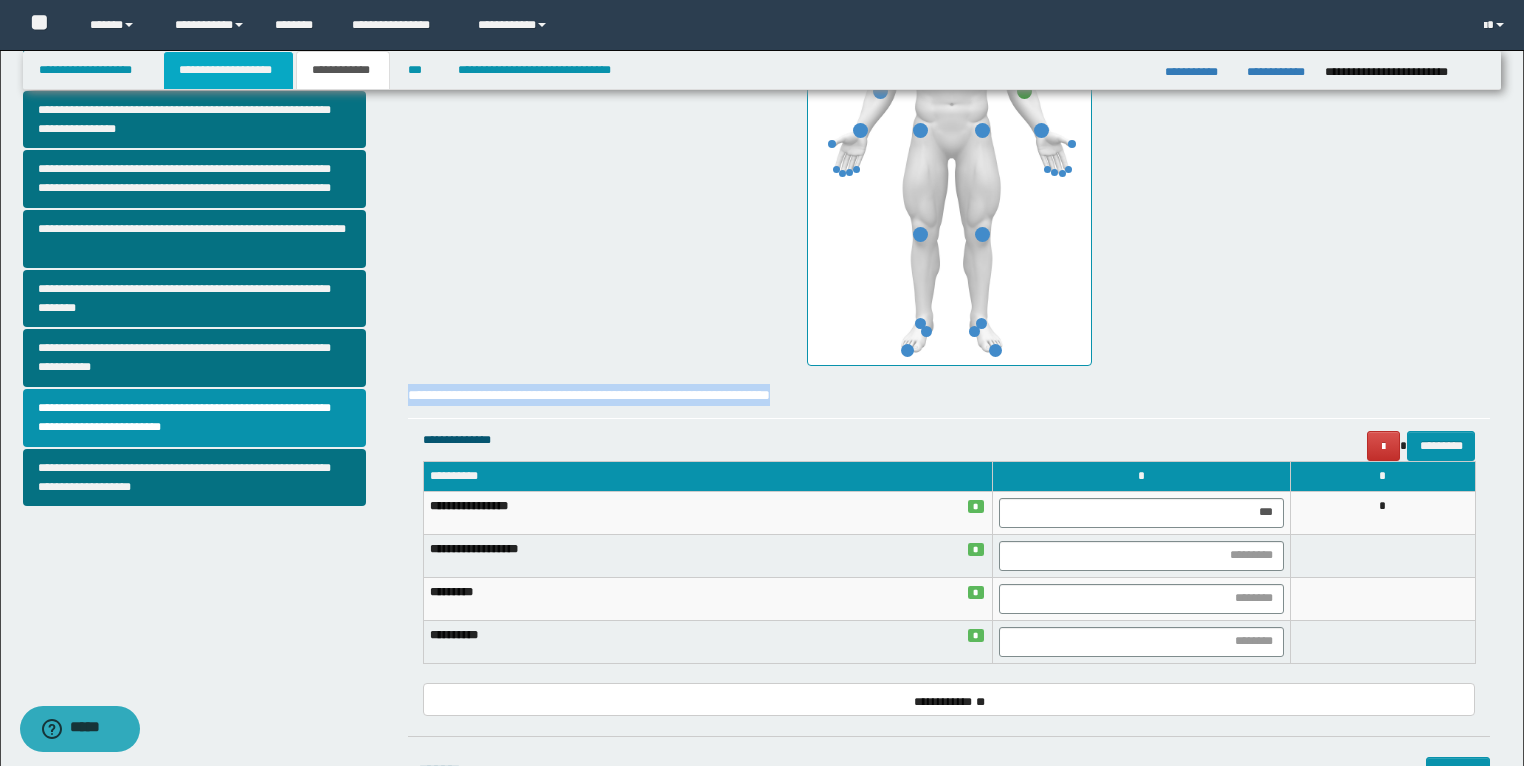 click on "**********" at bounding box center (228, 70) 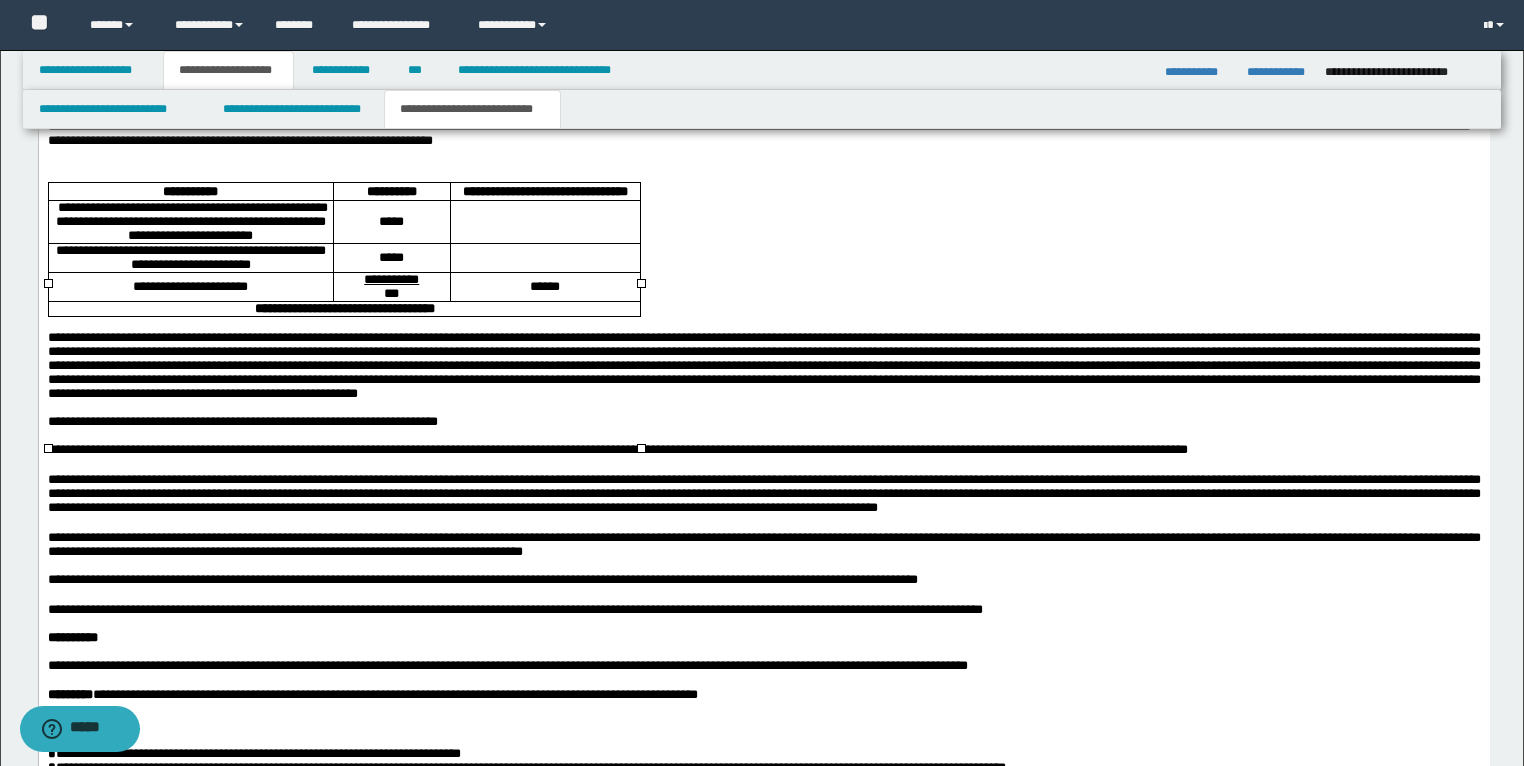 scroll, scrollTop: 3007, scrollLeft: 0, axis: vertical 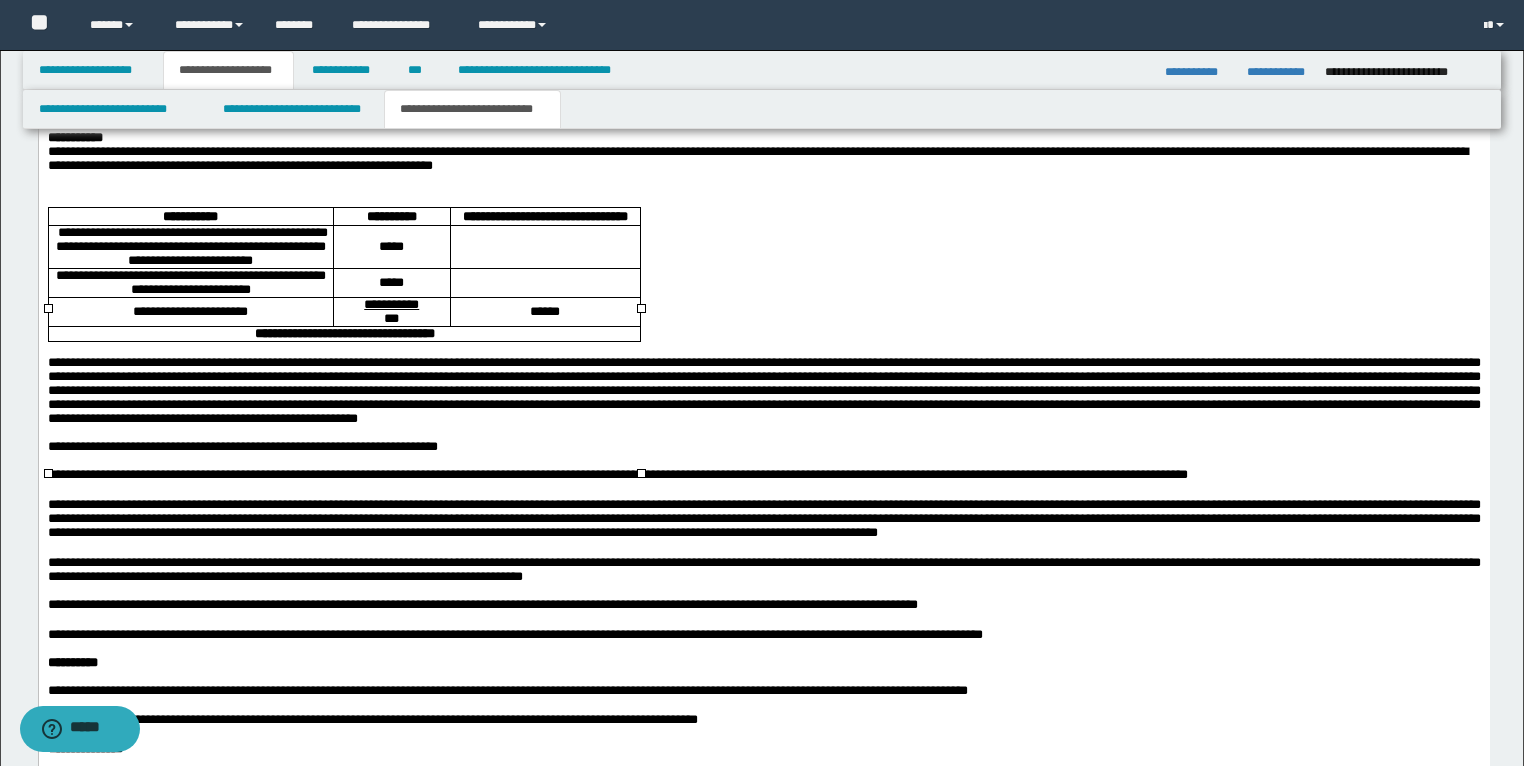 click at bounding box center (544, 247) 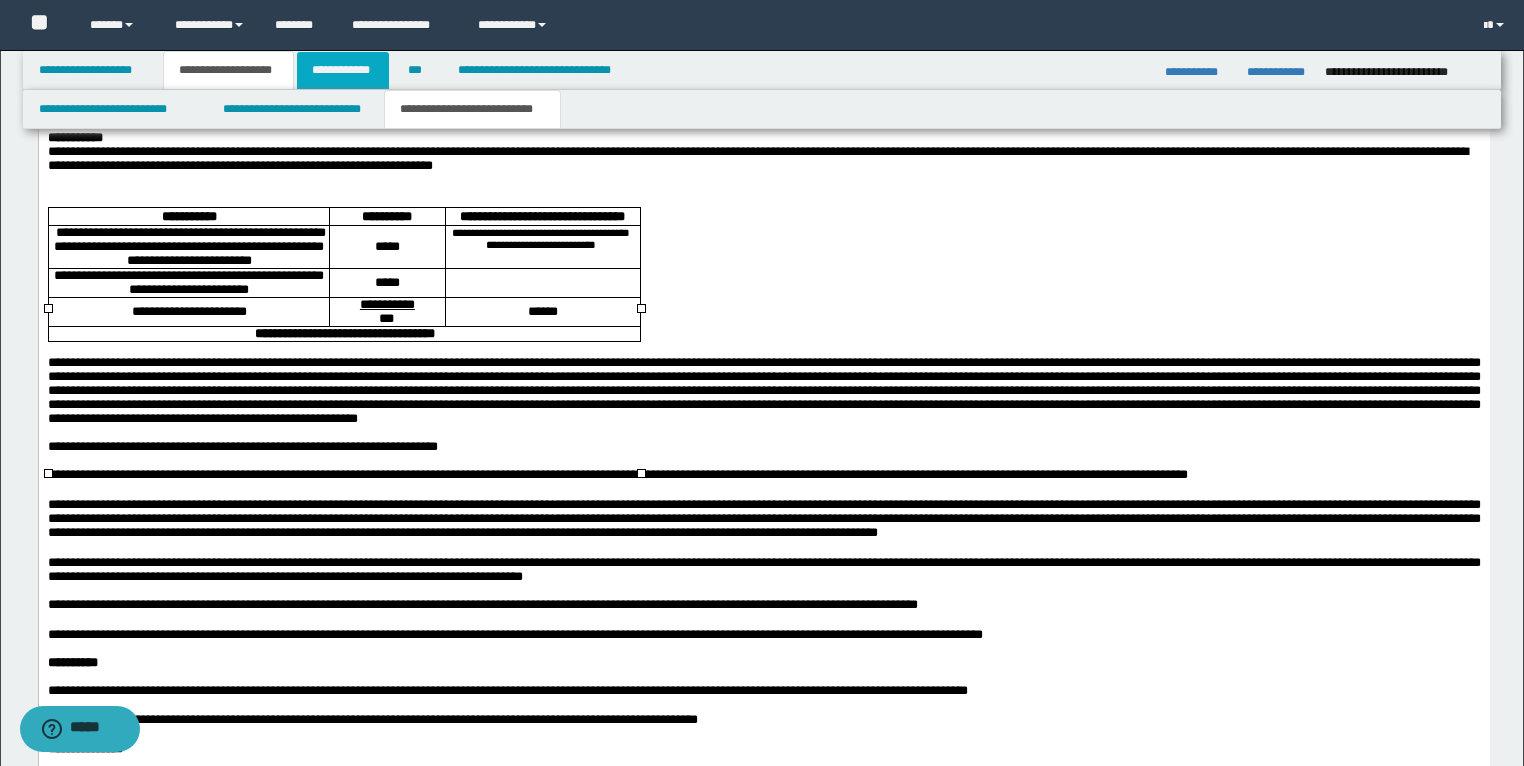 click on "**********" at bounding box center [343, 70] 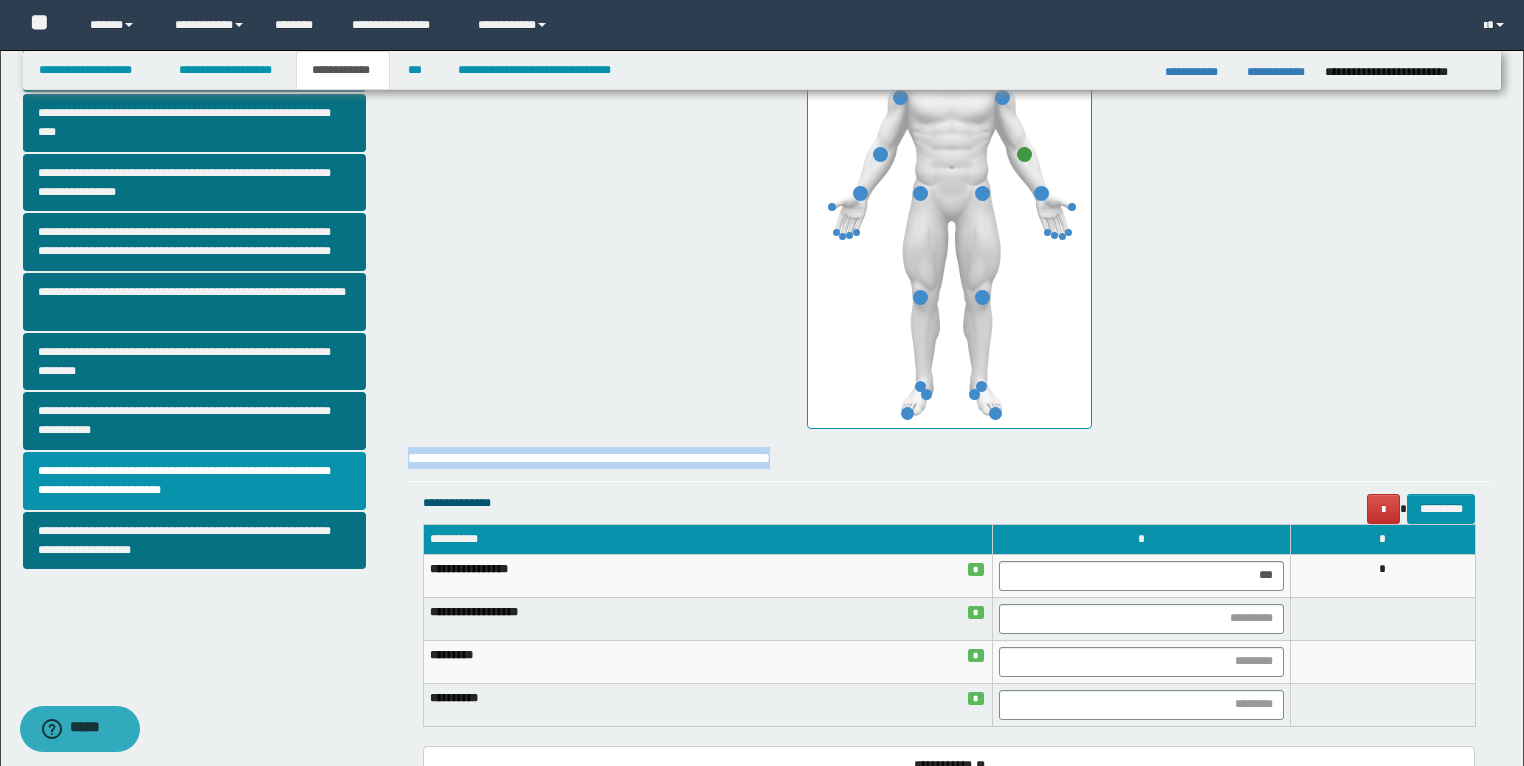 scroll, scrollTop: 416, scrollLeft: 0, axis: vertical 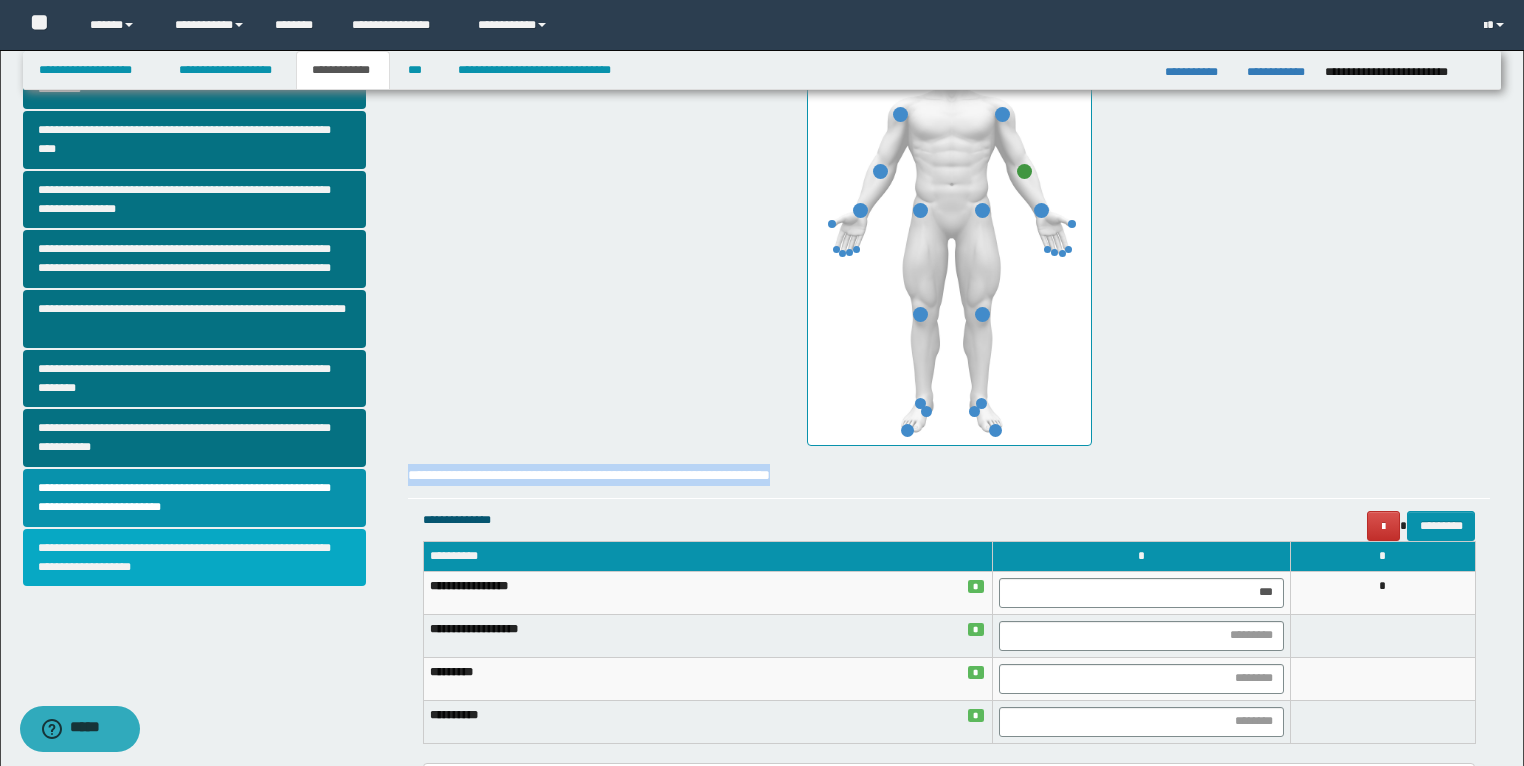 click on "**********" at bounding box center (195, 558) 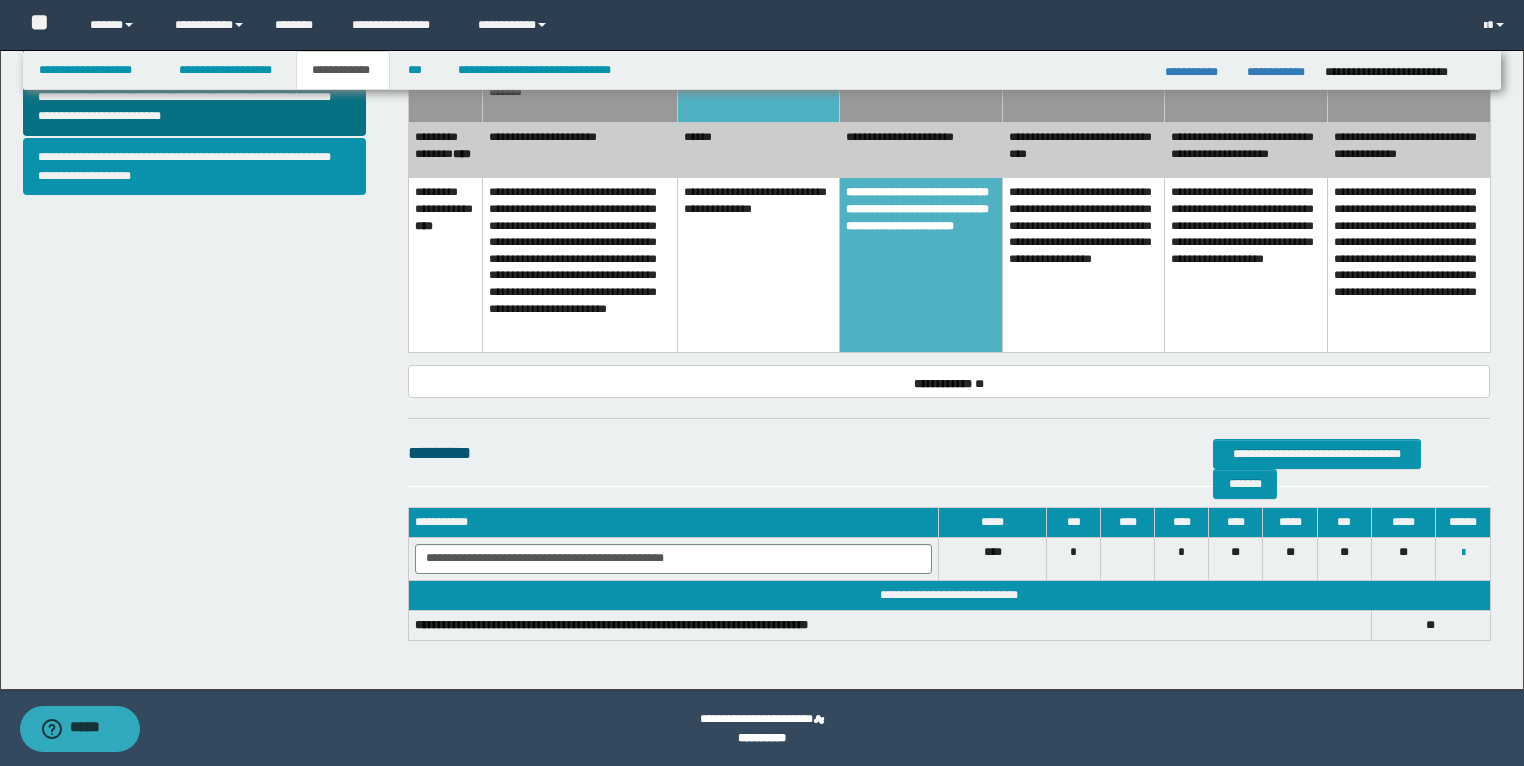 scroll, scrollTop: 809, scrollLeft: 0, axis: vertical 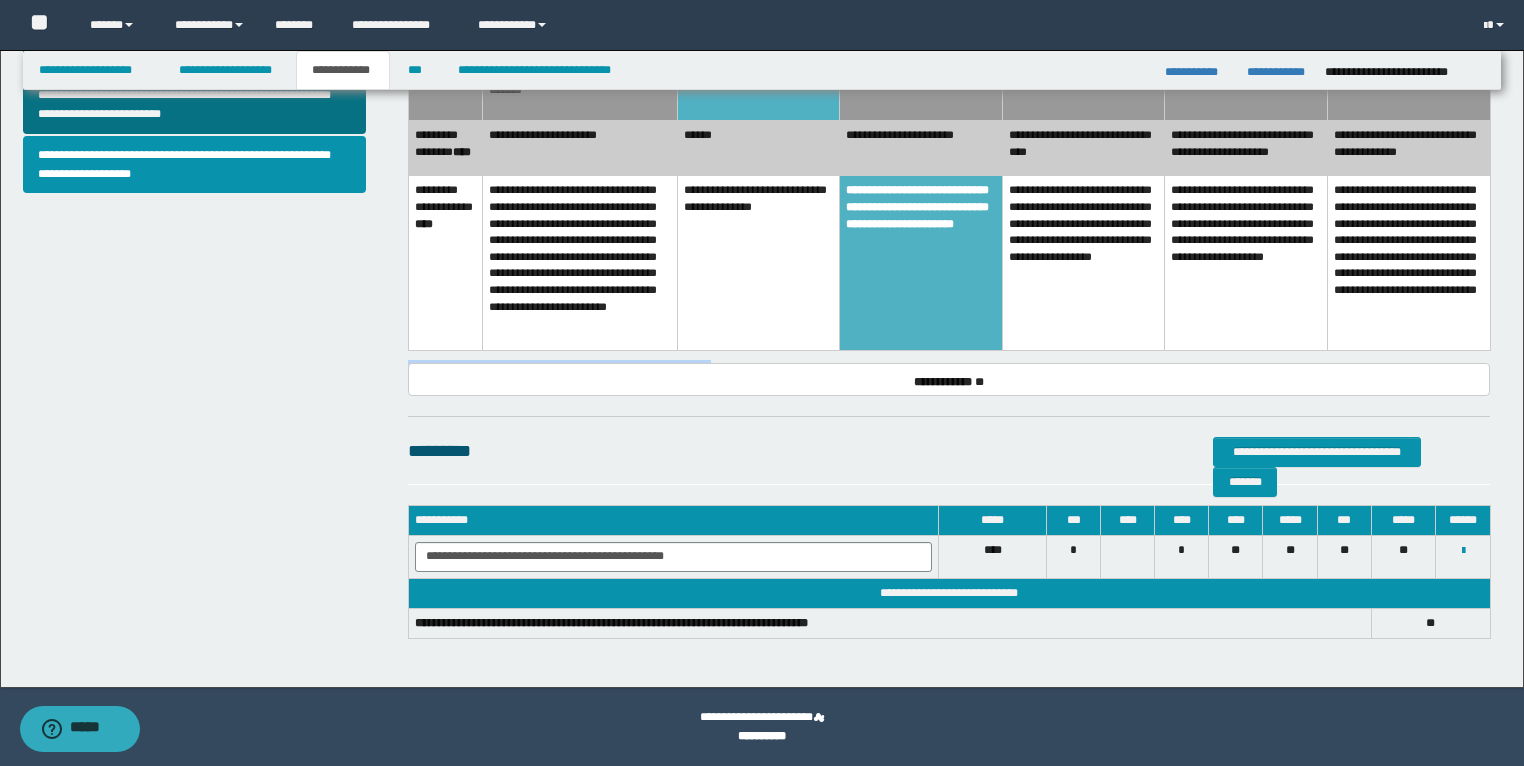 drag, startPoint x: 741, startPoint y: 338, endPoint x: 408, endPoint y: 337, distance: 333.0015 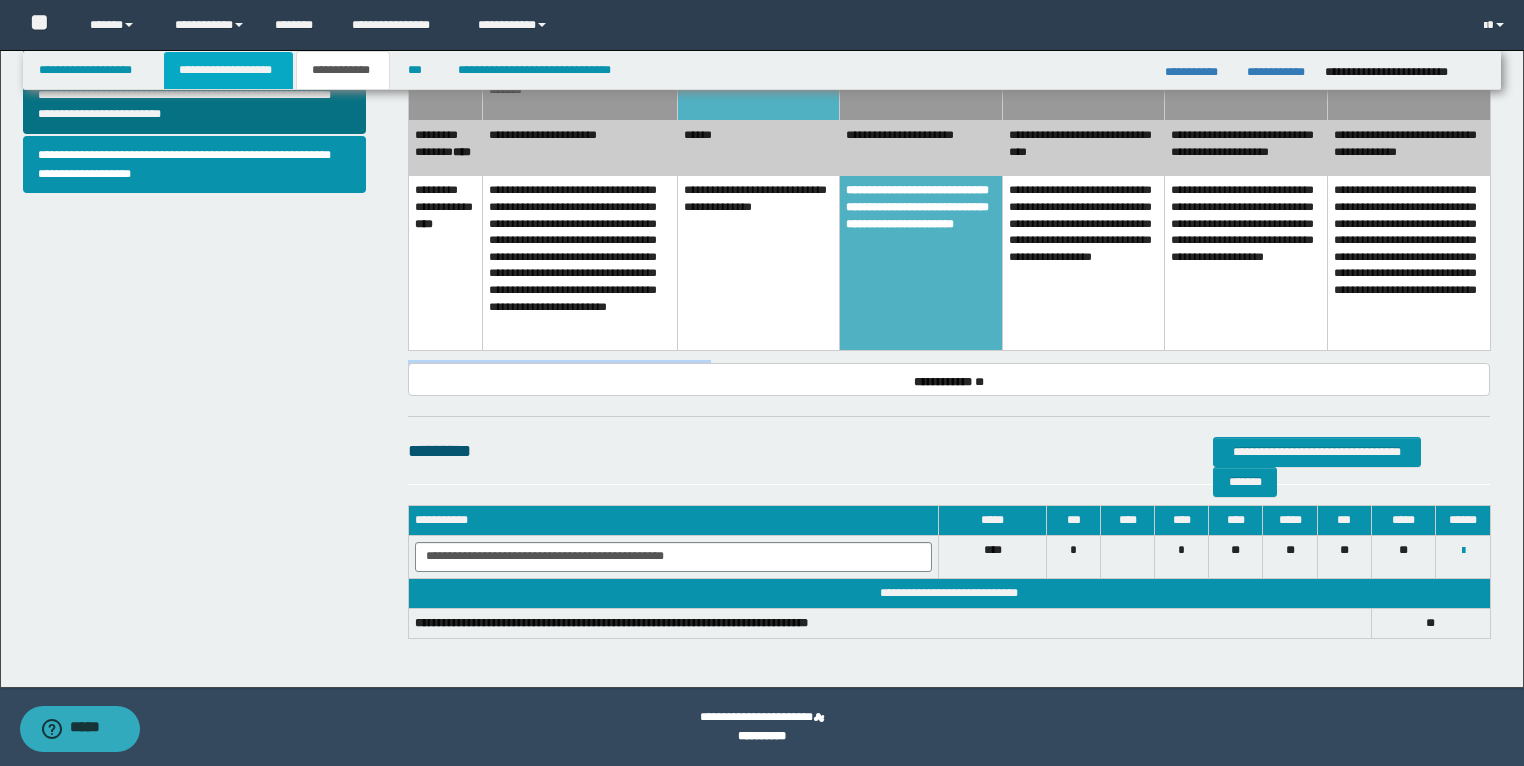 click on "**********" at bounding box center [228, 70] 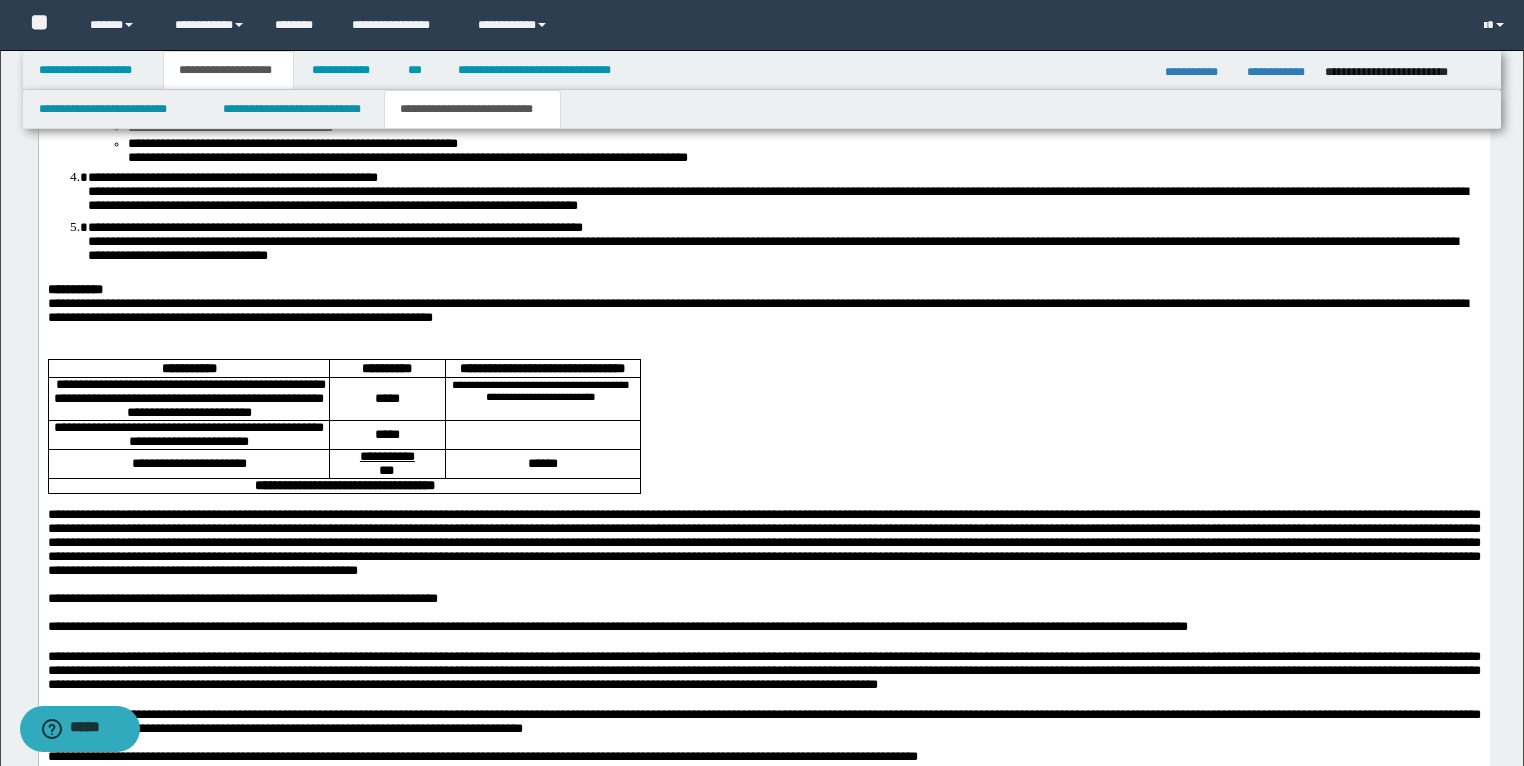 scroll, scrollTop: 3000, scrollLeft: 0, axis: vertical 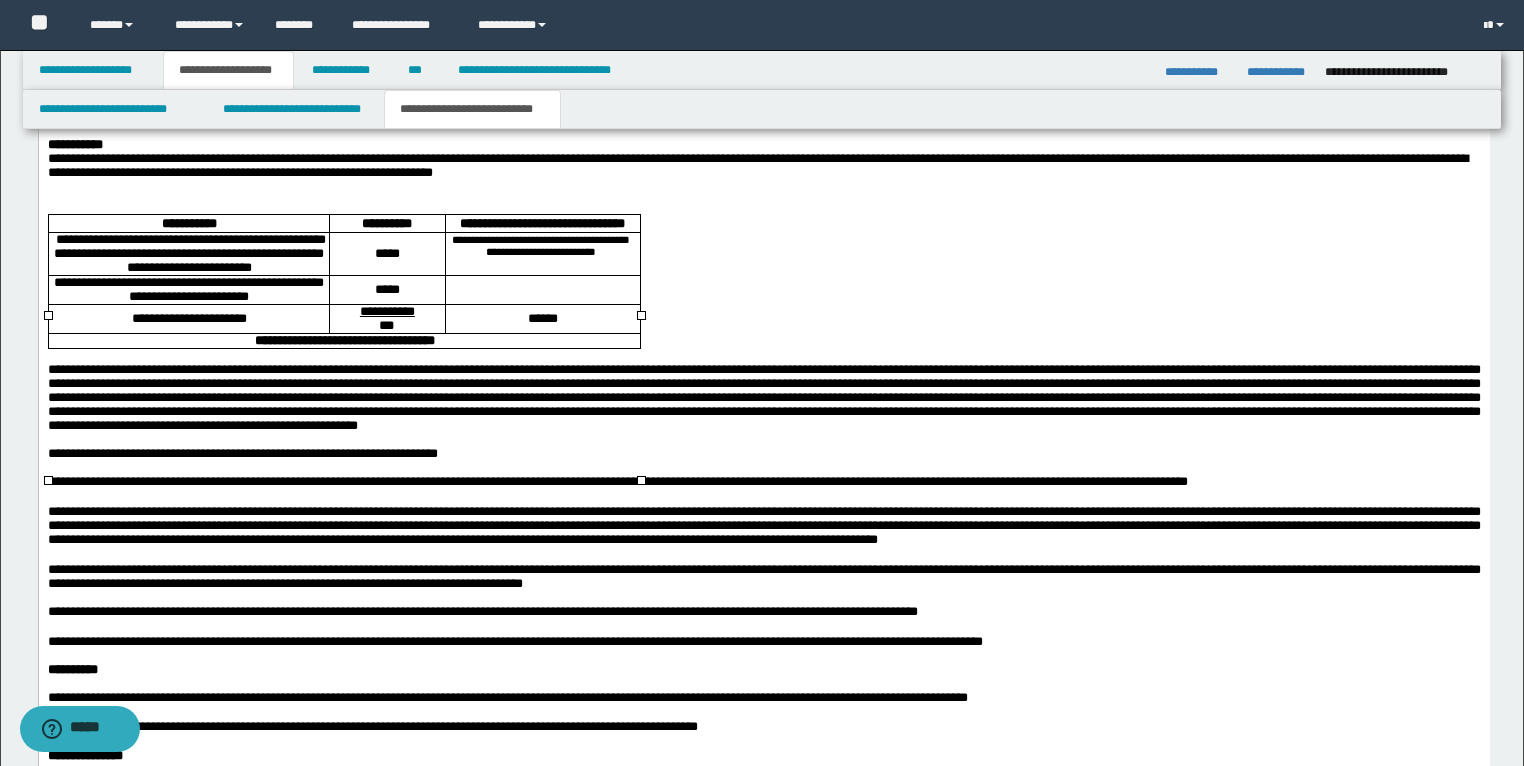 click at bounding box center (542, 290) 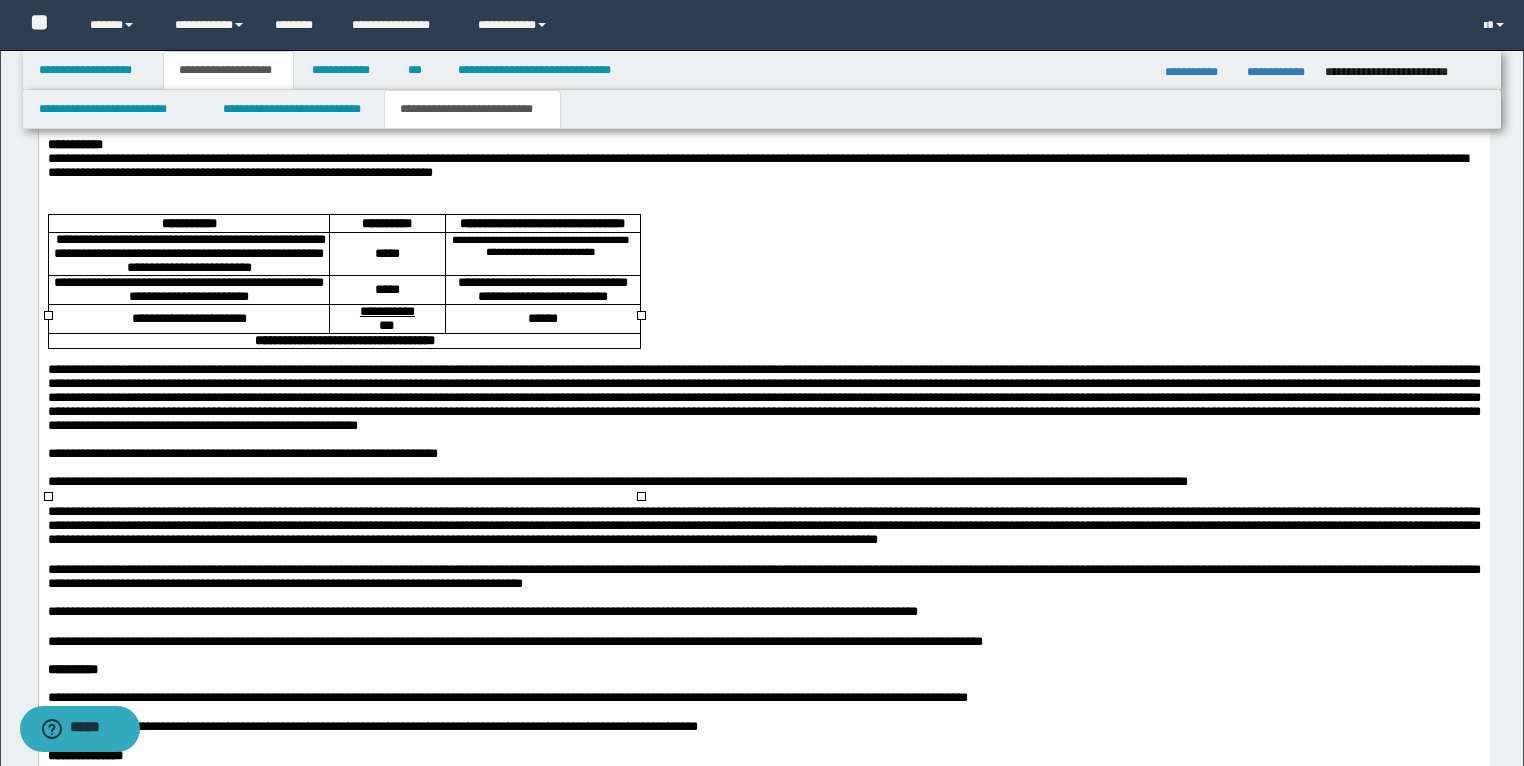 click on "******" at bounding box center (542, 318) 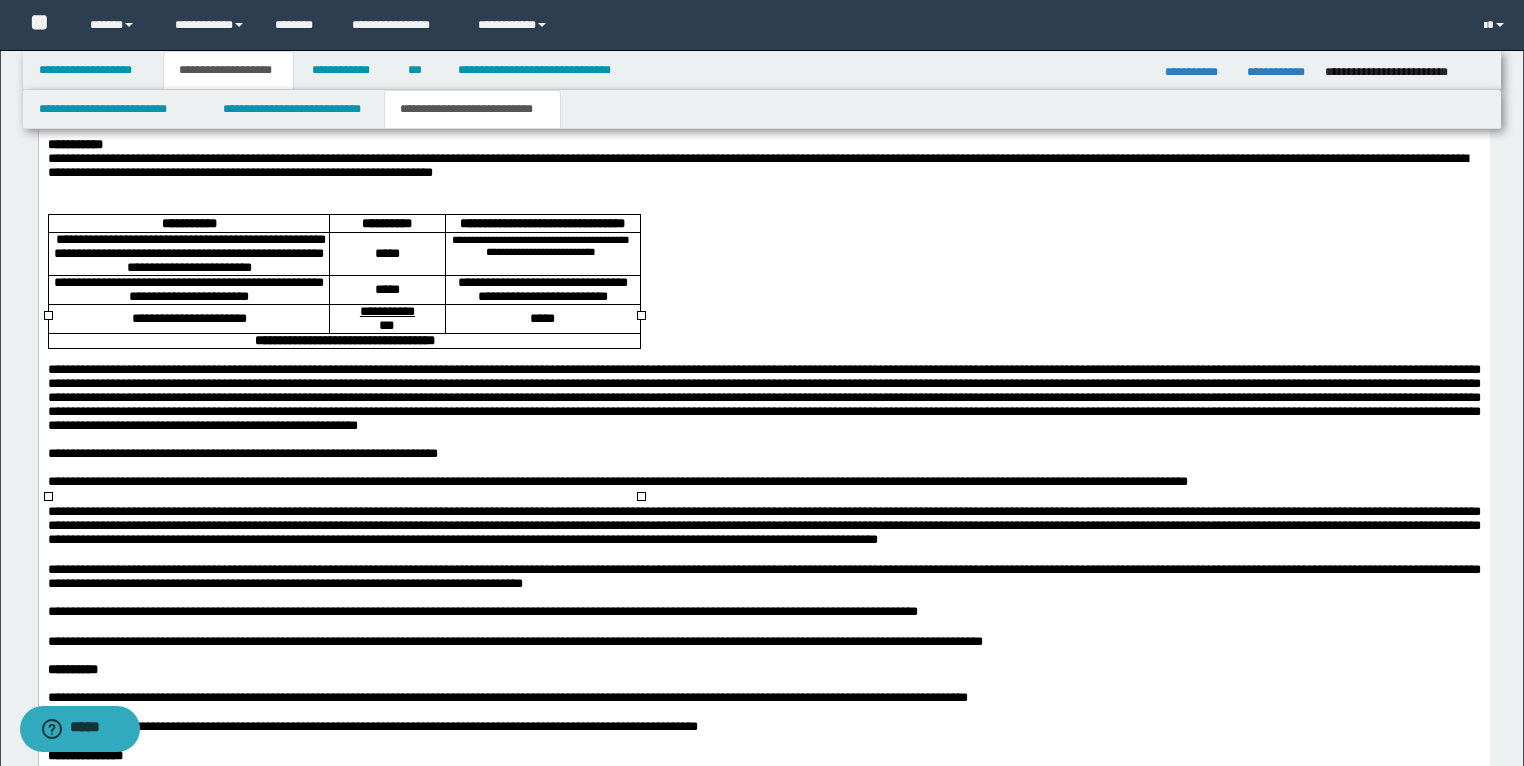 click on "**********" at bounding box center (344, 340) 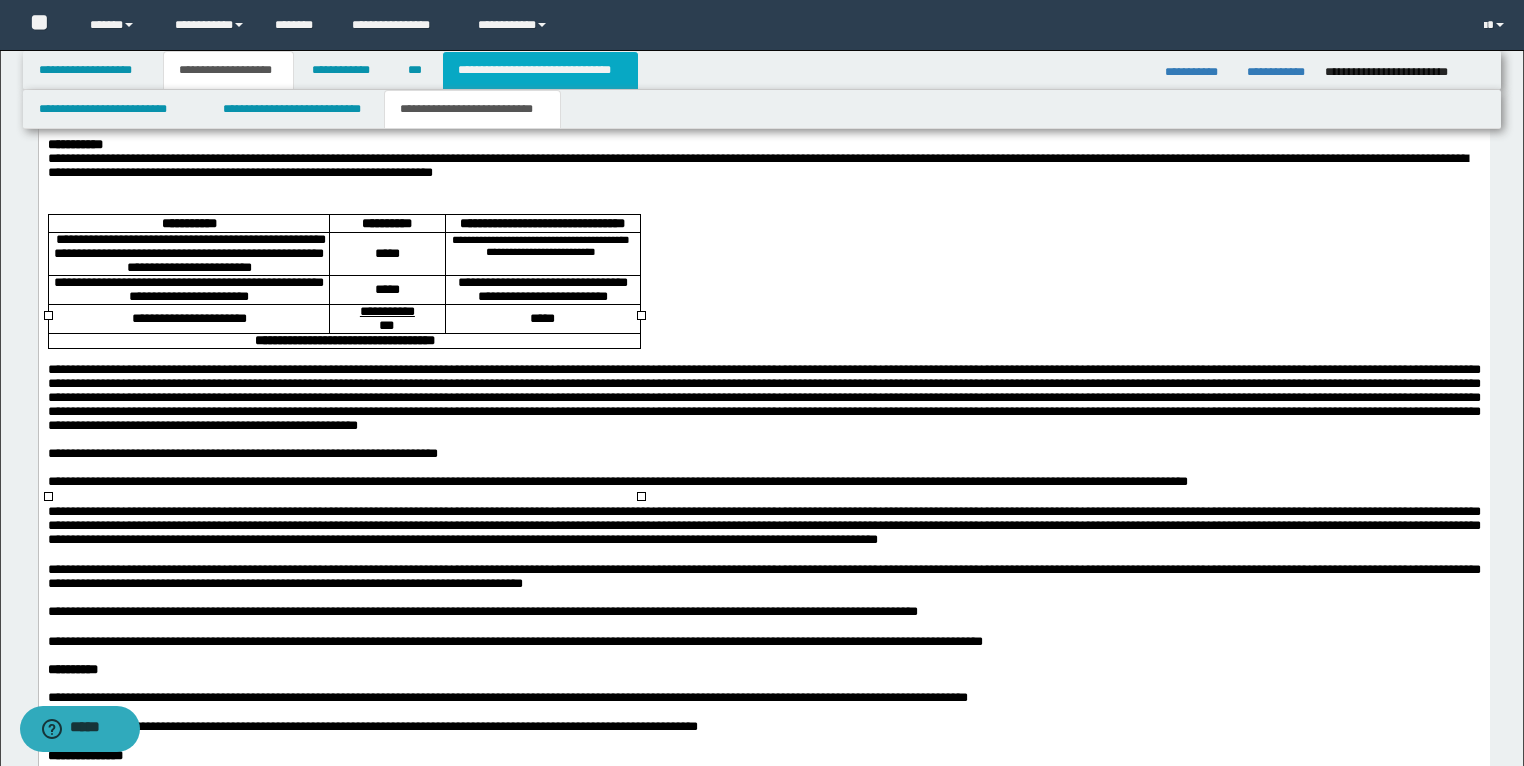 click on "**********" at bounding box center [762, 70] 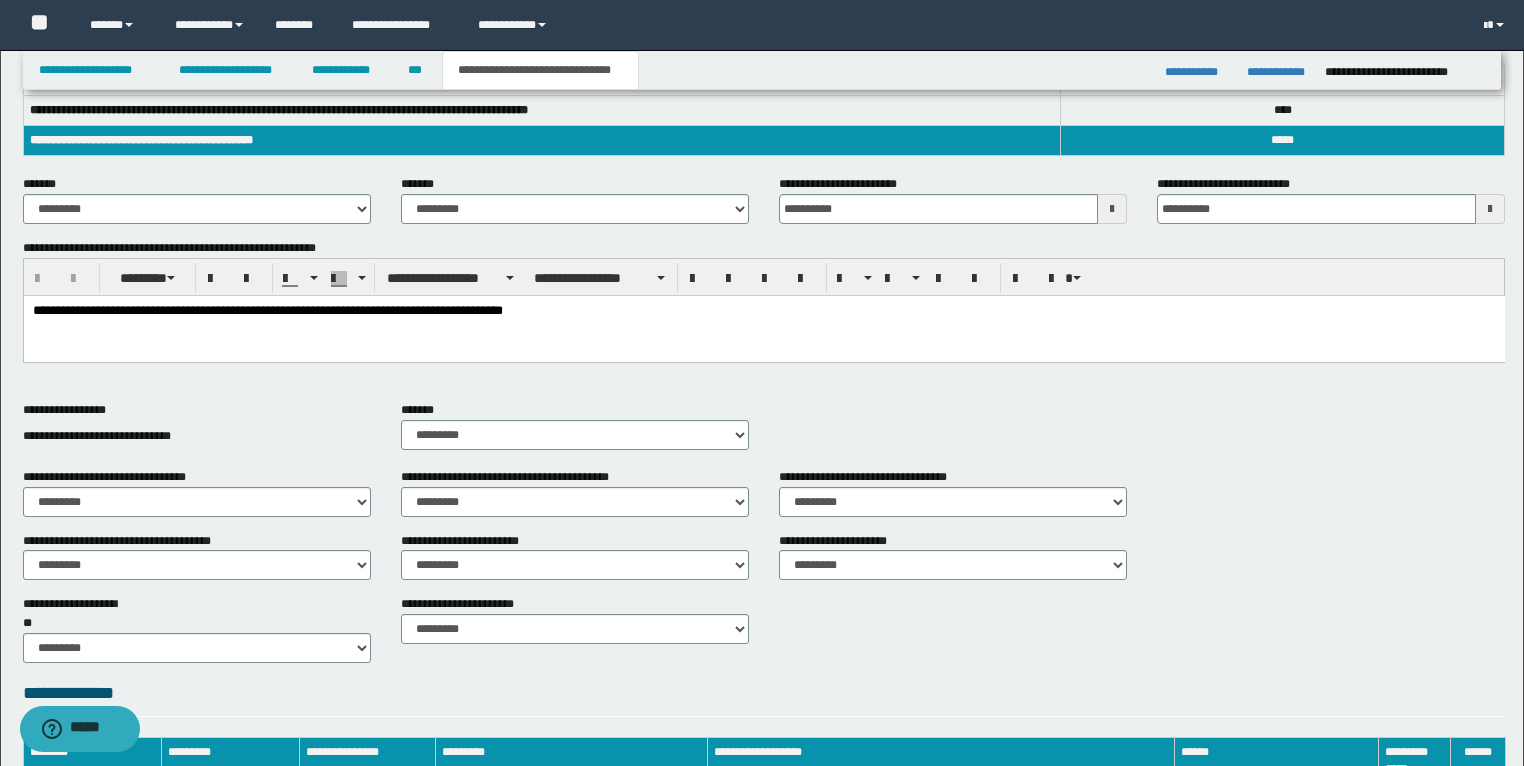scroll, scrollTop: 100, scrollLeft: 0, axis: vertical 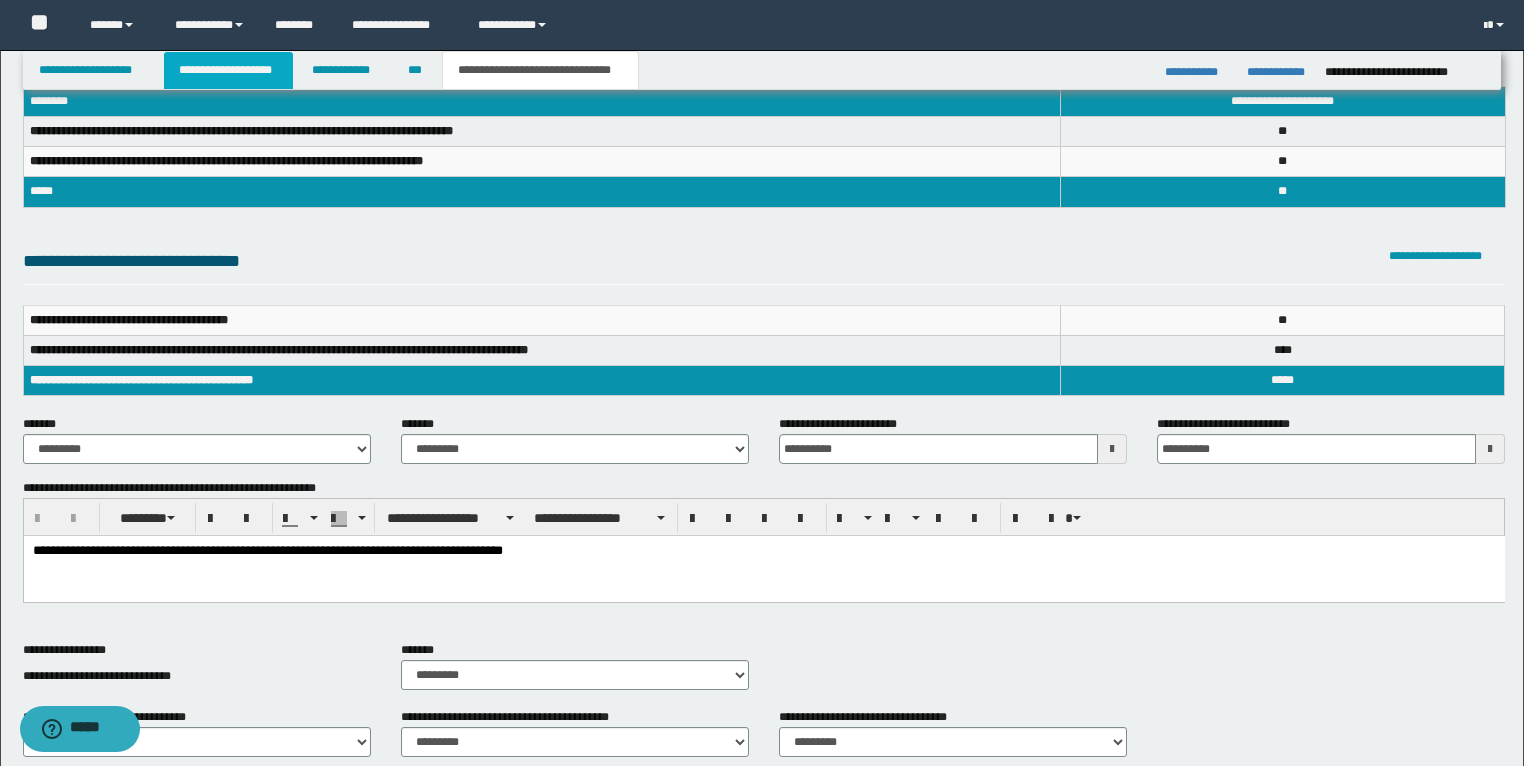 click on "**********" at bounding box center (228, 70) 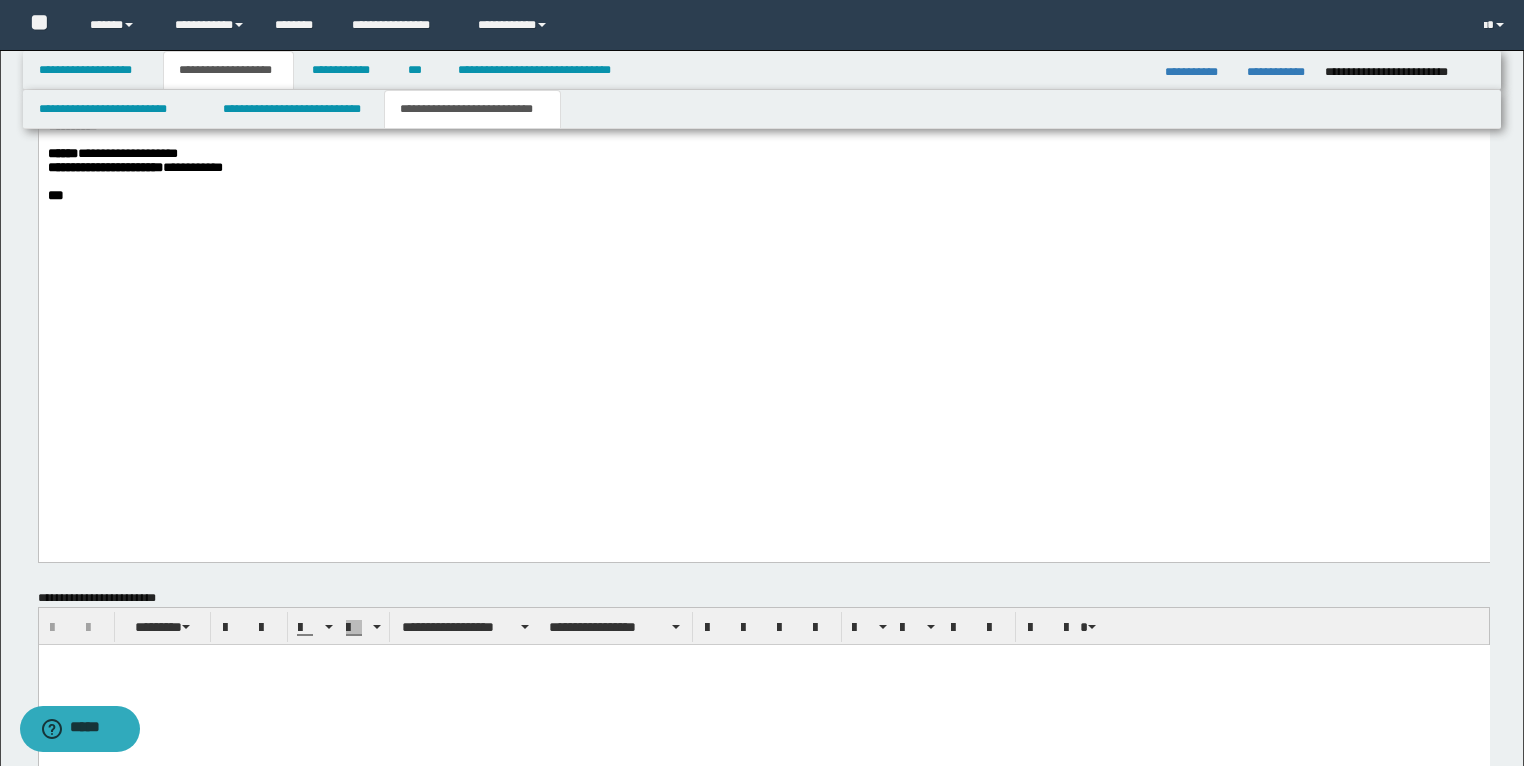 scroll, scrollTop: 3732, scrollLeft: 0, axis: vertical 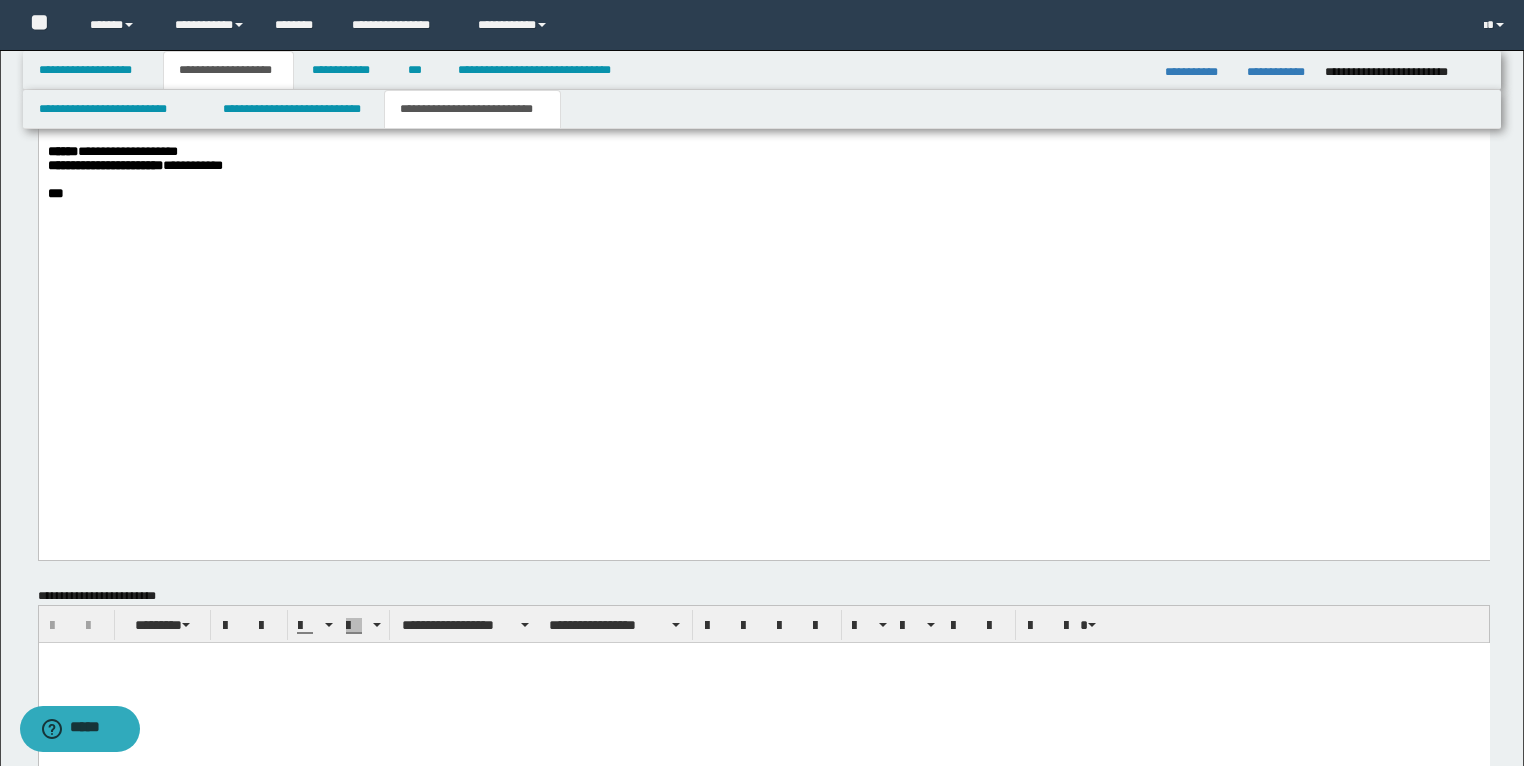 click on "**********" at bounding box center (162, 95) 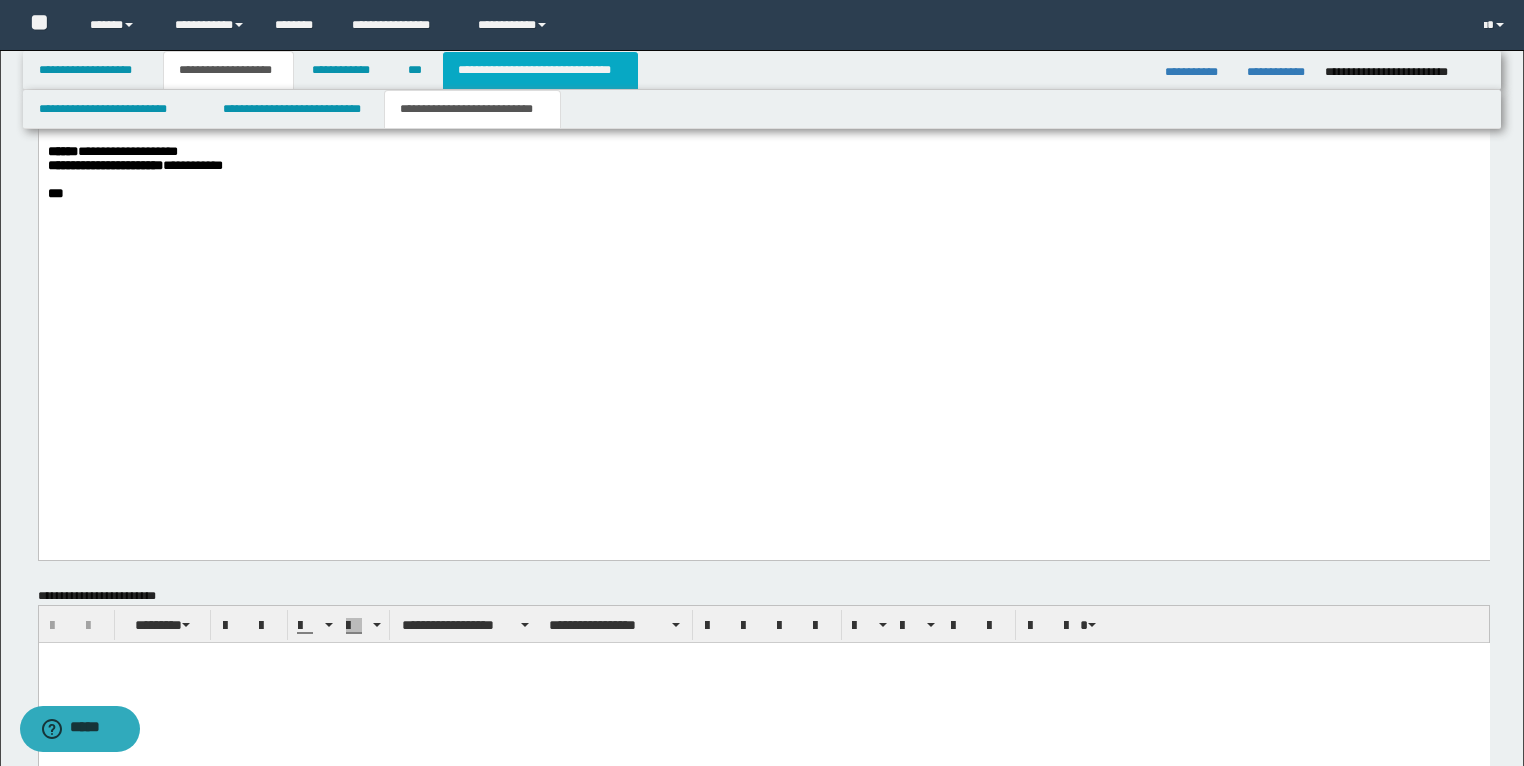 click on "**********" at bounding box center [540, 70] 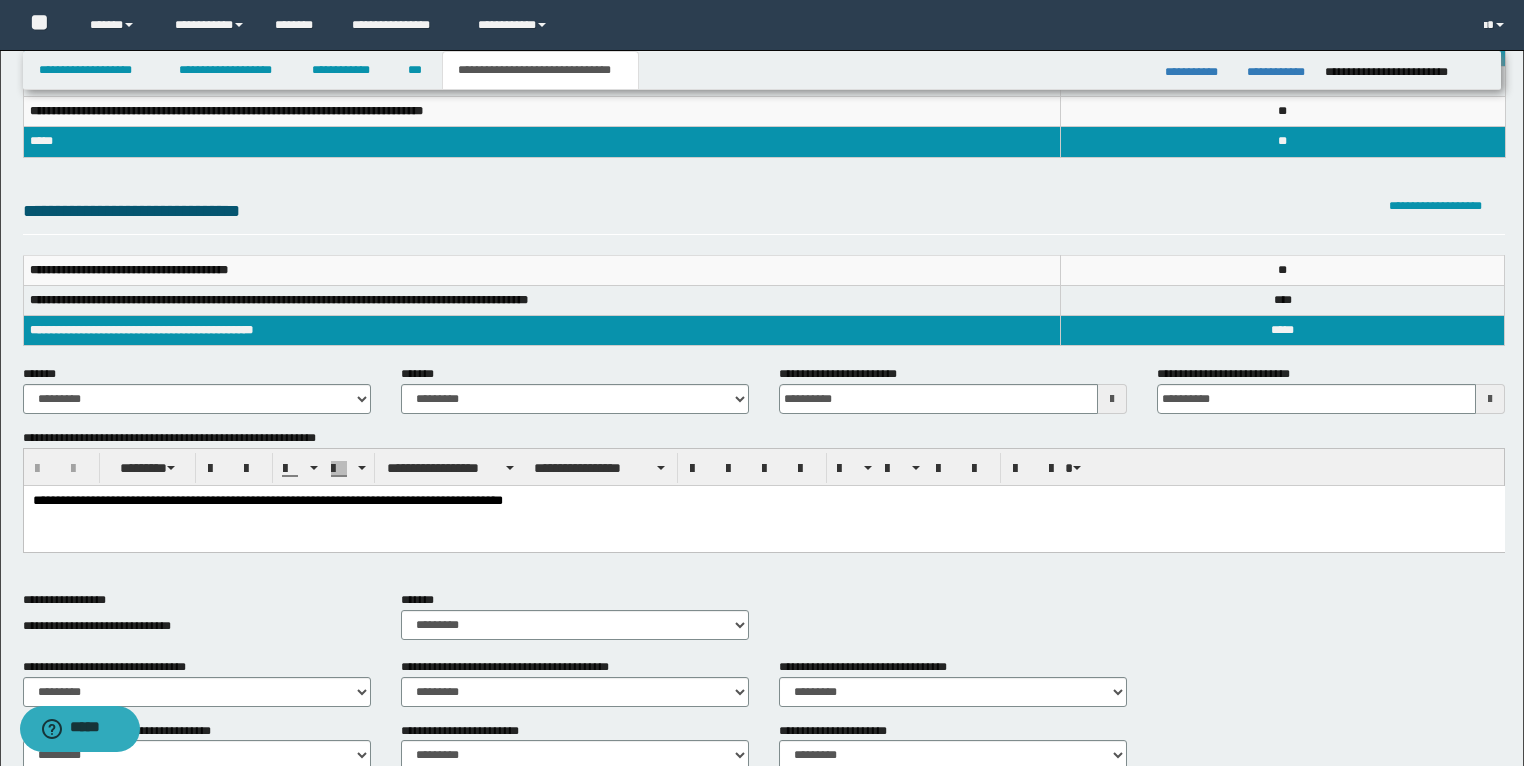 scroll, scrollTop: 100, scrollLeft: 0, axis: vertical 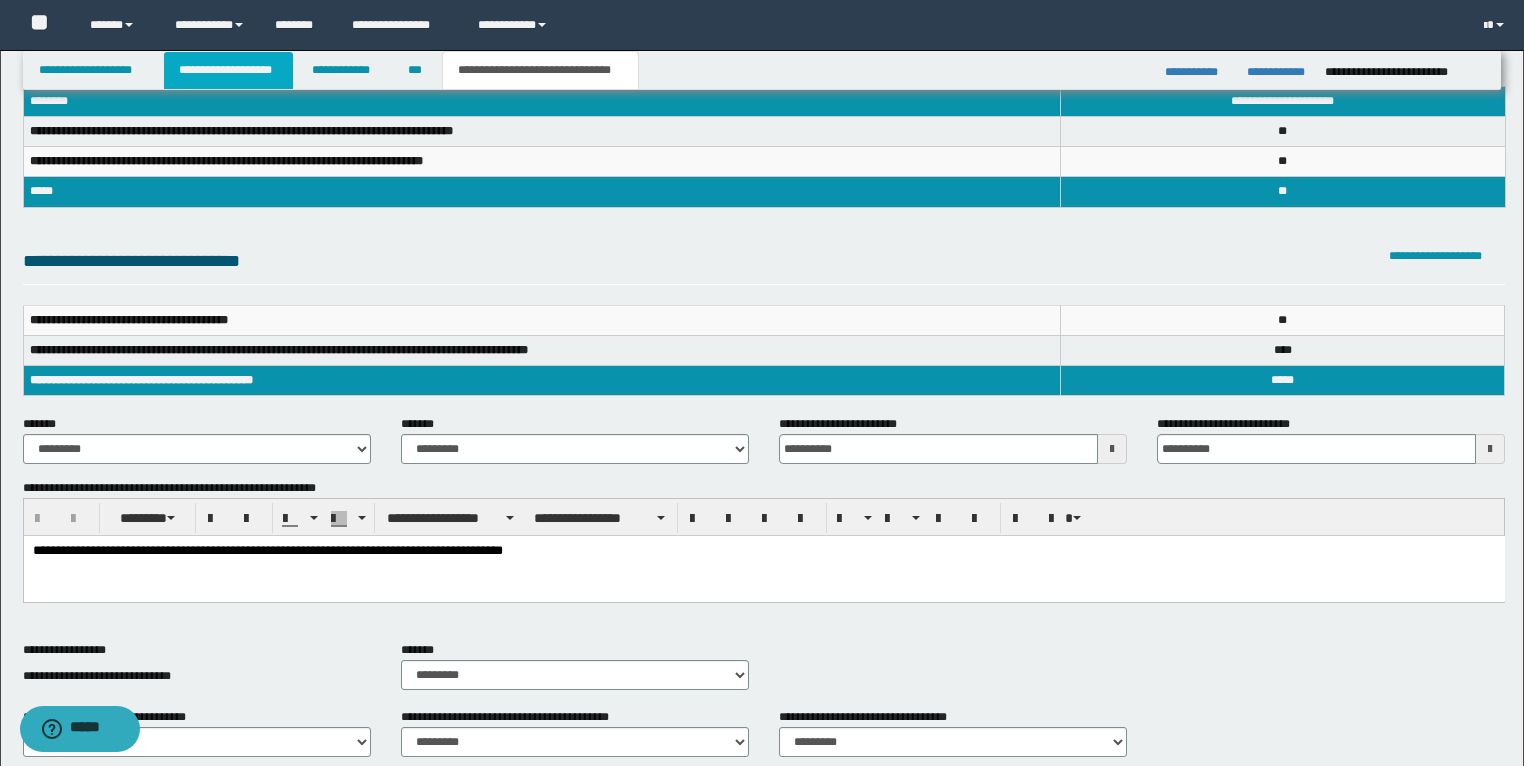click on "**********" at bounding box center (228, 70) 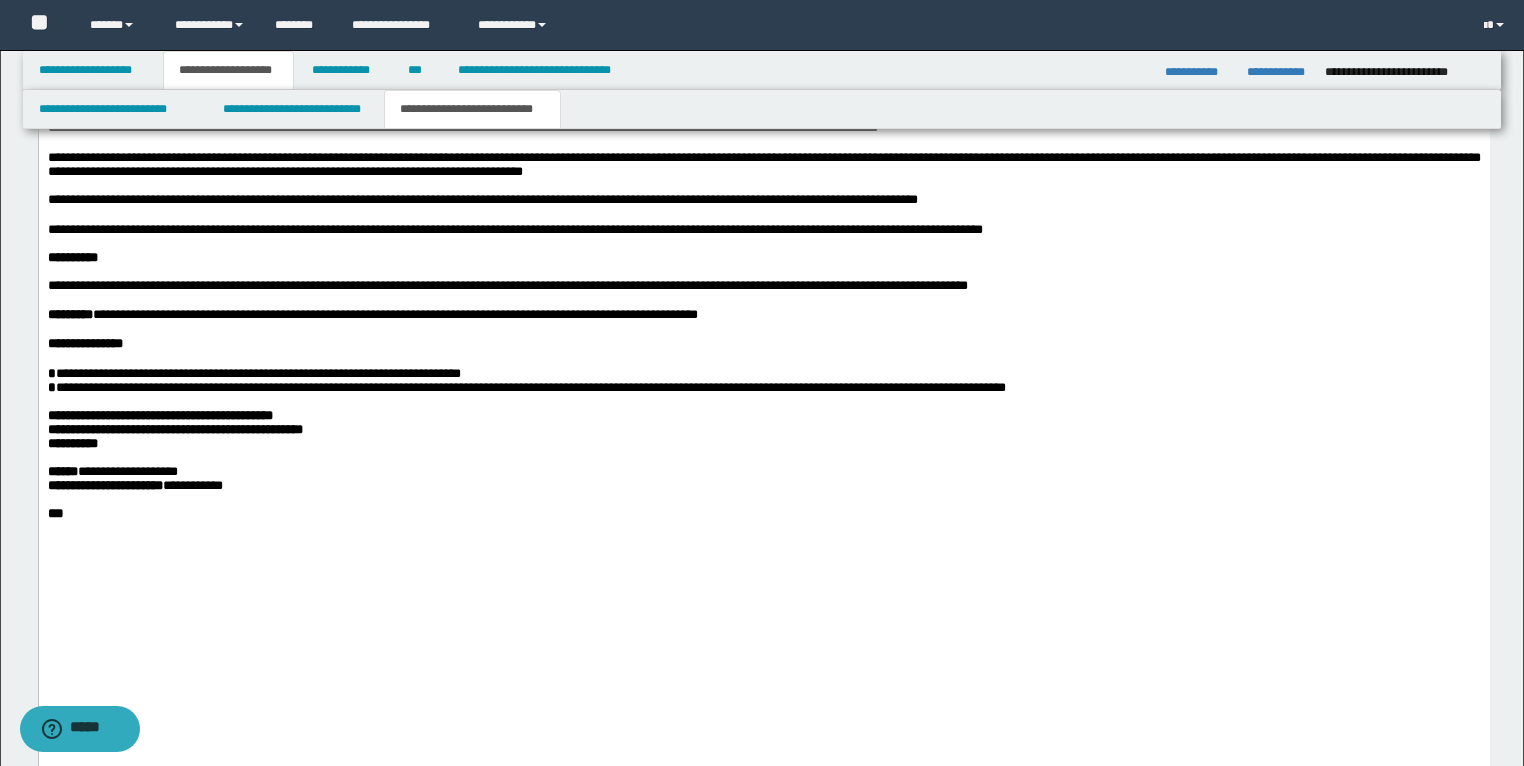 scroll, scrollTop: 3732, scrollLeft: 0, axis: vertical 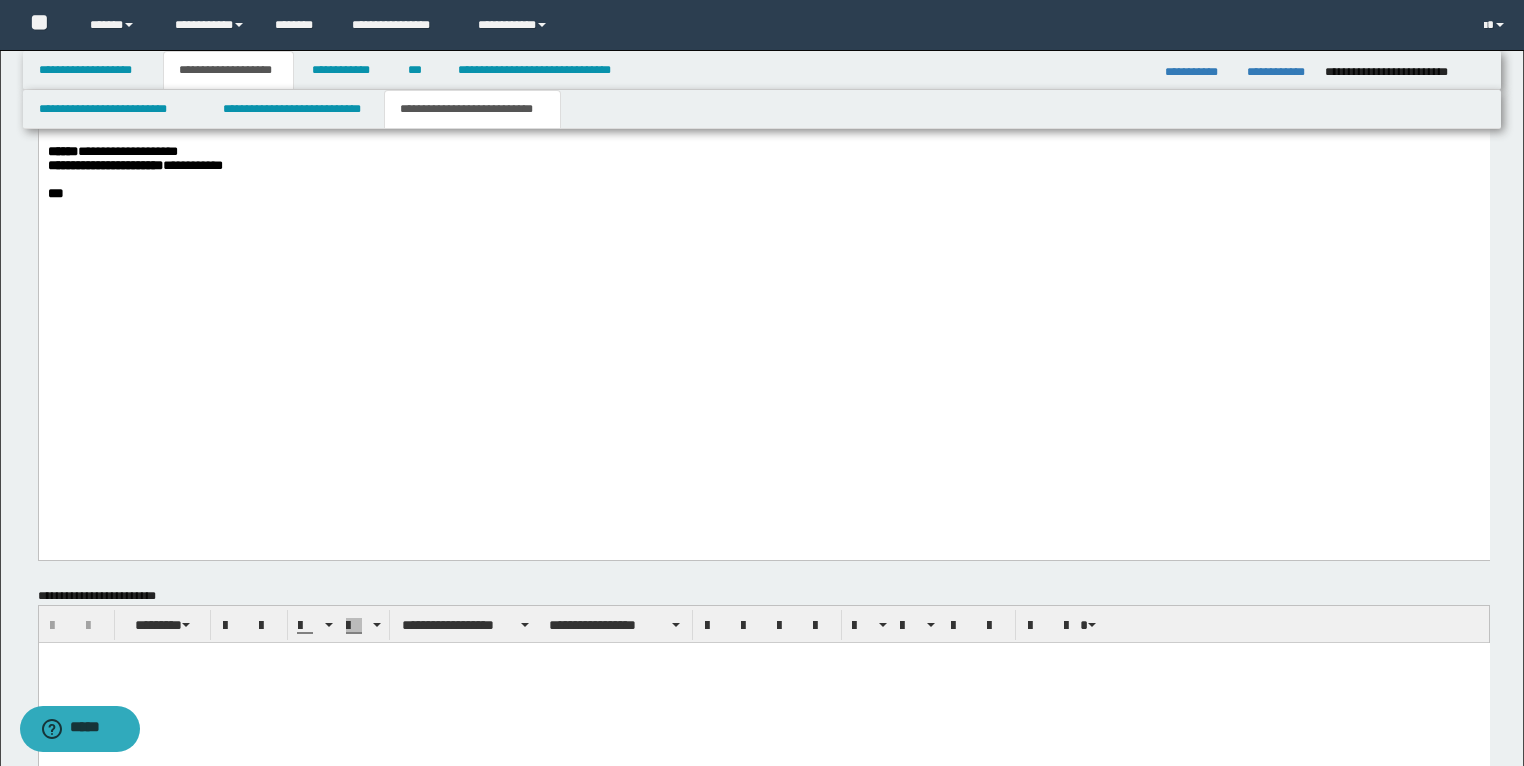 click on "**********" at bounding box center (72, 123) 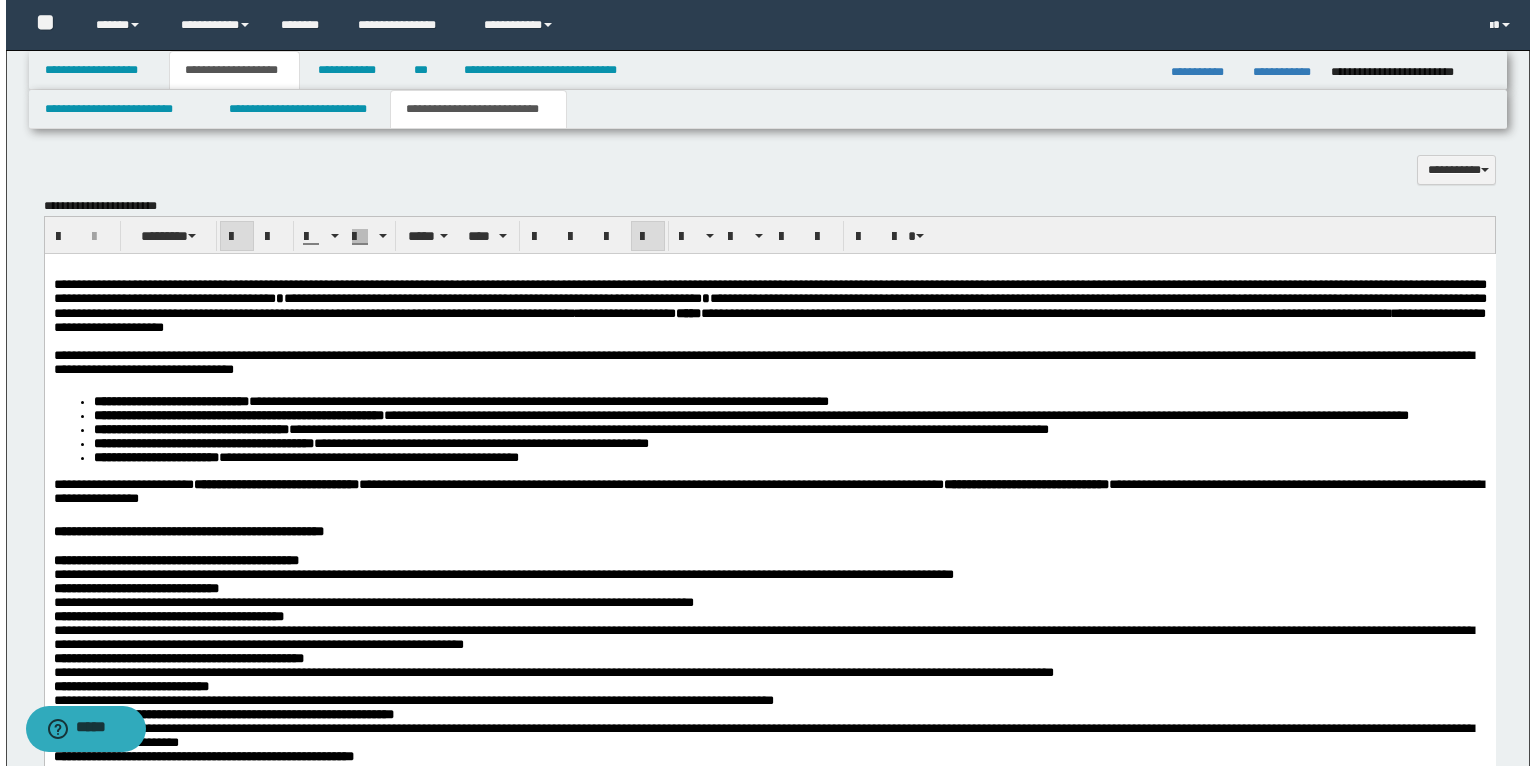 scroll, scrollTop: 1732, scrollLeft: 0, axis: vertical 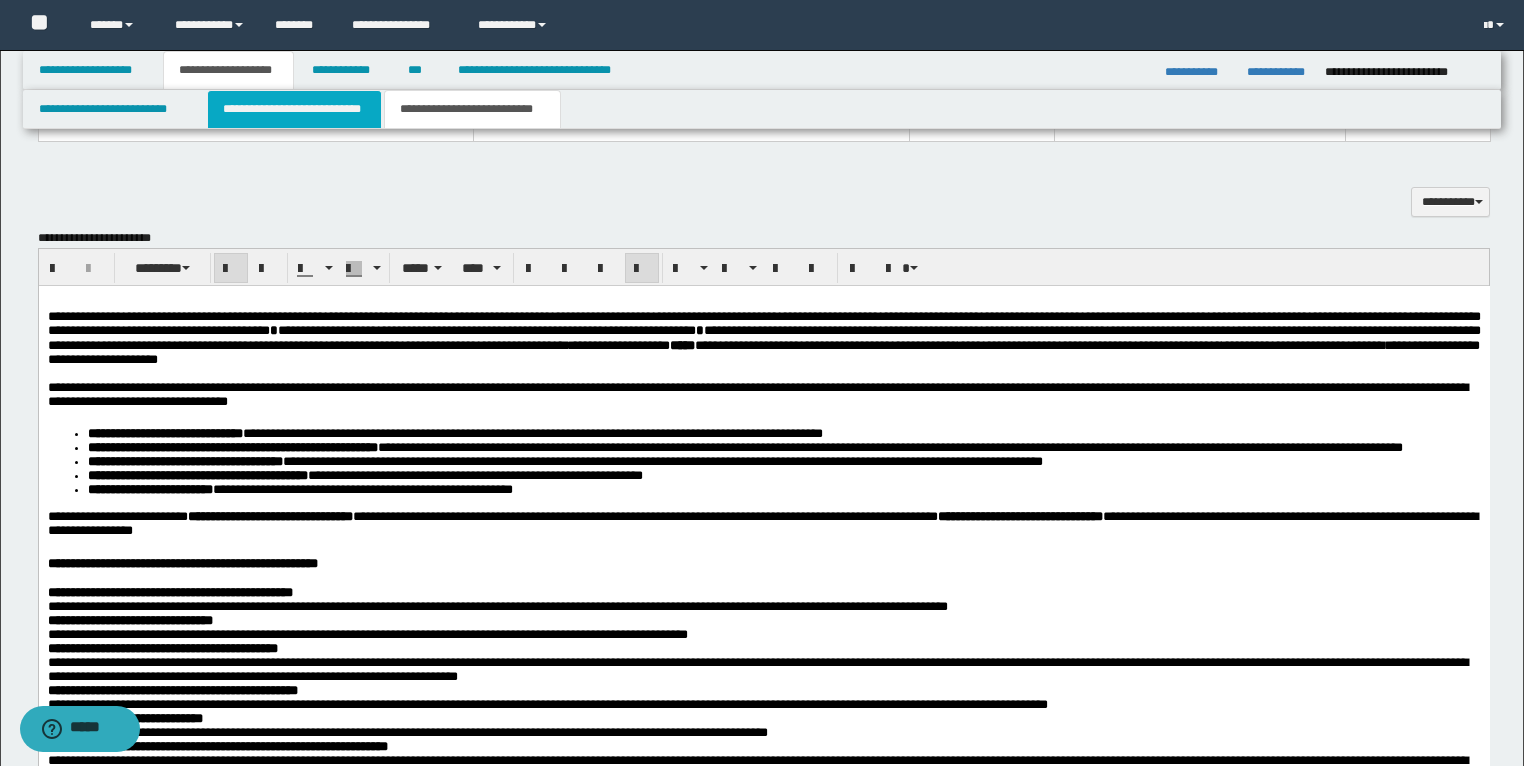 click on "**********" at bounding box center [294, 109] 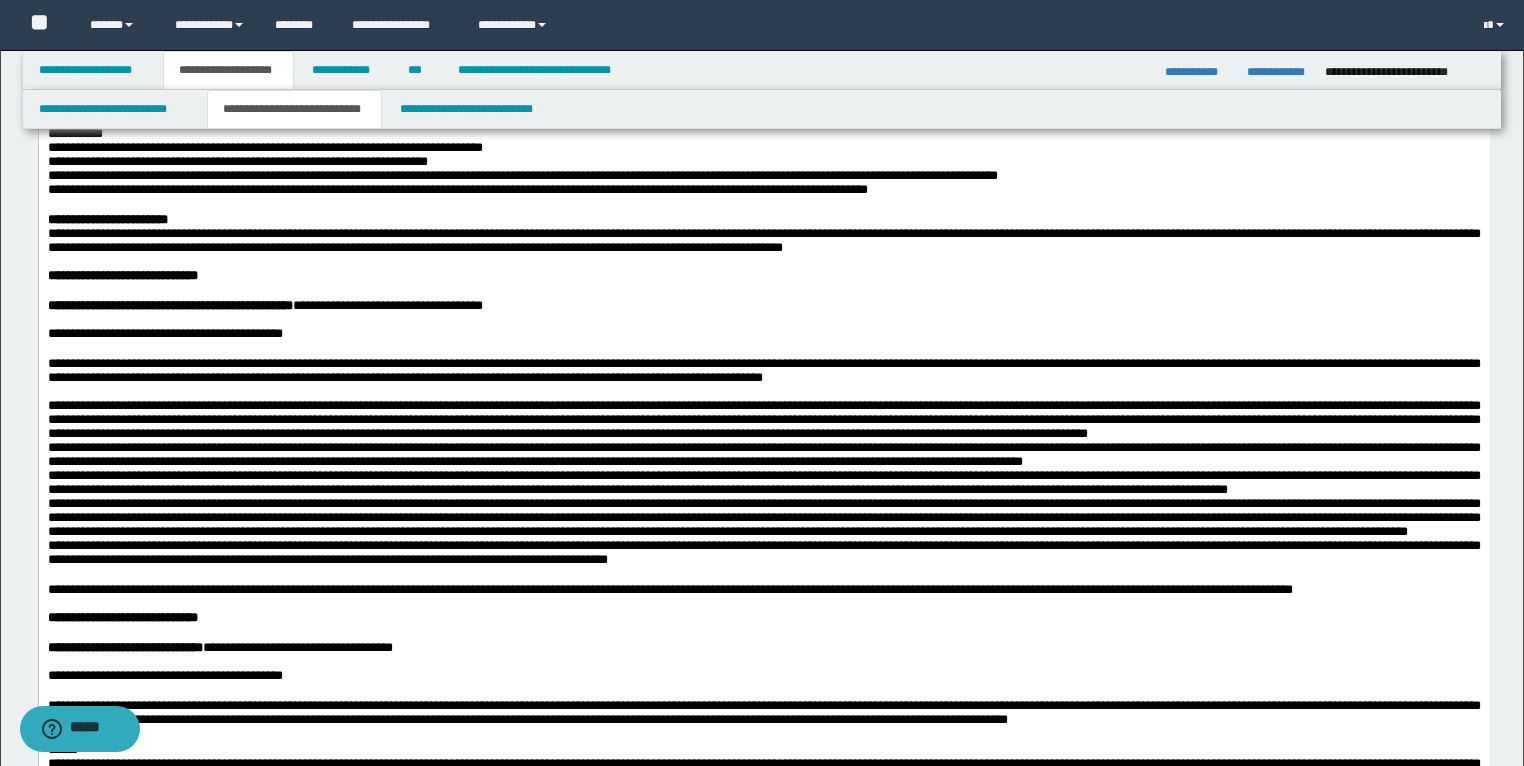 scroll, scrollTop: 1040, scrollLeft: 0, axis: vertical 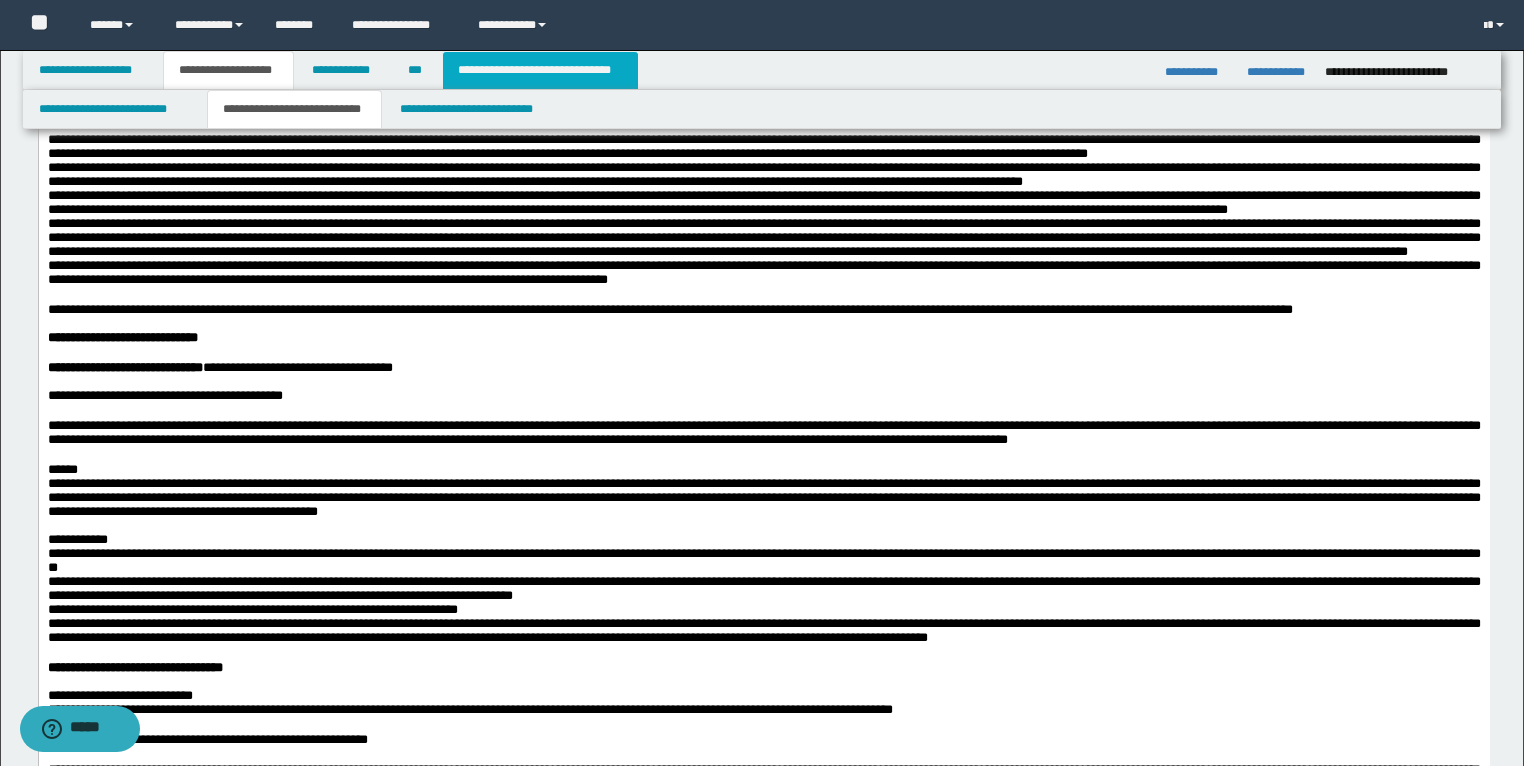click on "**********" at bounding box center (540, 70) 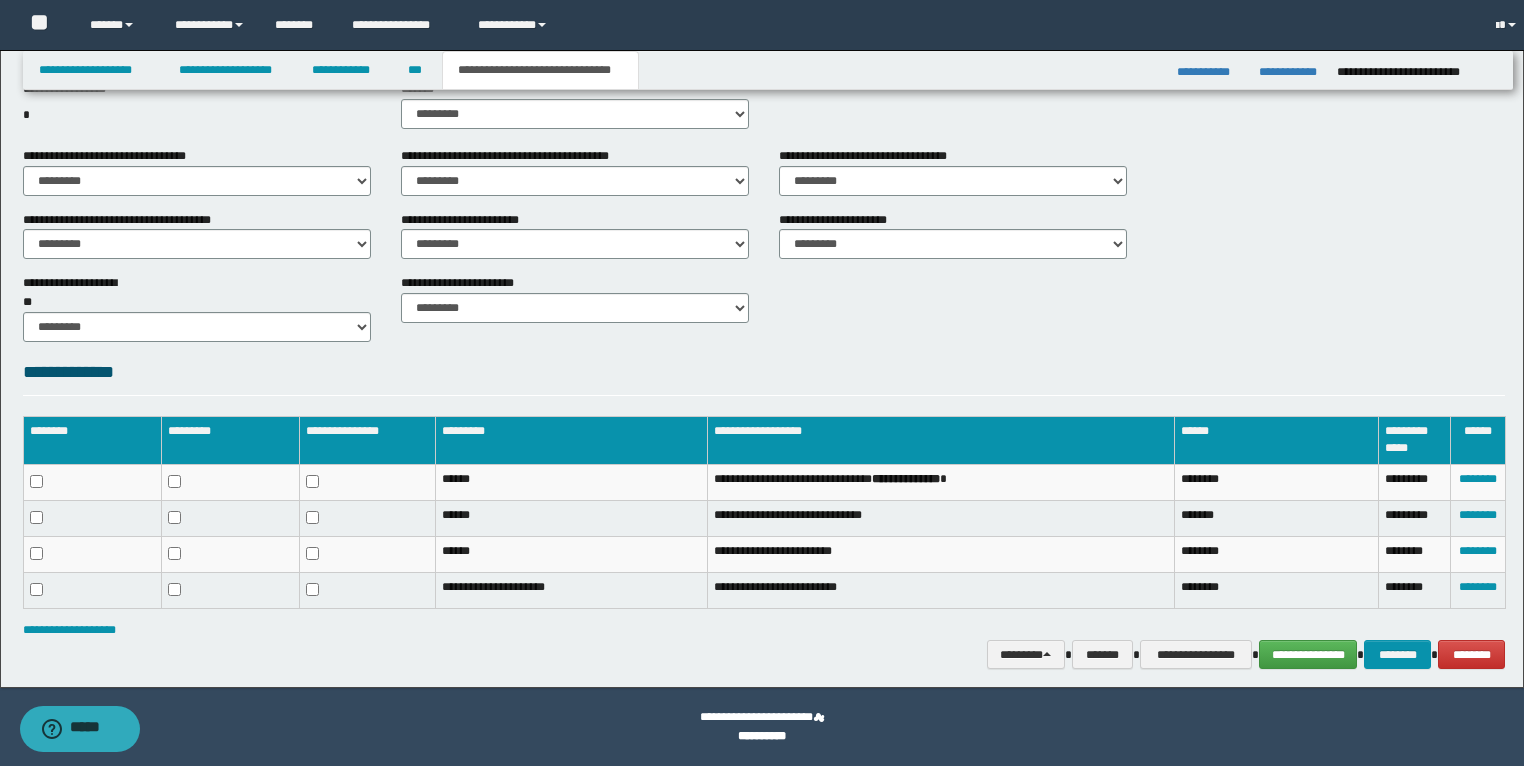 scroll, scrollTop: 660, scrollLeft: 0, axis: vertical 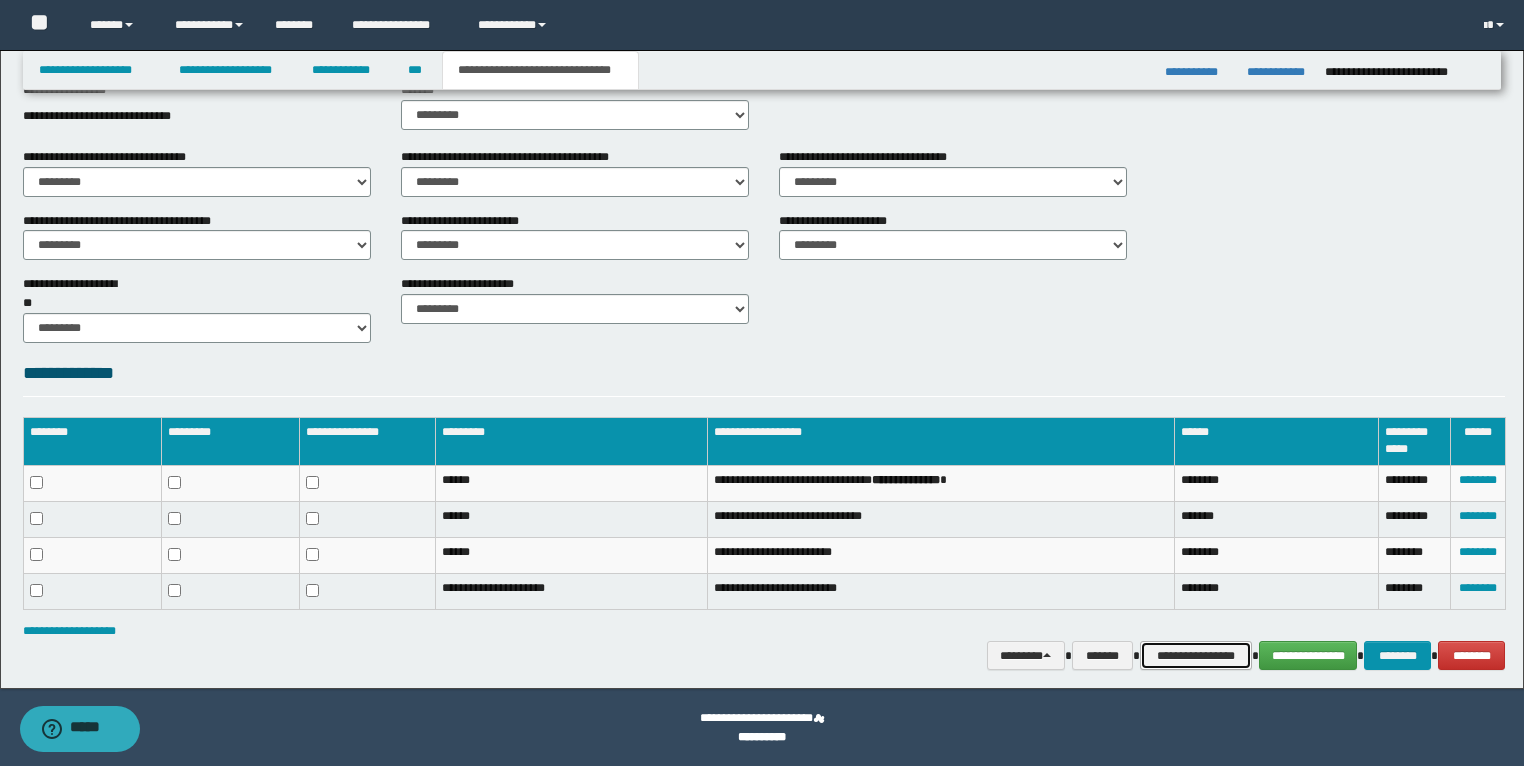 click on "**********" at bounding box center (1196, 656) 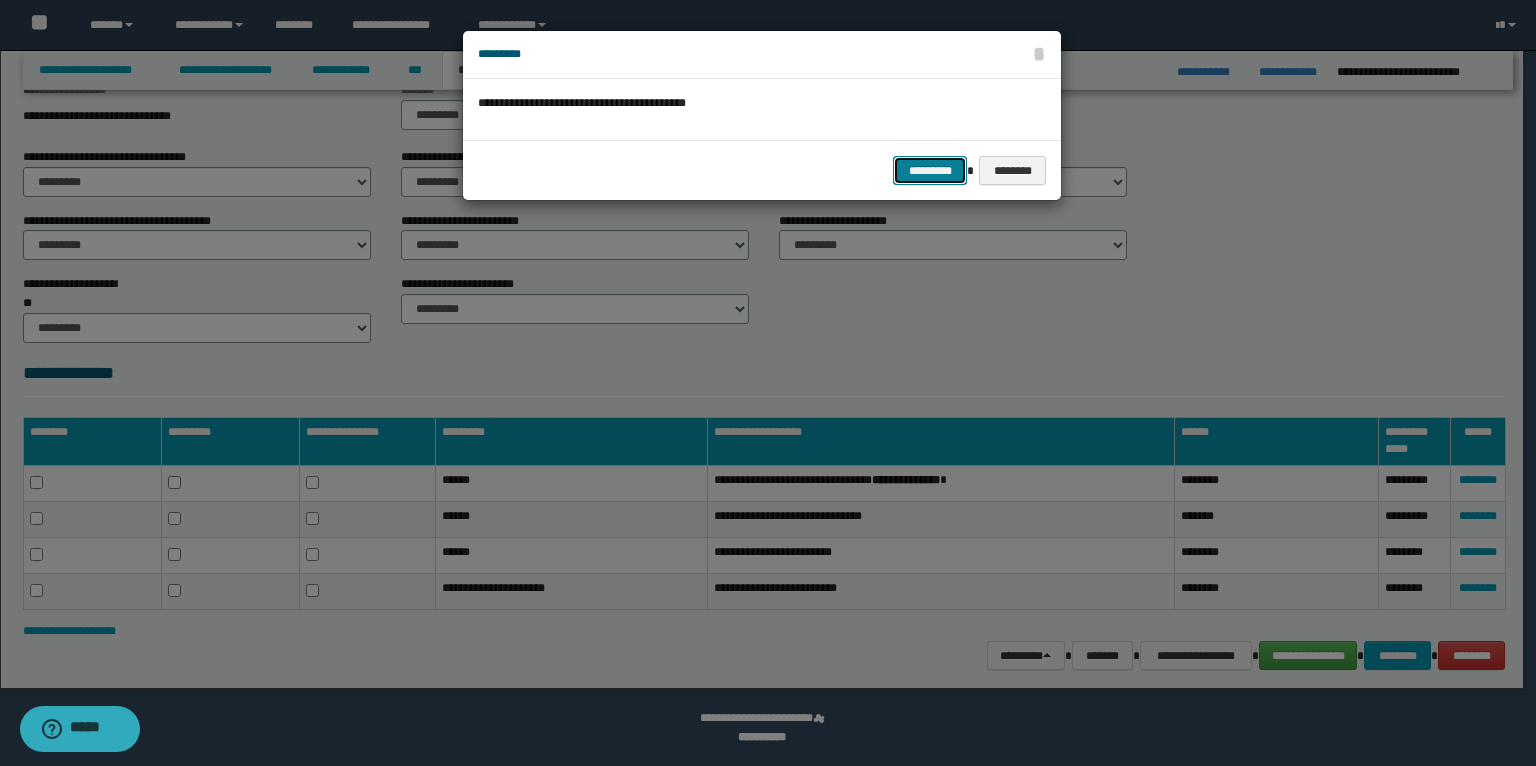 click on "*********" at bounding box center [930, 171] 